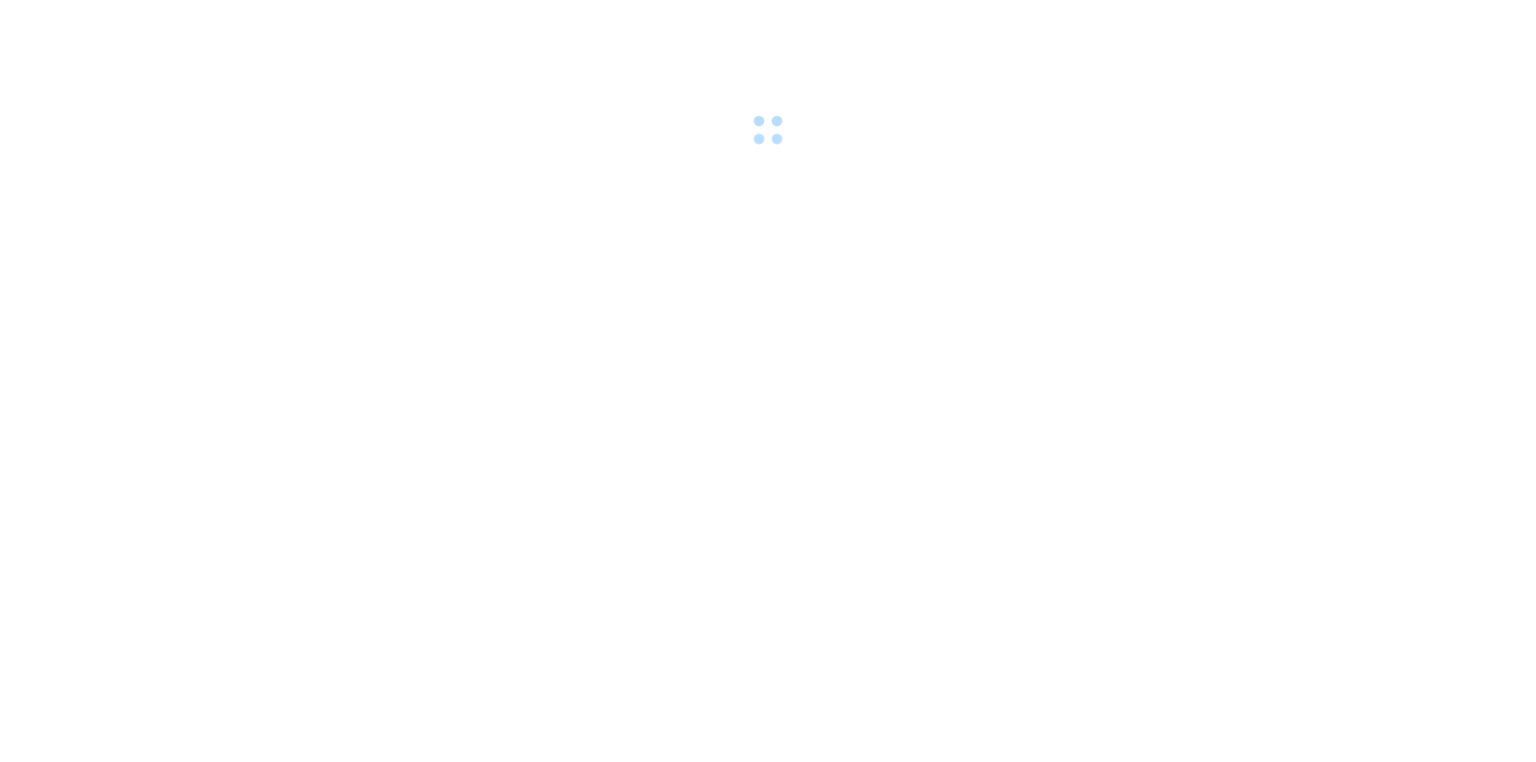 scroll, scrollTop: 0, scrollLeft: 0, axis: both 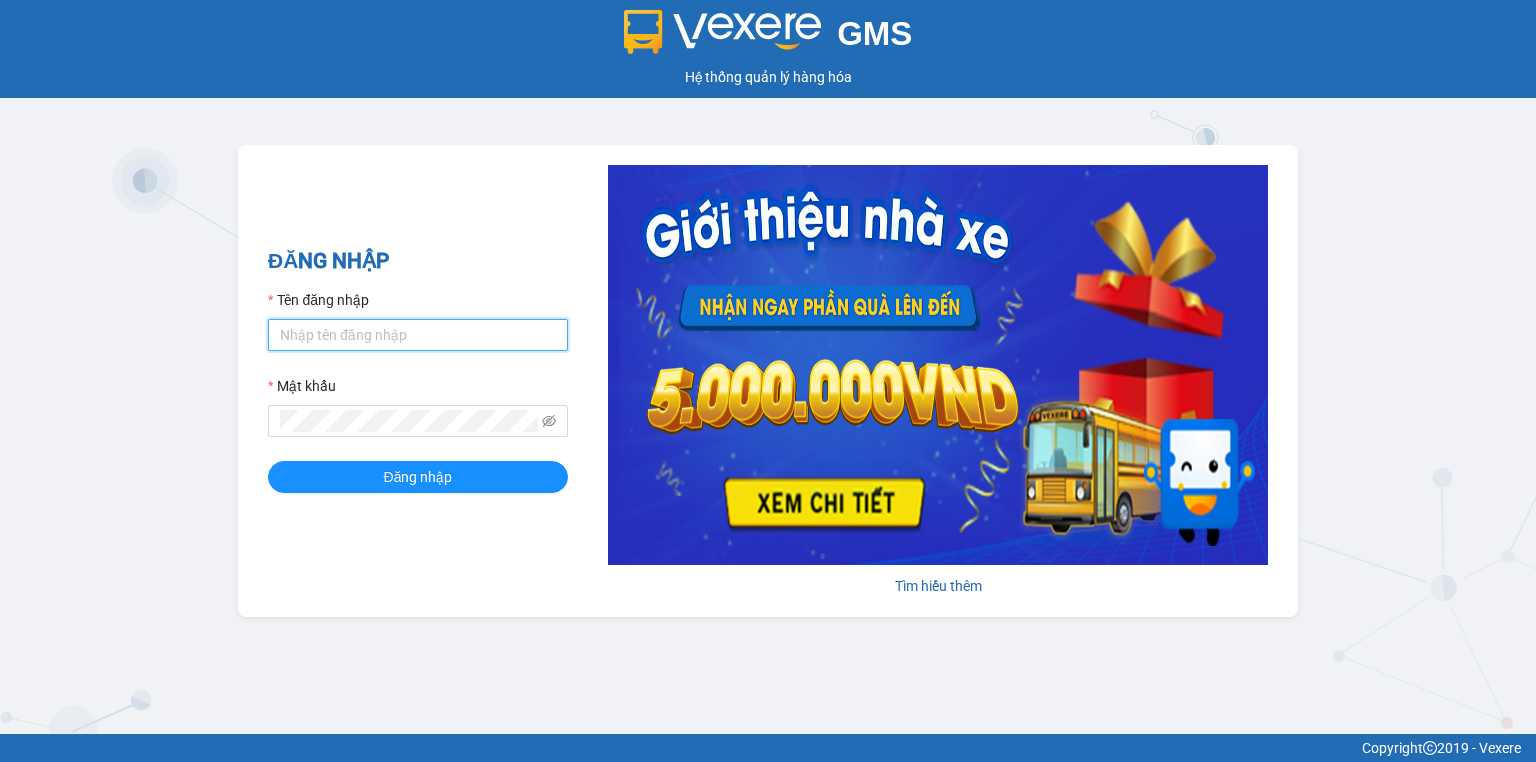 drag, startPoint x: 472, startPoint y: 325, endPoint x: 470, endPoint y: 343, distance: 18.110771 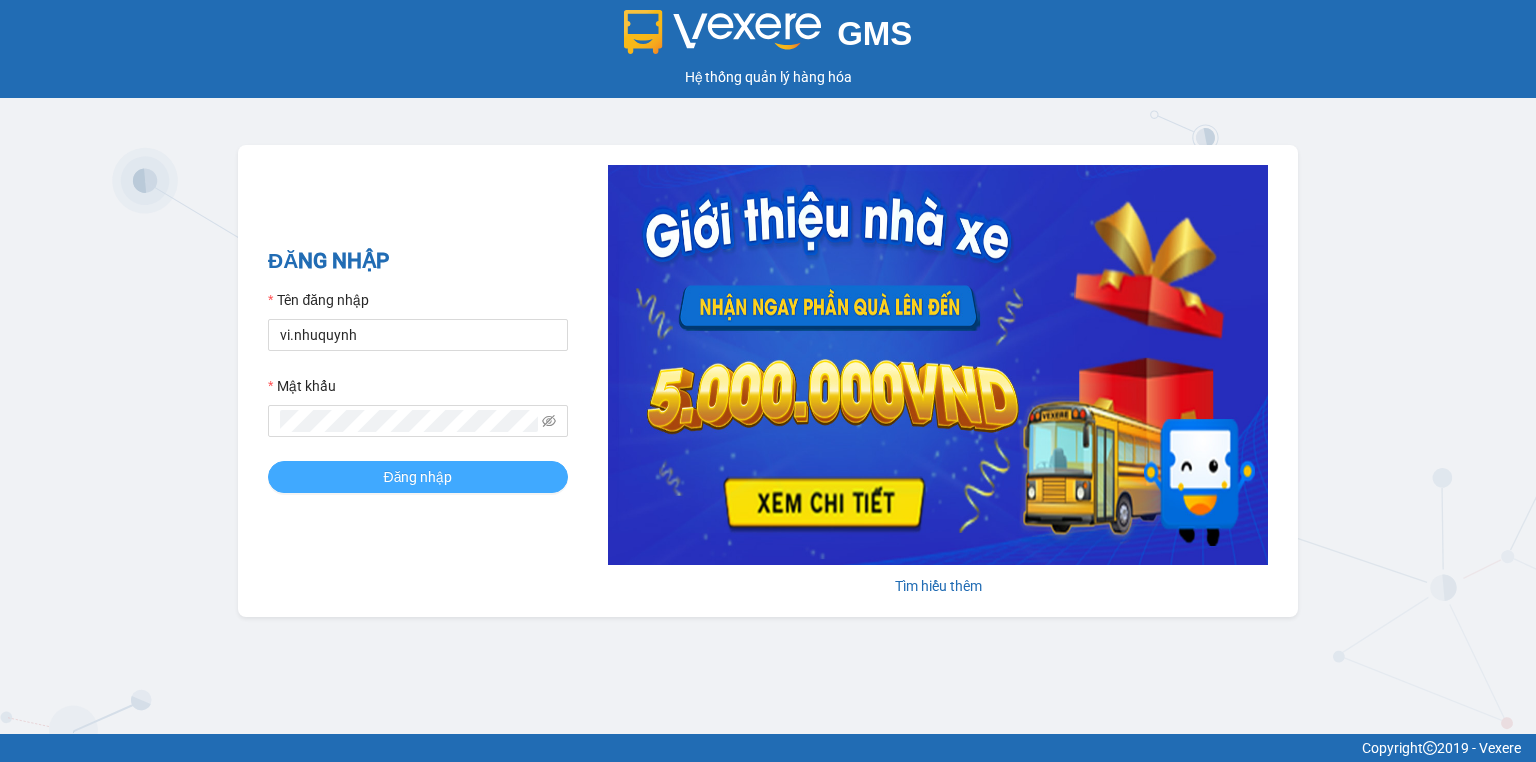 click on "Đăng nhập" at bounding box center [418, 477] 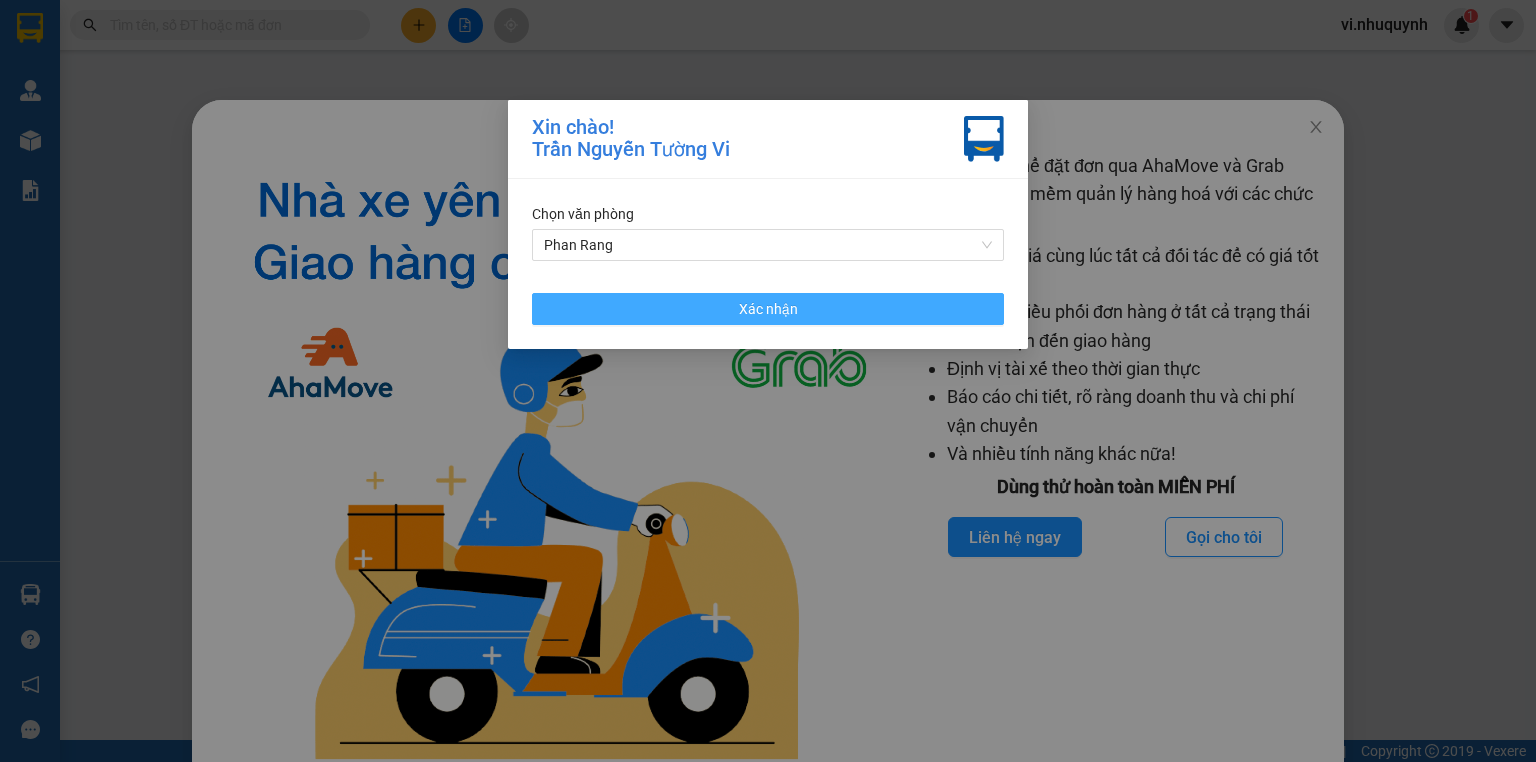 click on "Xác nhận" at bounding box center (768, 309) 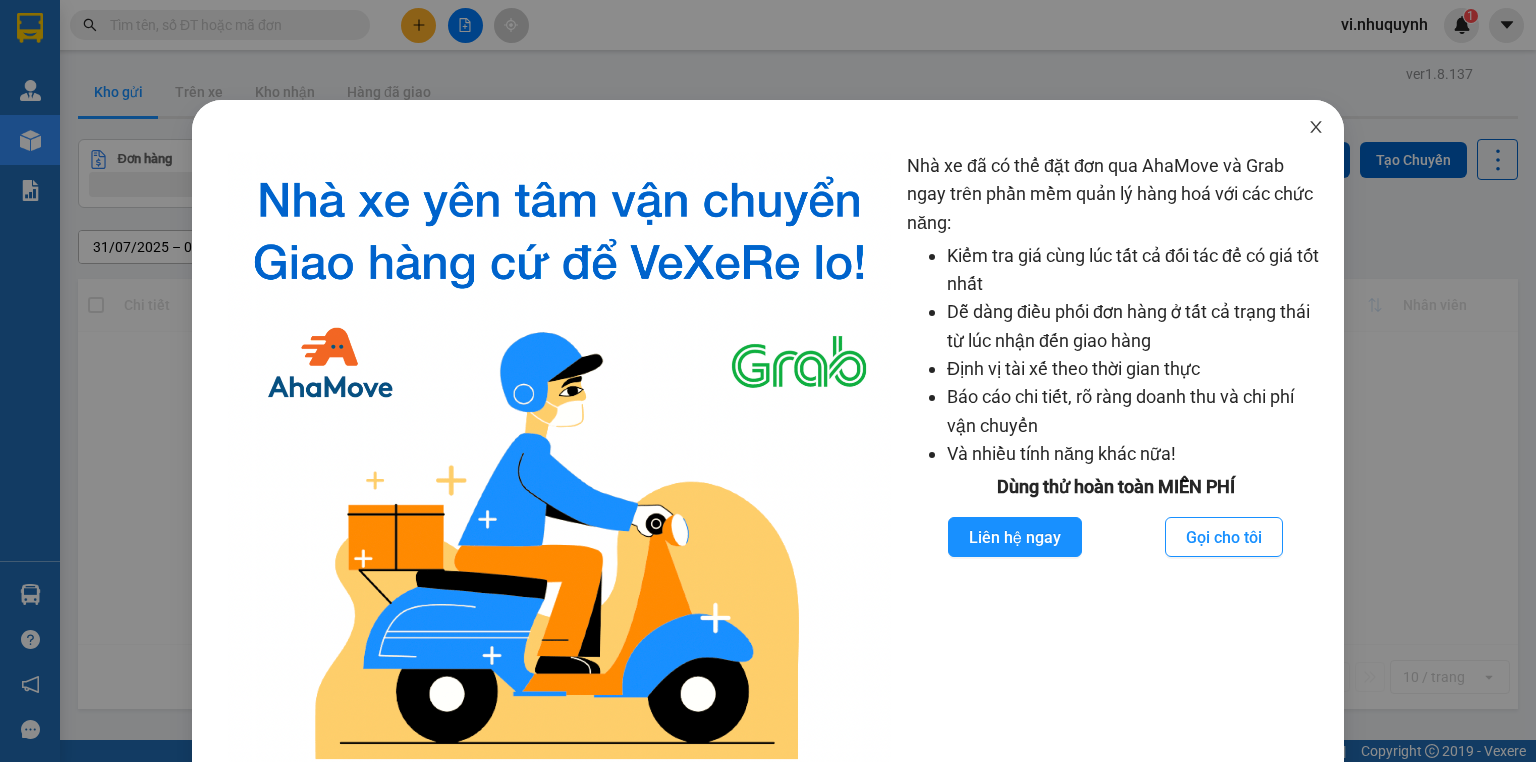 click 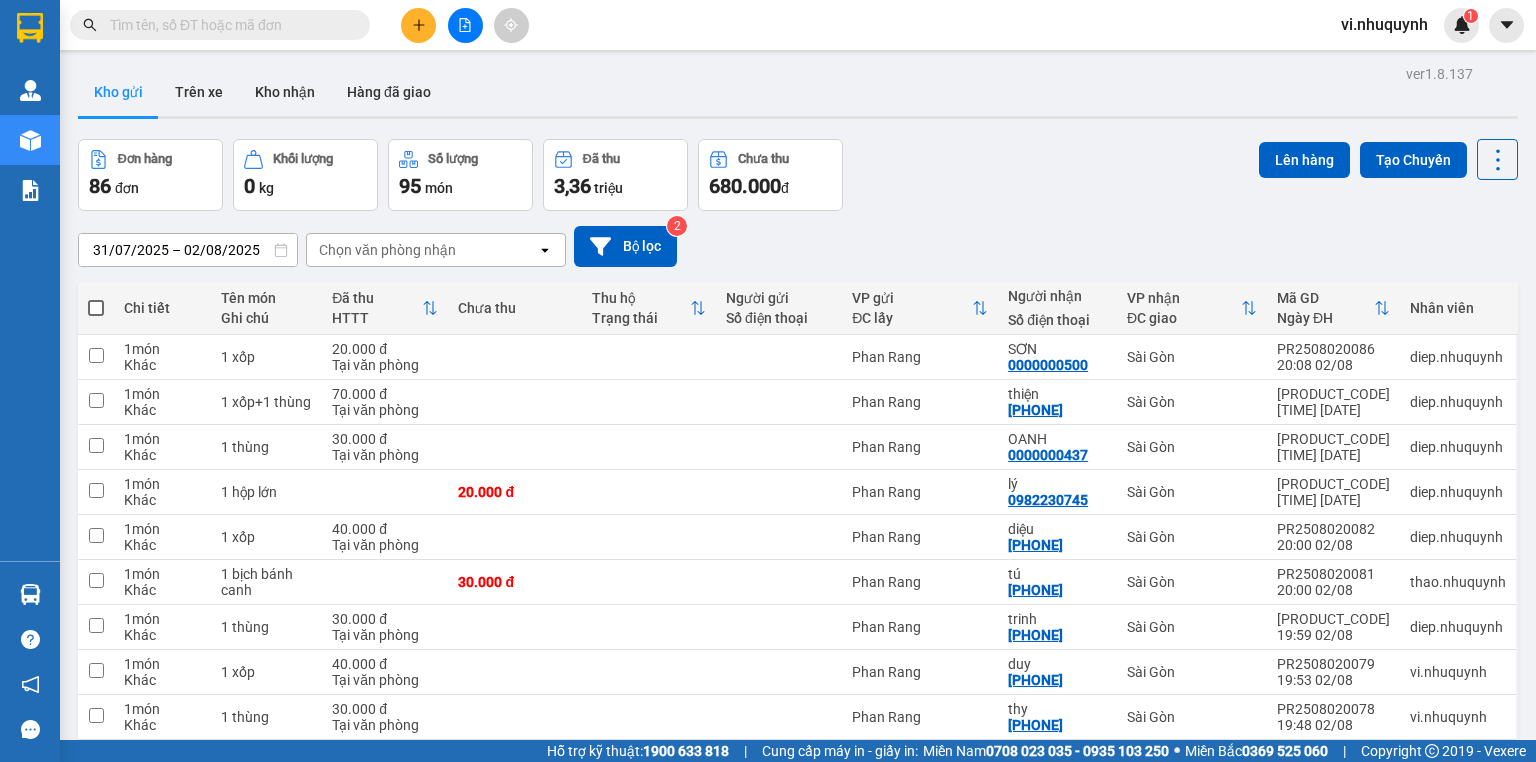 click at bounding box center (418, 25) 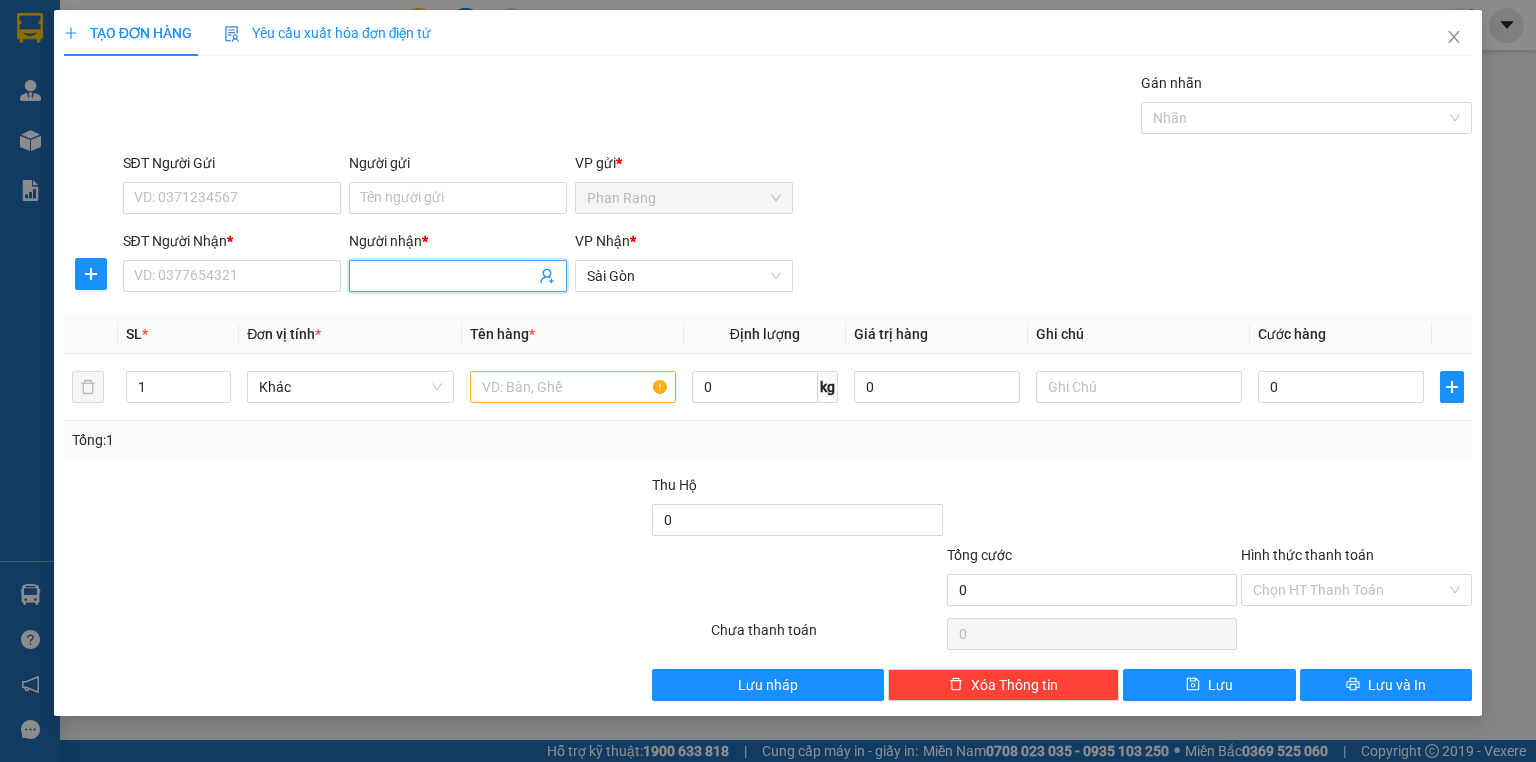 click on "Người nhận  *" at bounding box center [448, 276] 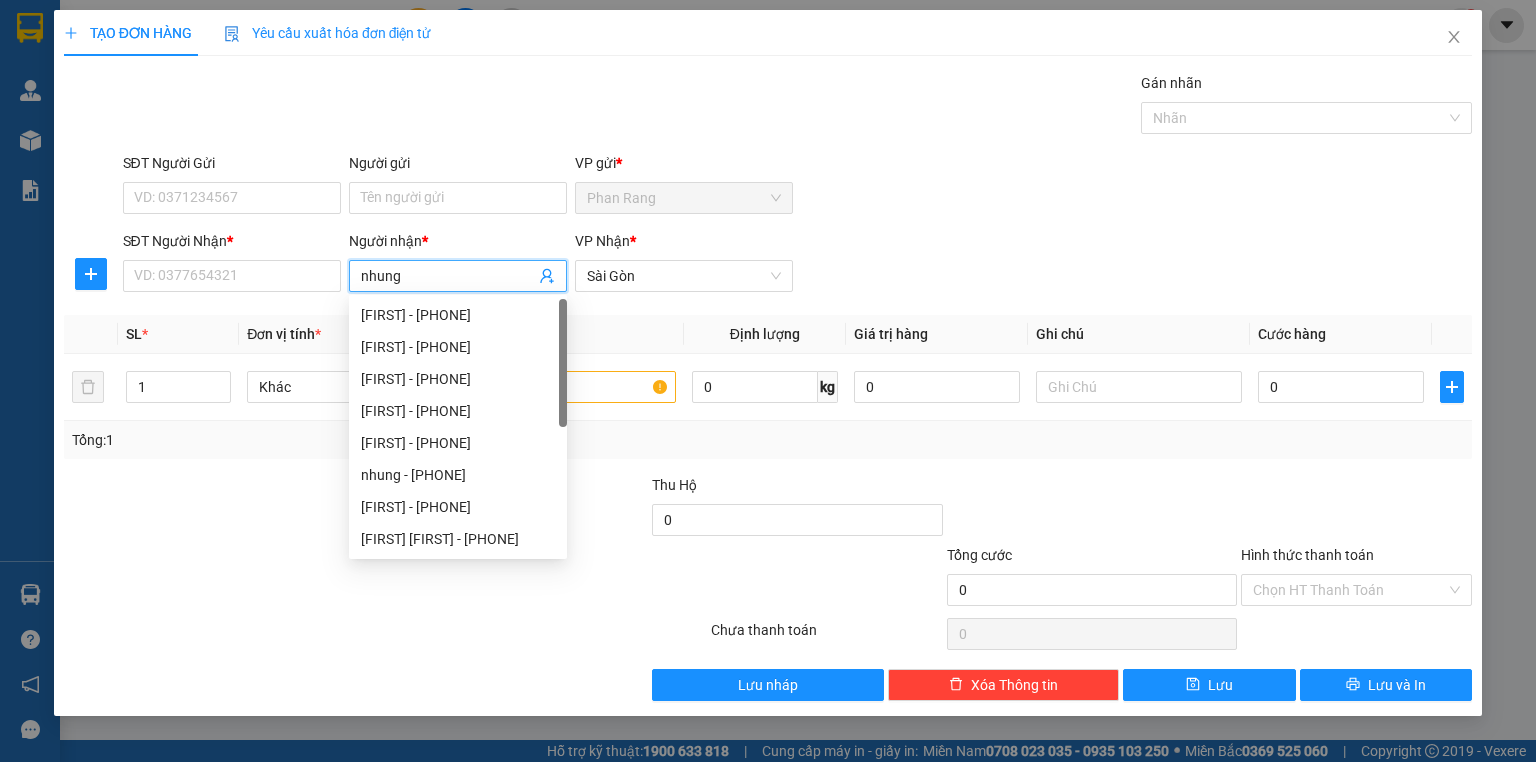 type on "nhung" 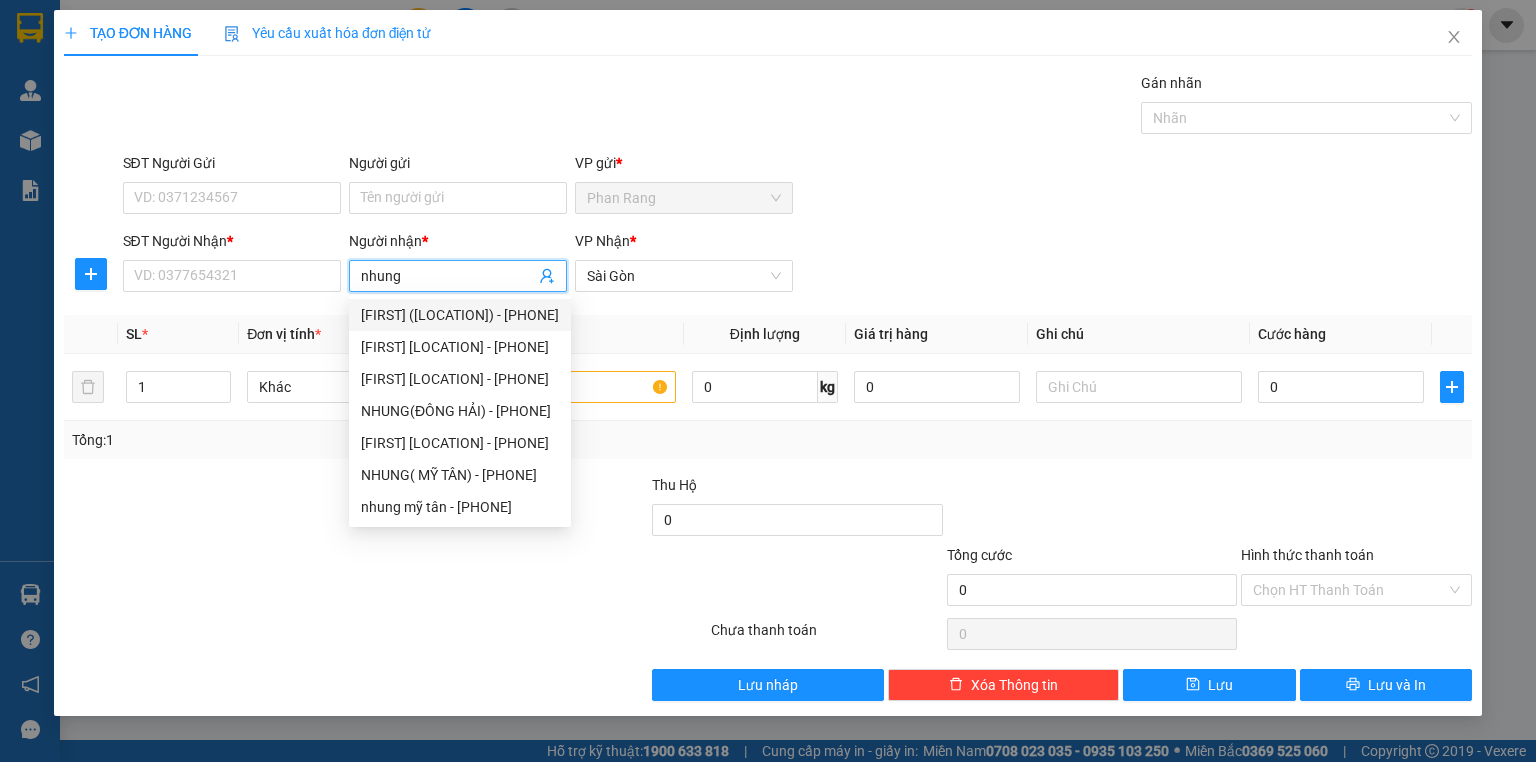 click on "[FIRST] ([LOCATION]) - [PHONE]" at bounding box center (460, 315) 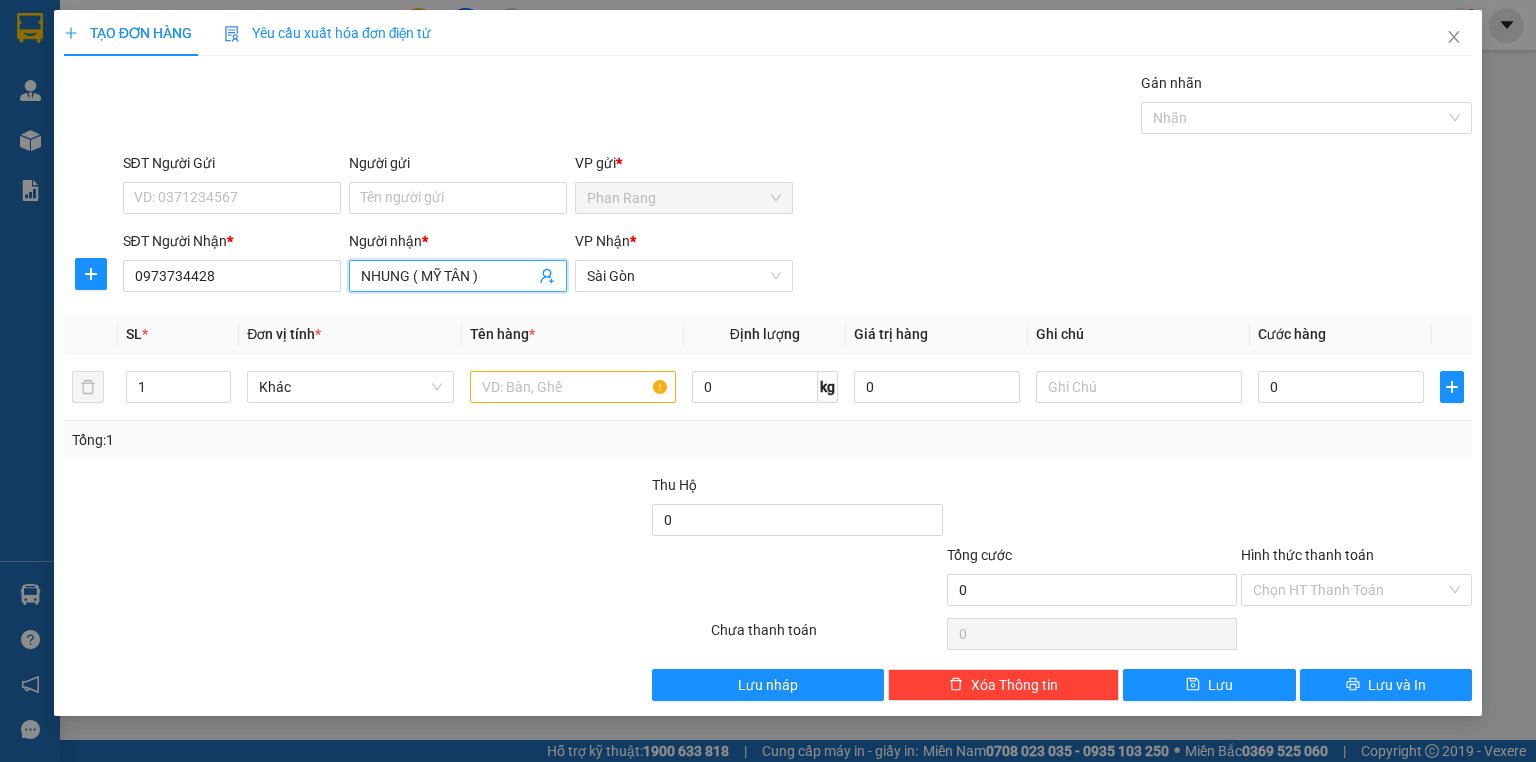 type on "NHUNG ( MỸ TÂN )" 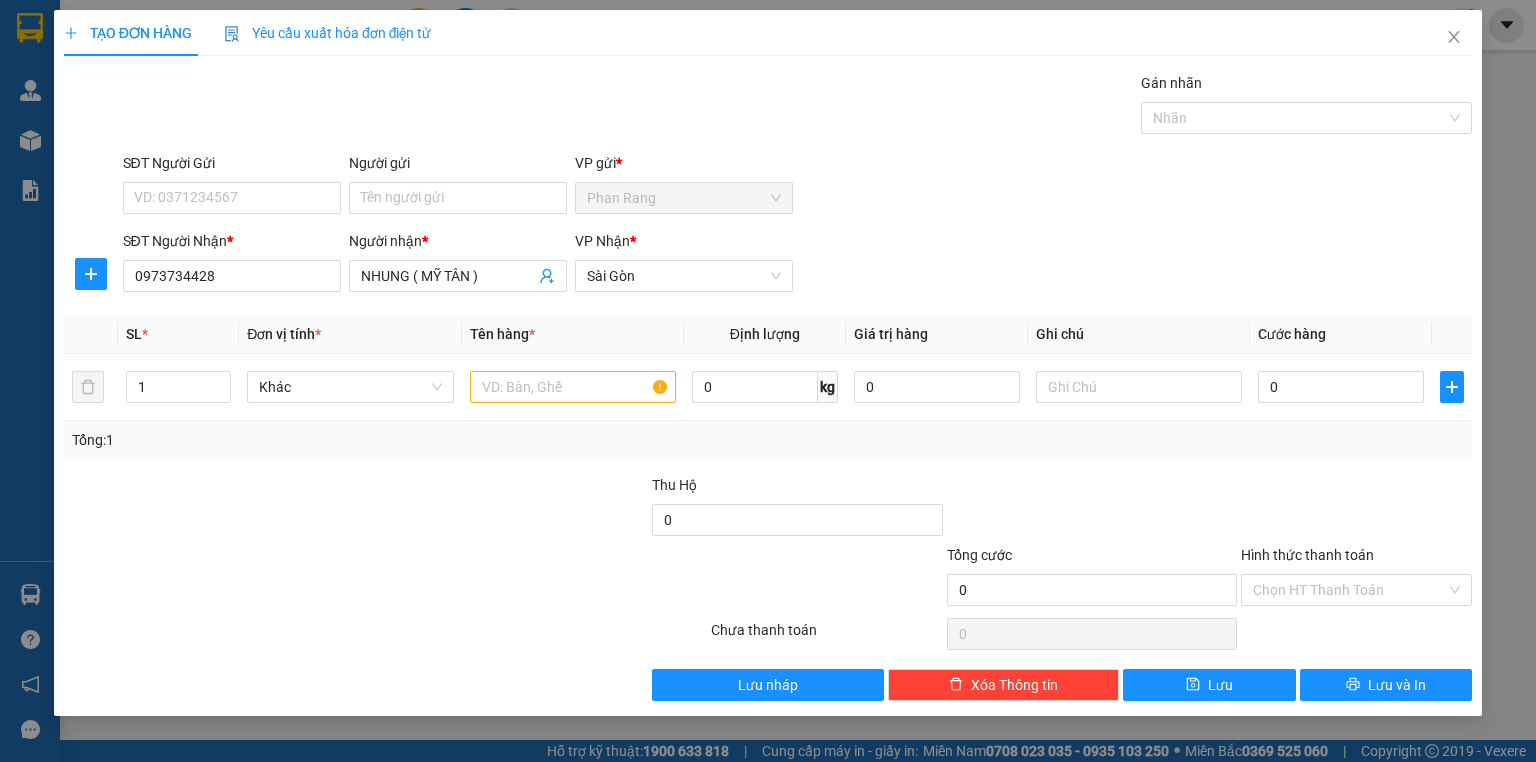 click at bounding box center (268, 579) 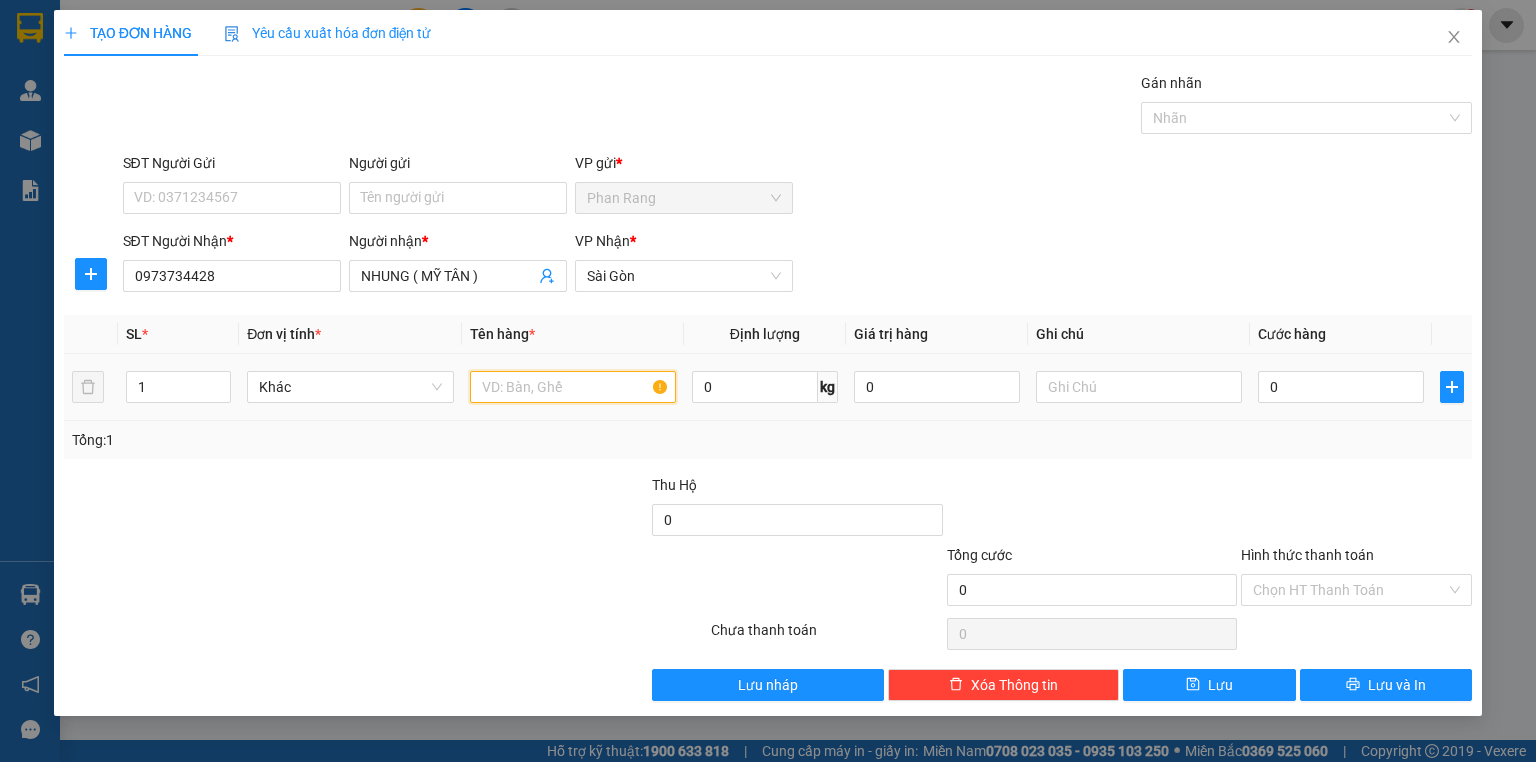click at bounding box center (573, 387) 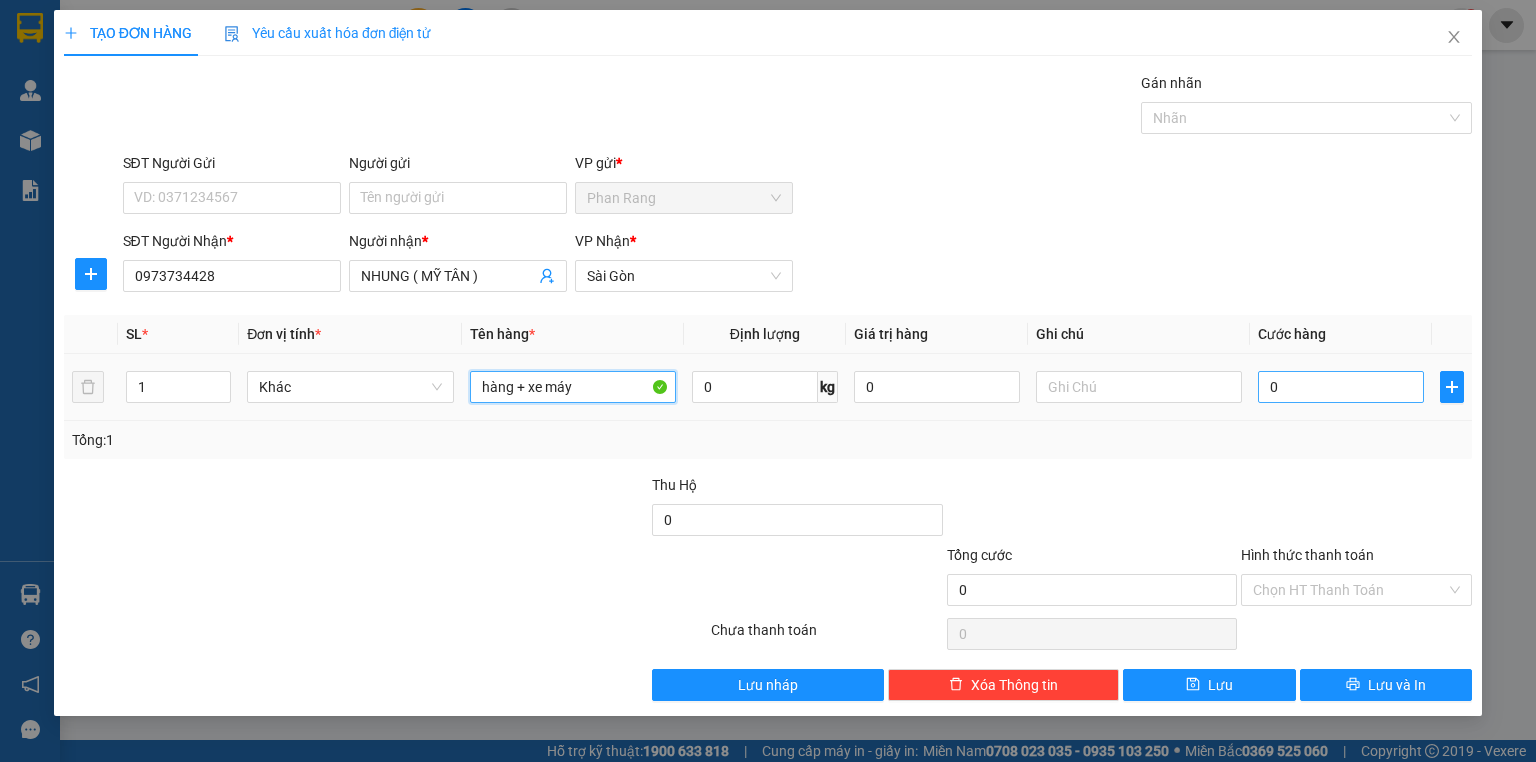 type on "hàng + xe máy" 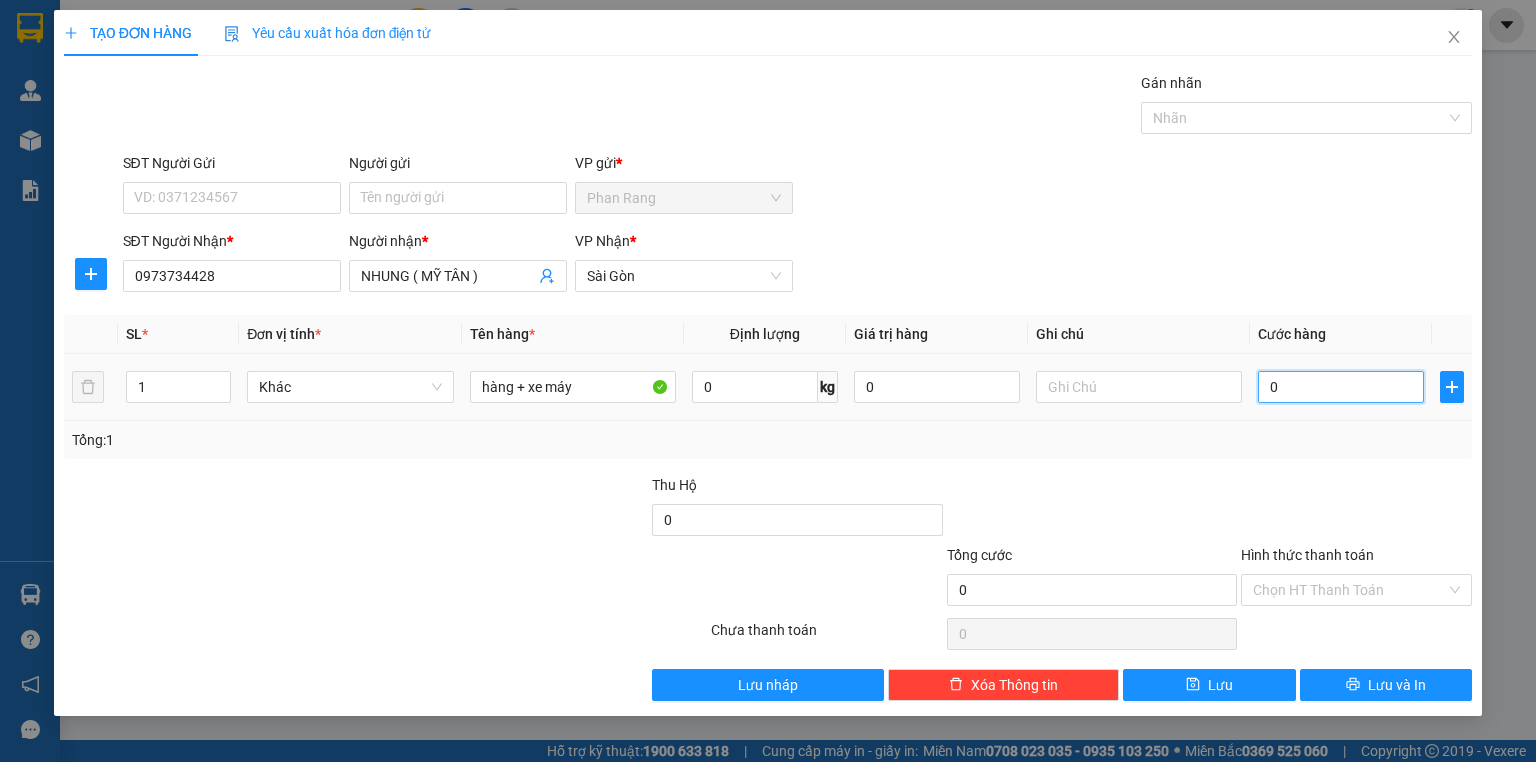 click on "0" at bounding box center (1341, 387) 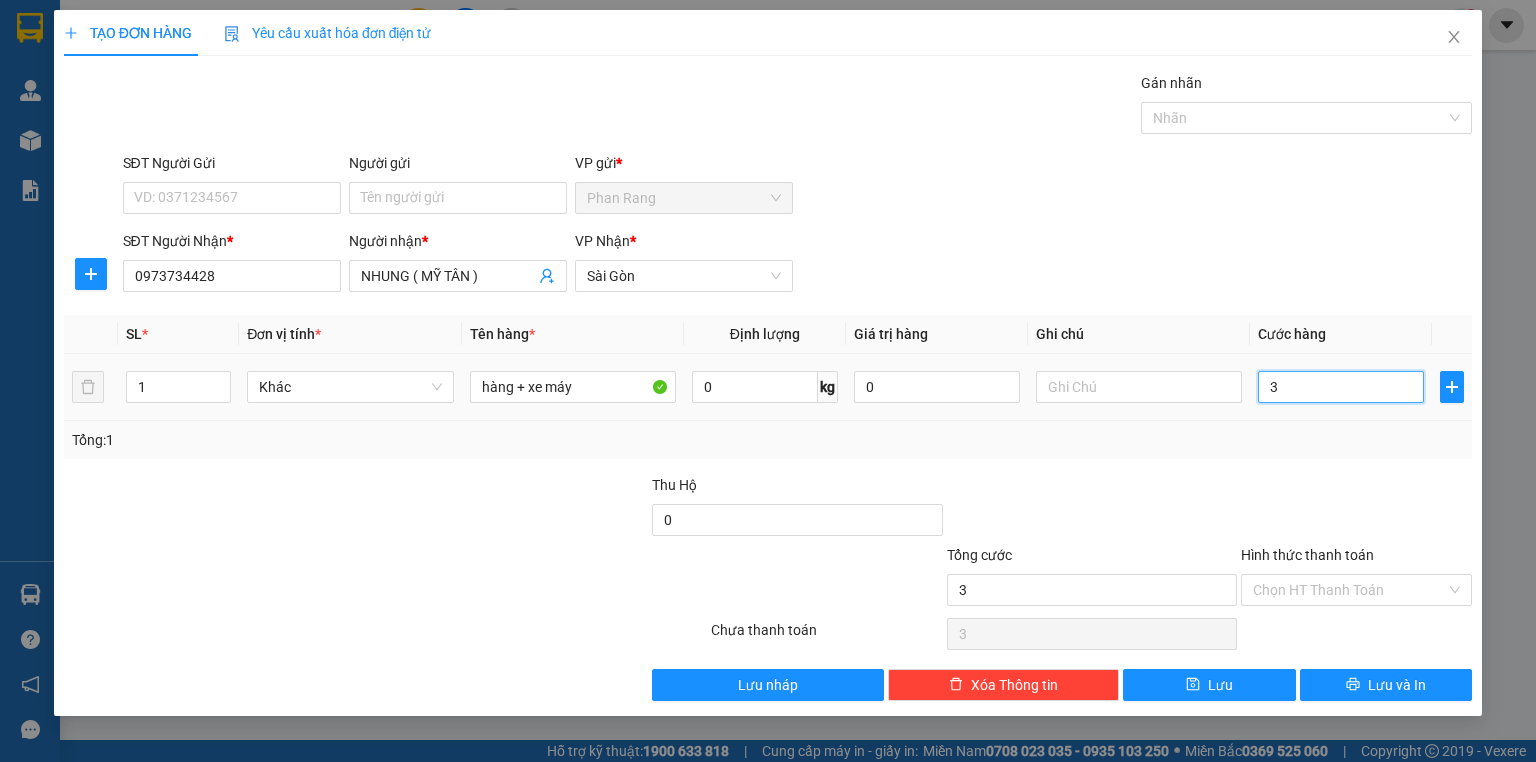 type on "33" 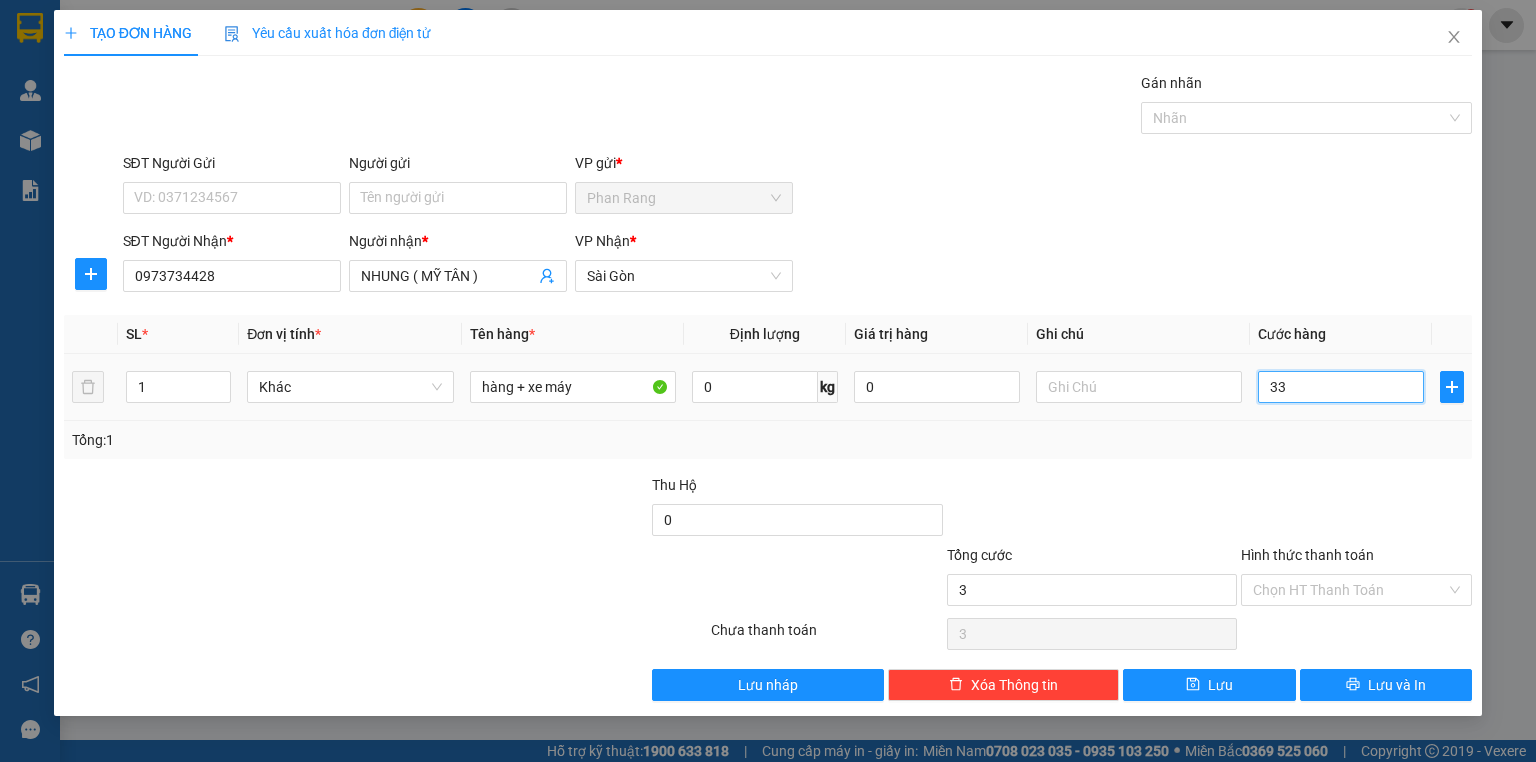 type on "33" 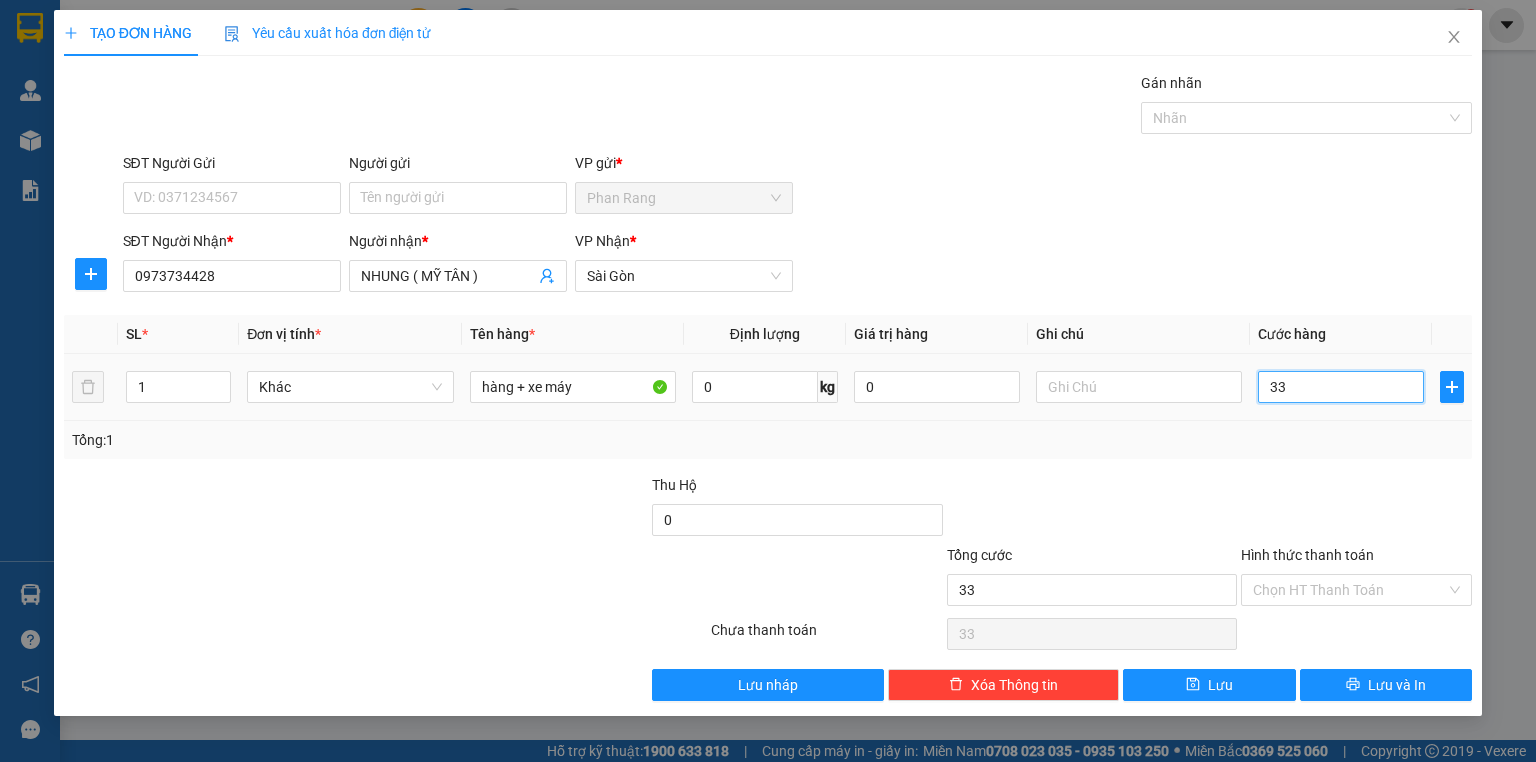type on "330" 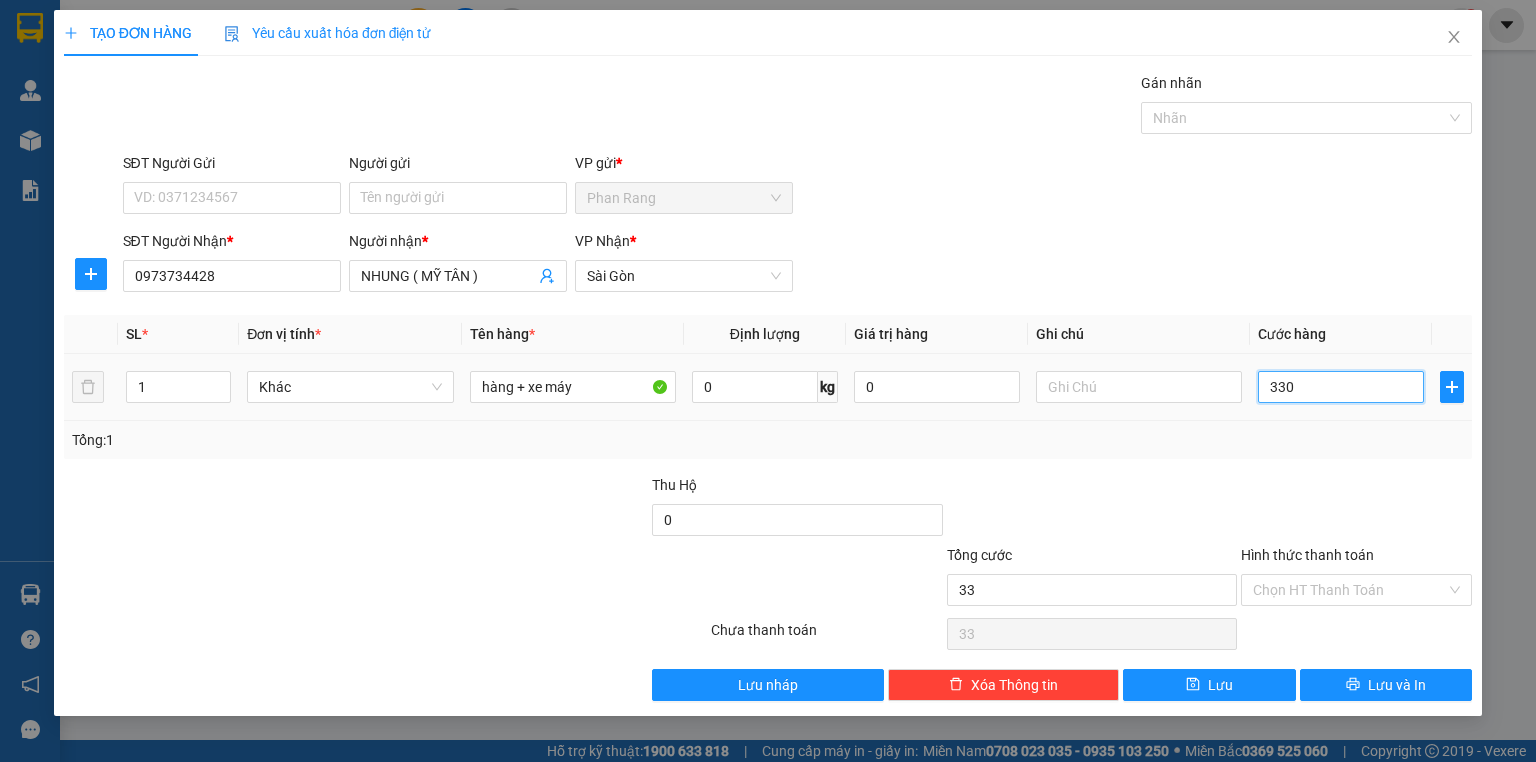 type on "330" 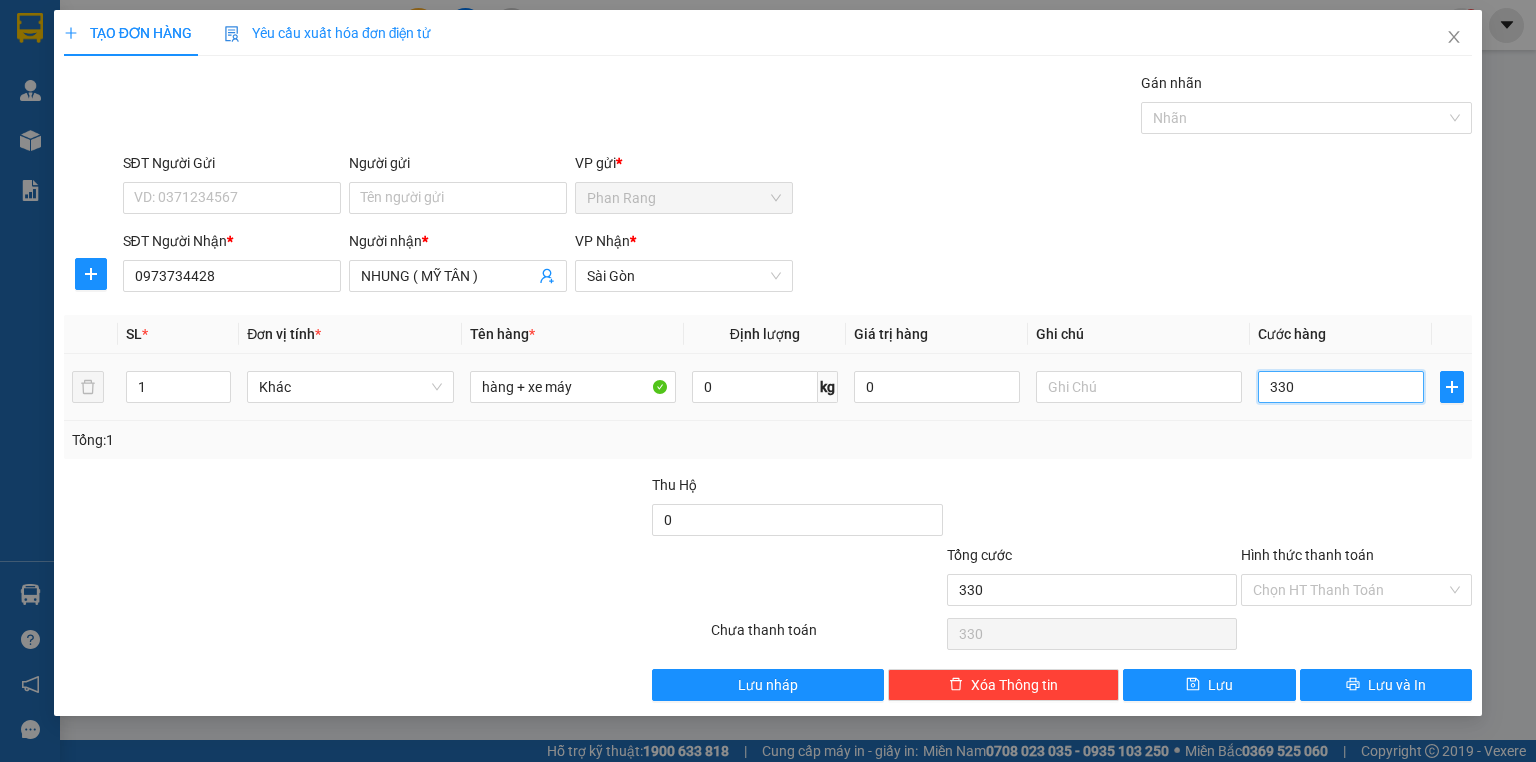 type on "3.300" 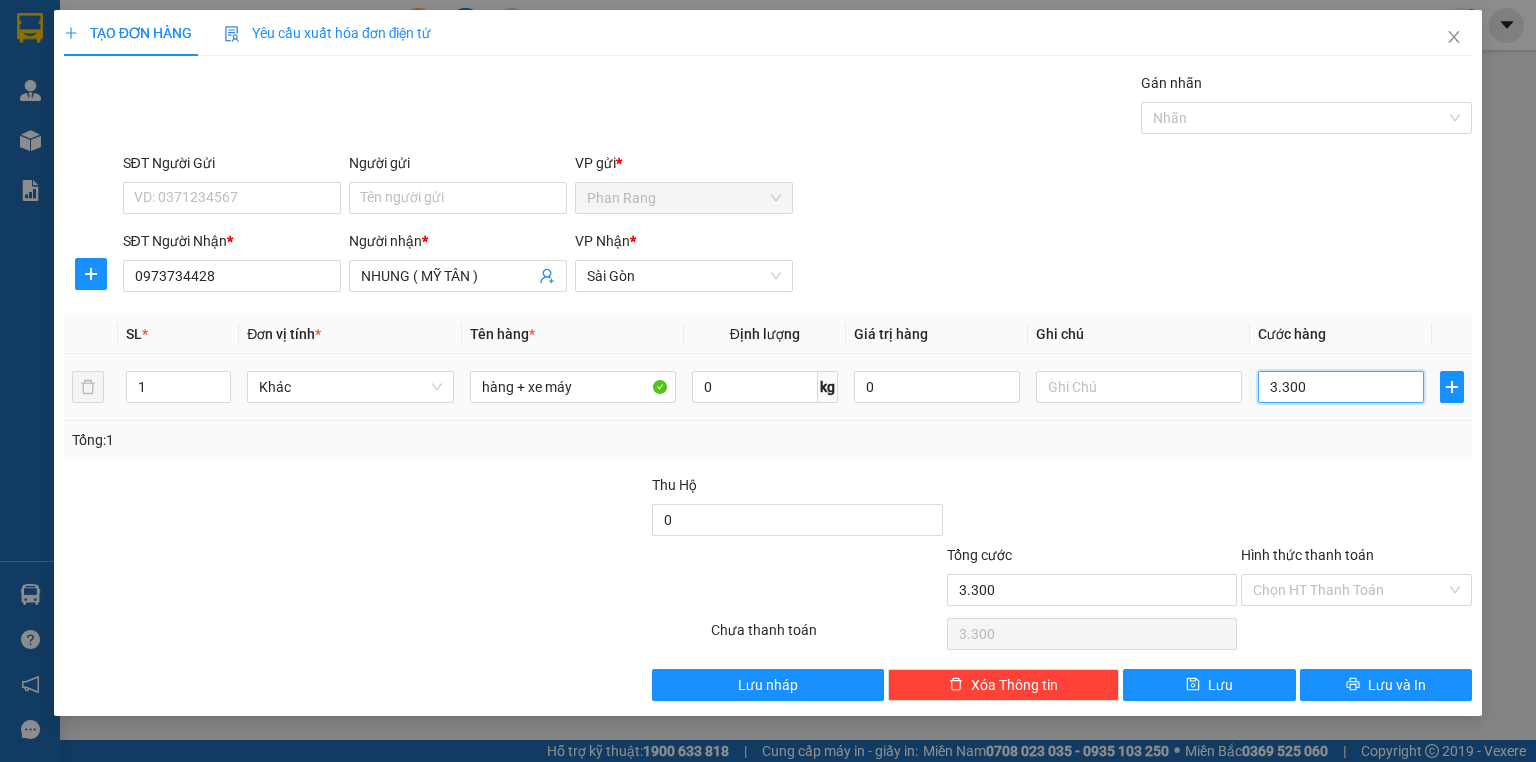 type on "33.000" 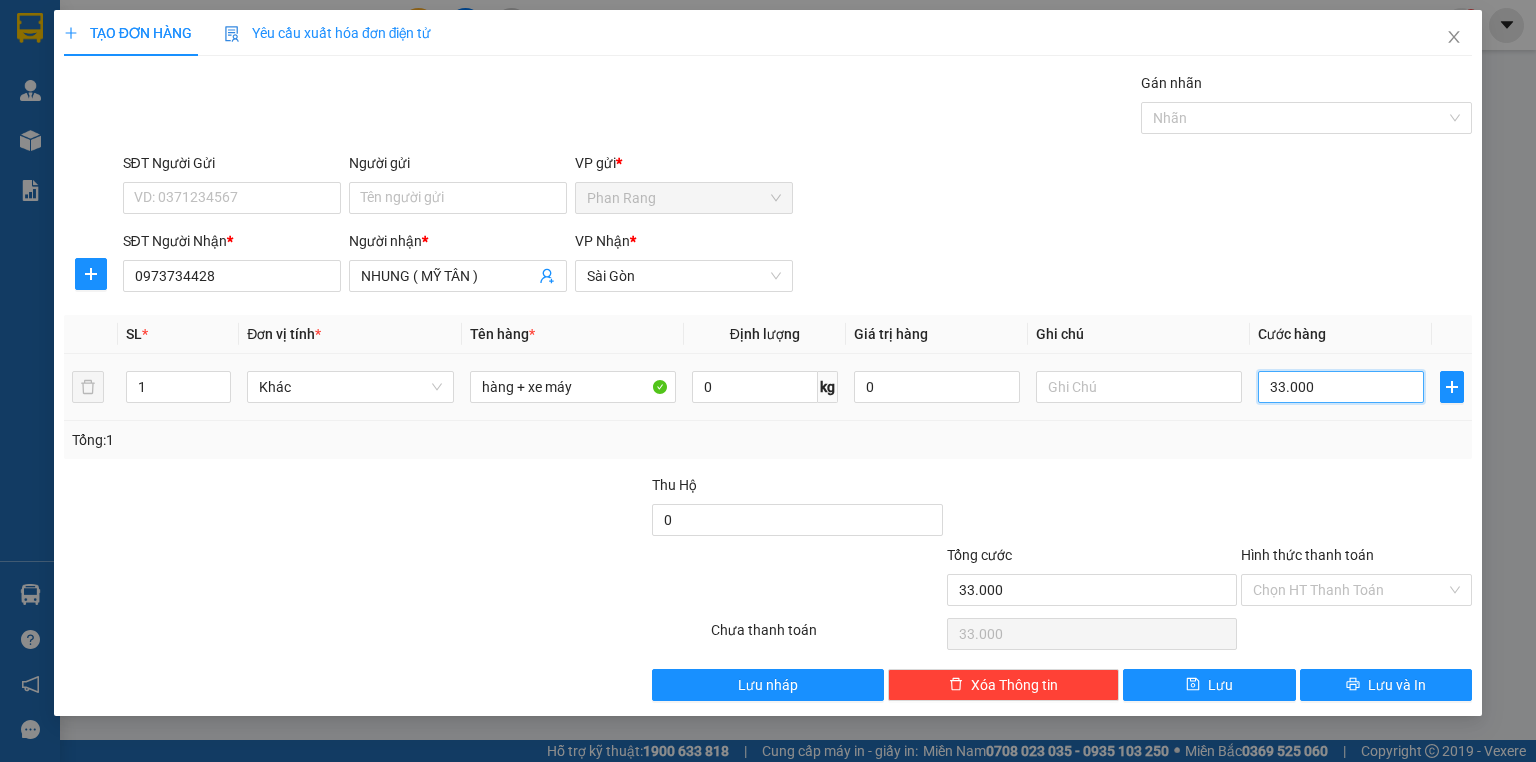 type on "330.000" 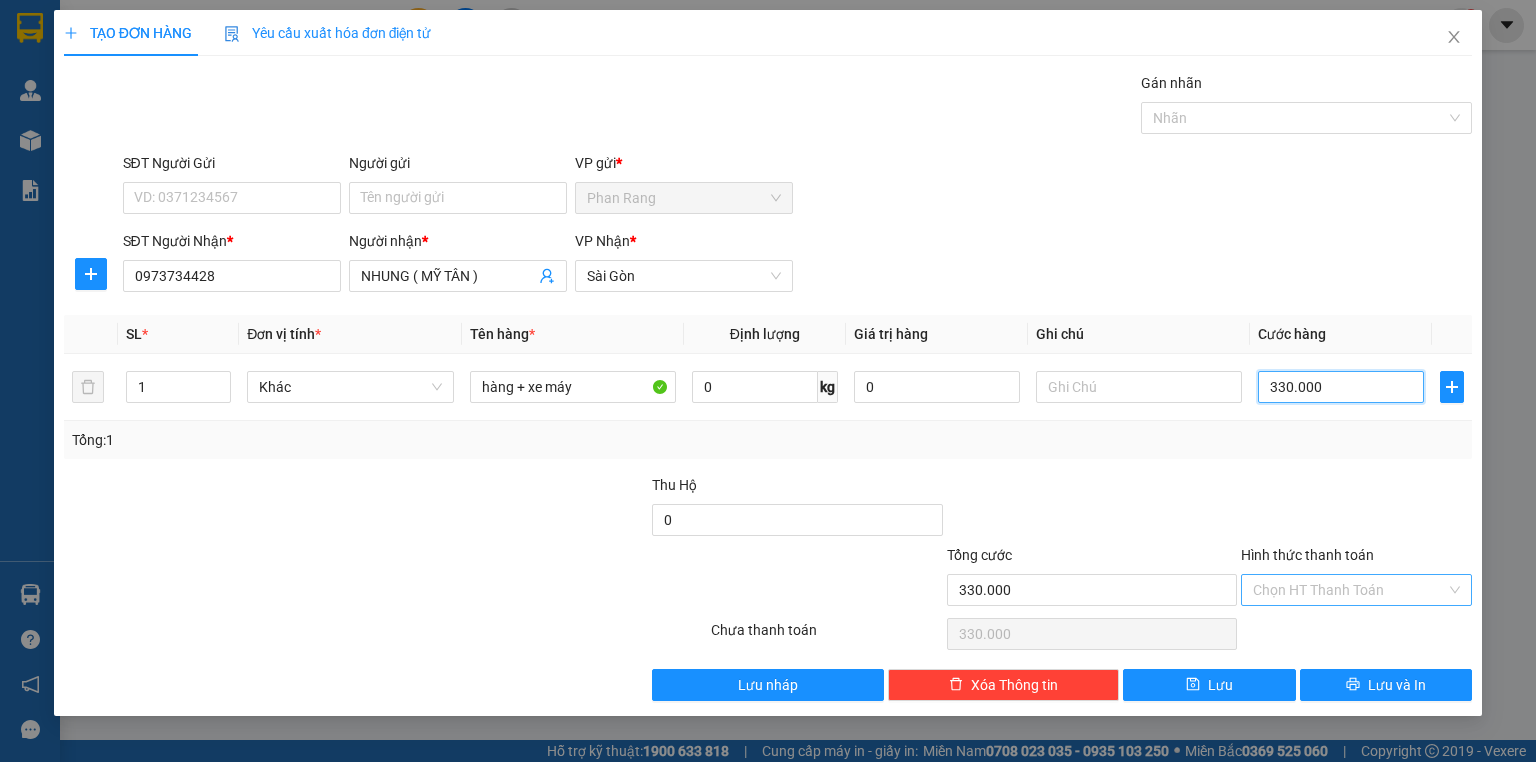 type on "330.000" 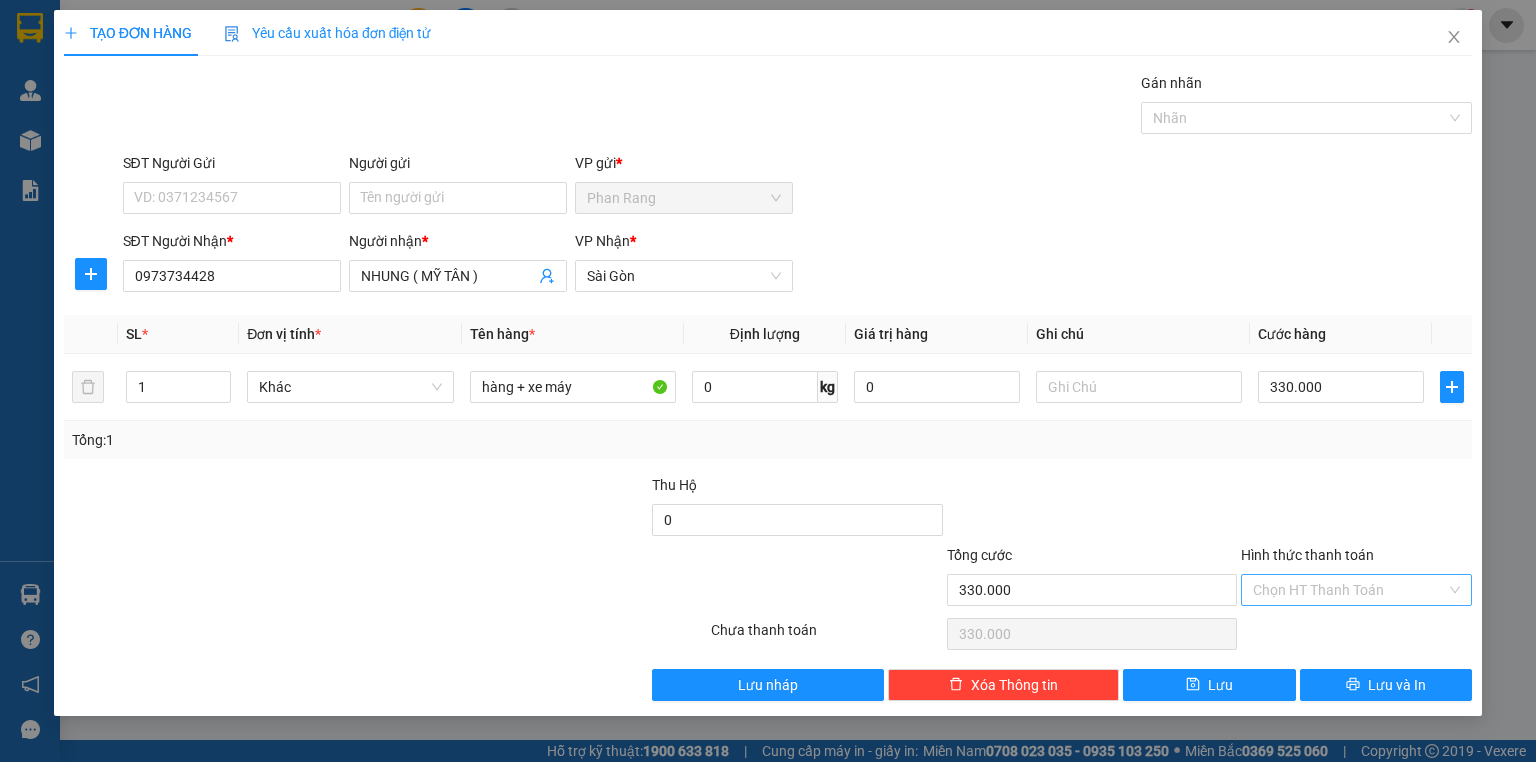 click on "Hình thức thanh toán" at bounding box center (1349, 590) 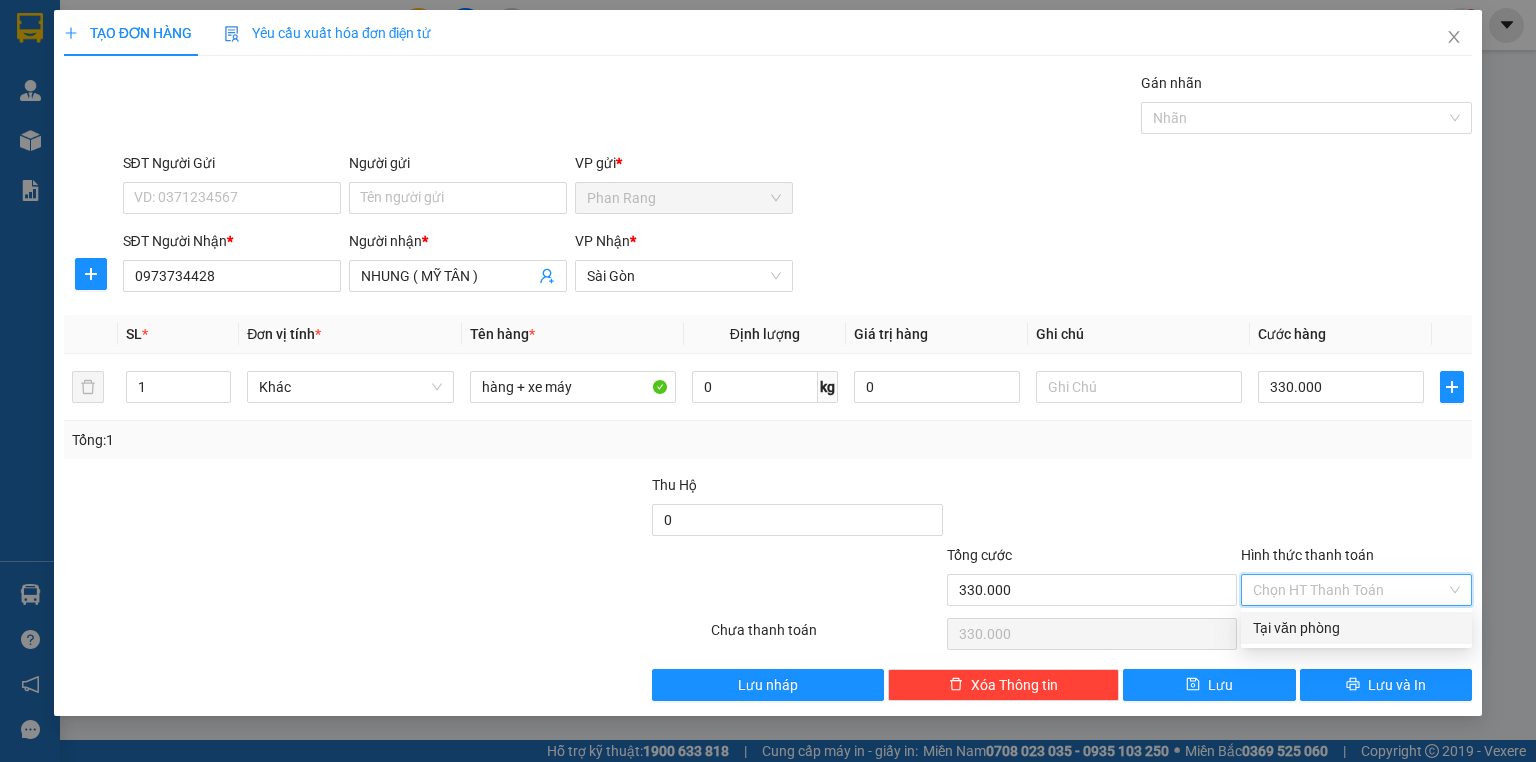 click on "Tại văn phòng" at bounding box center [1356, 628] 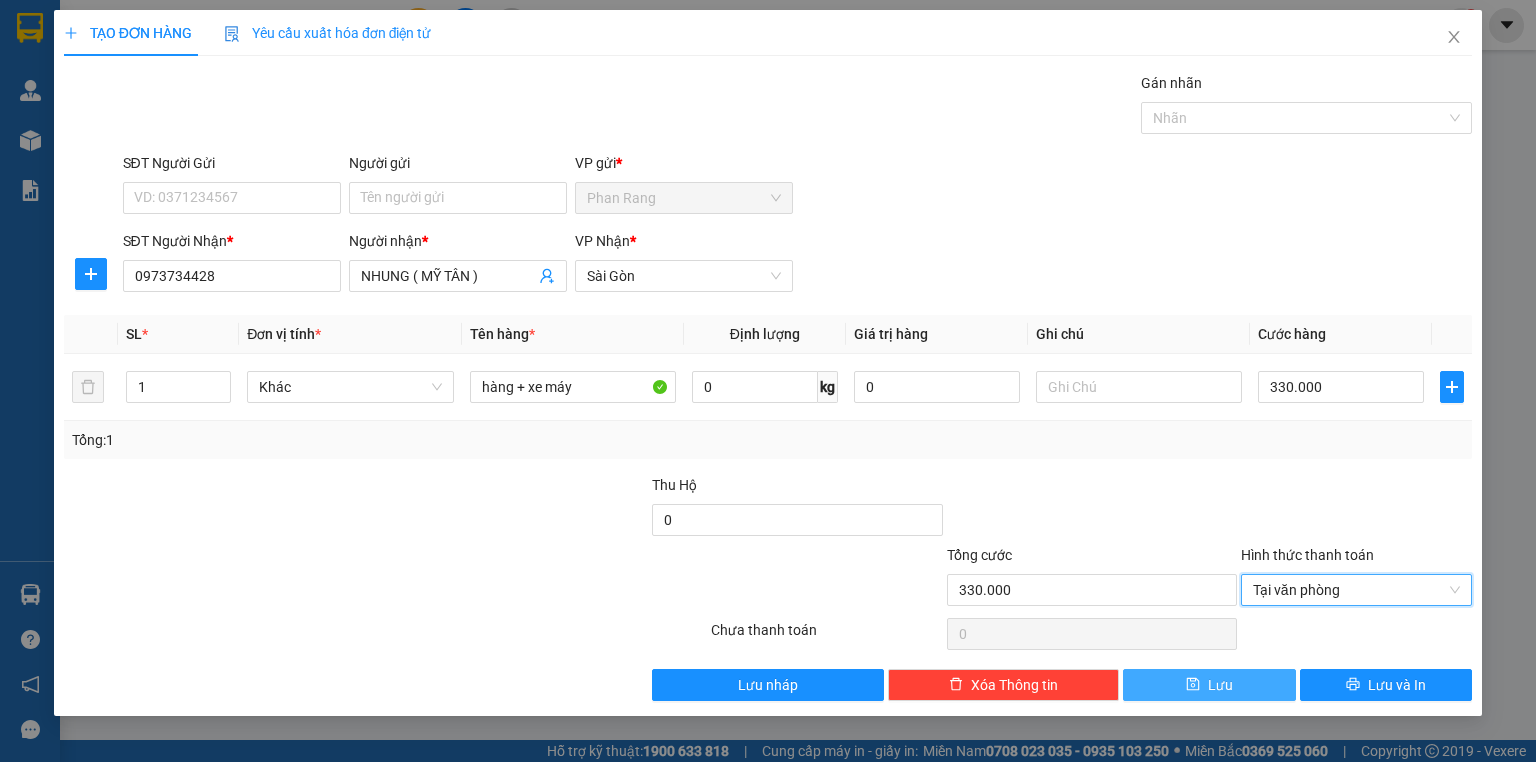 click on "Lưu" at bounding box center (1209, 685) 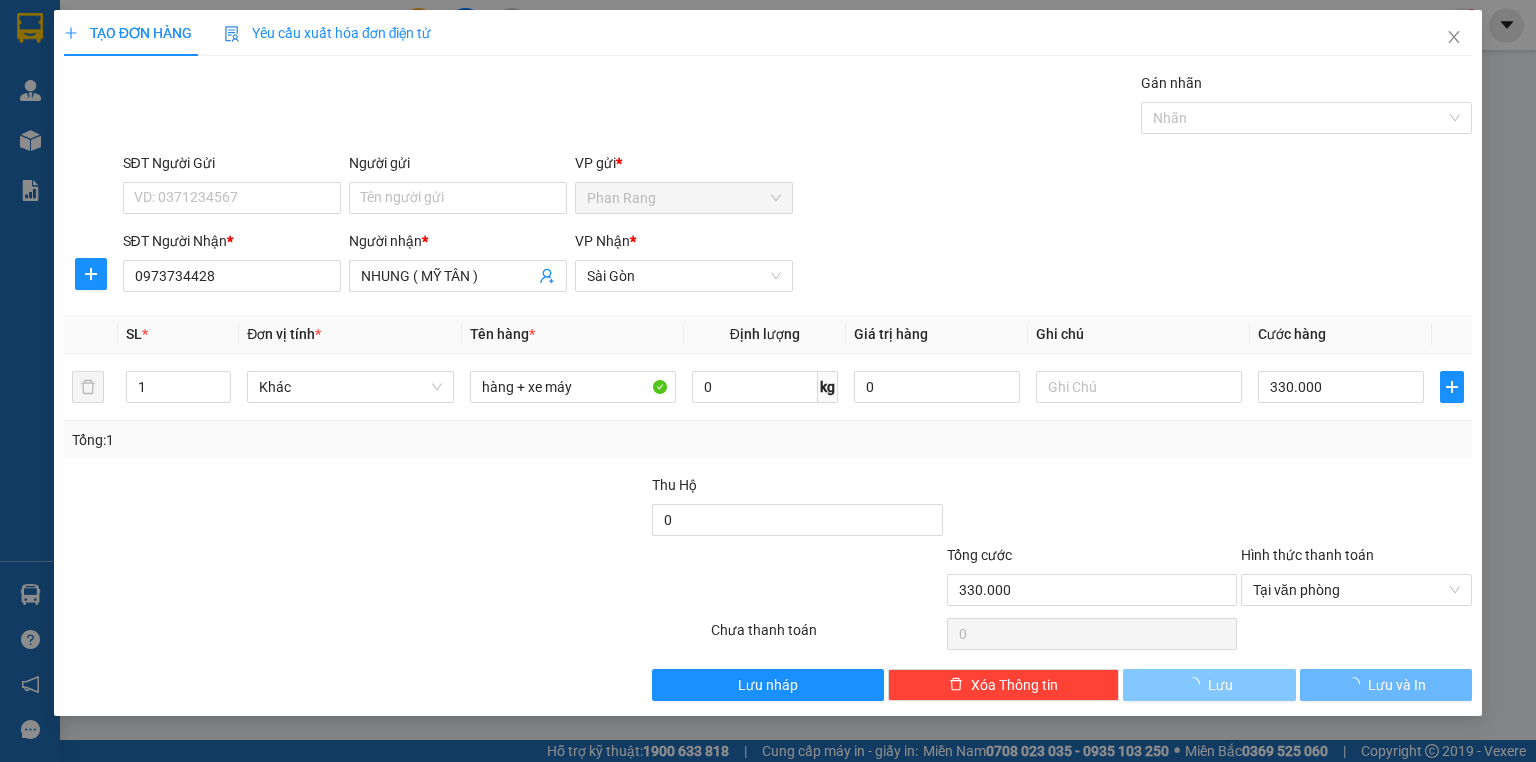 type 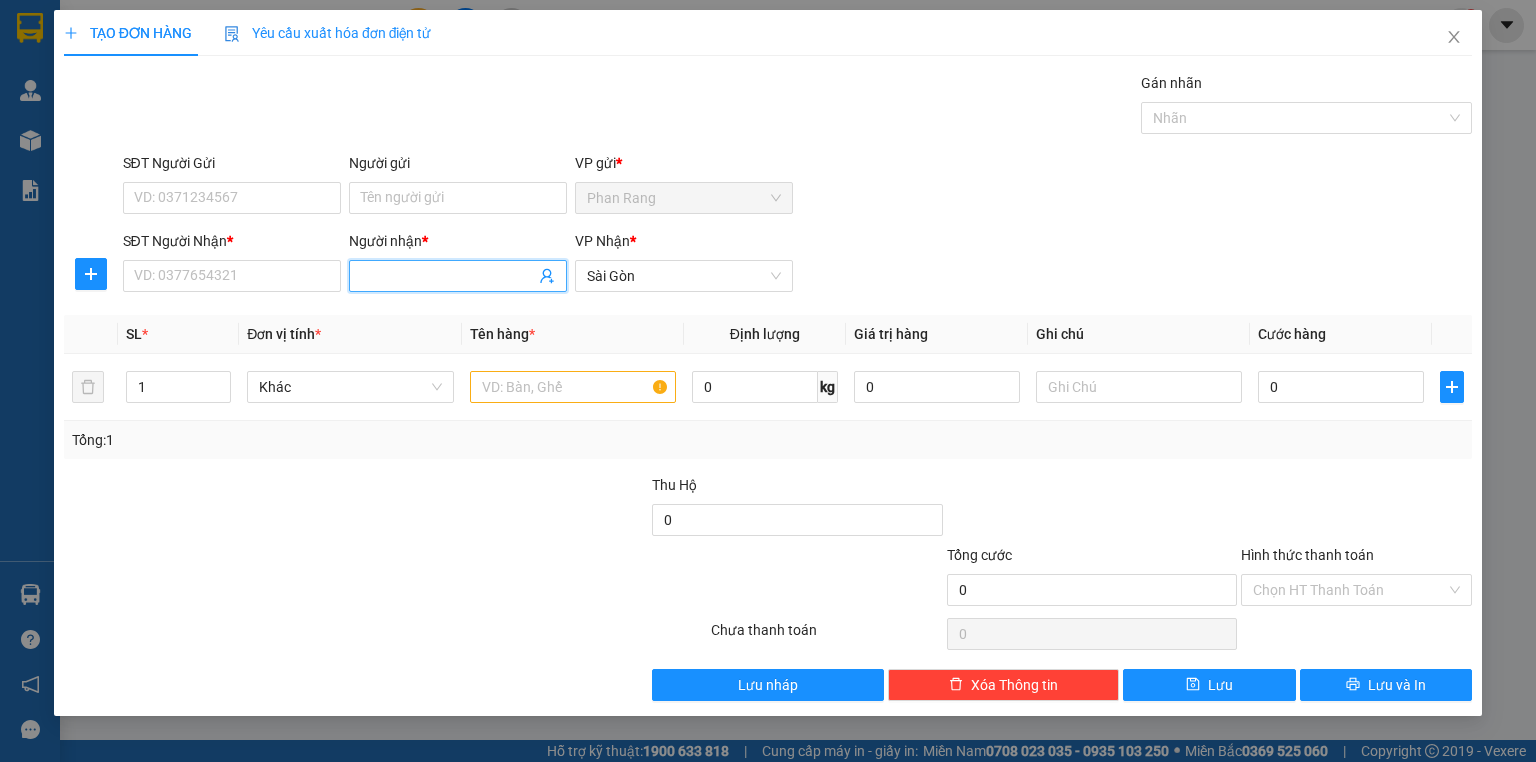 click on "Người nhận  *" at bounding box center (448, 276) 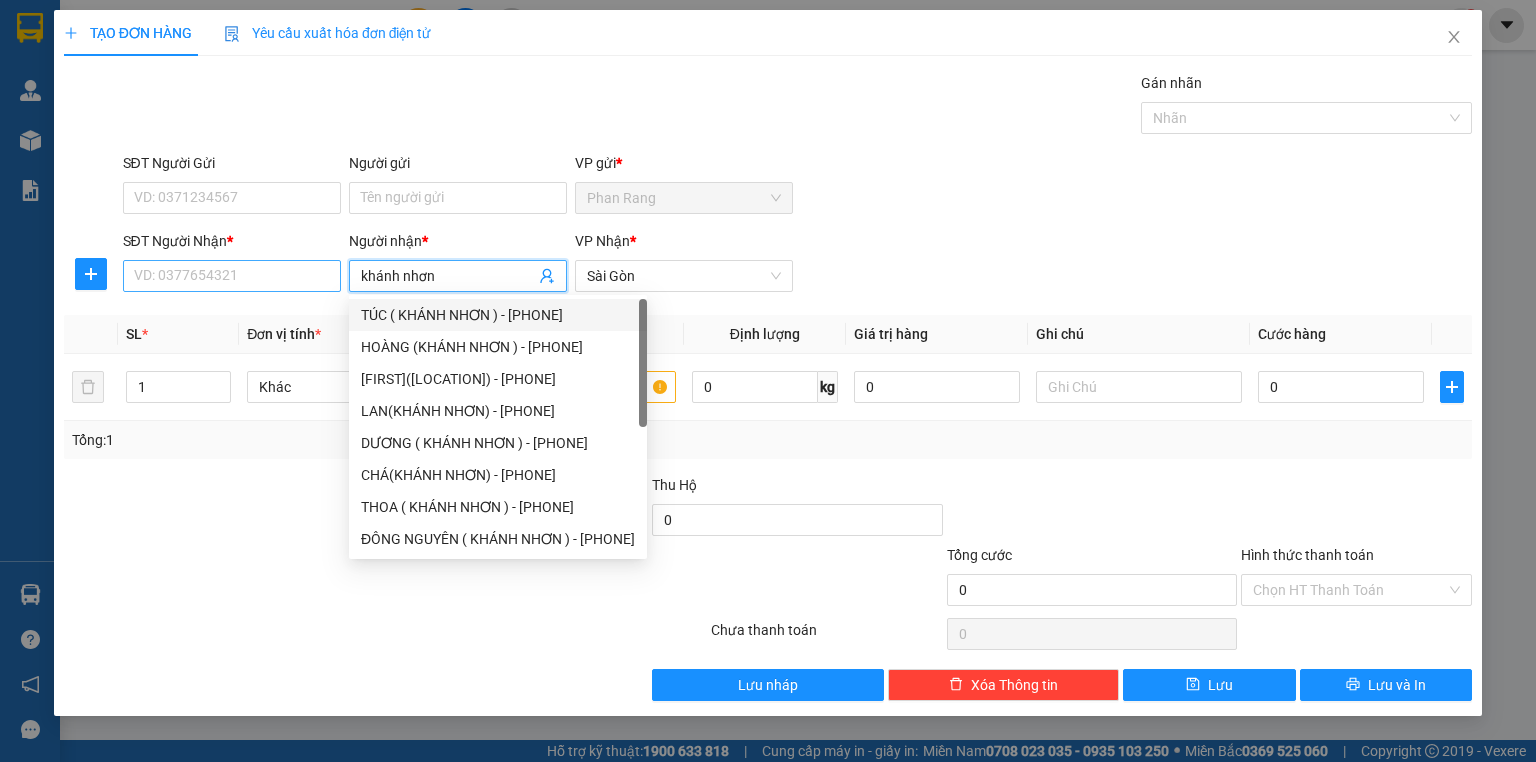 type on "khánh nhơn" 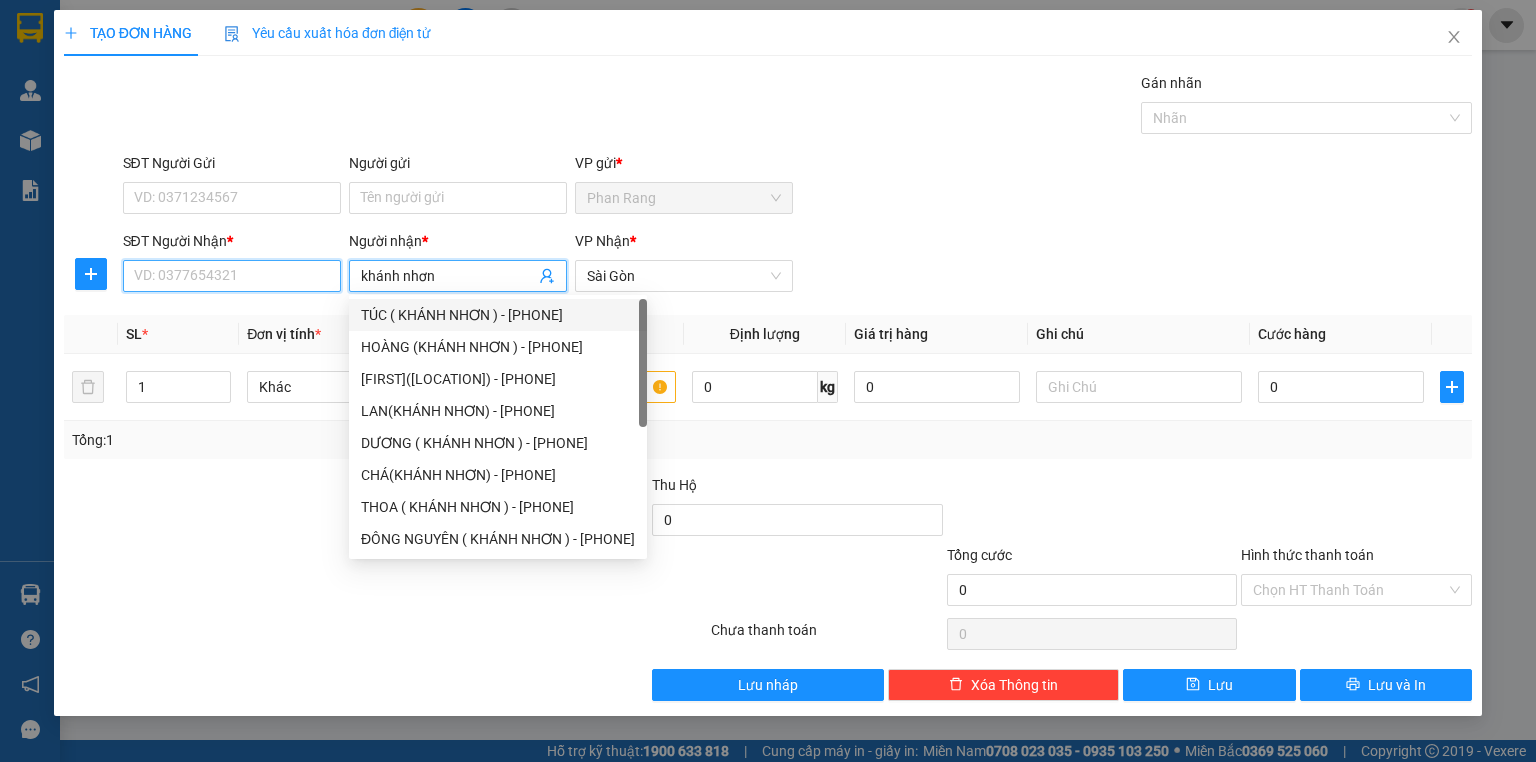 click on "SĐT Người Nhận  *" at bounding box center [232, 276] 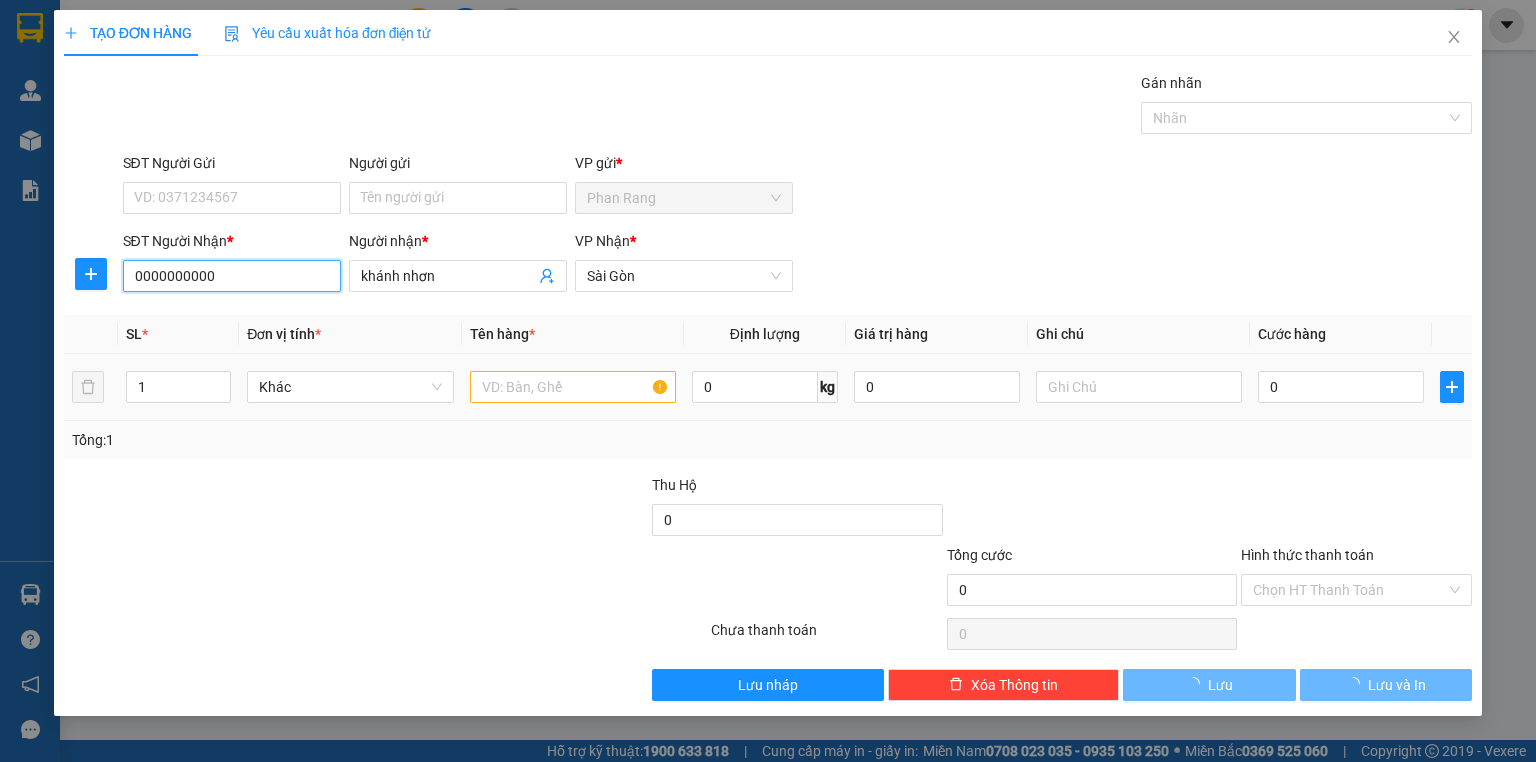 type on "0000000000" 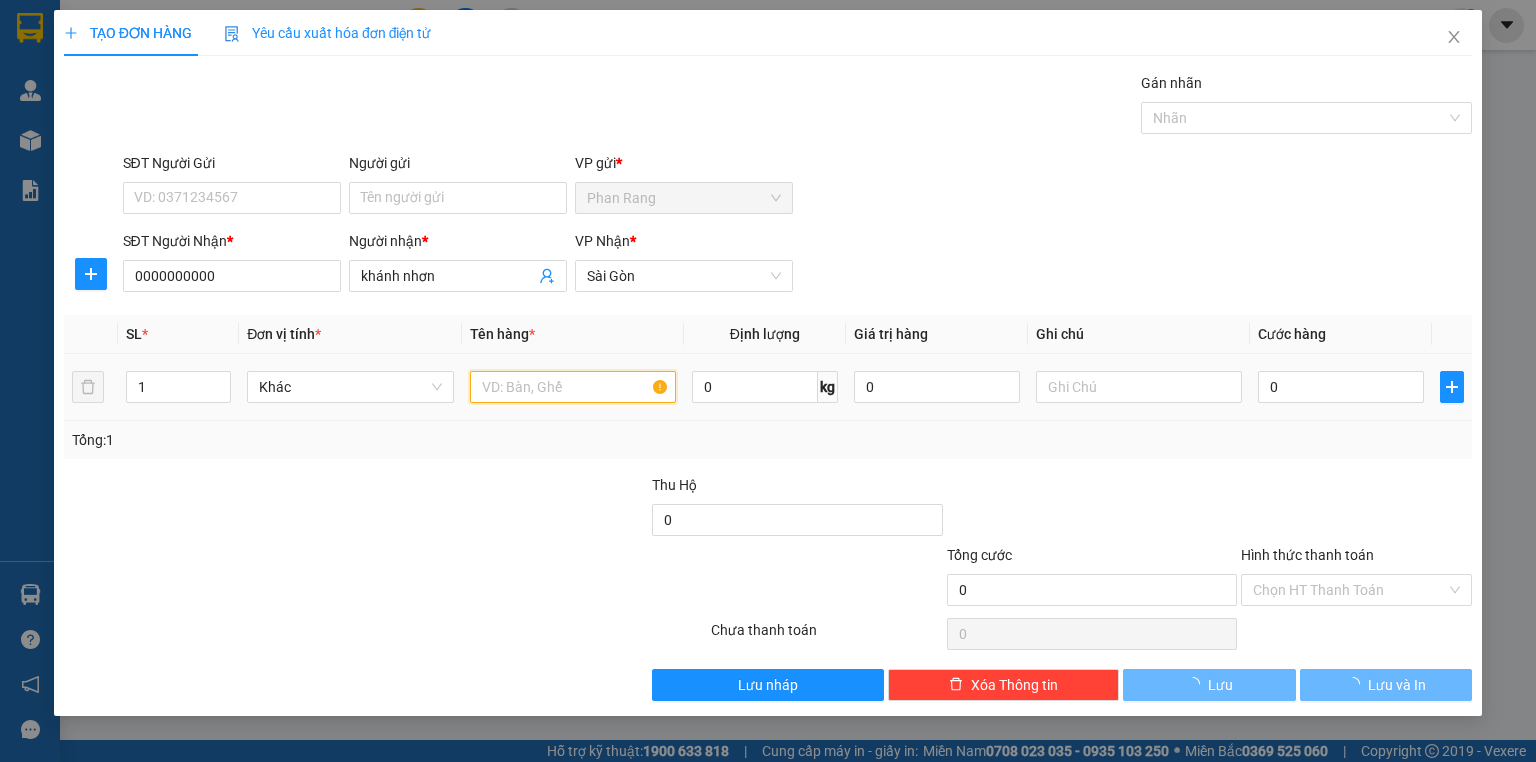 click at bounding box center [573, 387] 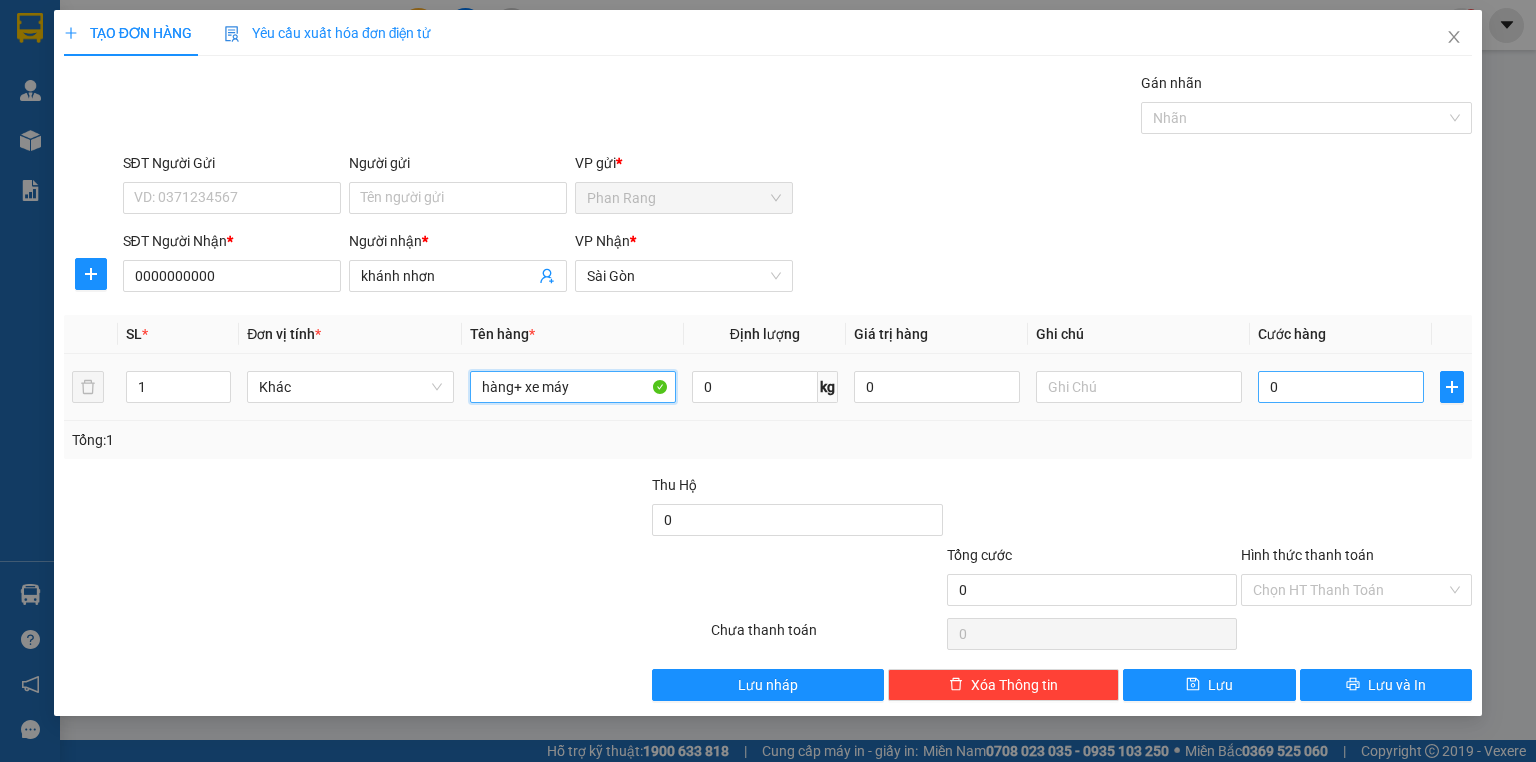 type on "hàng+ xe máy" 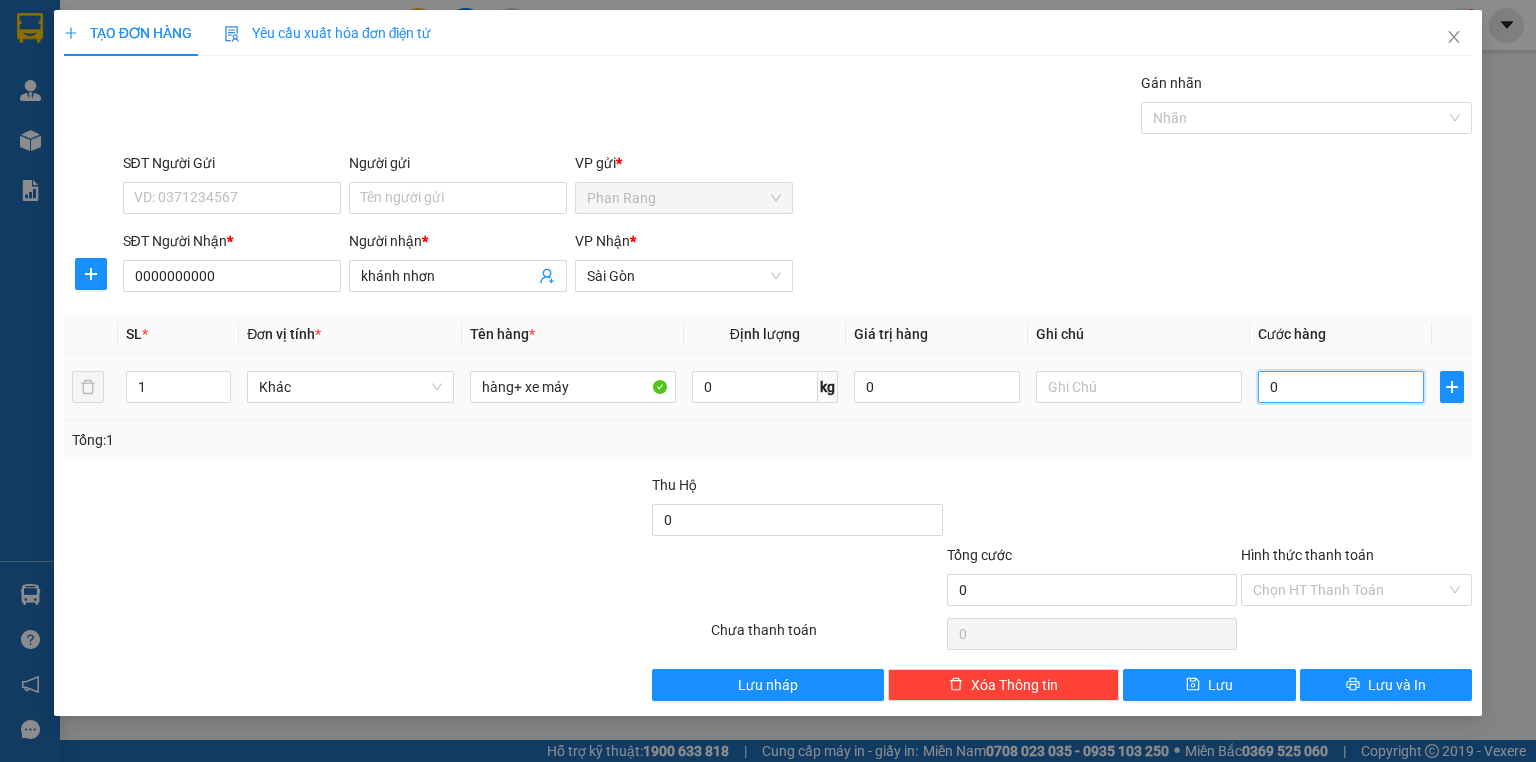 click on "0" at bounding box center [1341, 387] 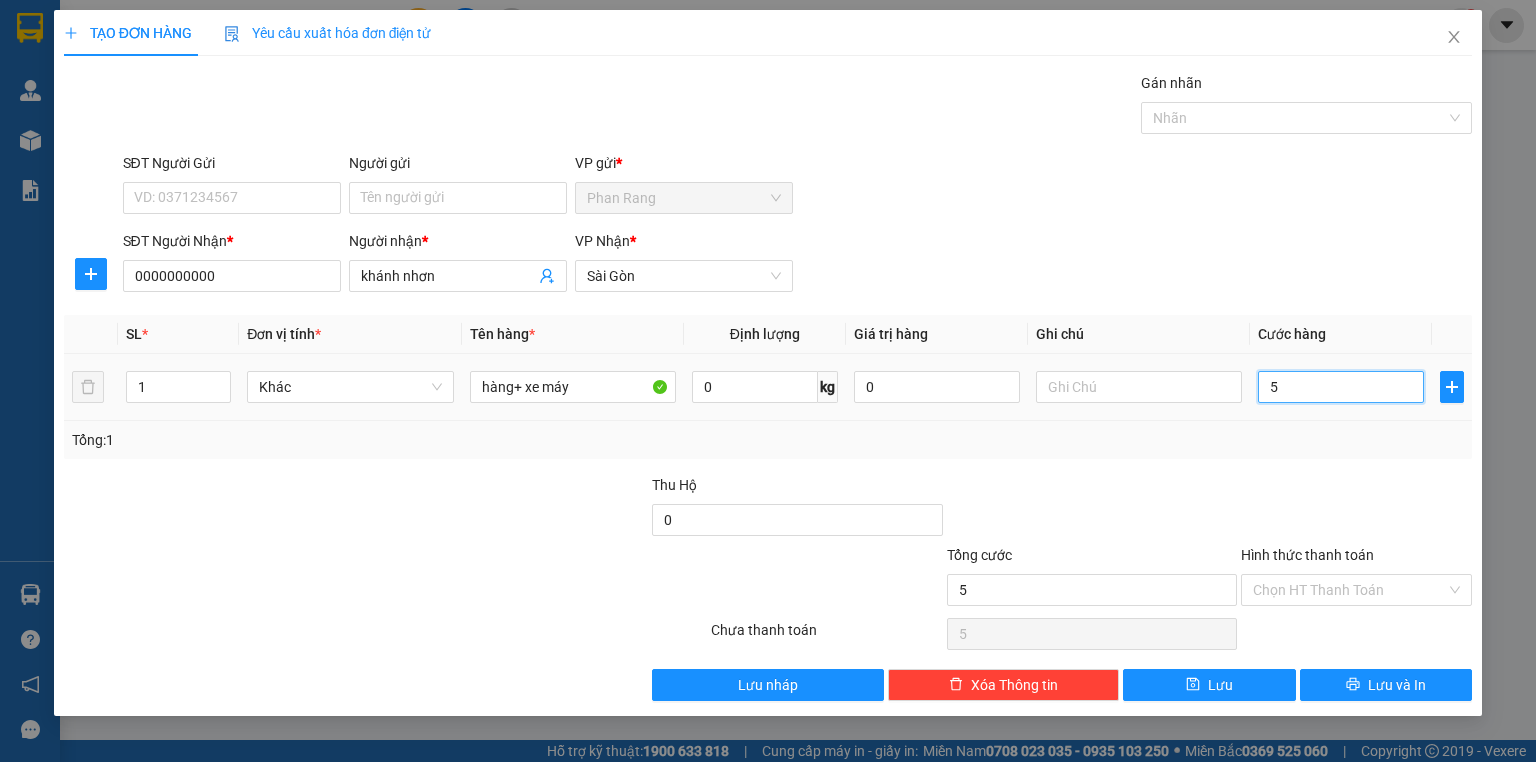 type on "51" 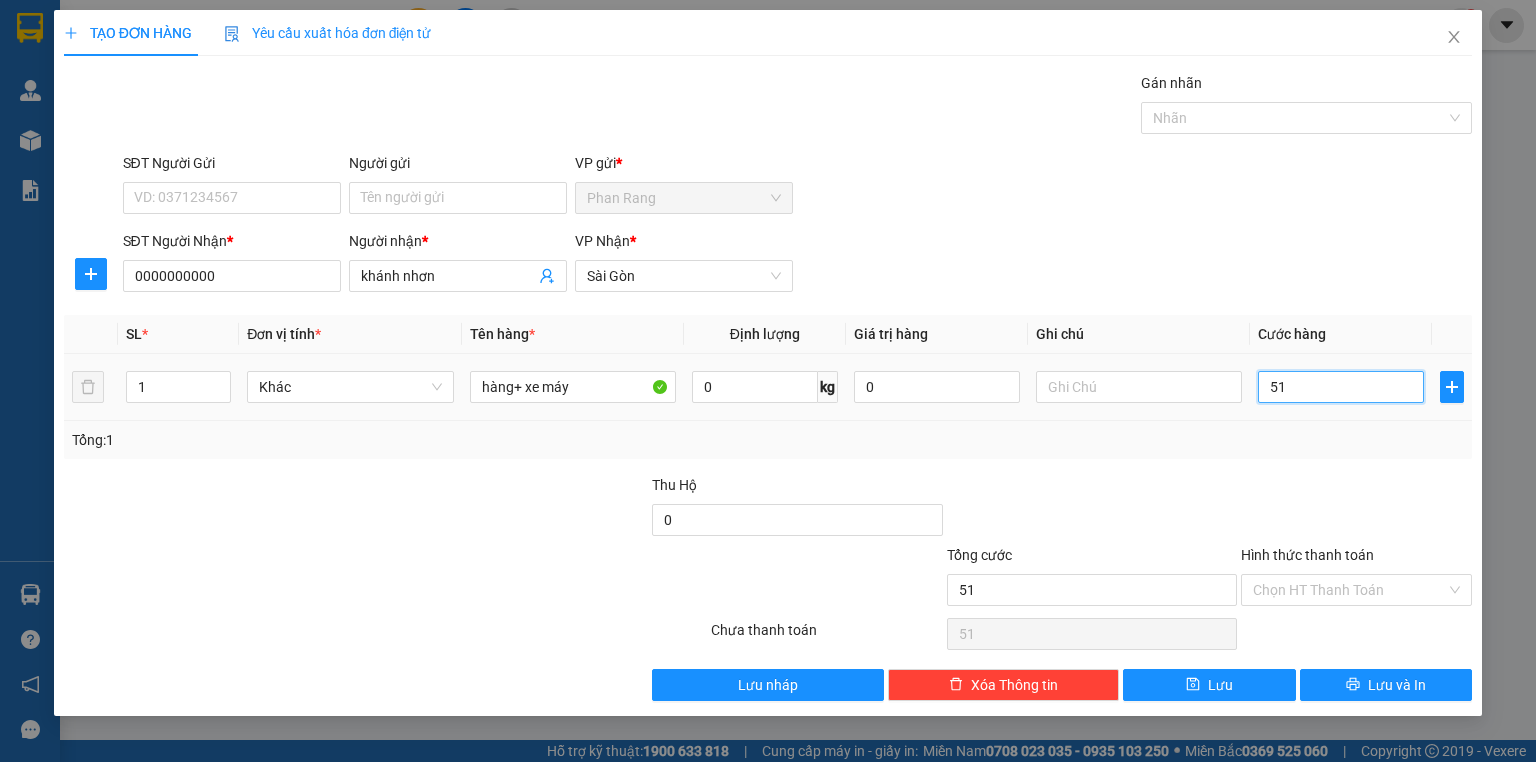 type on "510" 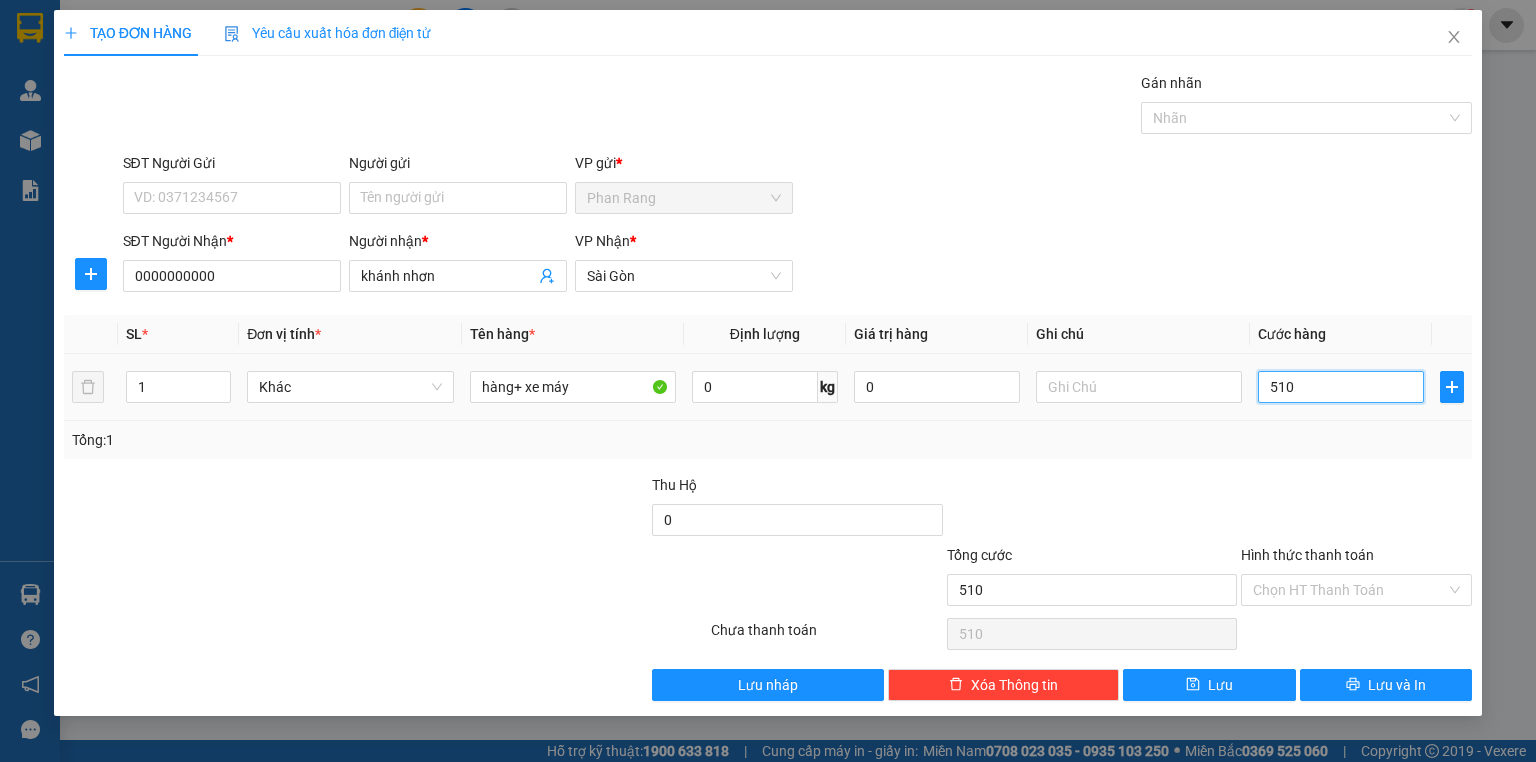 type on "5.100" 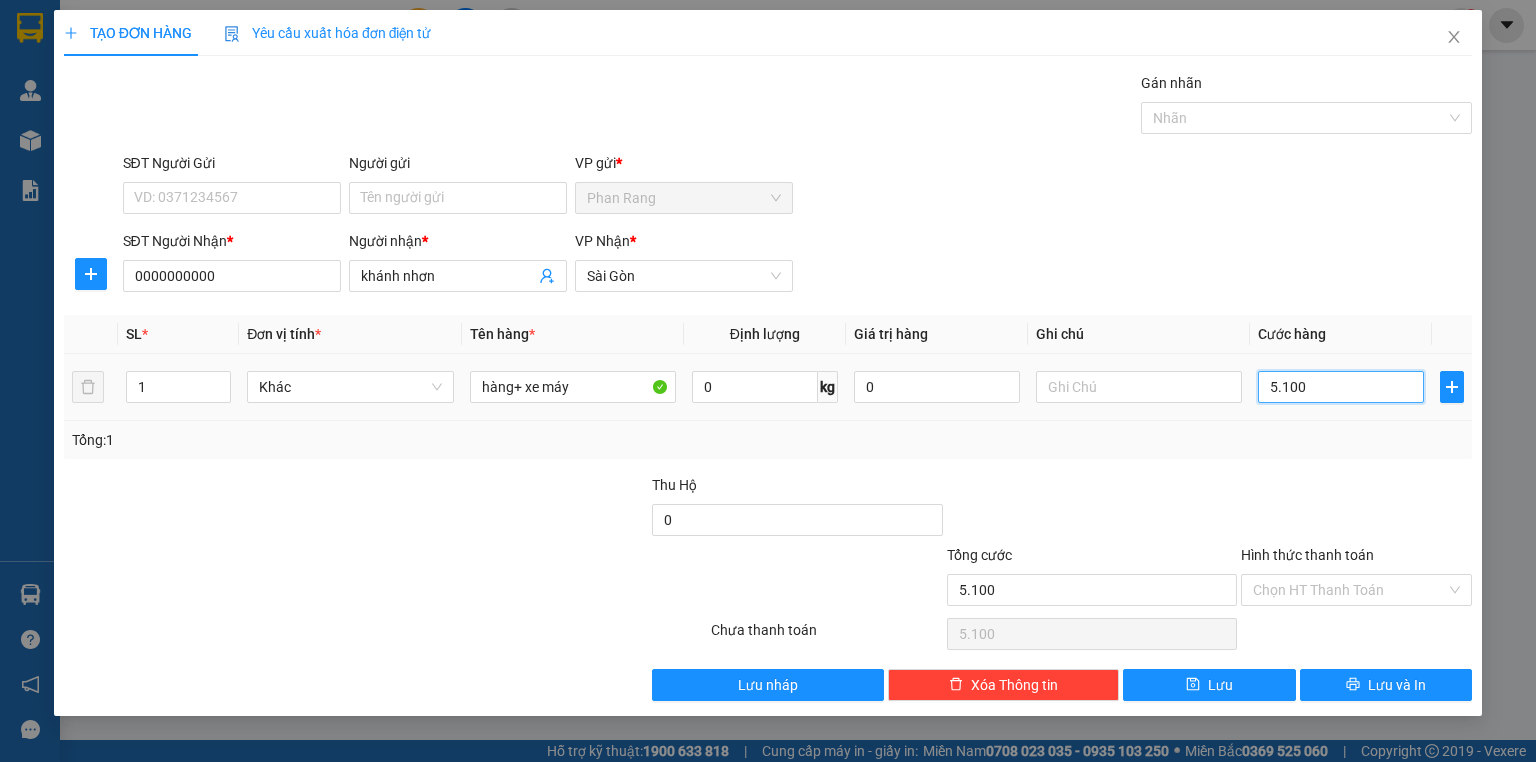 type on "51.000" 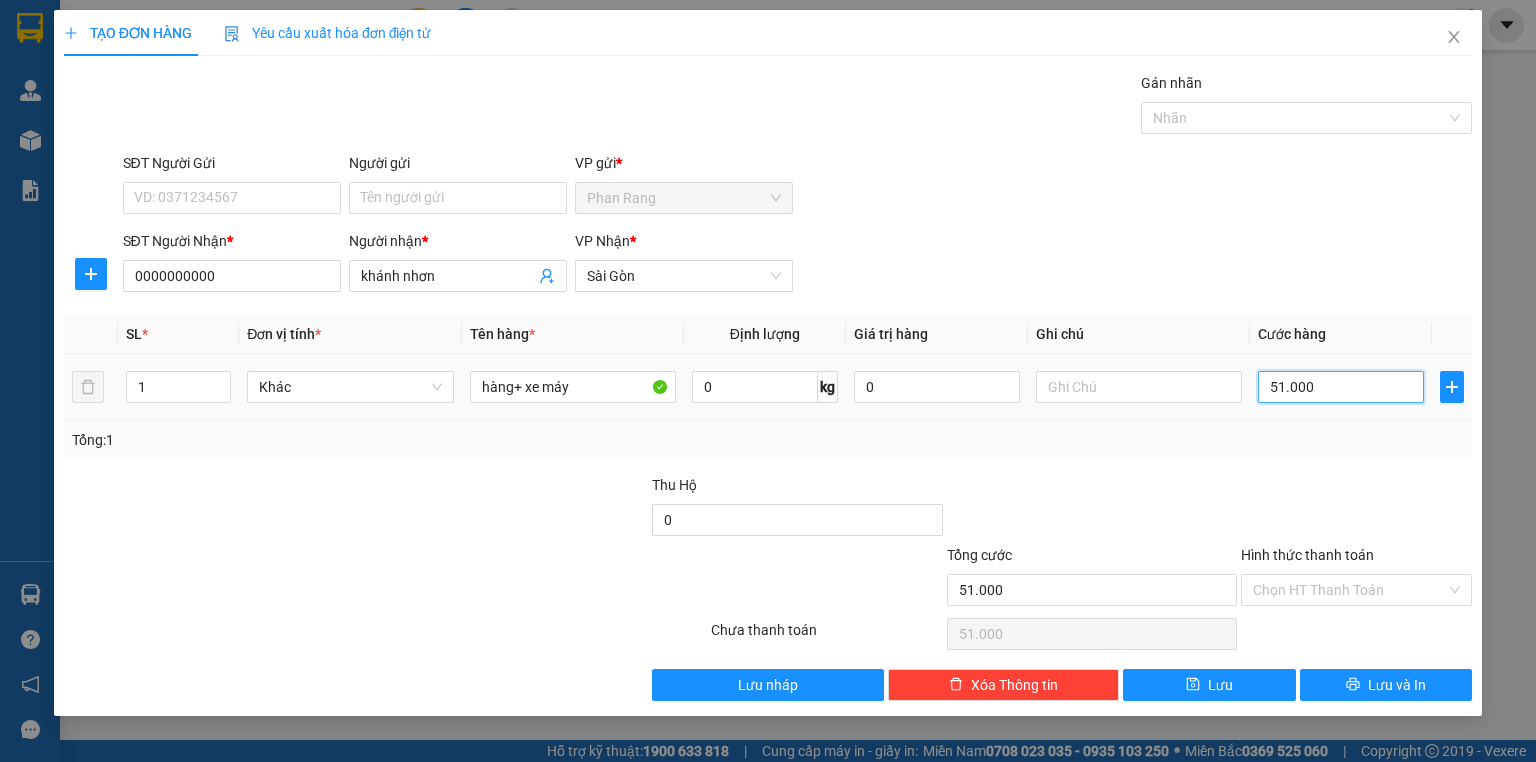 type on "510.000" 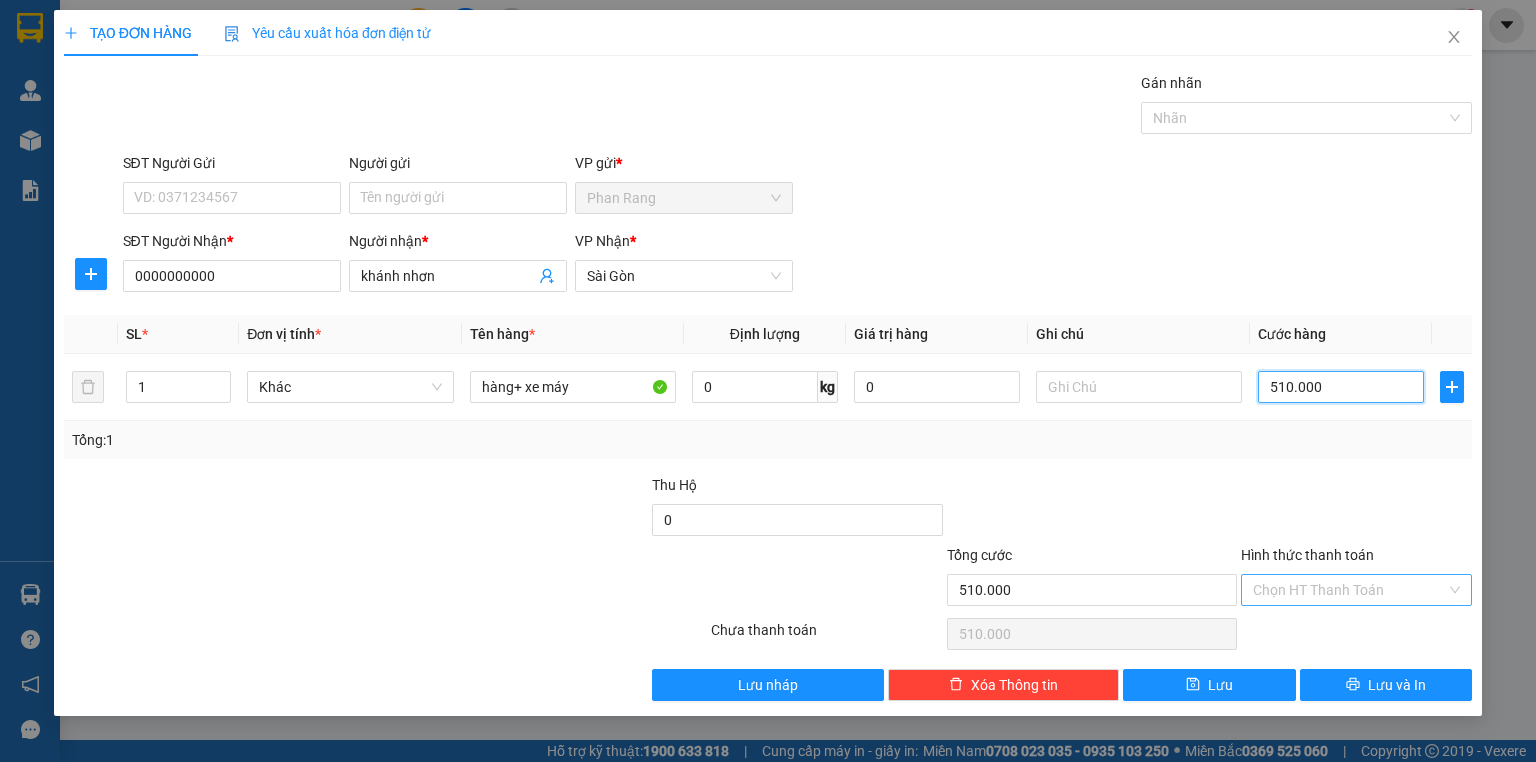 type on "510.000" 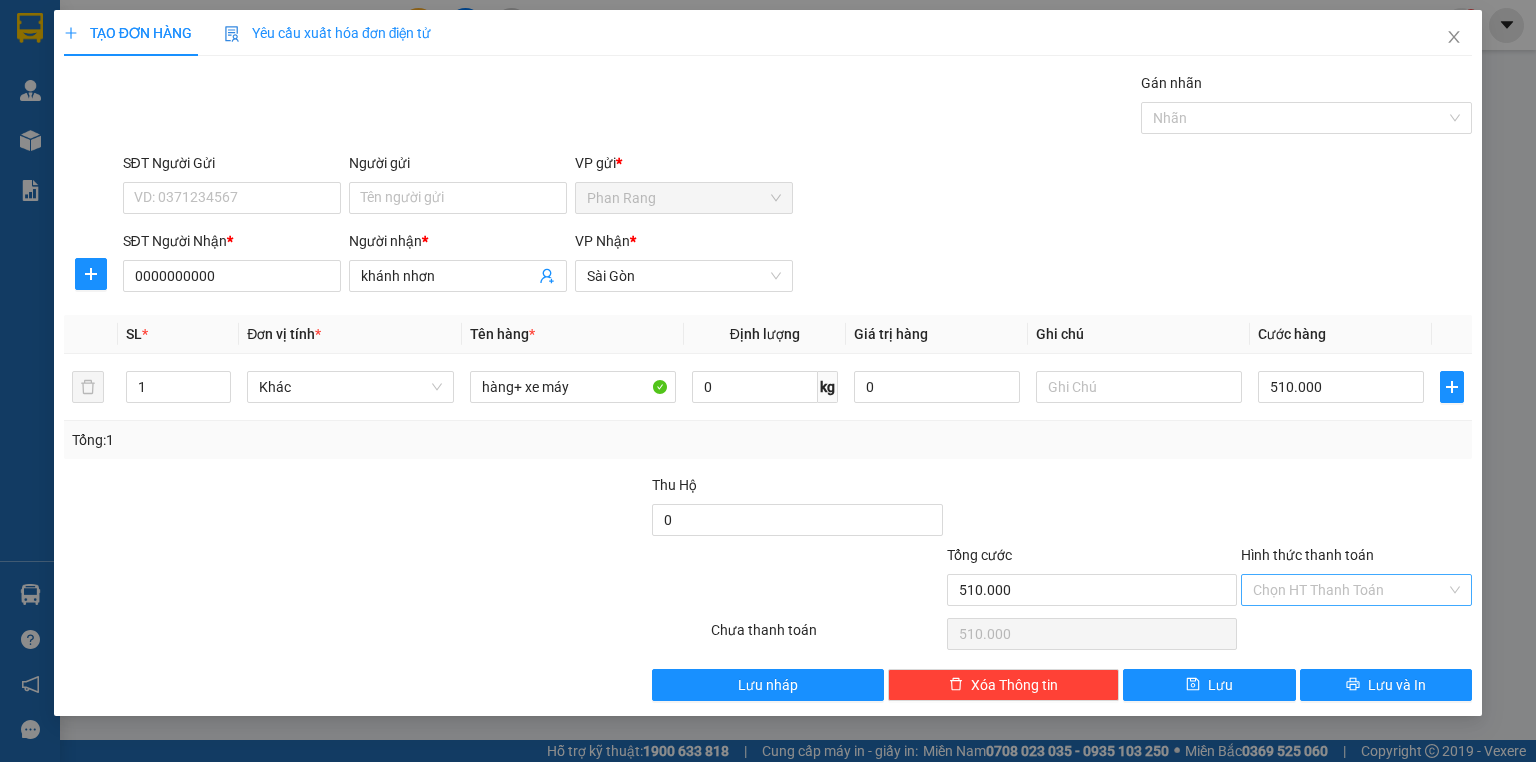 click on "Hình thức thanh toán" at bounding box center [1349, 590] 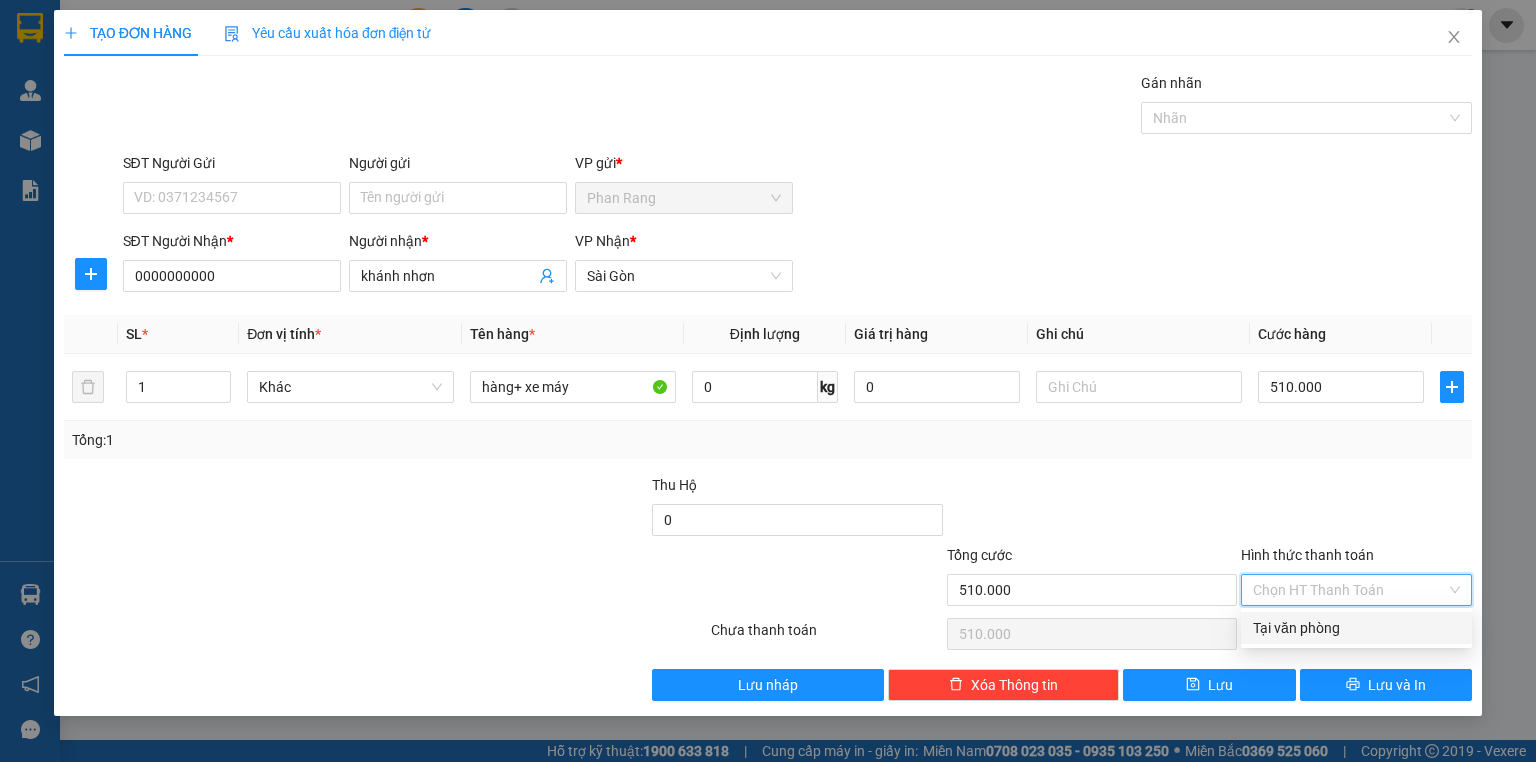 click on "Tại văn phòng" at bounding box center (1356, 628) 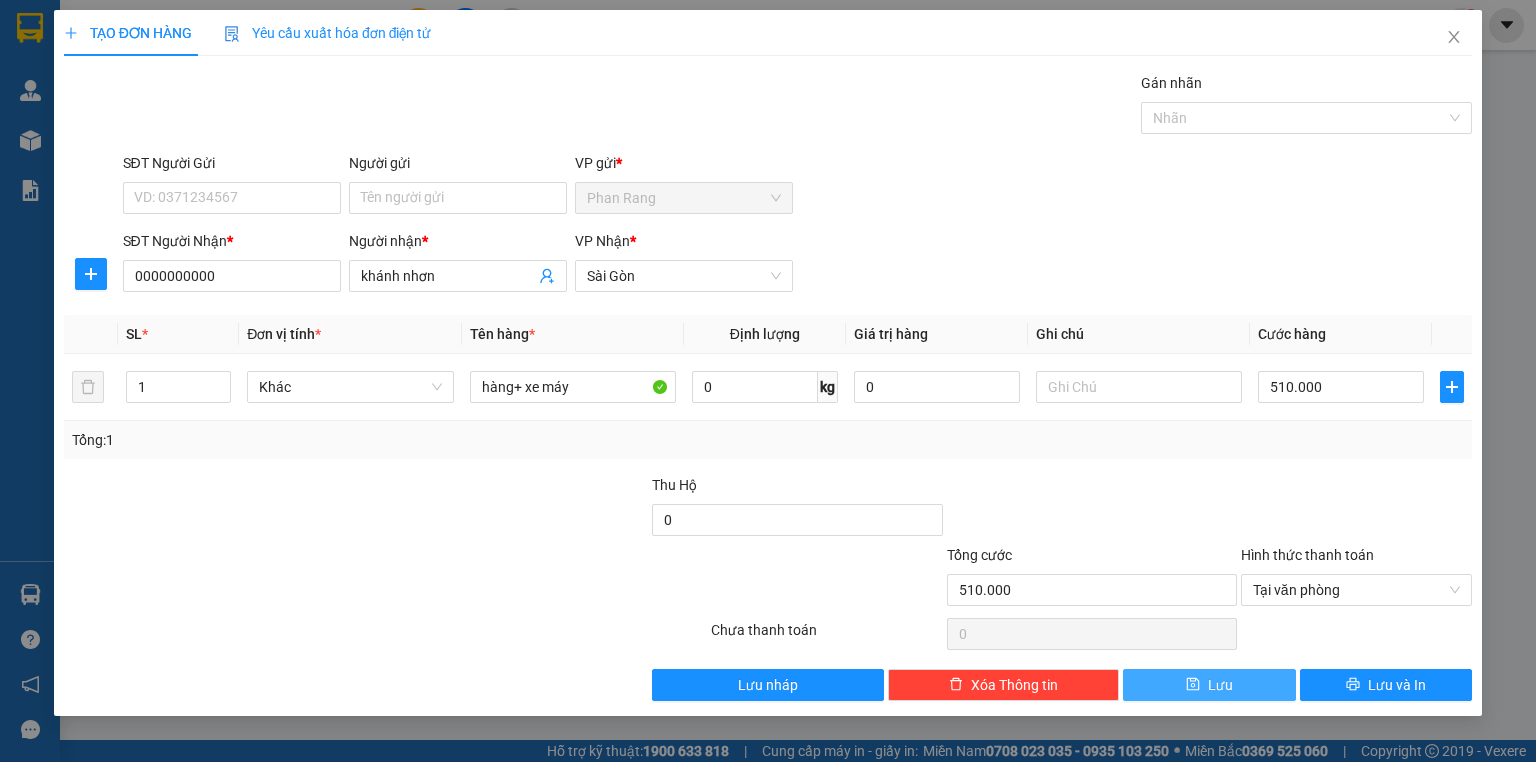 click on "Lưu" at bounding box center [1209, 685] 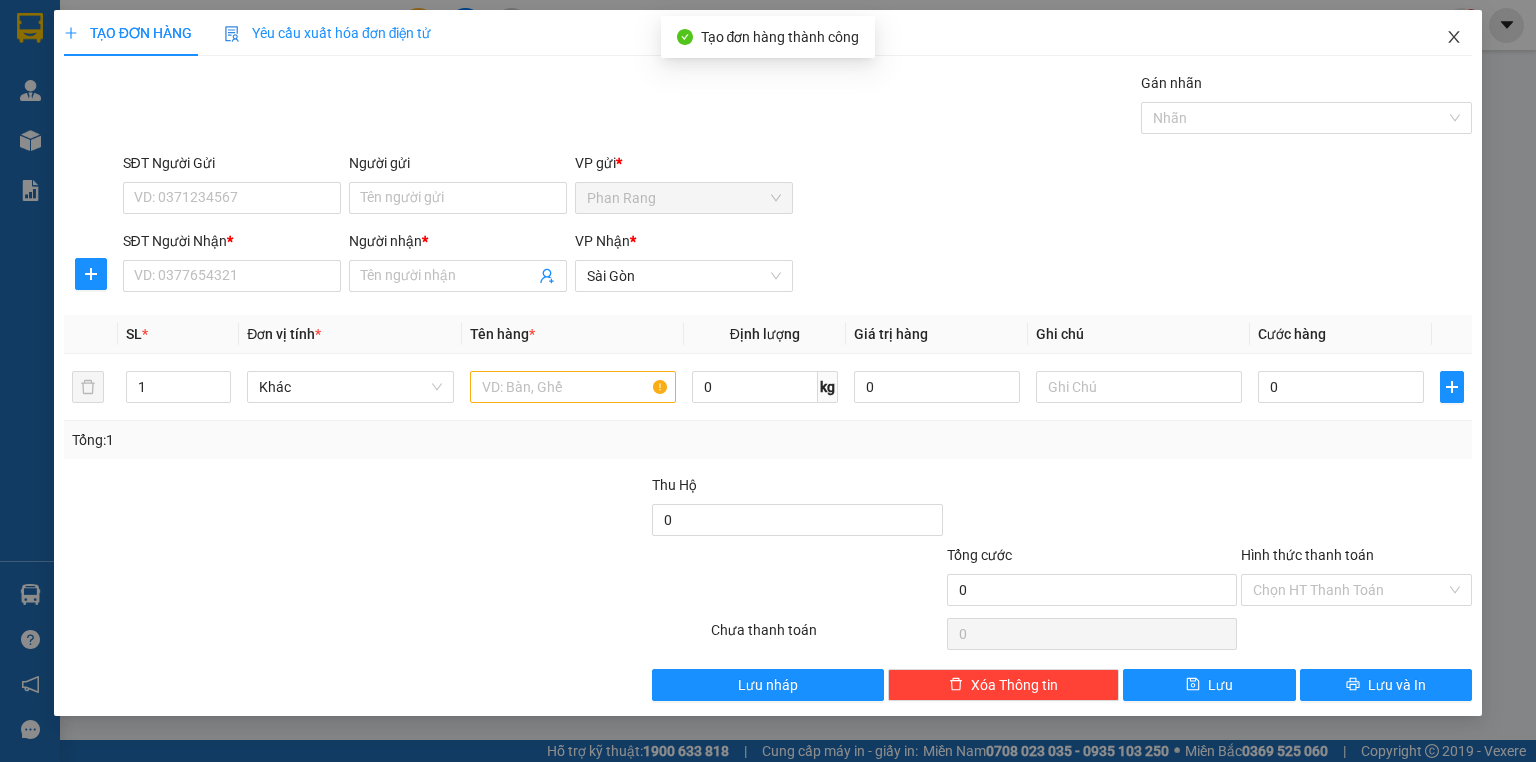 click 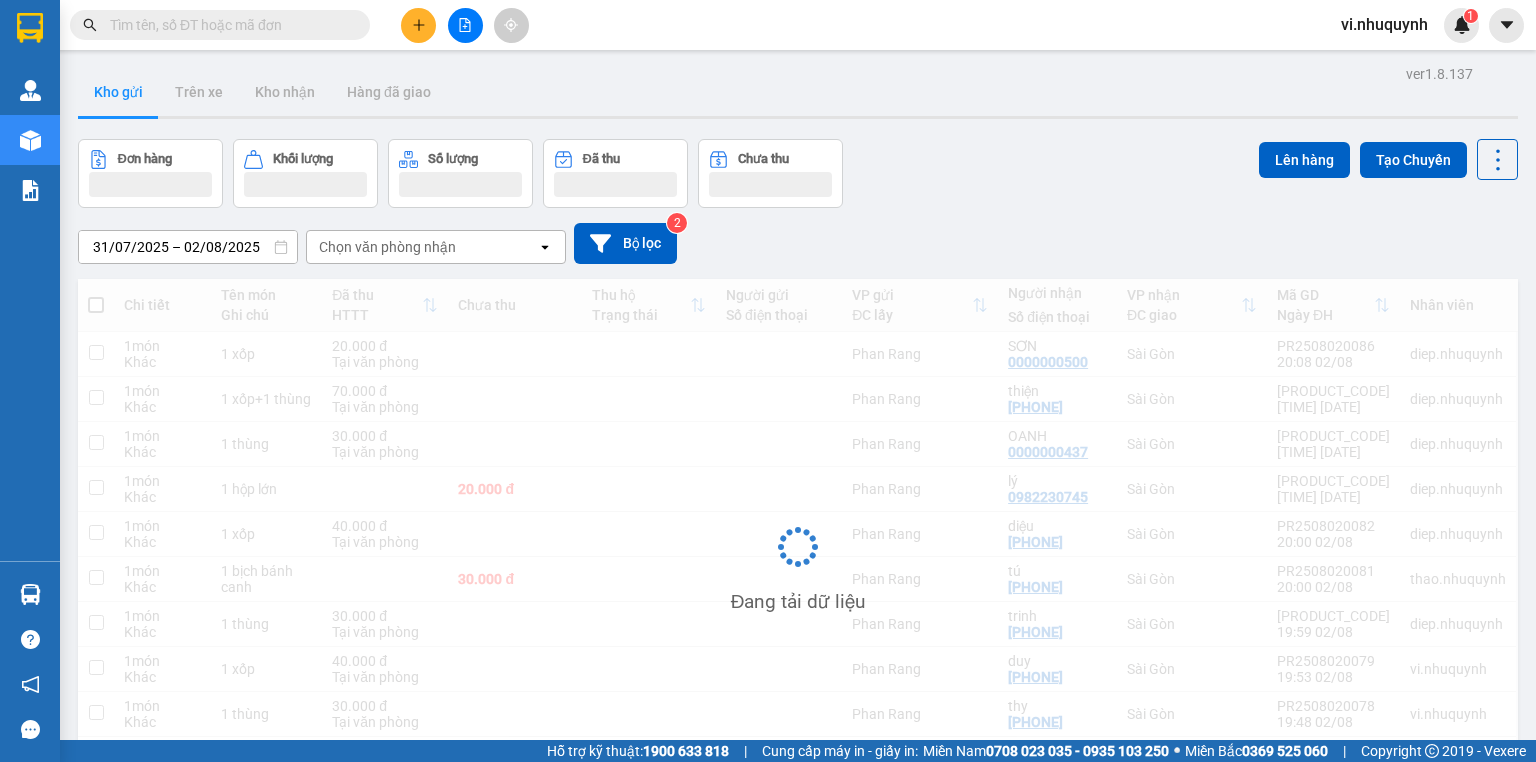click 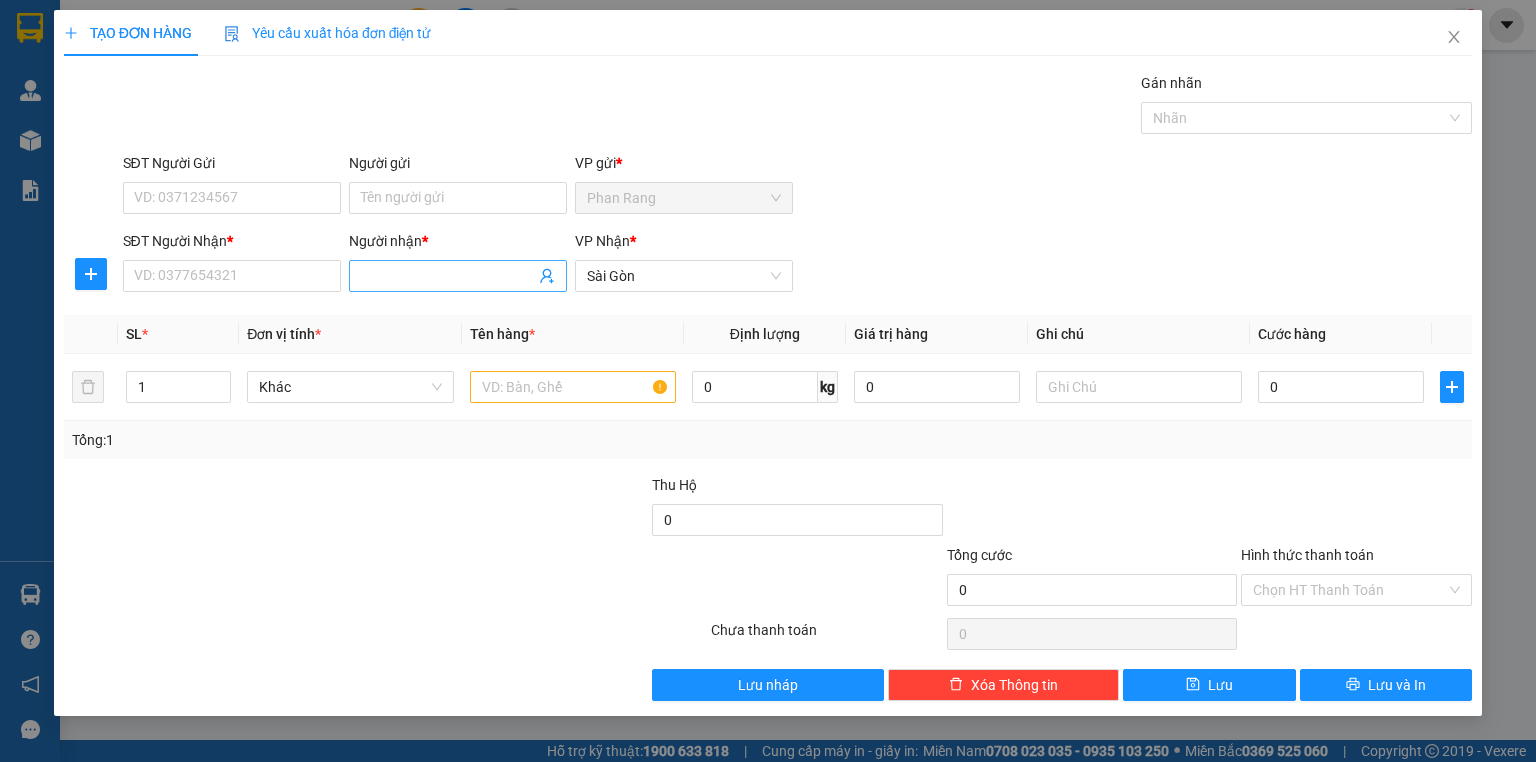 click on "Người nhận  *" at bounding box center [448, 276] 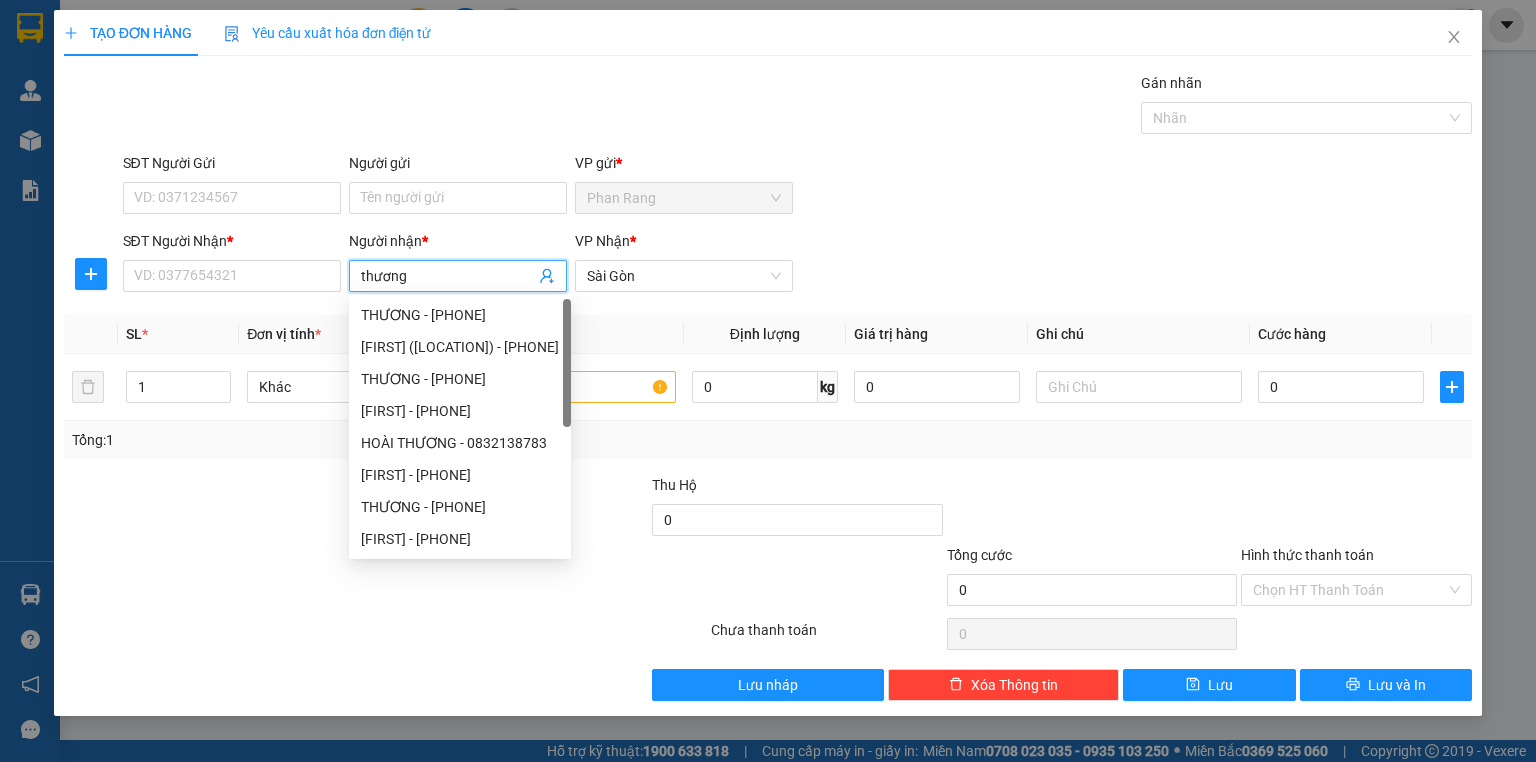type on "thương" 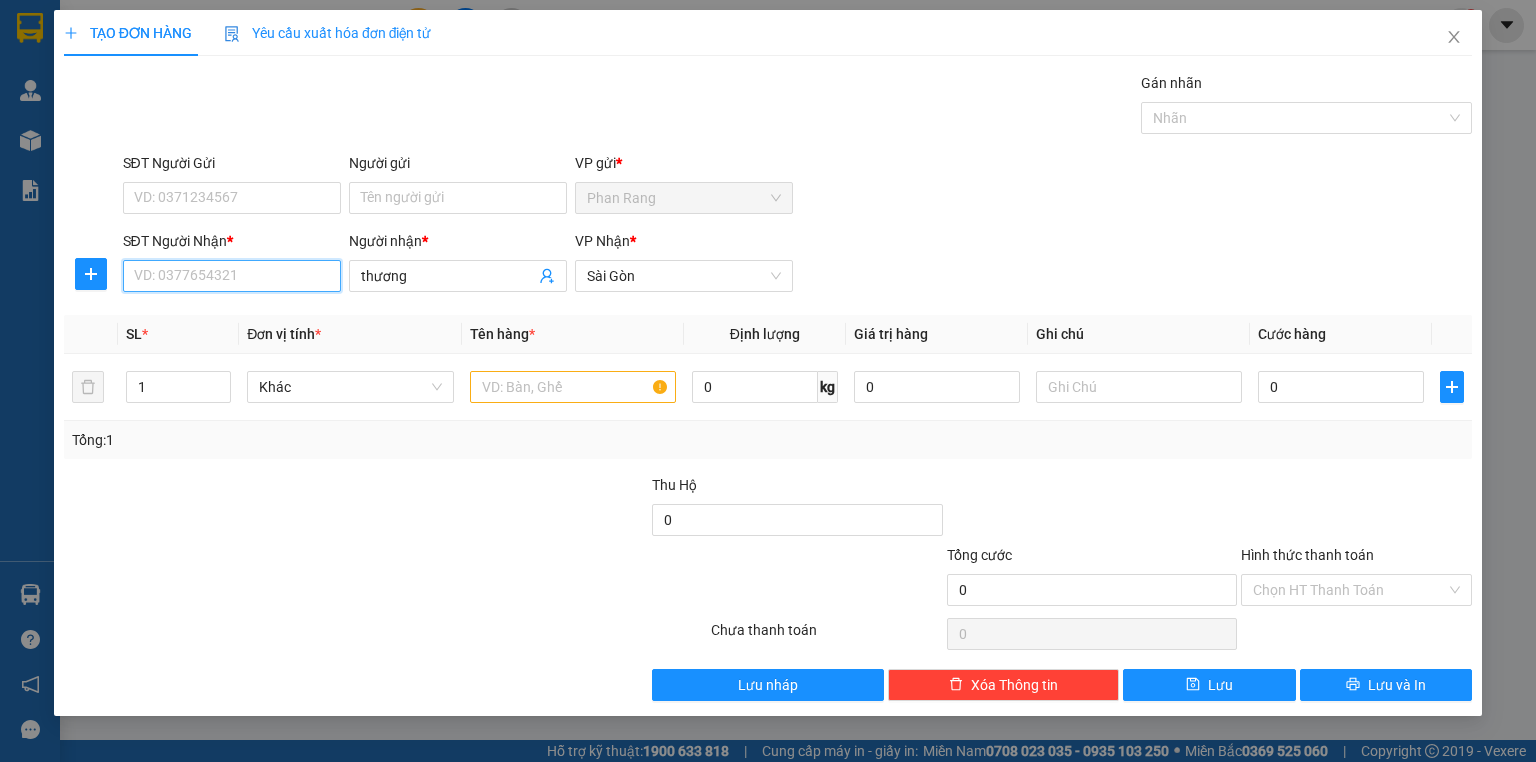 click on "SĐT Người Nhận  *" at bounding box center [232, 276] 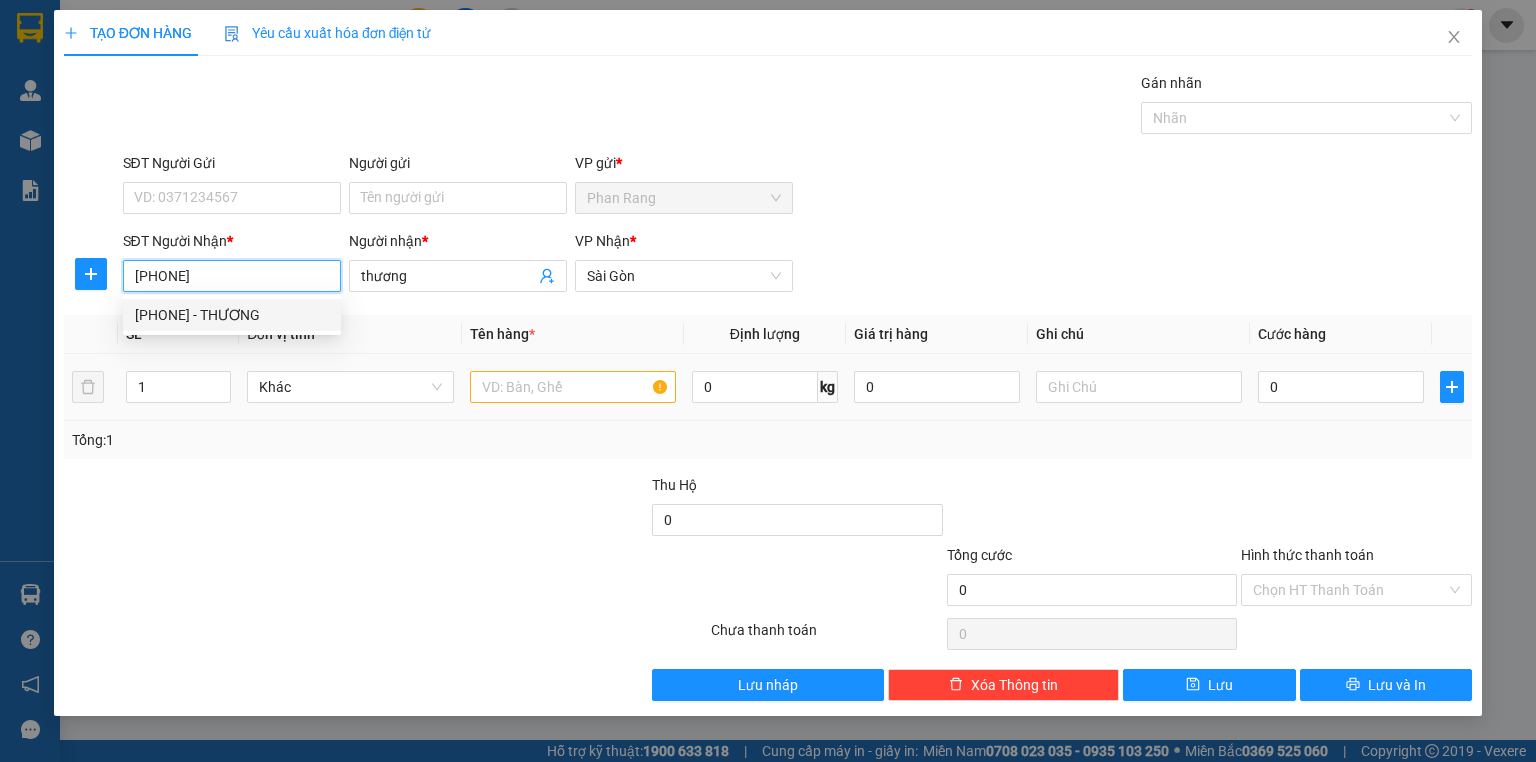 type on "[PHONE]" 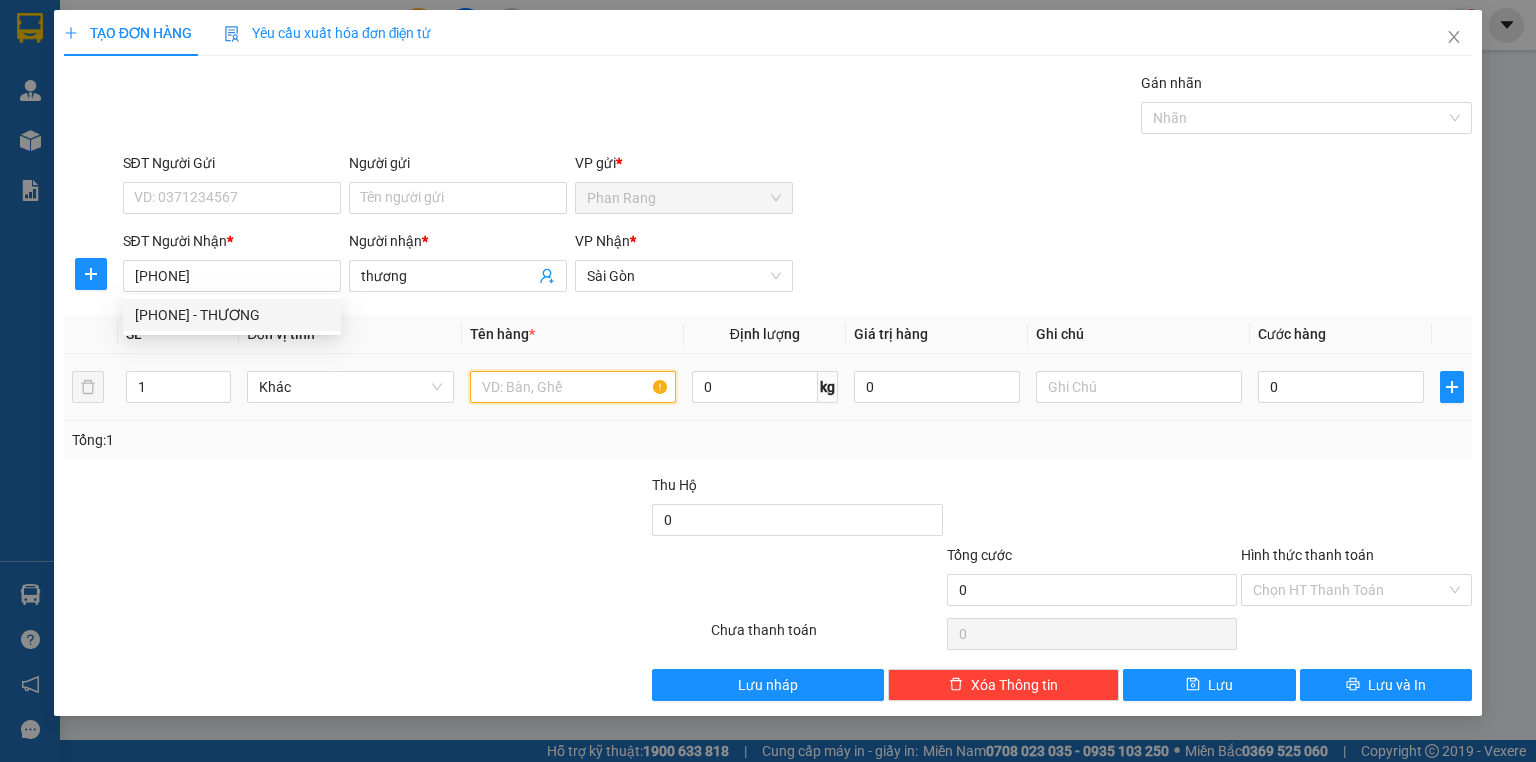 click at bounding box center (573, 387) 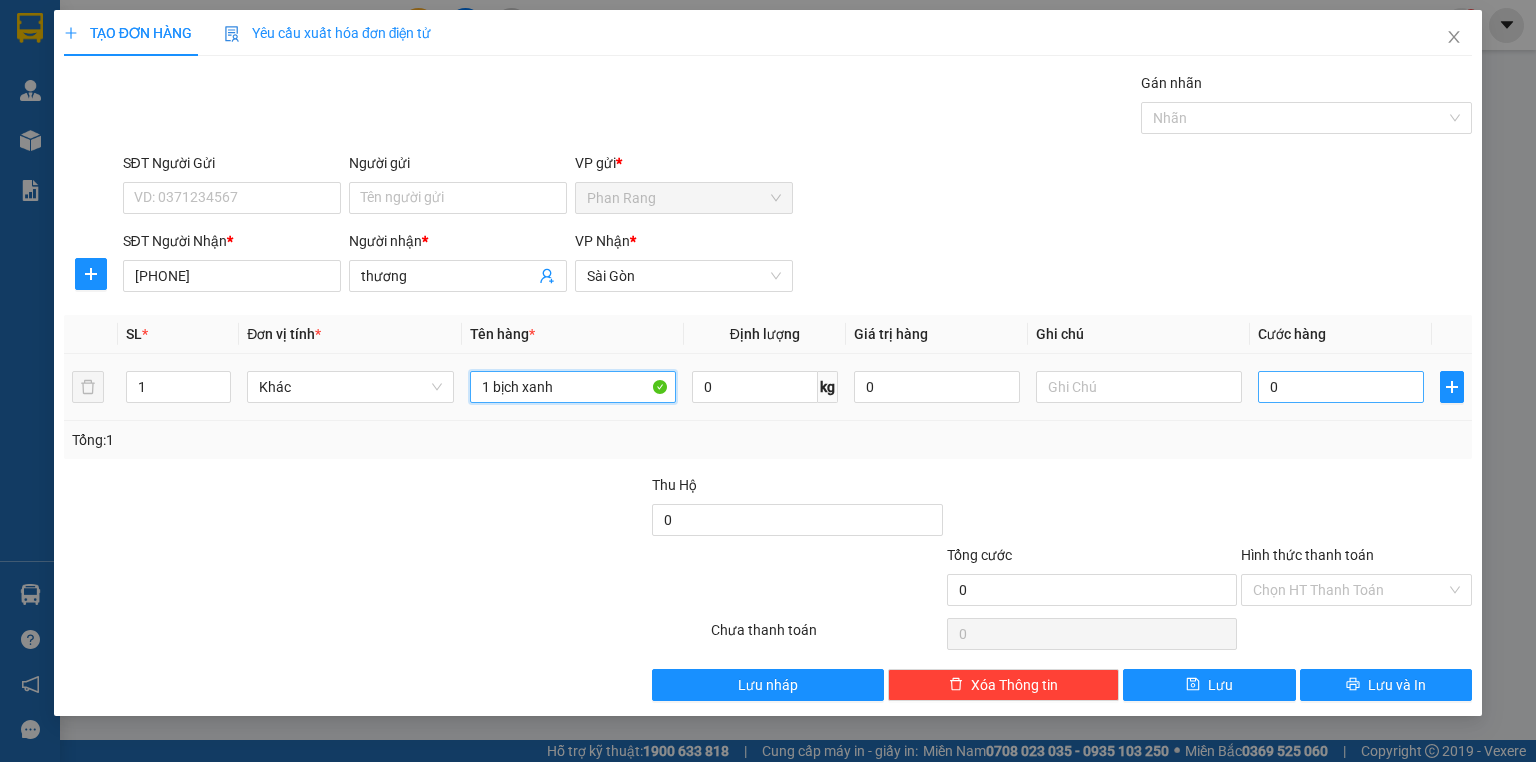 type on "1 bịch xanh" 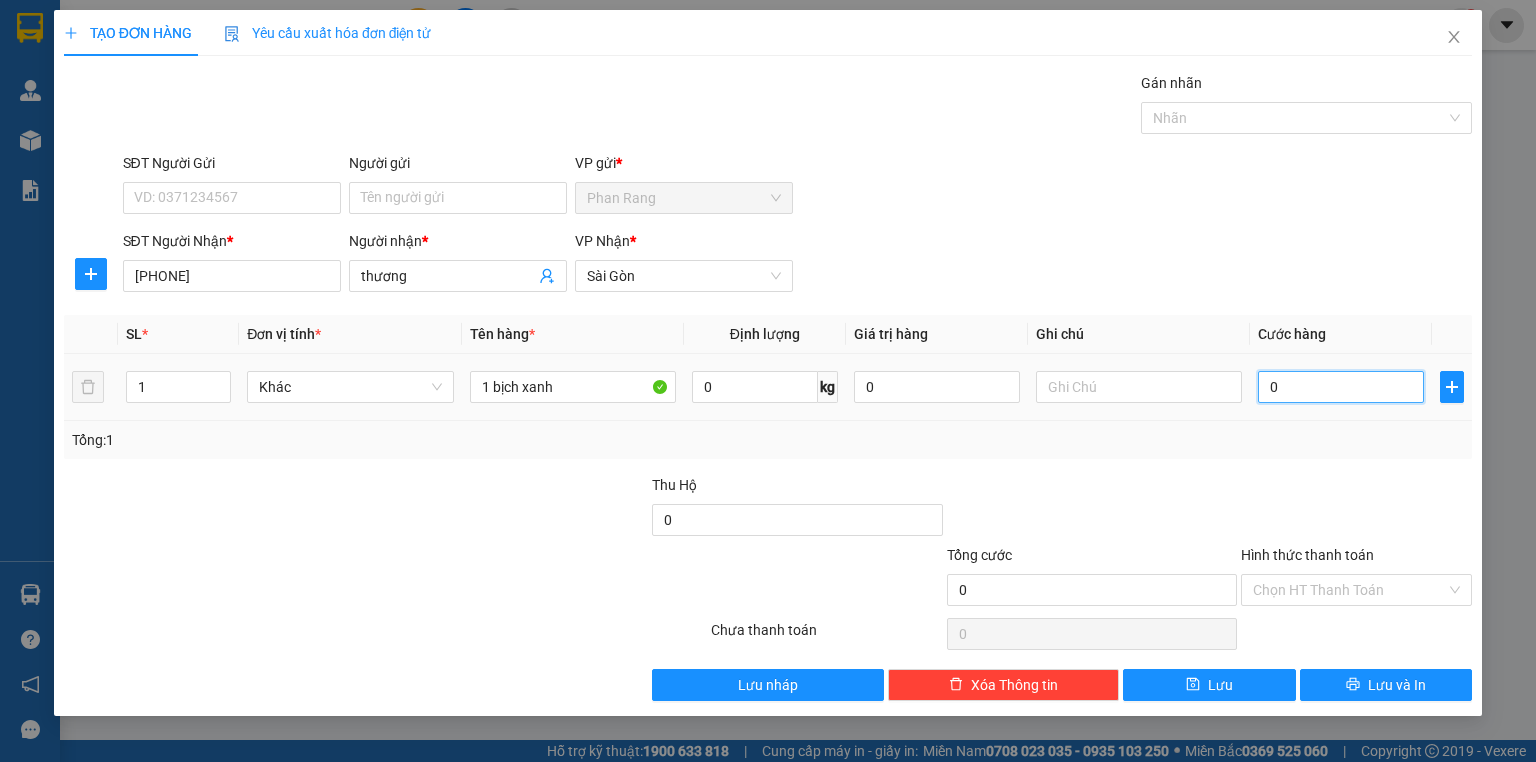 click on "0" at bounding box center (1341, 387) 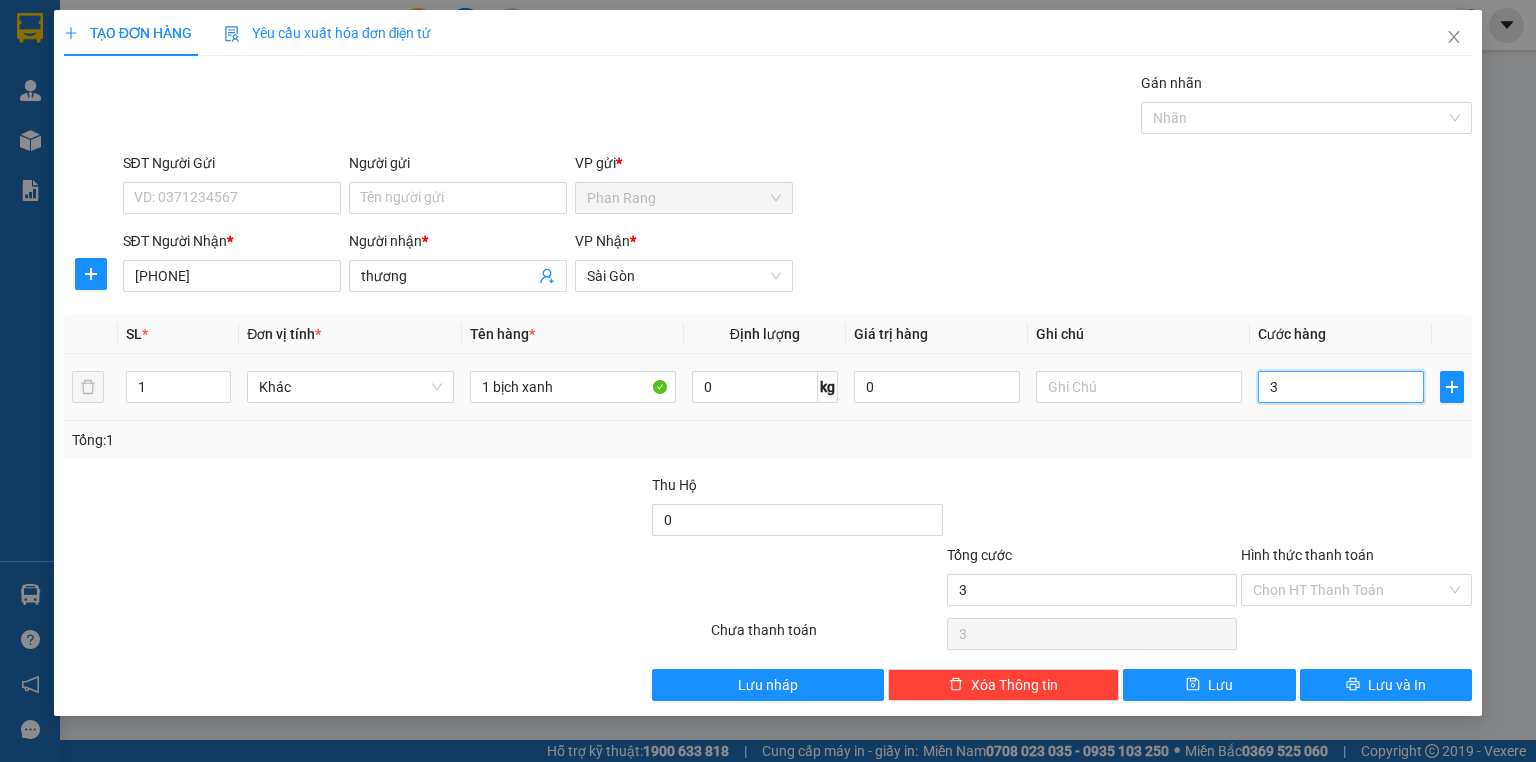type on "30" 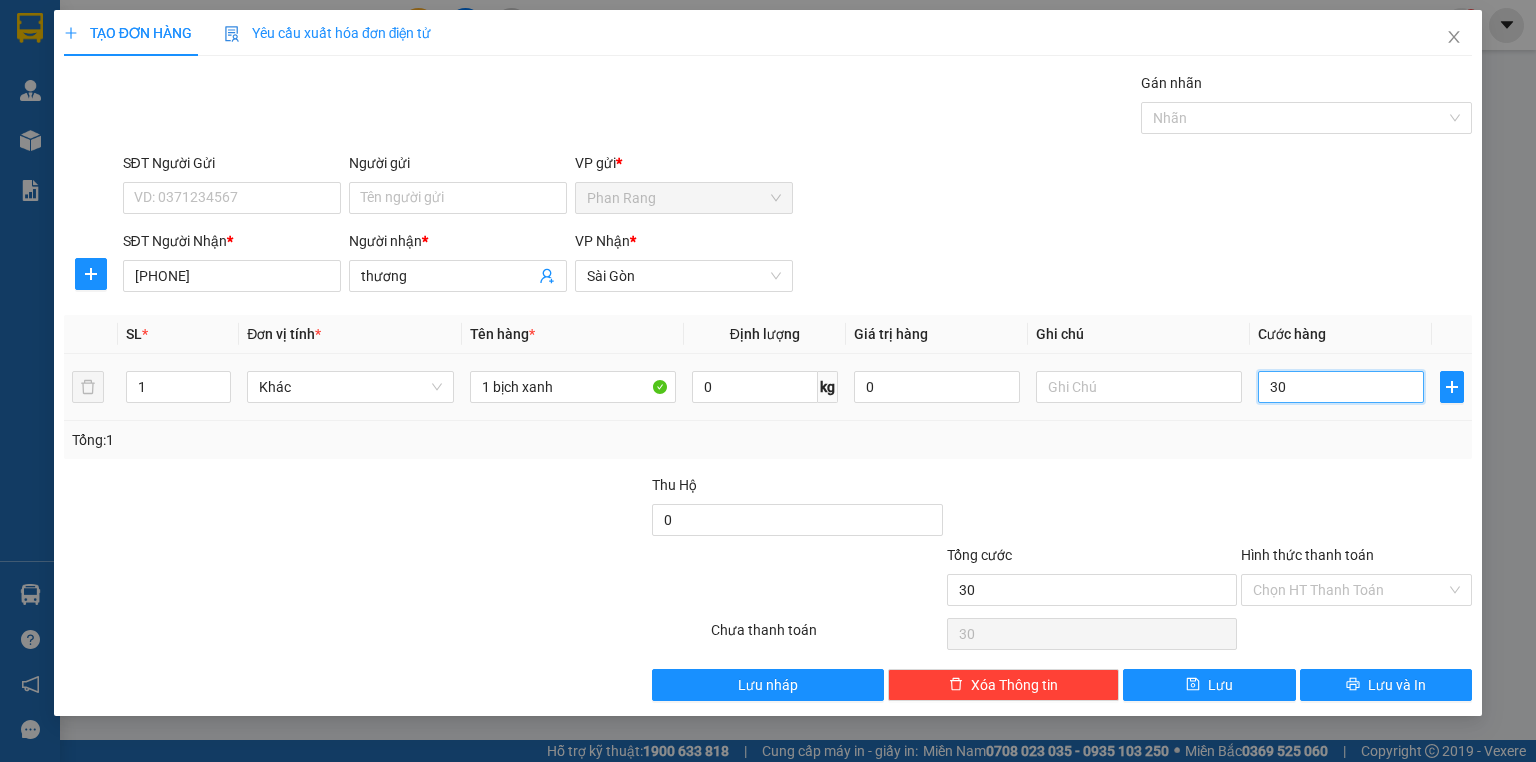 type on "300" 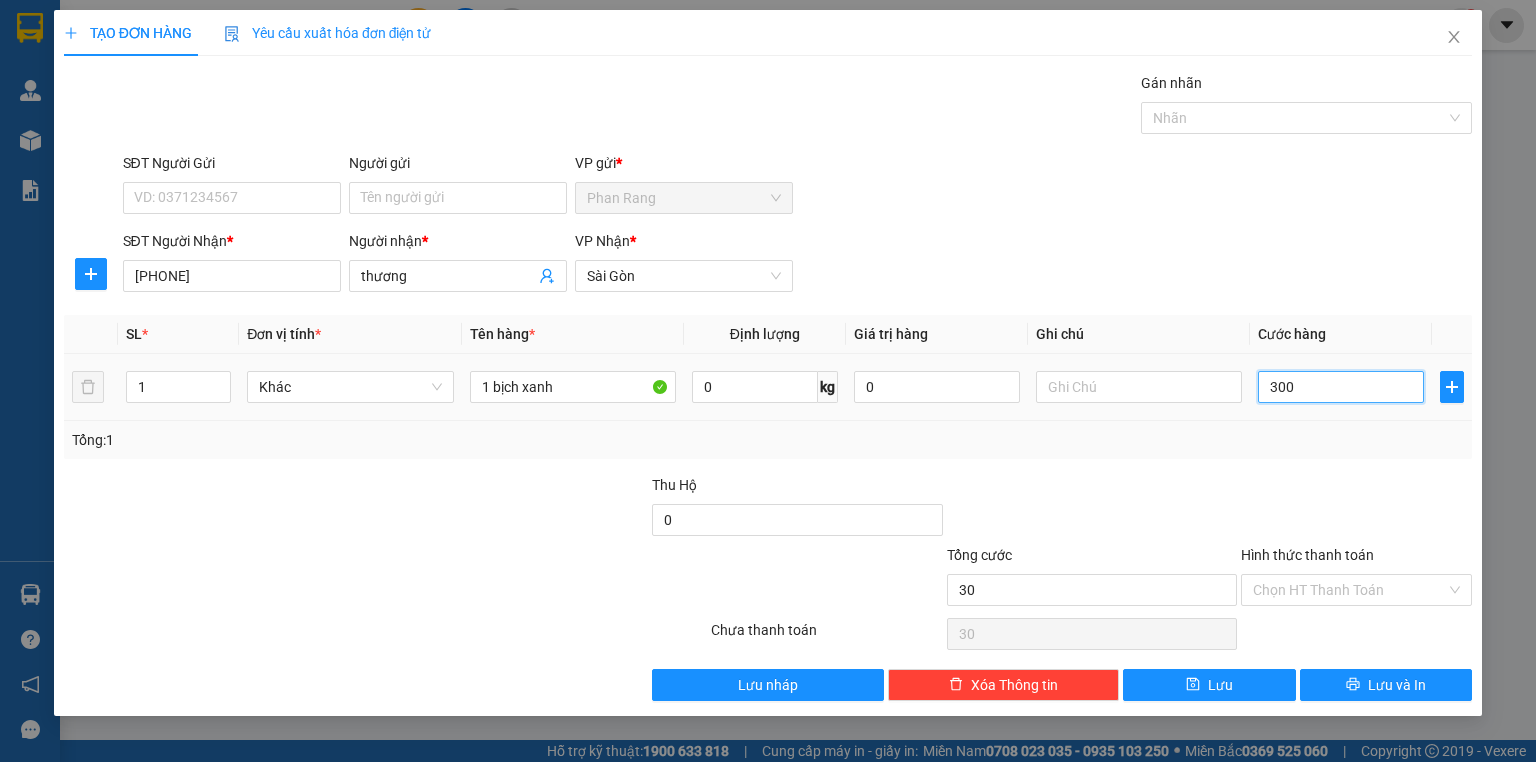 type on "300" 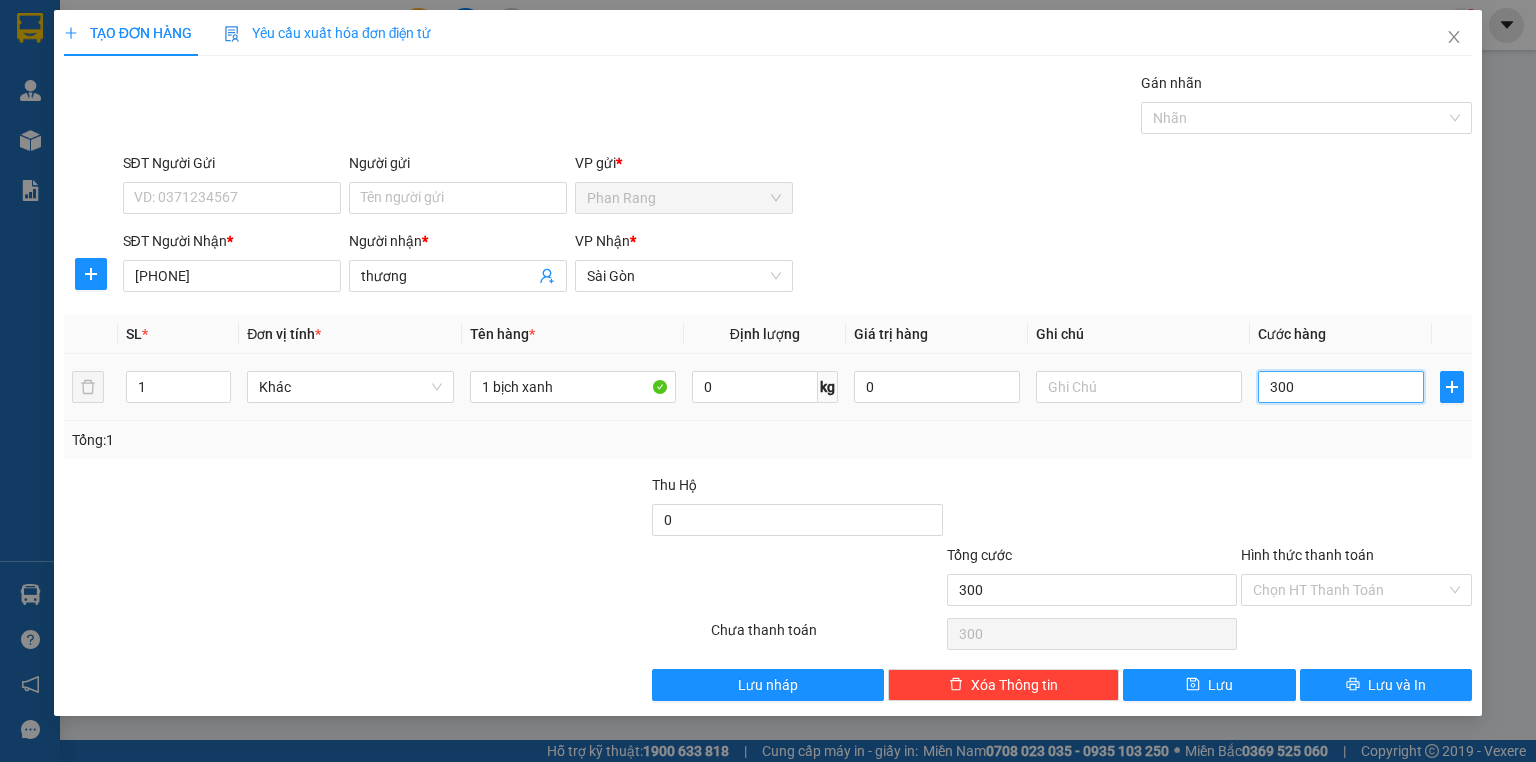 type on "3.000" 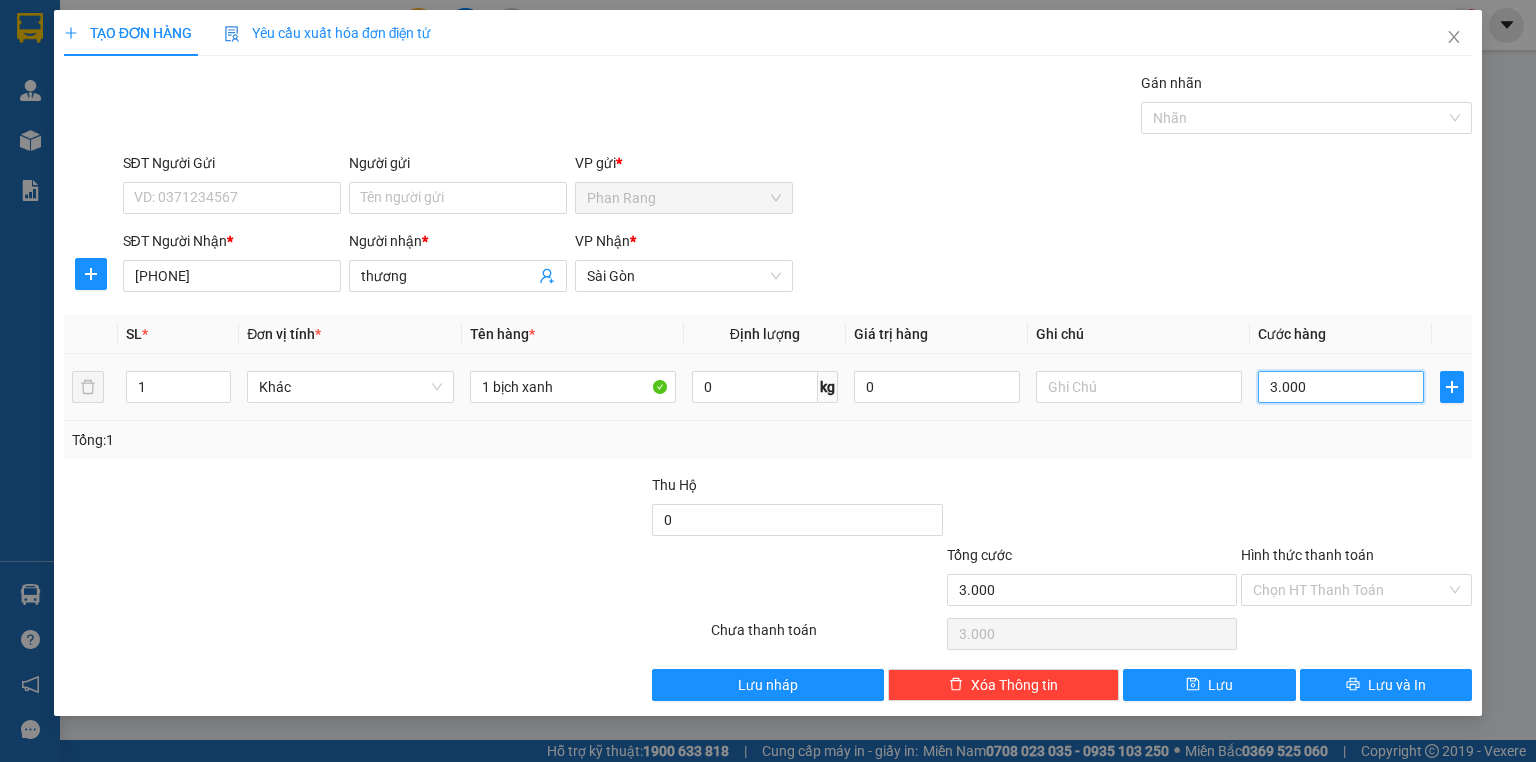 type on "30.000" 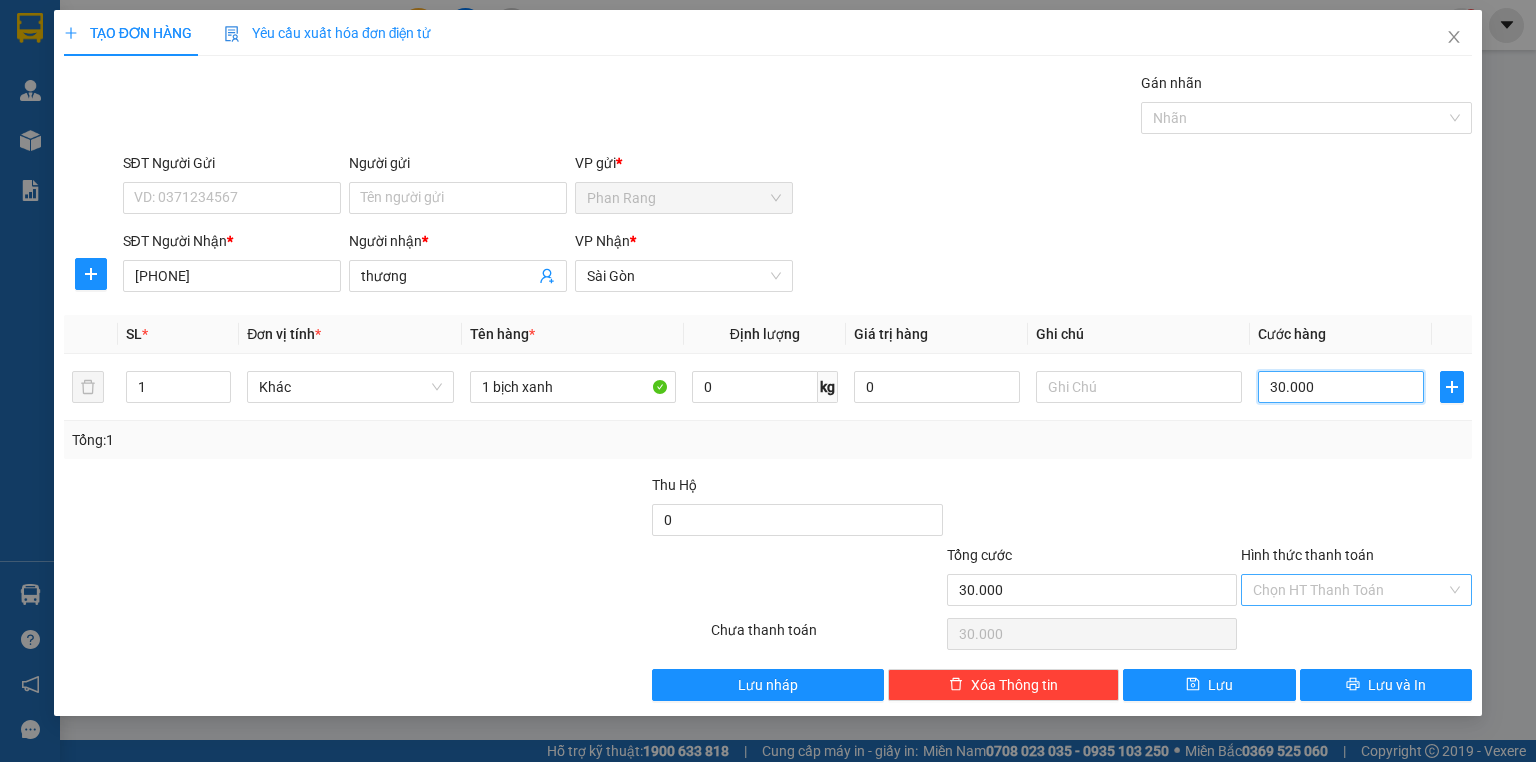 type on "30.000" 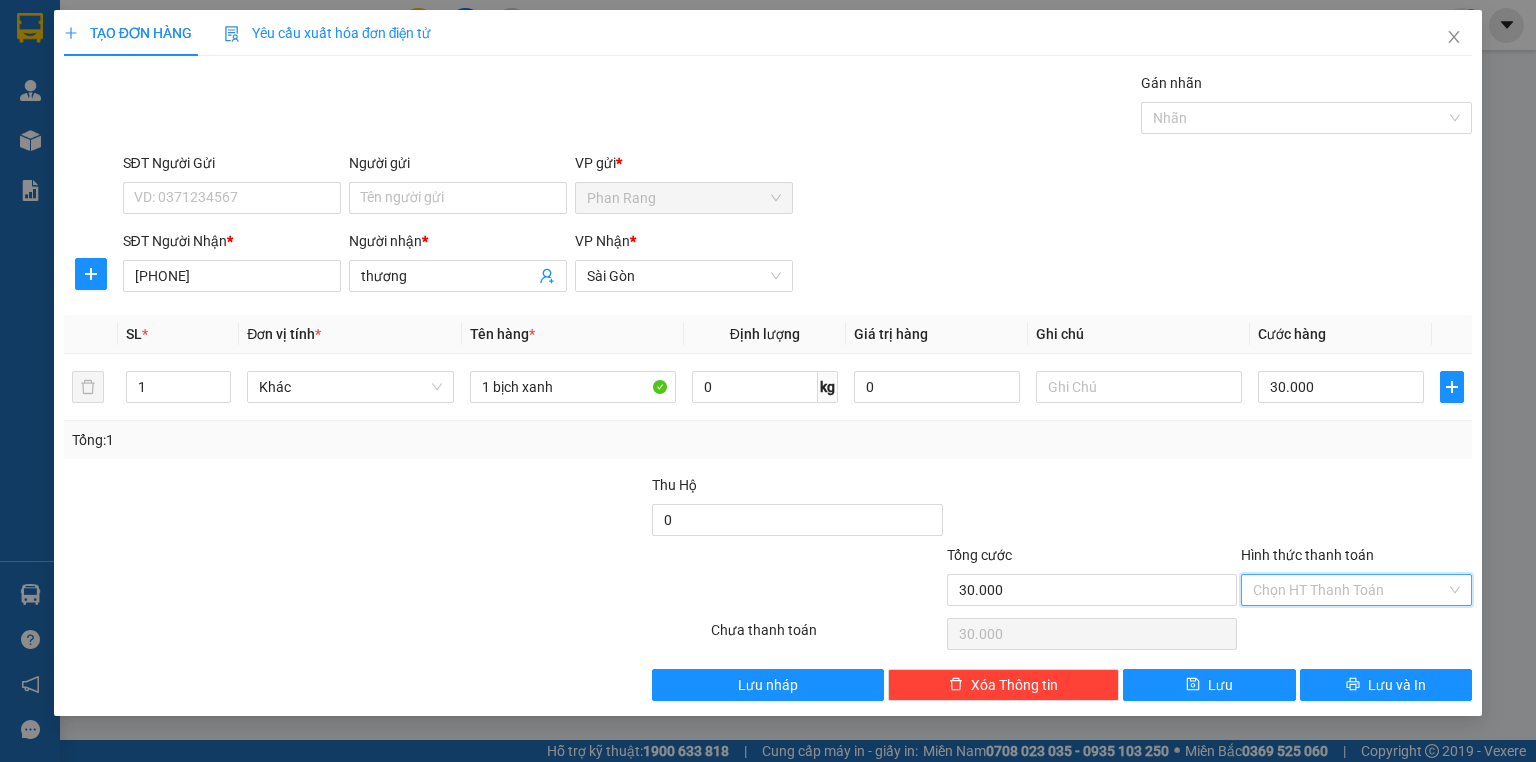 click on "Hình thức thanh toán" at bounding box center [1349, 590] 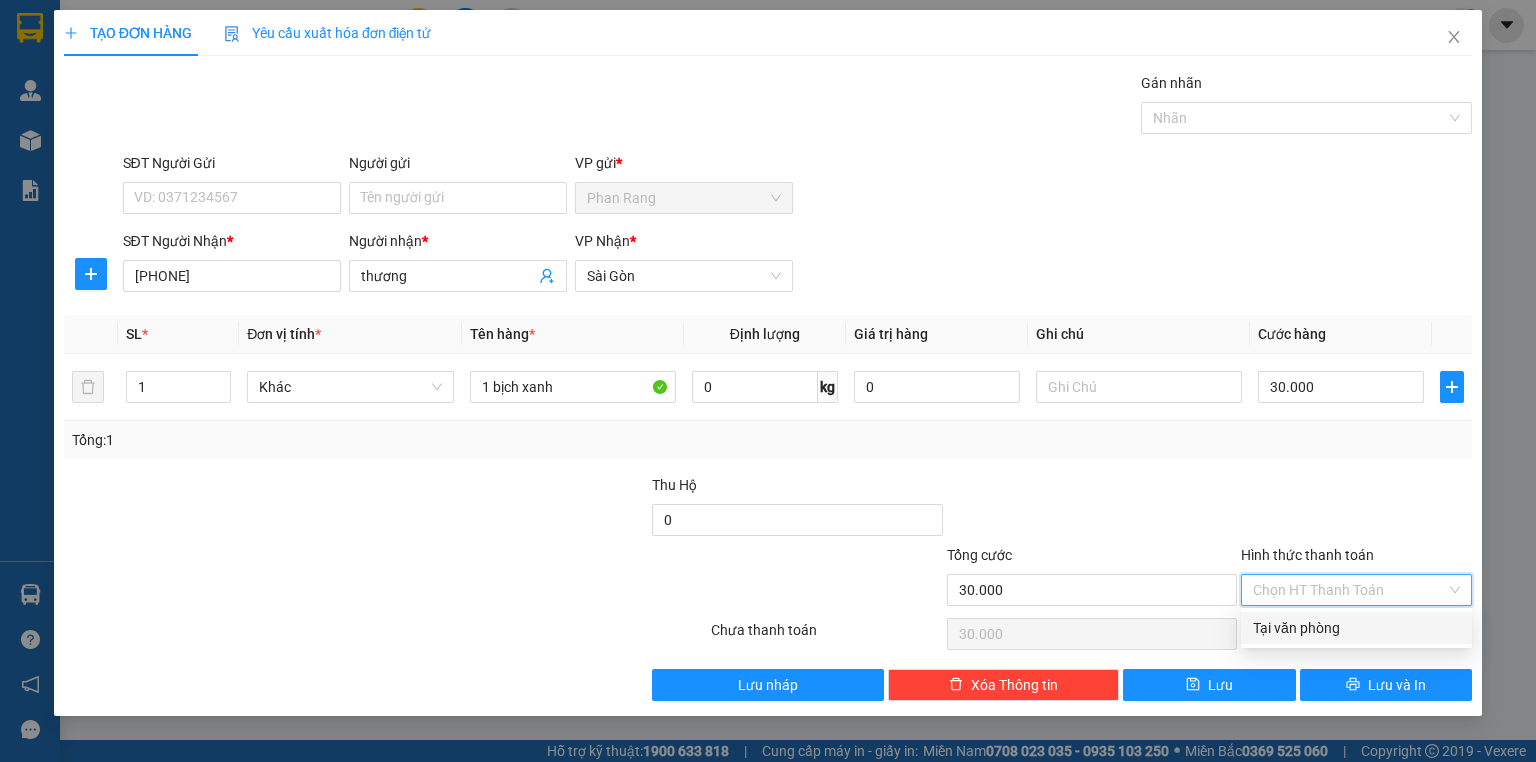 click on "Tại văn phòng" at bounding box center (1356, 628) 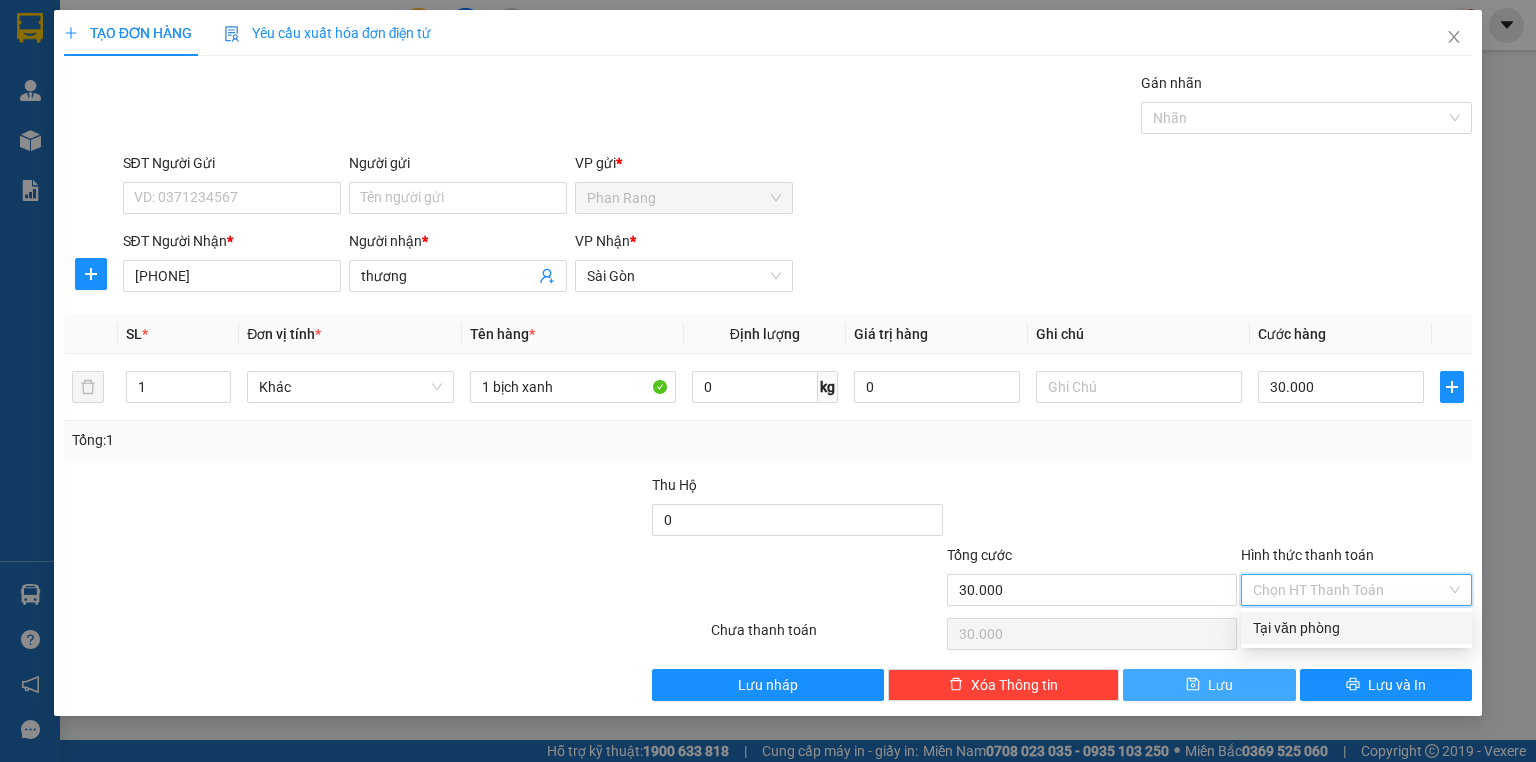 type on "0" 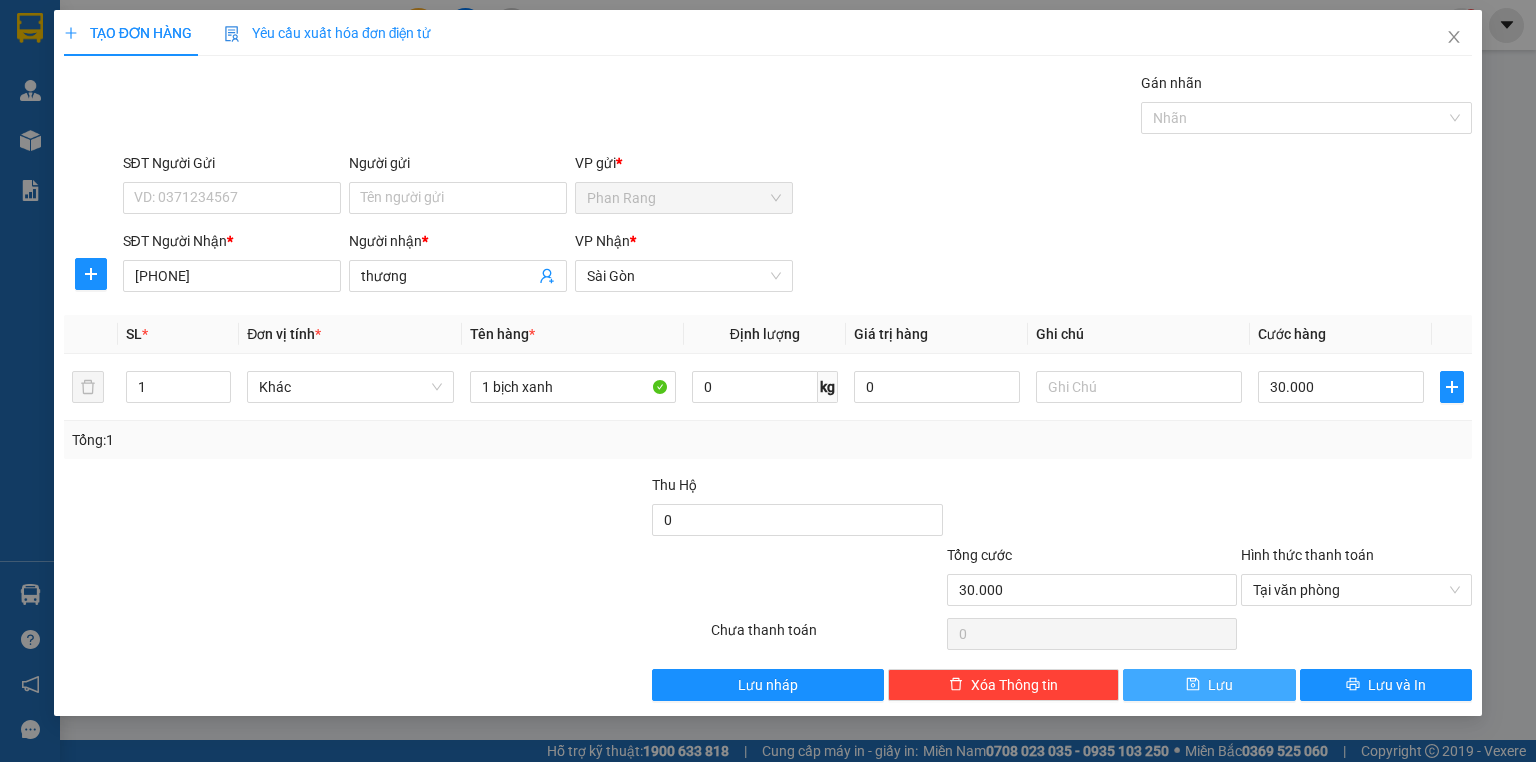 click on "Lưu" at bounding box center [1209, 685] 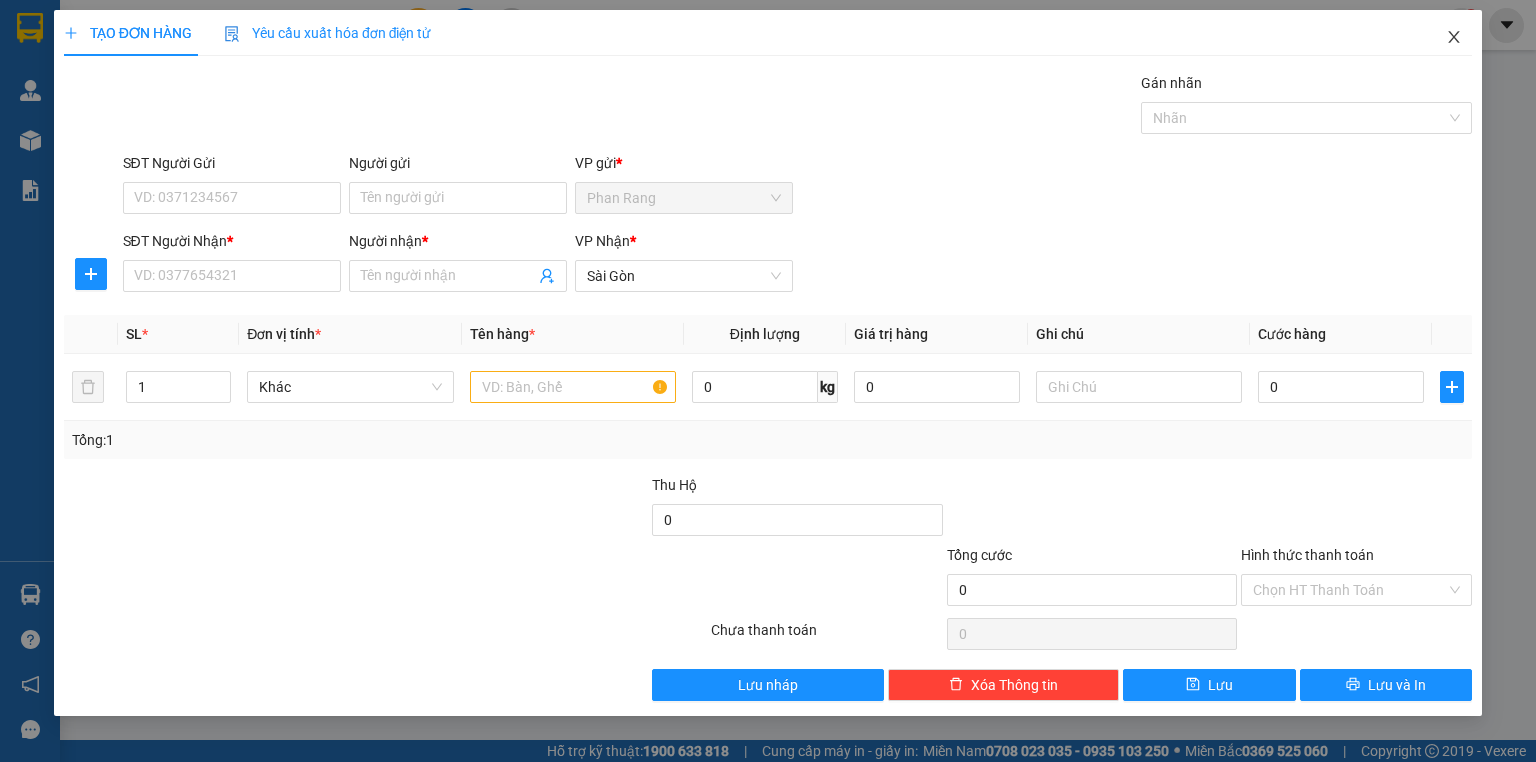click 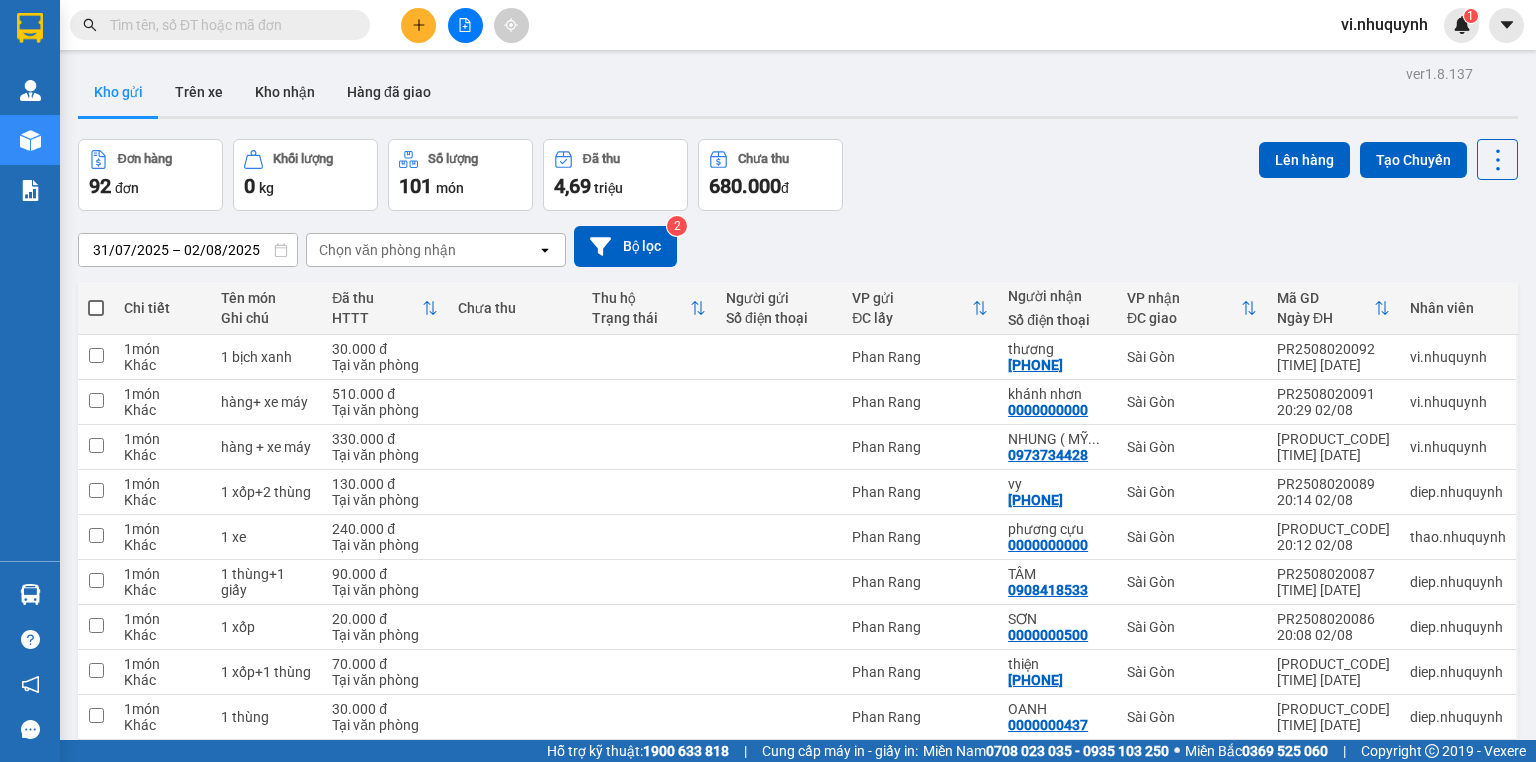 click 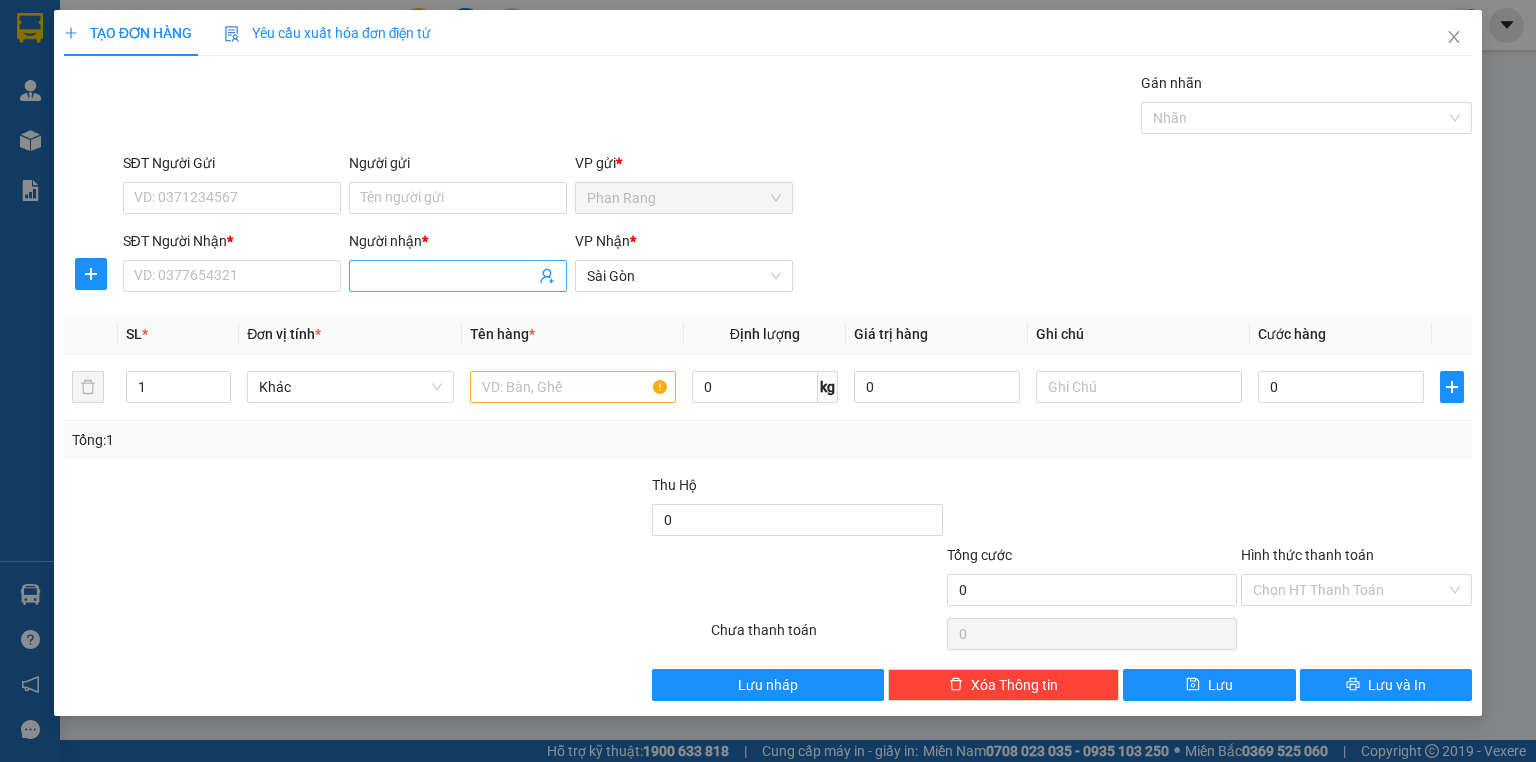 click on "Người nhận  *" at bounding box center (448, 276) 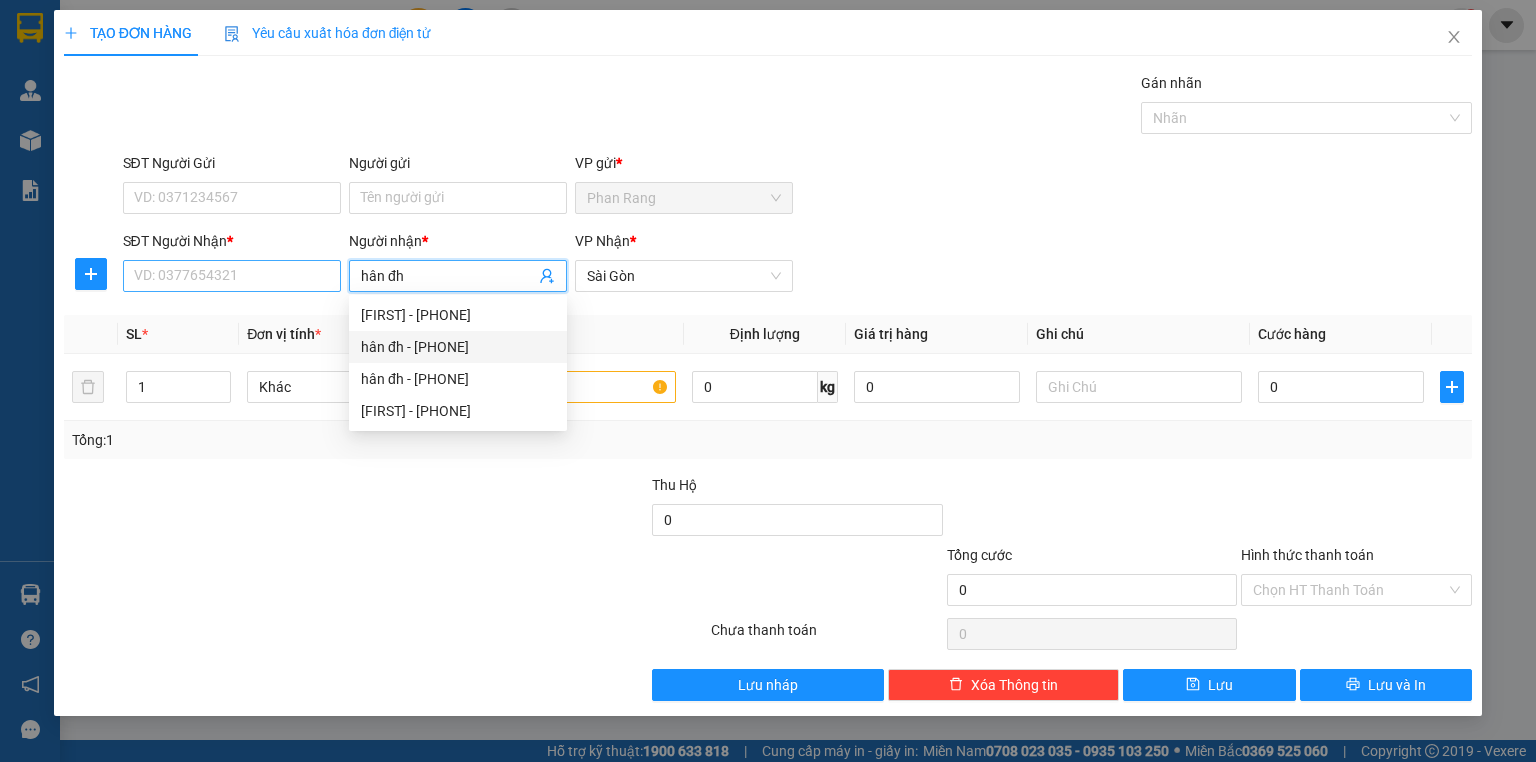 type on "hân đh" 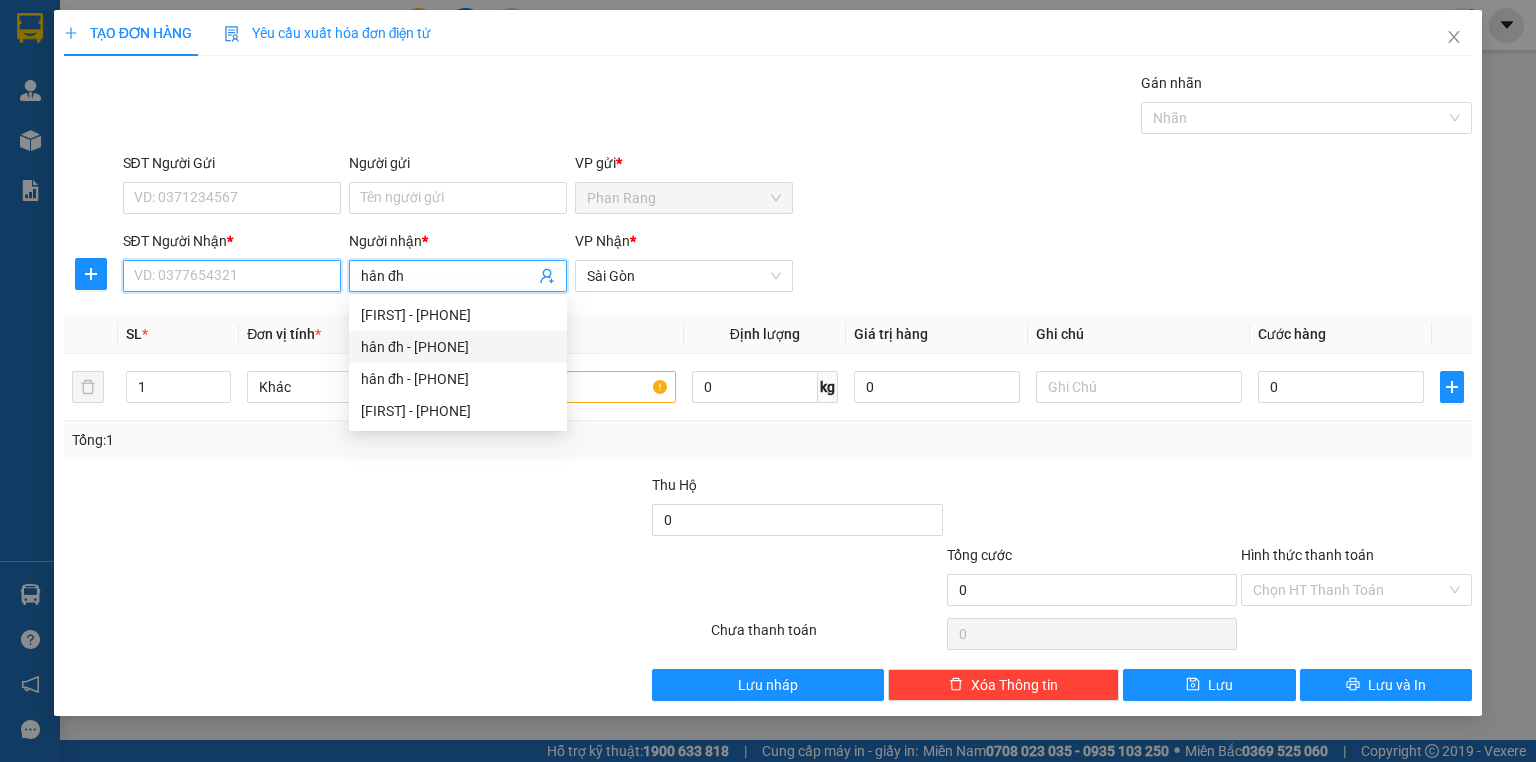 click on "SĐT Người Nhận  *" at bounding box center [232, 276] 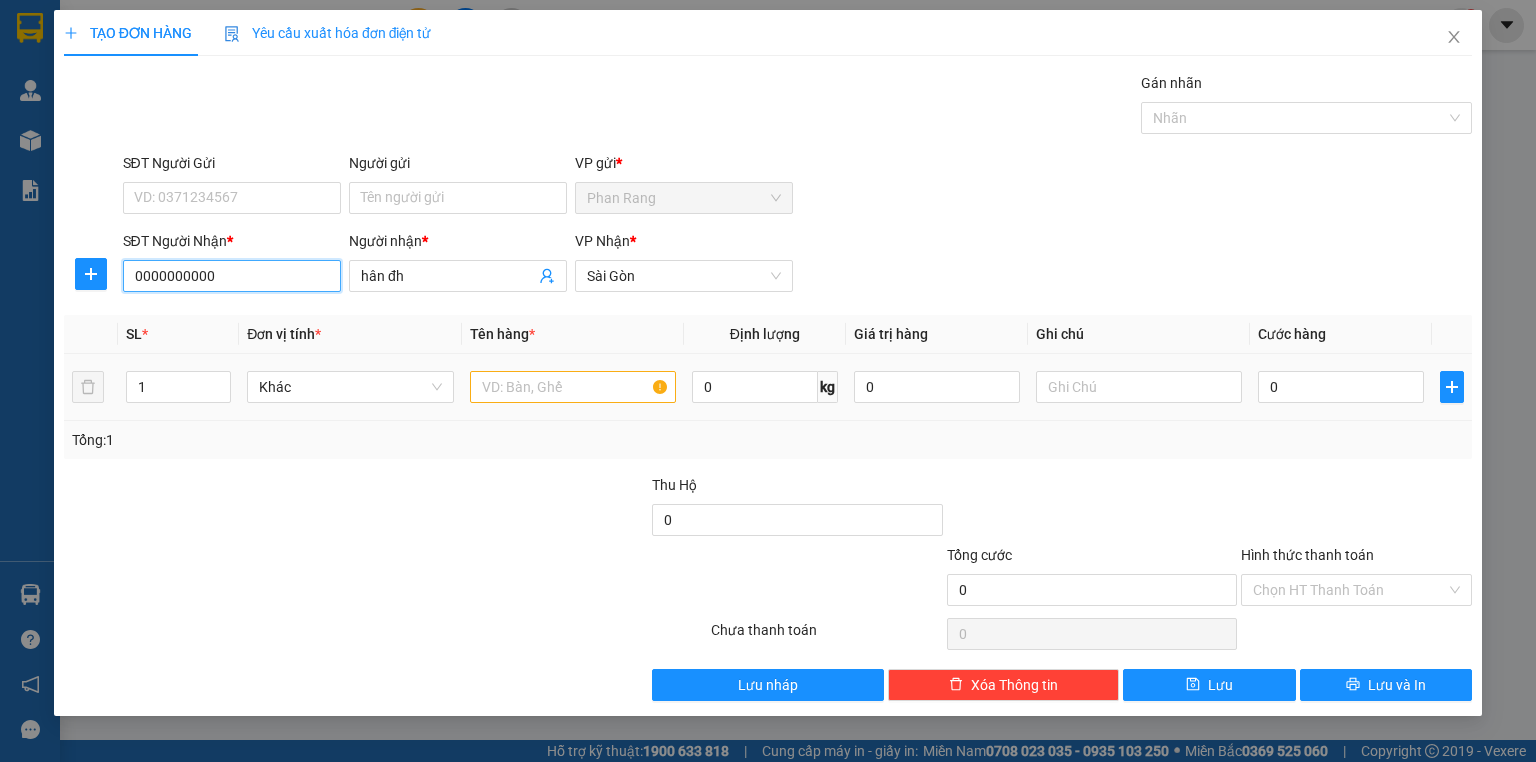 type on "0000000000" 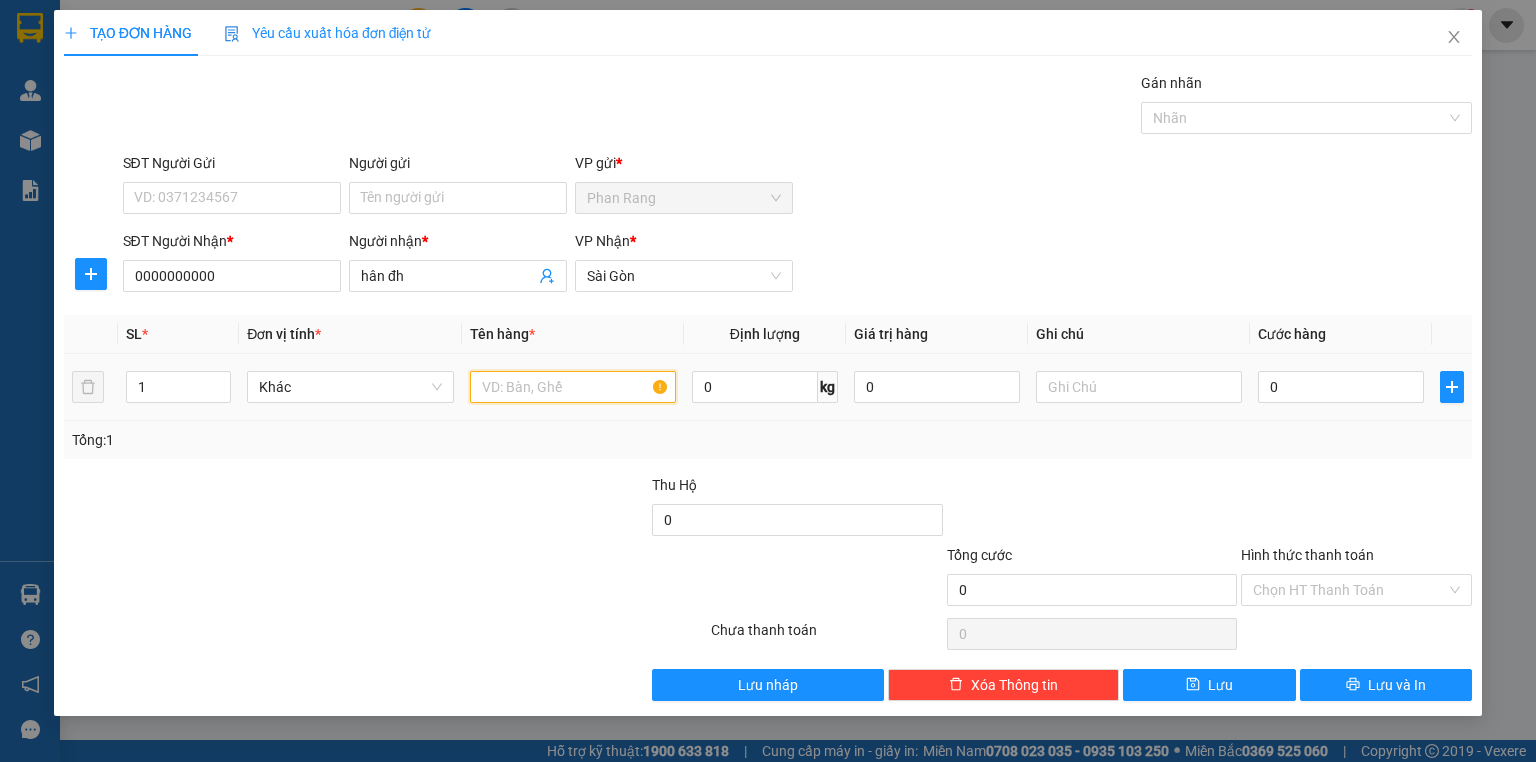 click at bounding box center [573, 387] 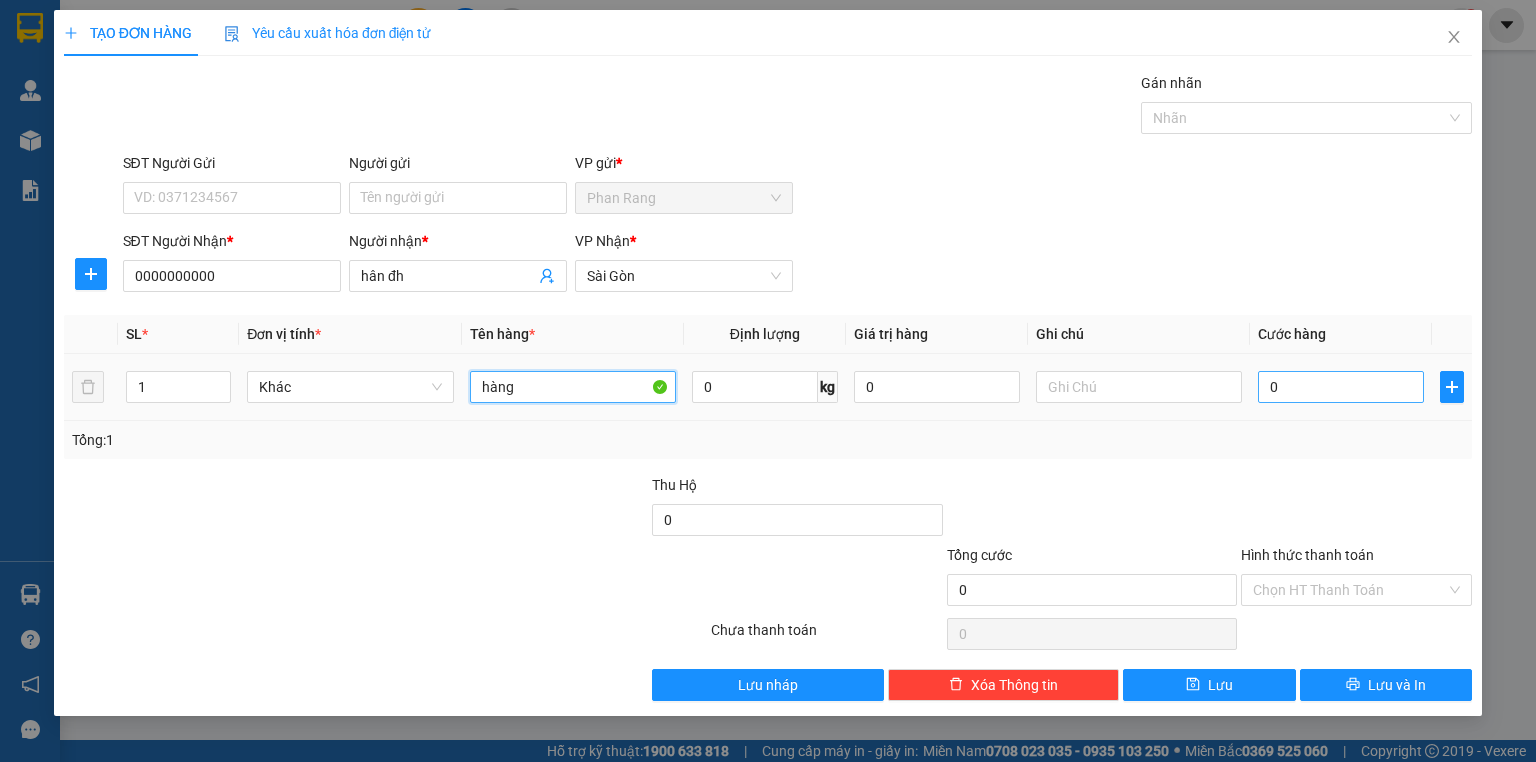 type on "hàng" 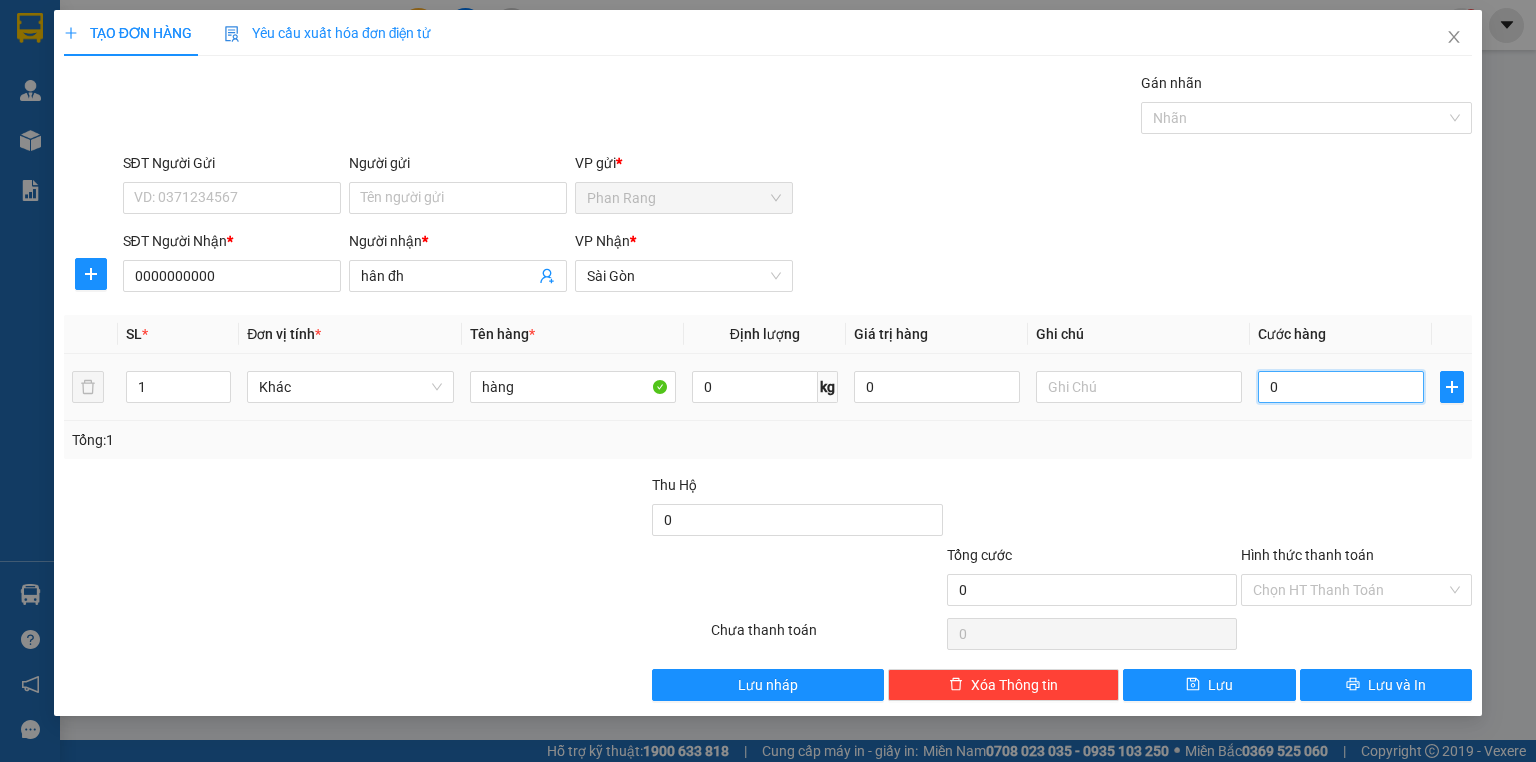 click on "0" at bounding box center (1341, 387) 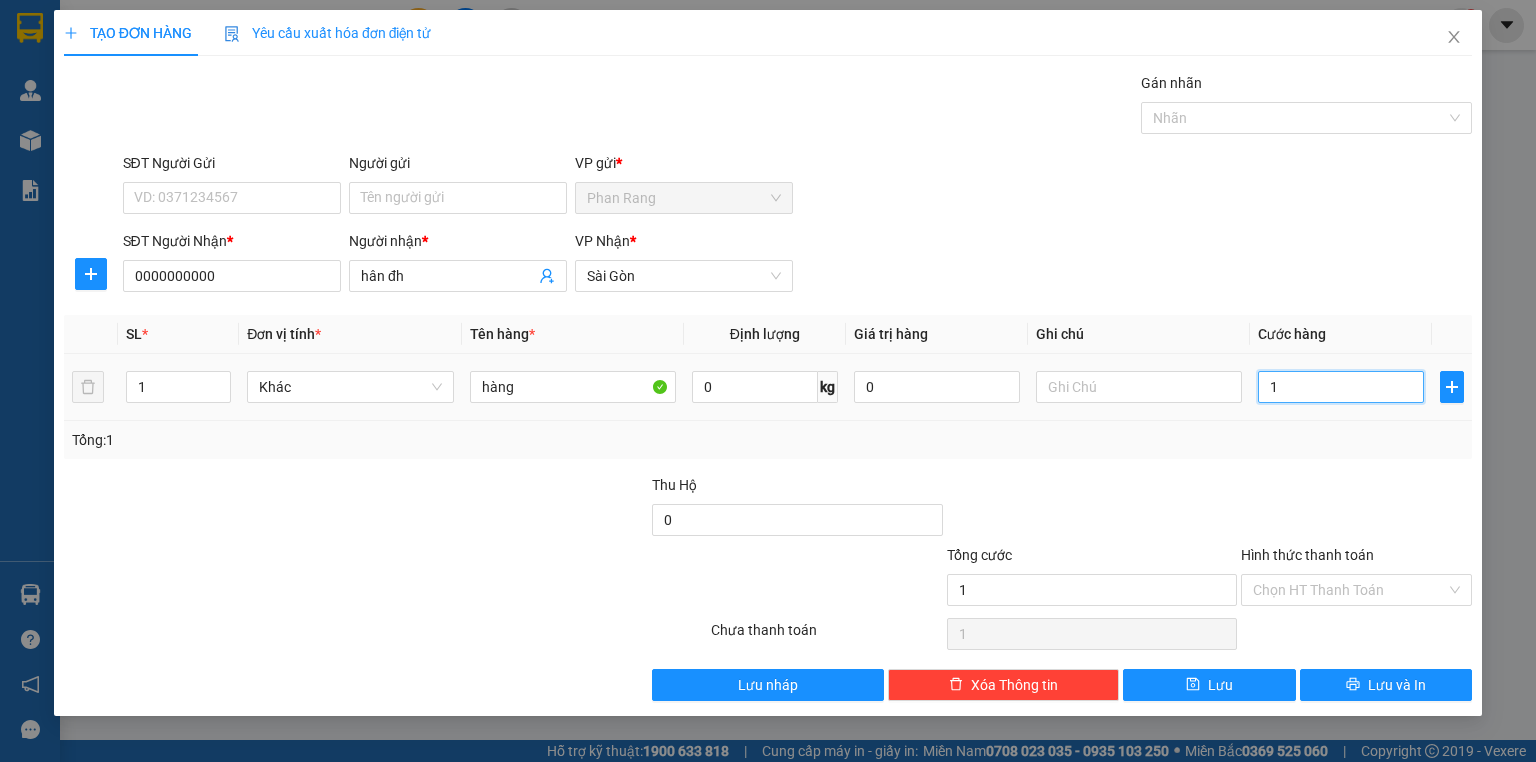 type on "19" 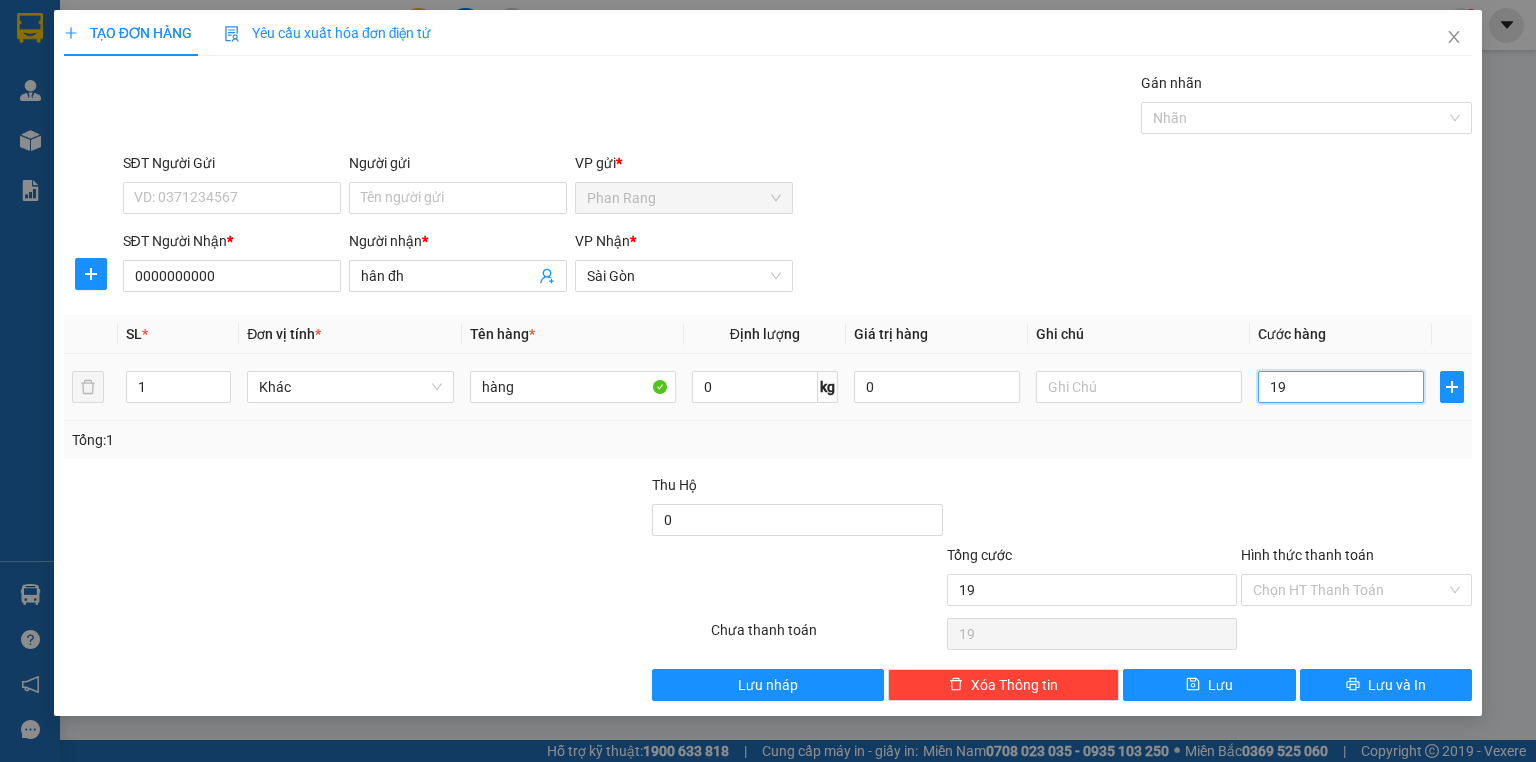 type on "190" 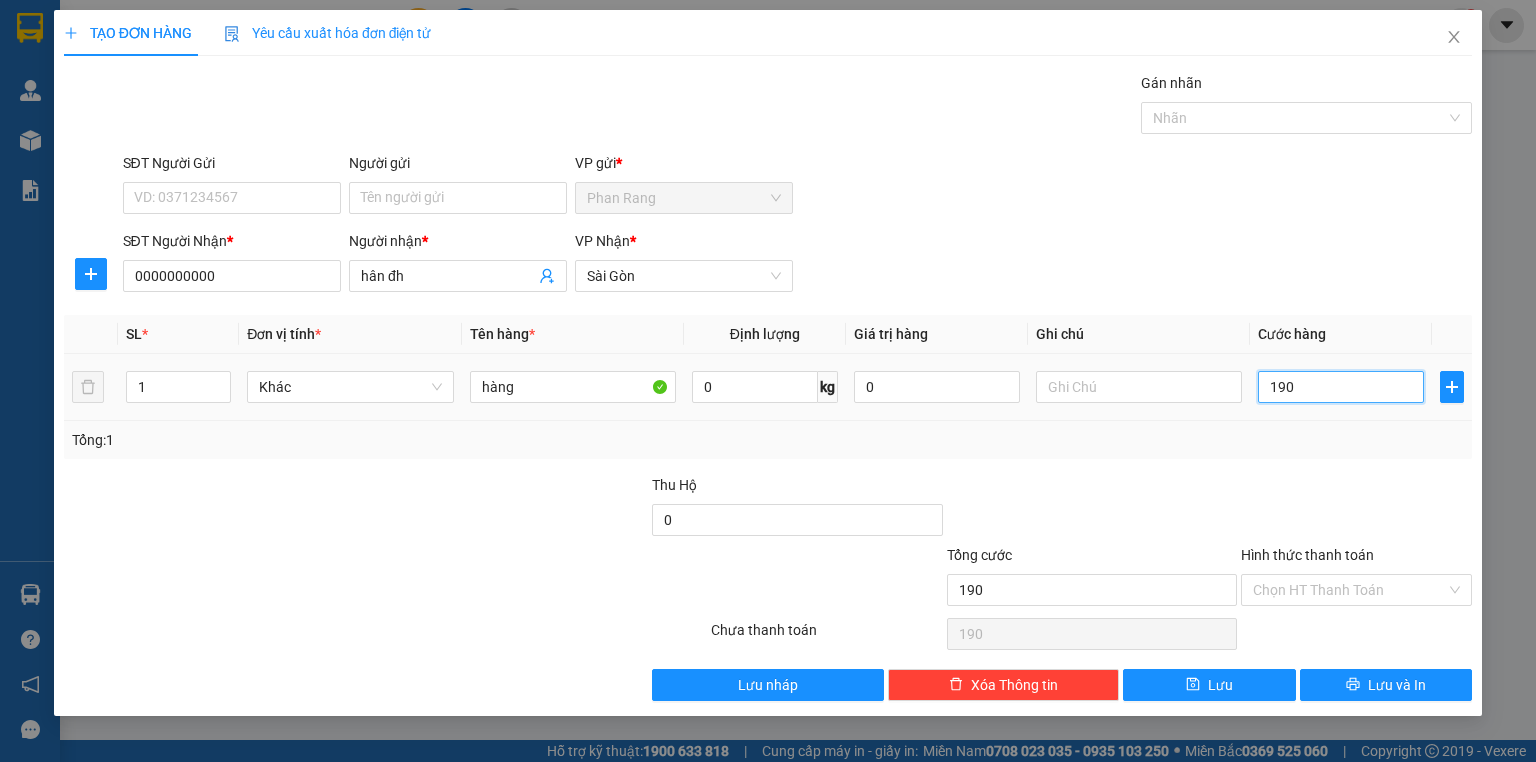 type on "1.900" 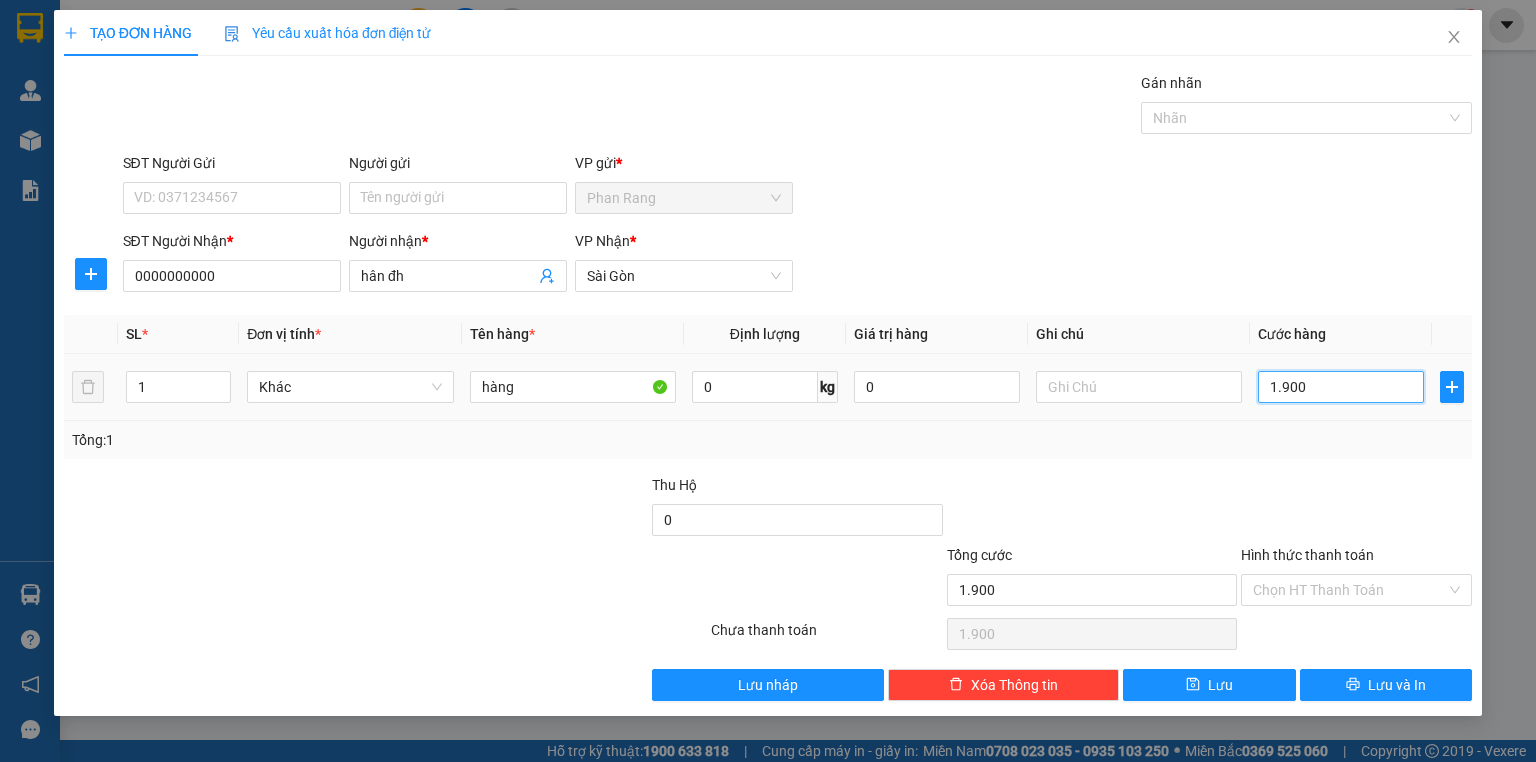 type on "19.000" 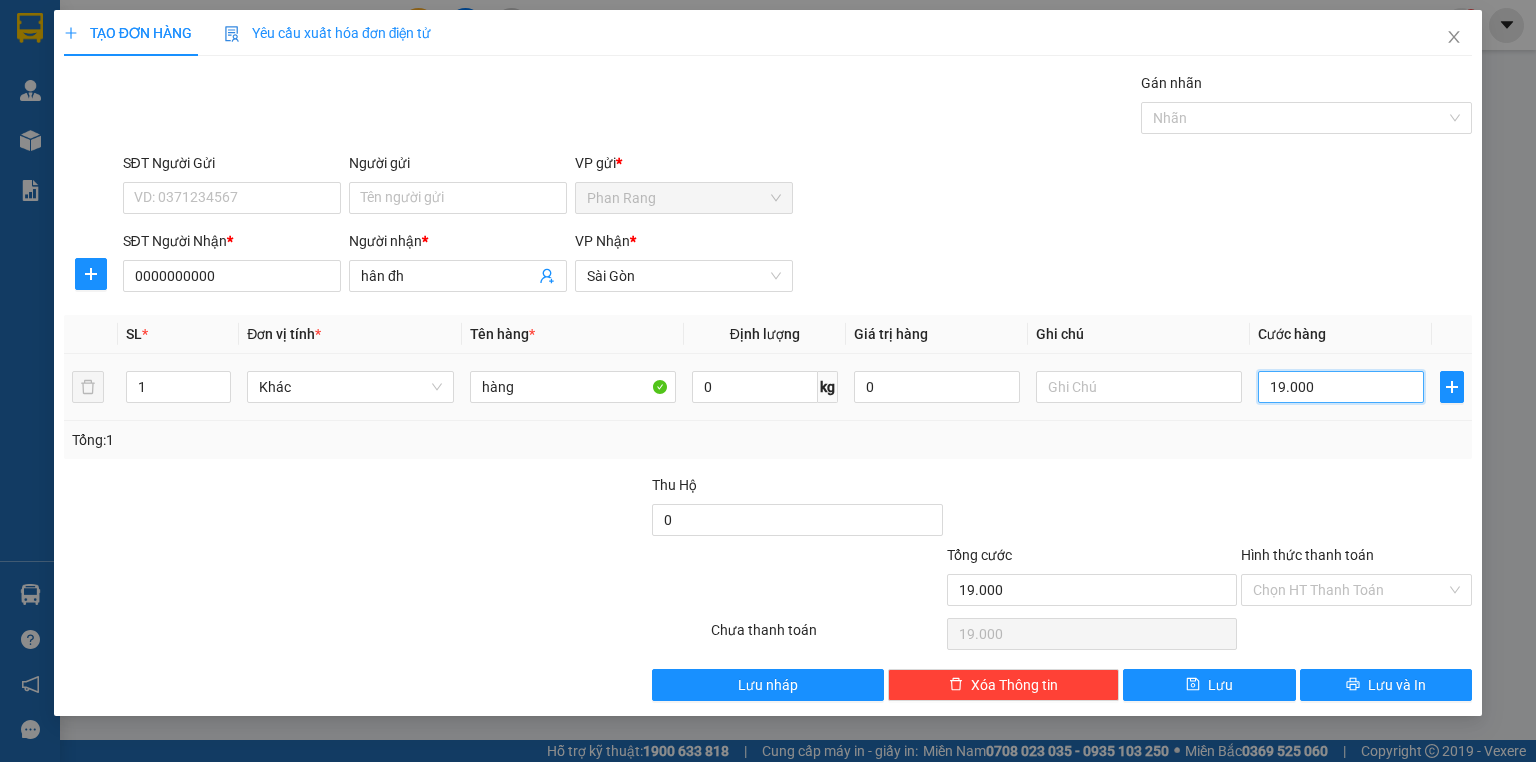 type on "190.000" 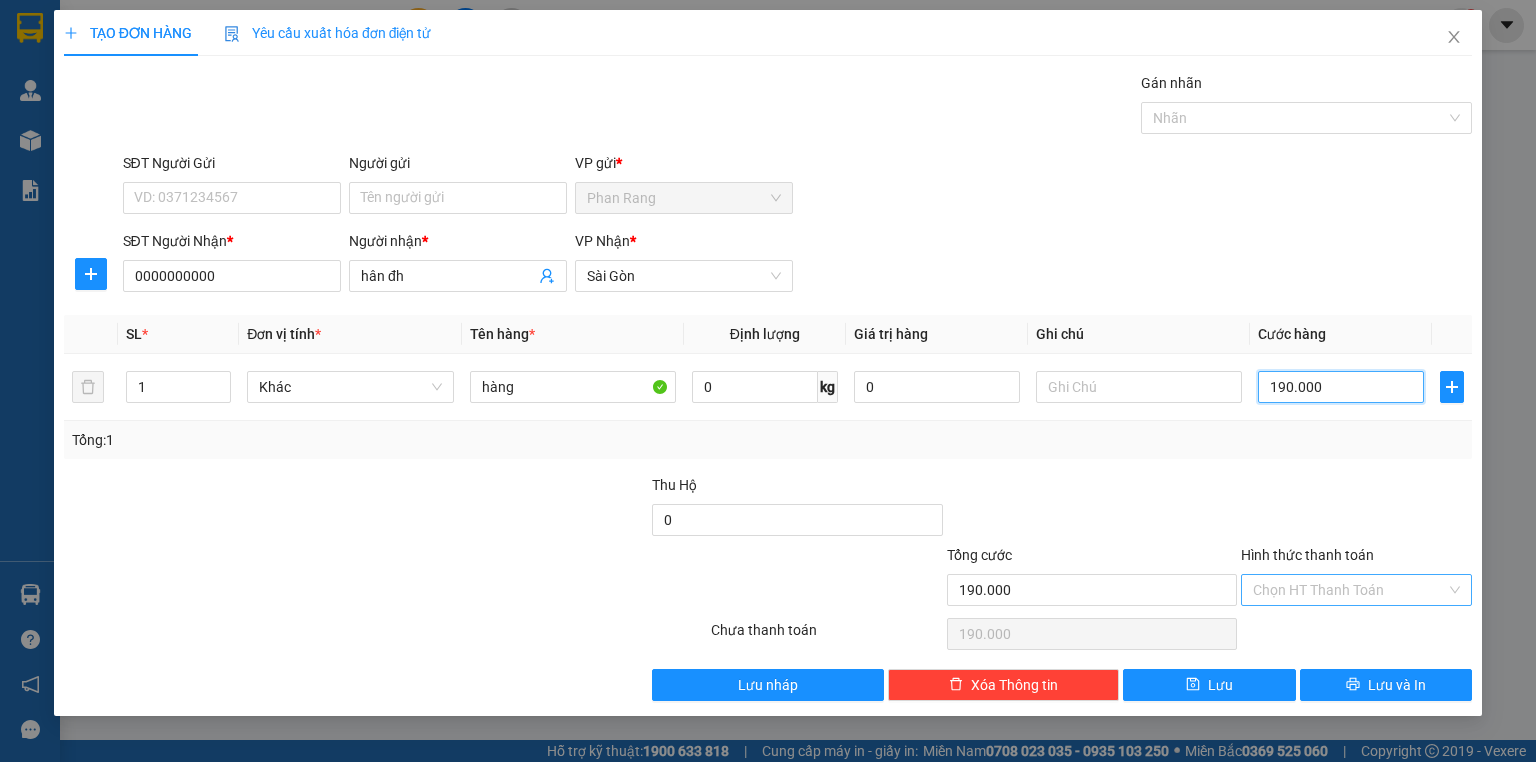 type on "190.000" 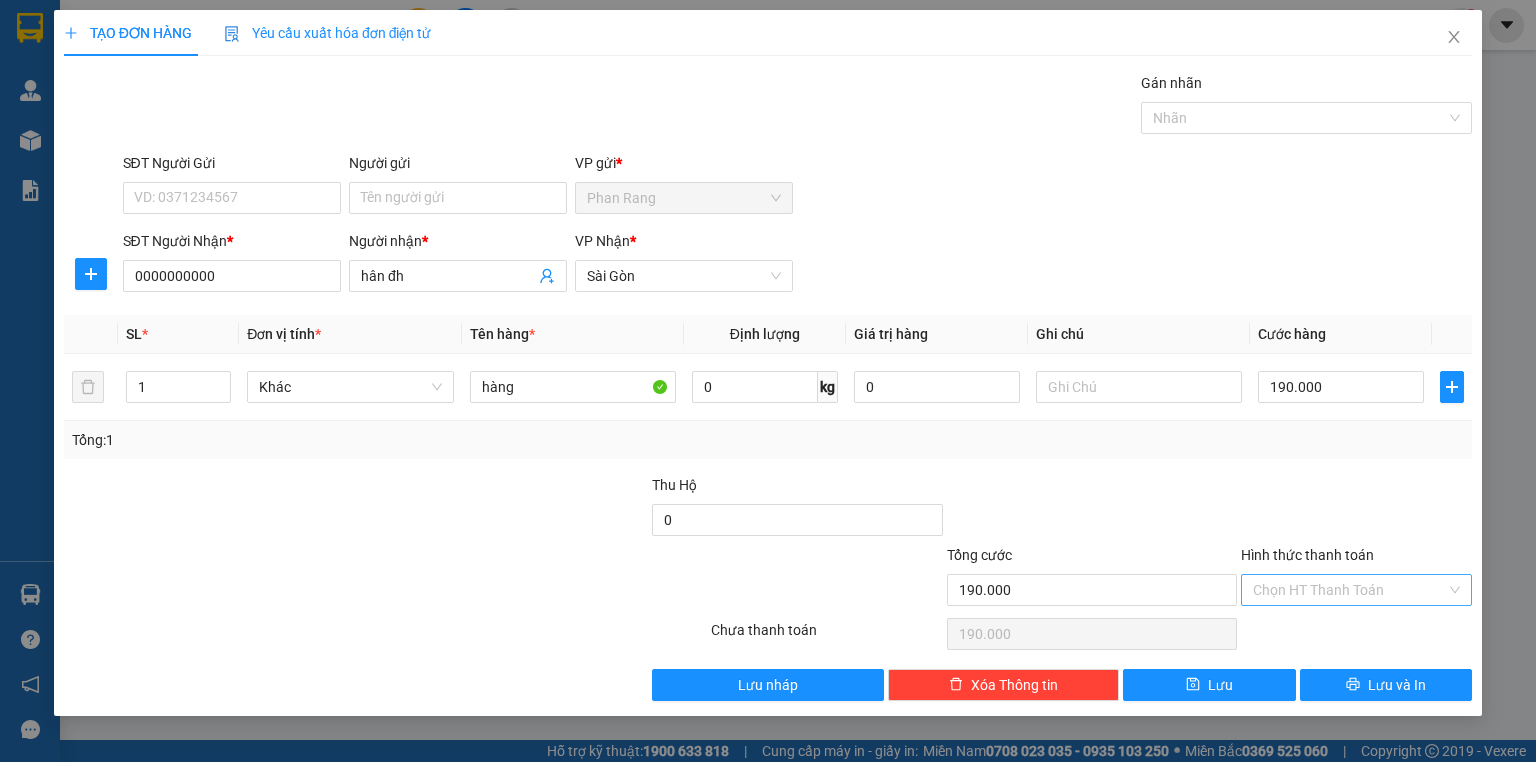 click on "Hình thức thanh toán" at bounding box center [1349, 590] 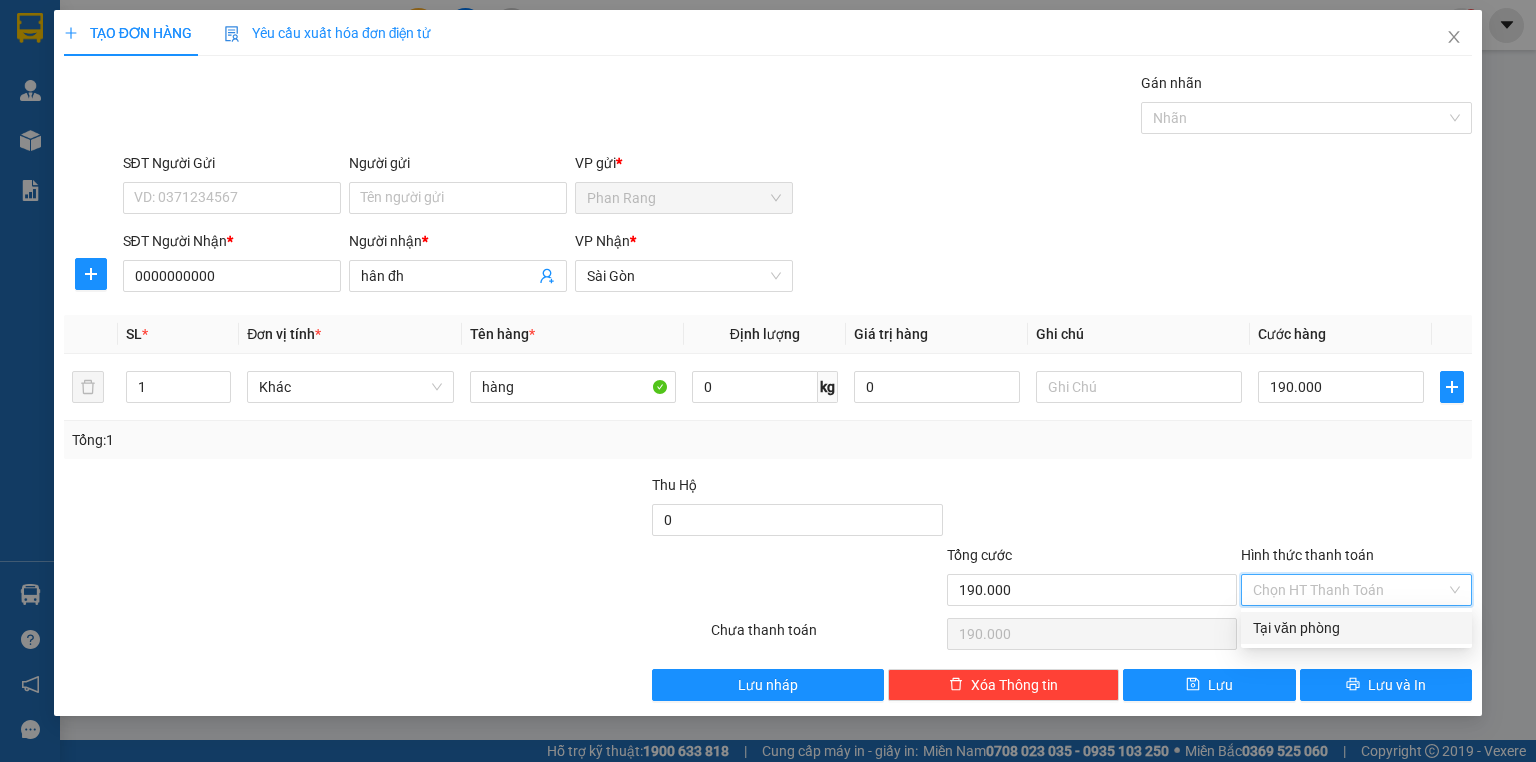 click on "Tại văn phòng" at bounding box center (1356, 628) 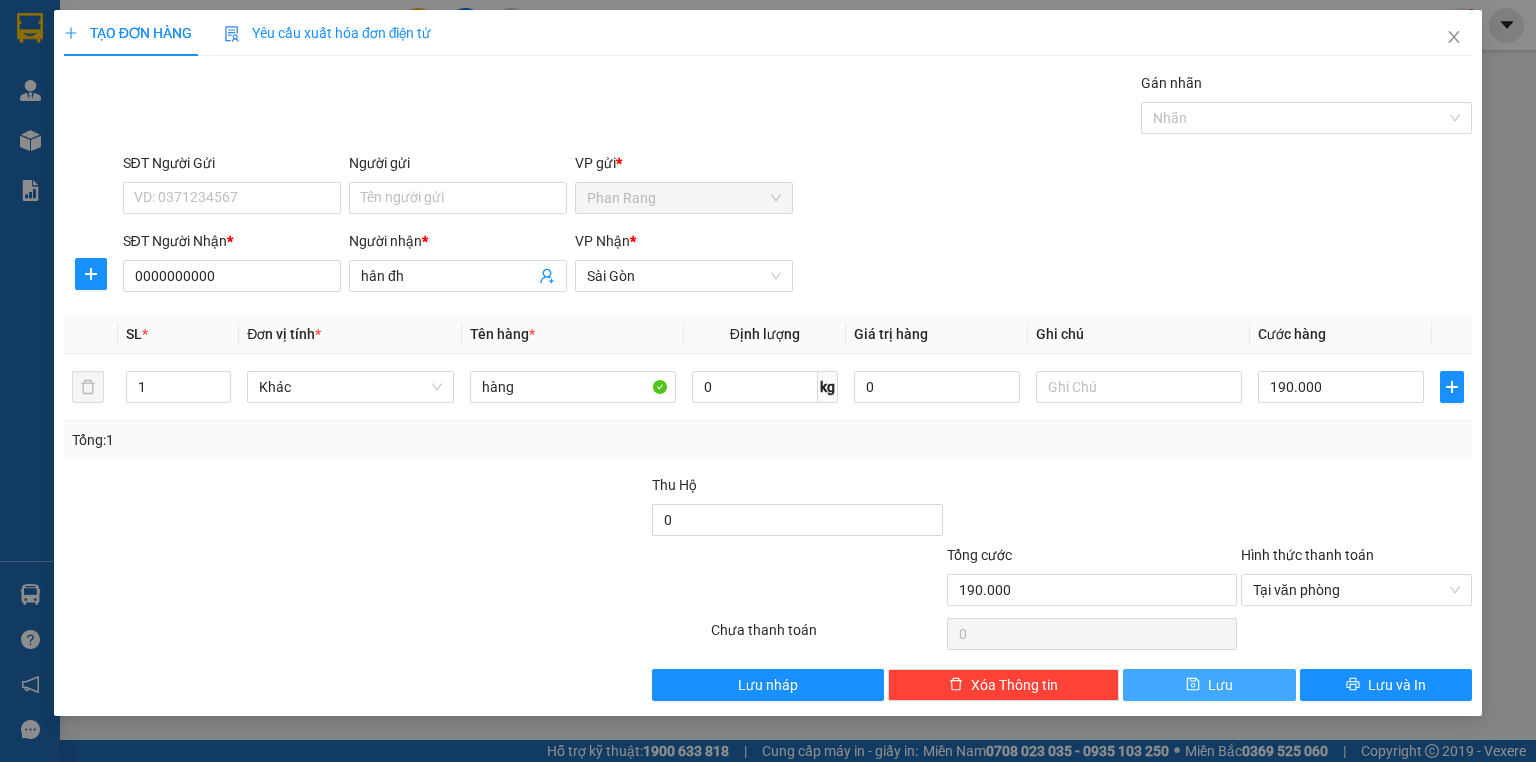 click on "Lưu" at bounding box center (1209, 685) 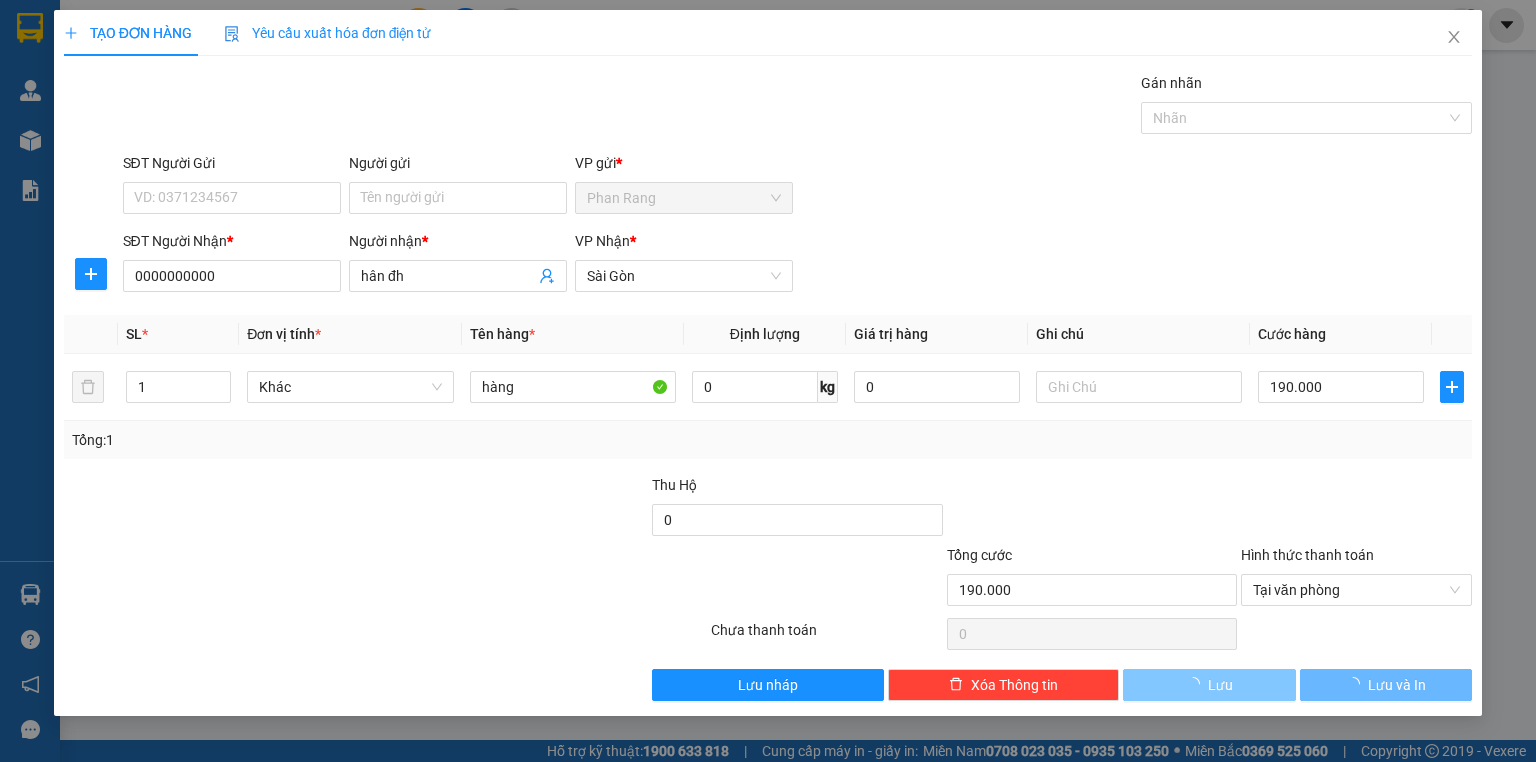 type 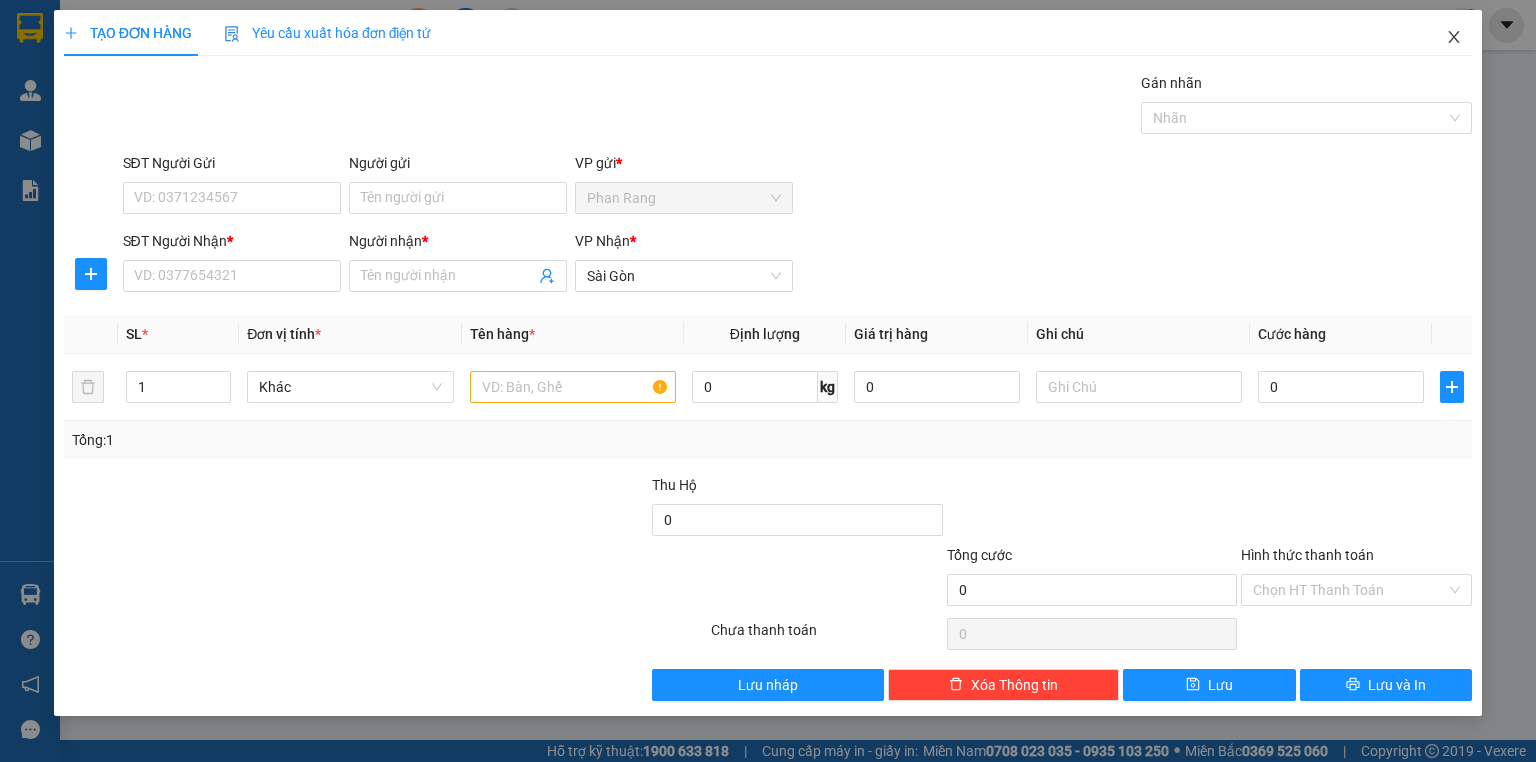 click 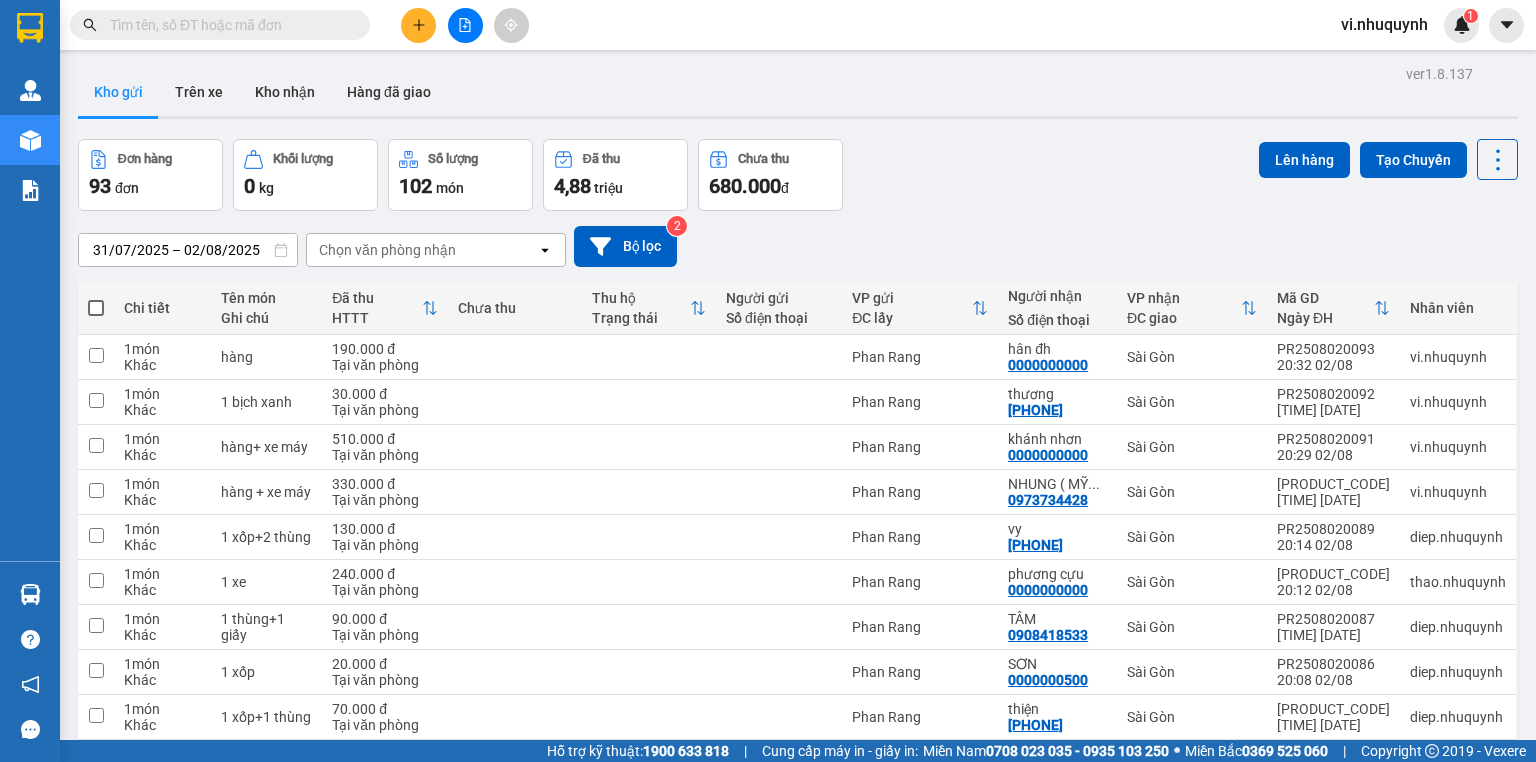 click on "31/07/2025 – 02/08/2025 Press the down arrow key to interact with the calendar and select a date. Press the escape button to close the calendar. Selected date range is from 31/07/2025 to 02/08/2025. Chọn văn phòng nhận open Bộ lọc 2" at bounding box center [798, 246] 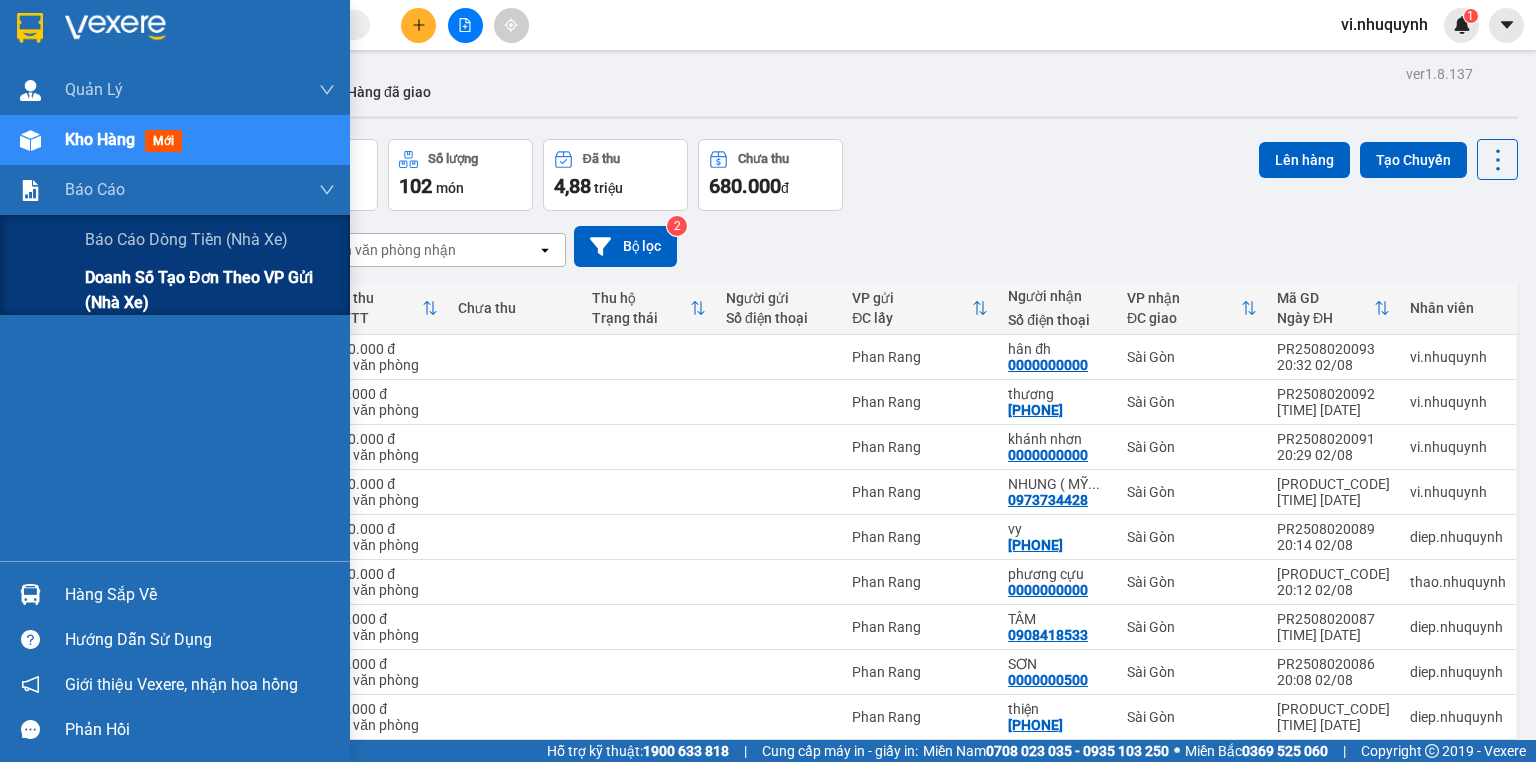 click on "Doanh số tạo đơn theo VP gửi (nhà xe)" at bounding box center (210, 290) 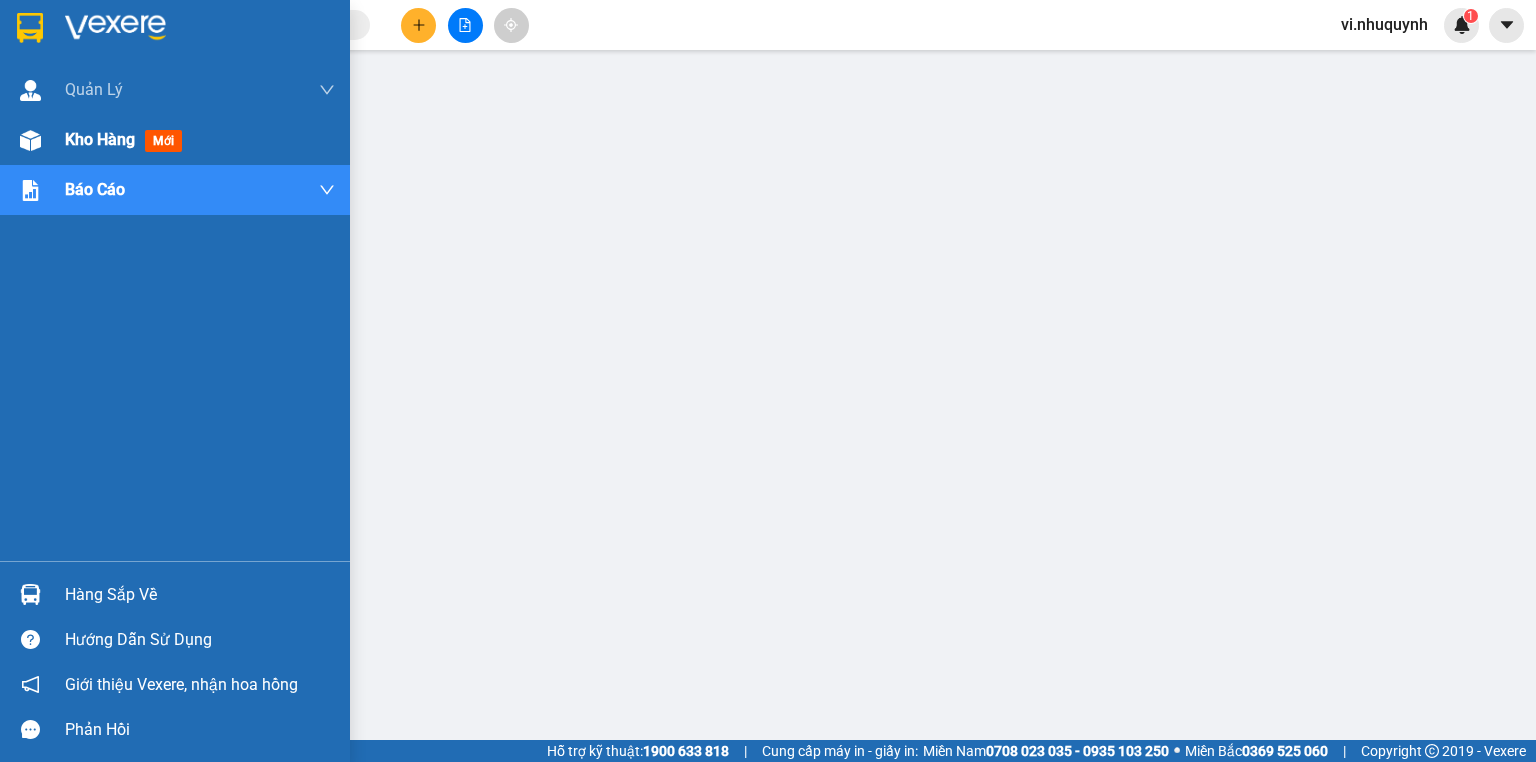 click on "Kho hàng" at bounding box center (100, 139) 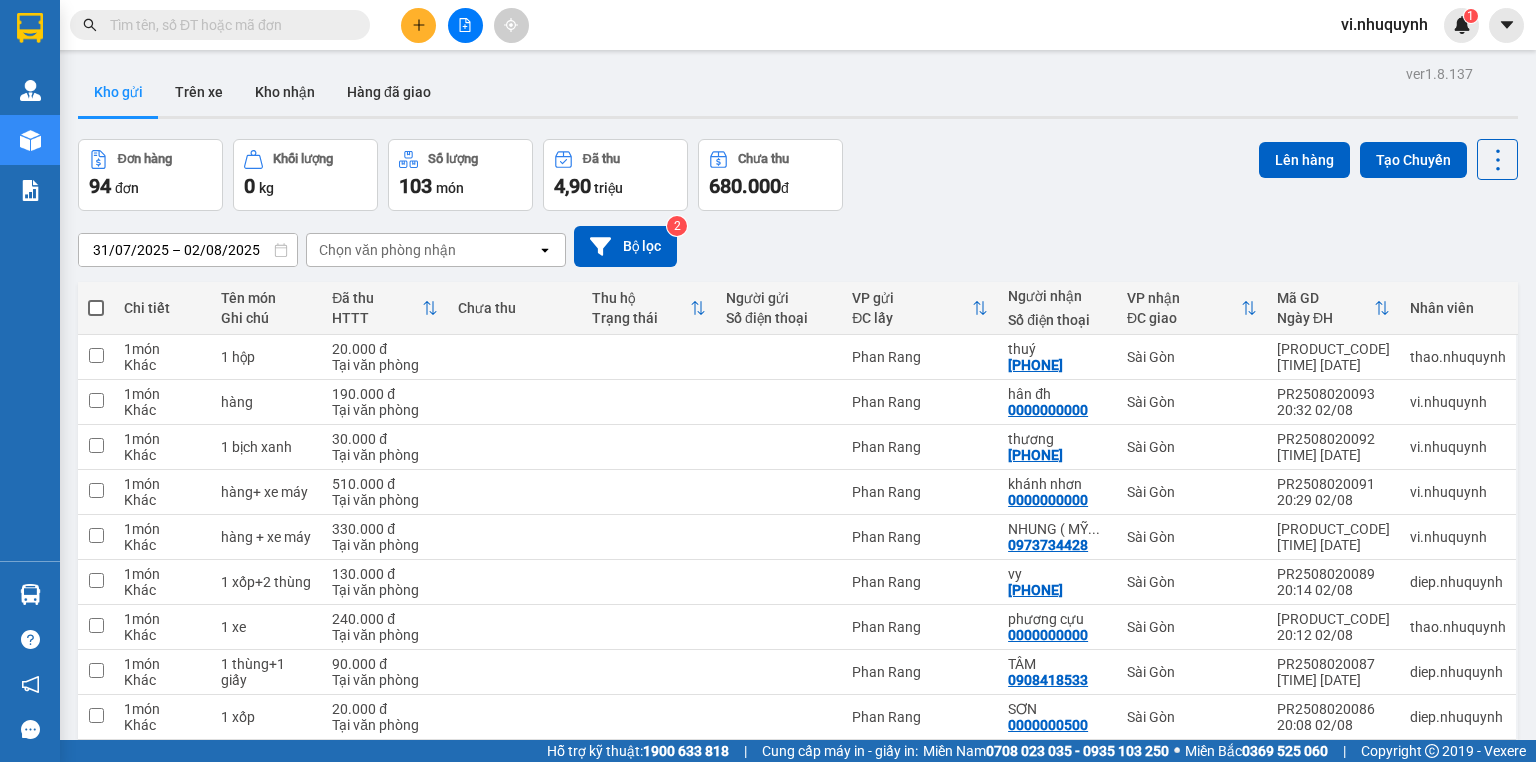 click at bounding box center [465, 25] 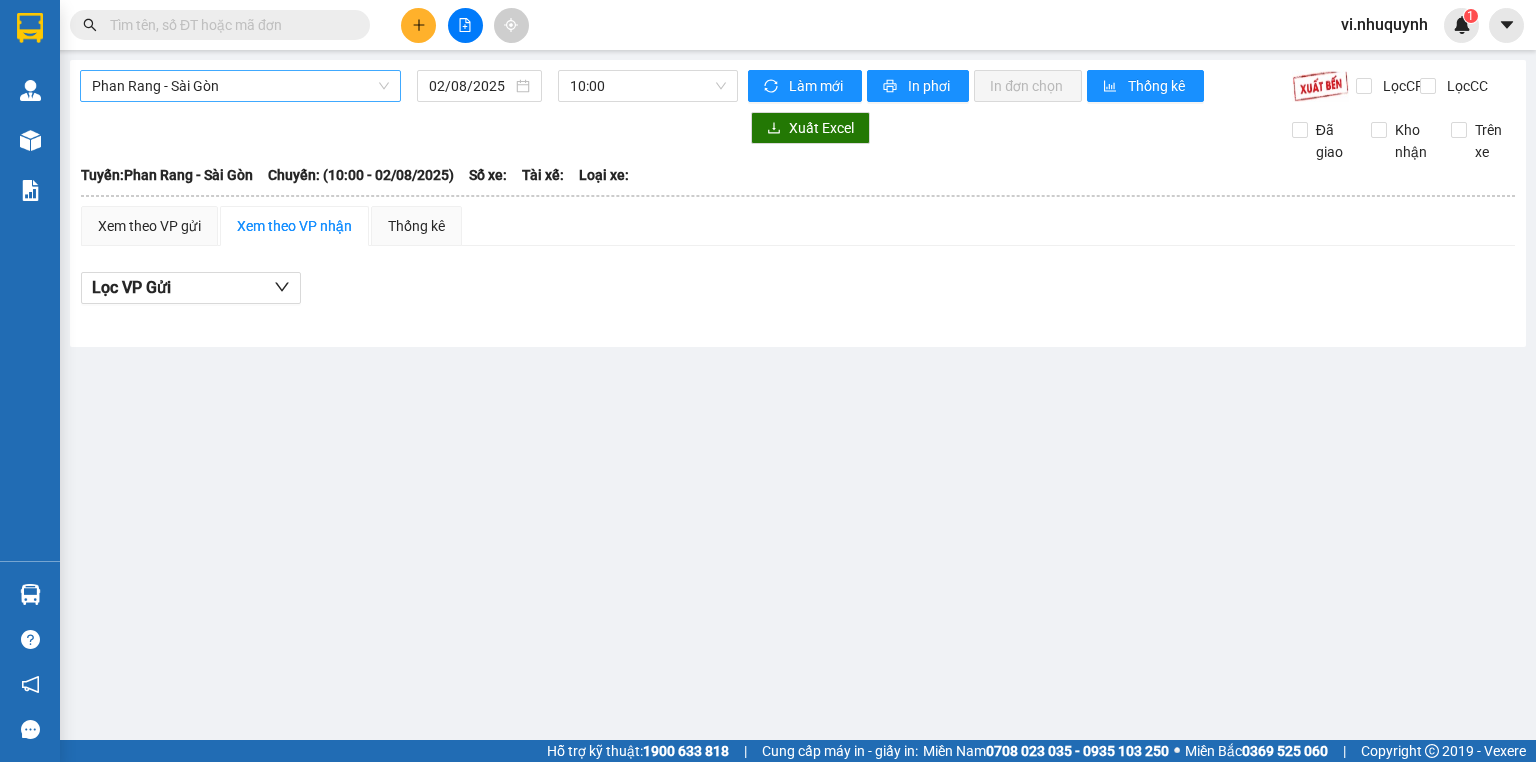 click on "Phan Rang - Sài Gòn" at bounding box center (240, 86) 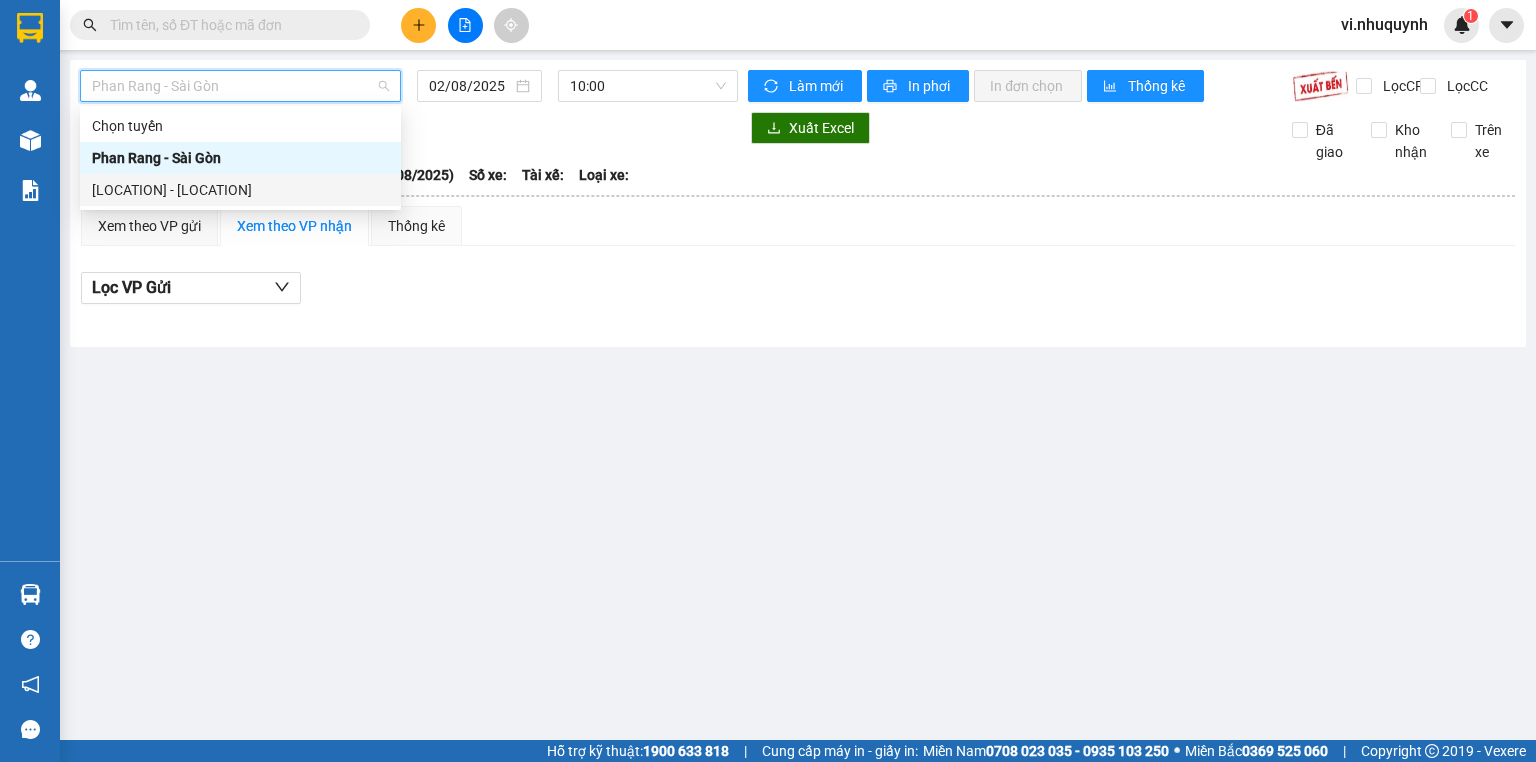 click on "[LOCATION] - [LOCATION]" at bounding box center (240, 190) 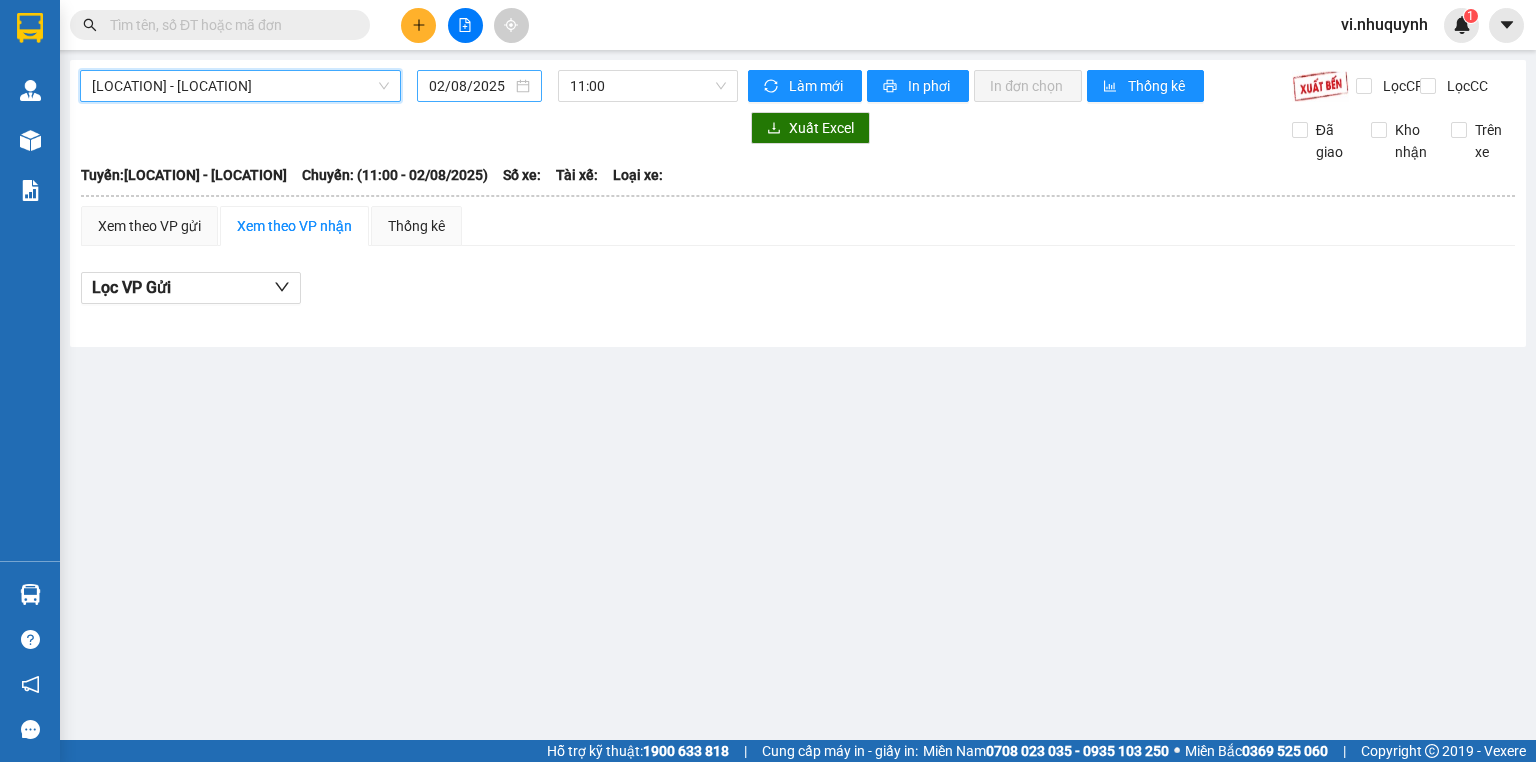 click on "02/08/2025" at bounding box center [479, 86] 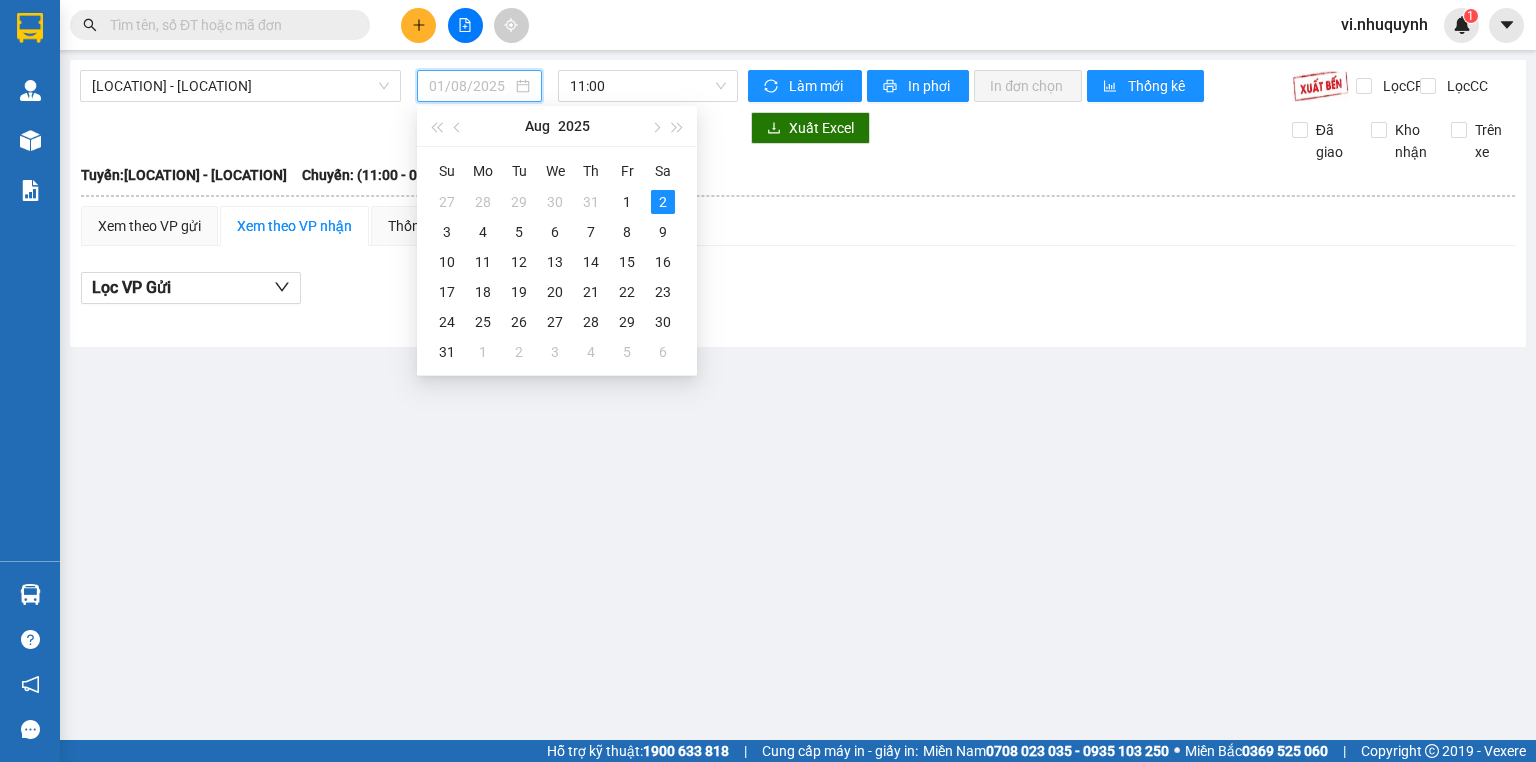 type on "02/08/2025" 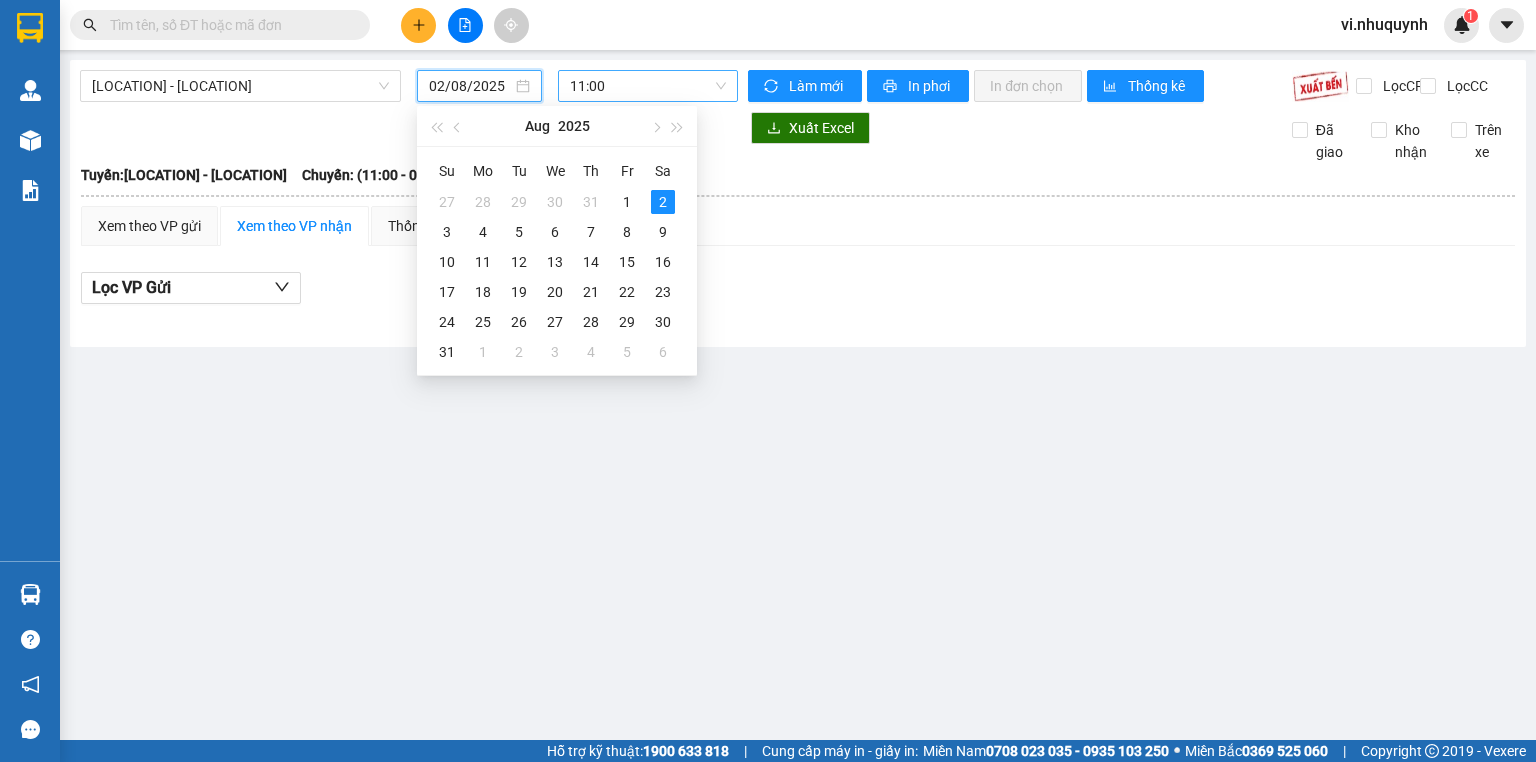 click on "11:00" at bounding box center [648, 86] 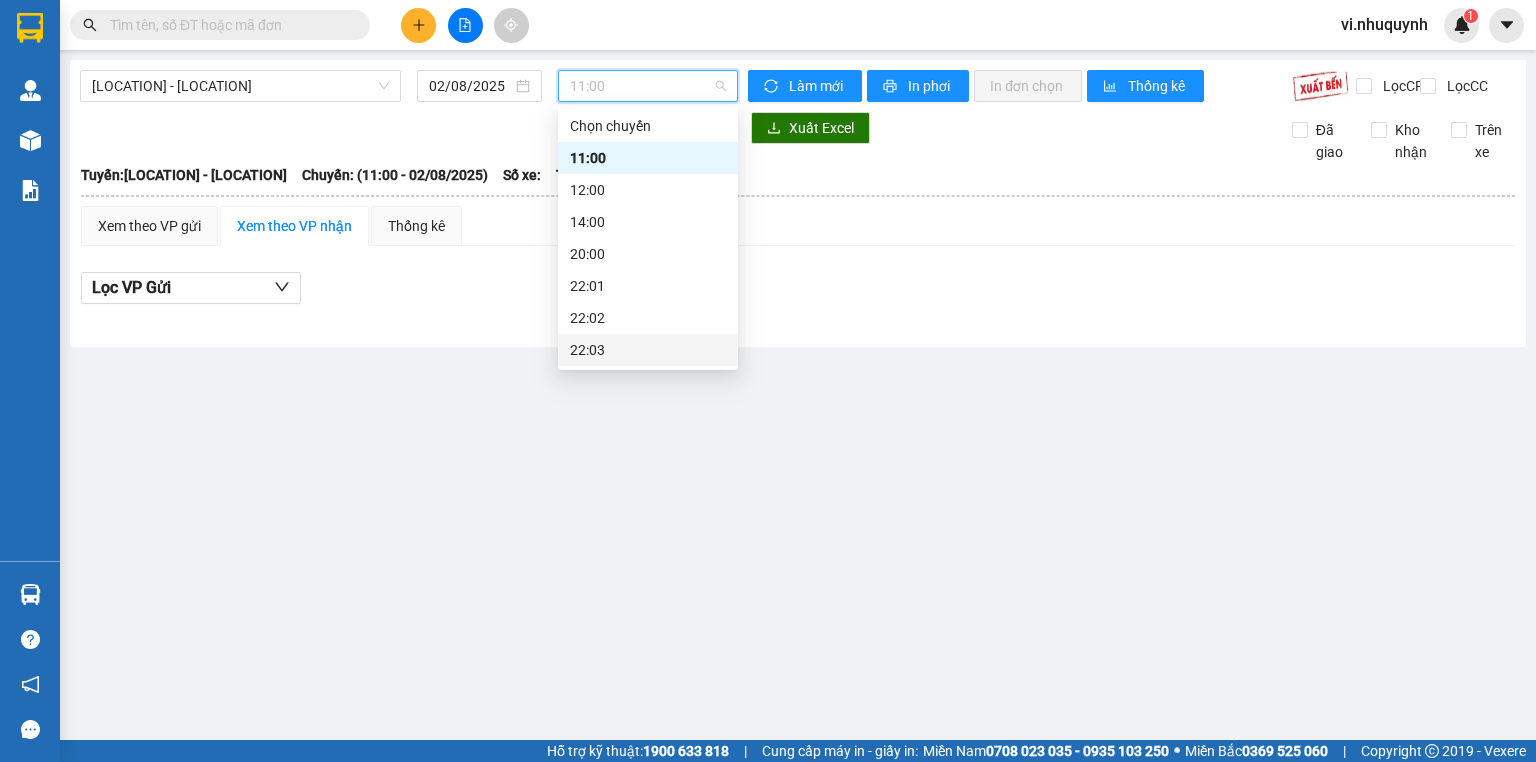scroll, scrollTop: 96, scrollLeft: 0, axis: vertical 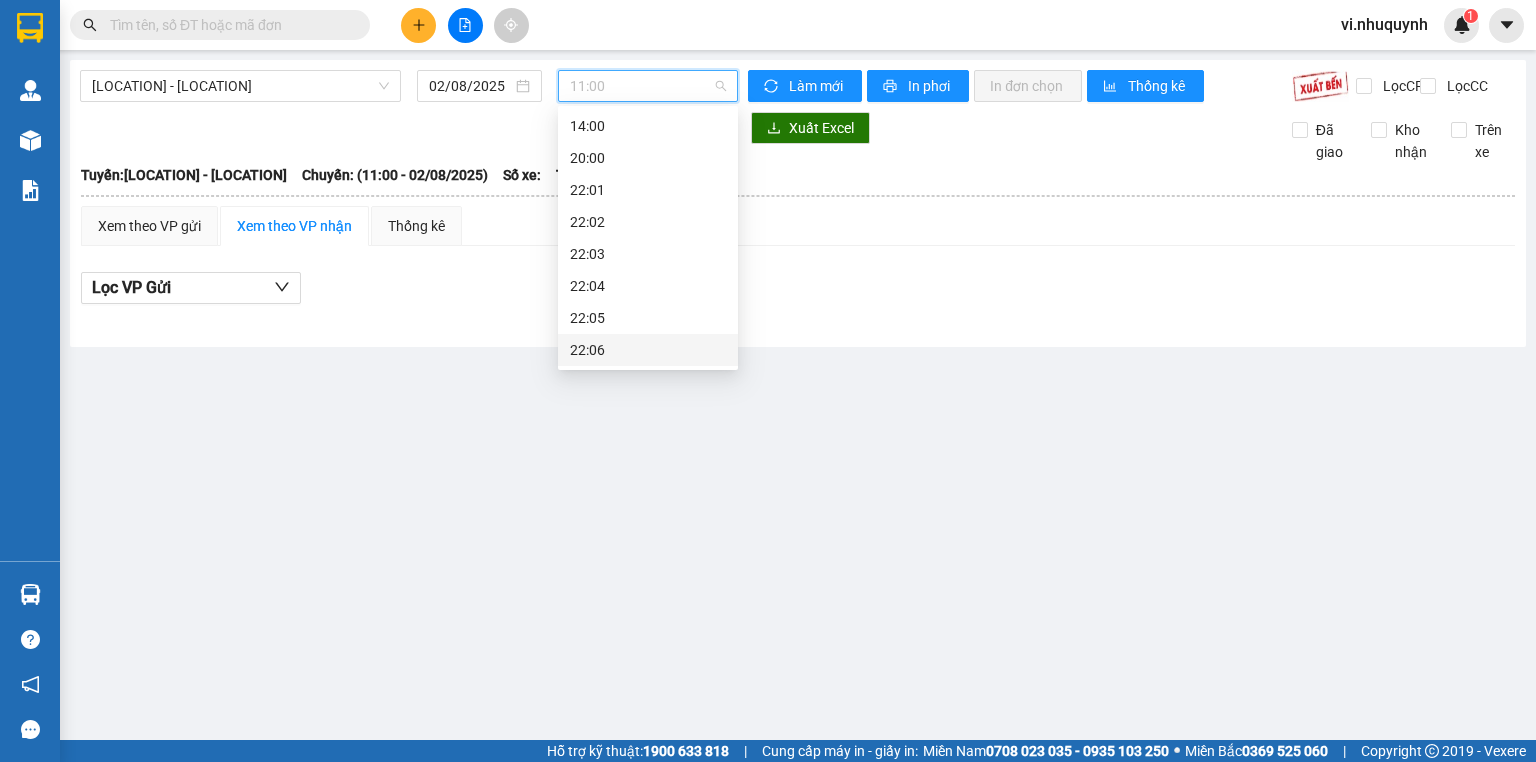 click on "22:06" at bounding box center (648, 350) 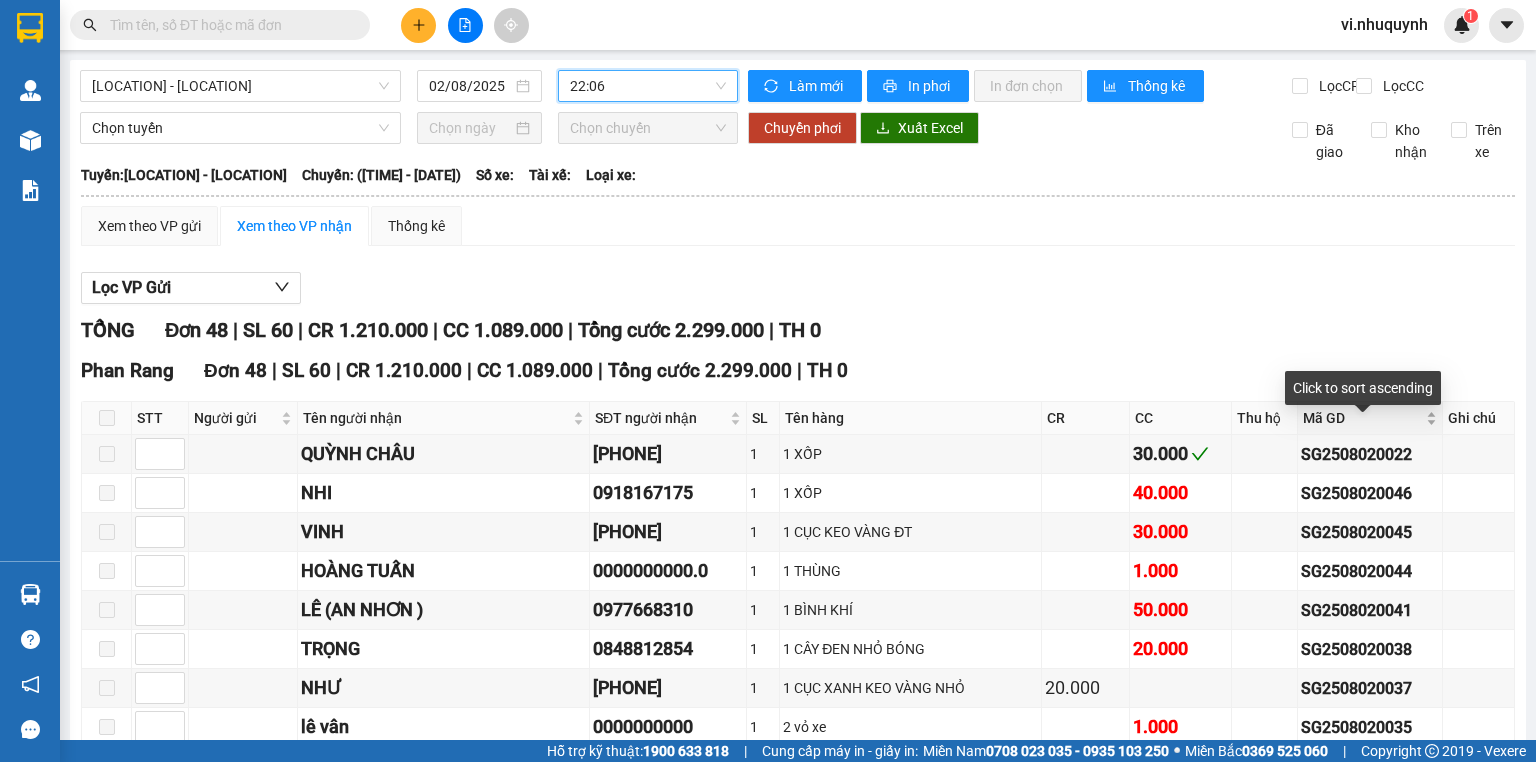 click on "Mã GD" at bounding box center (1370, 418) 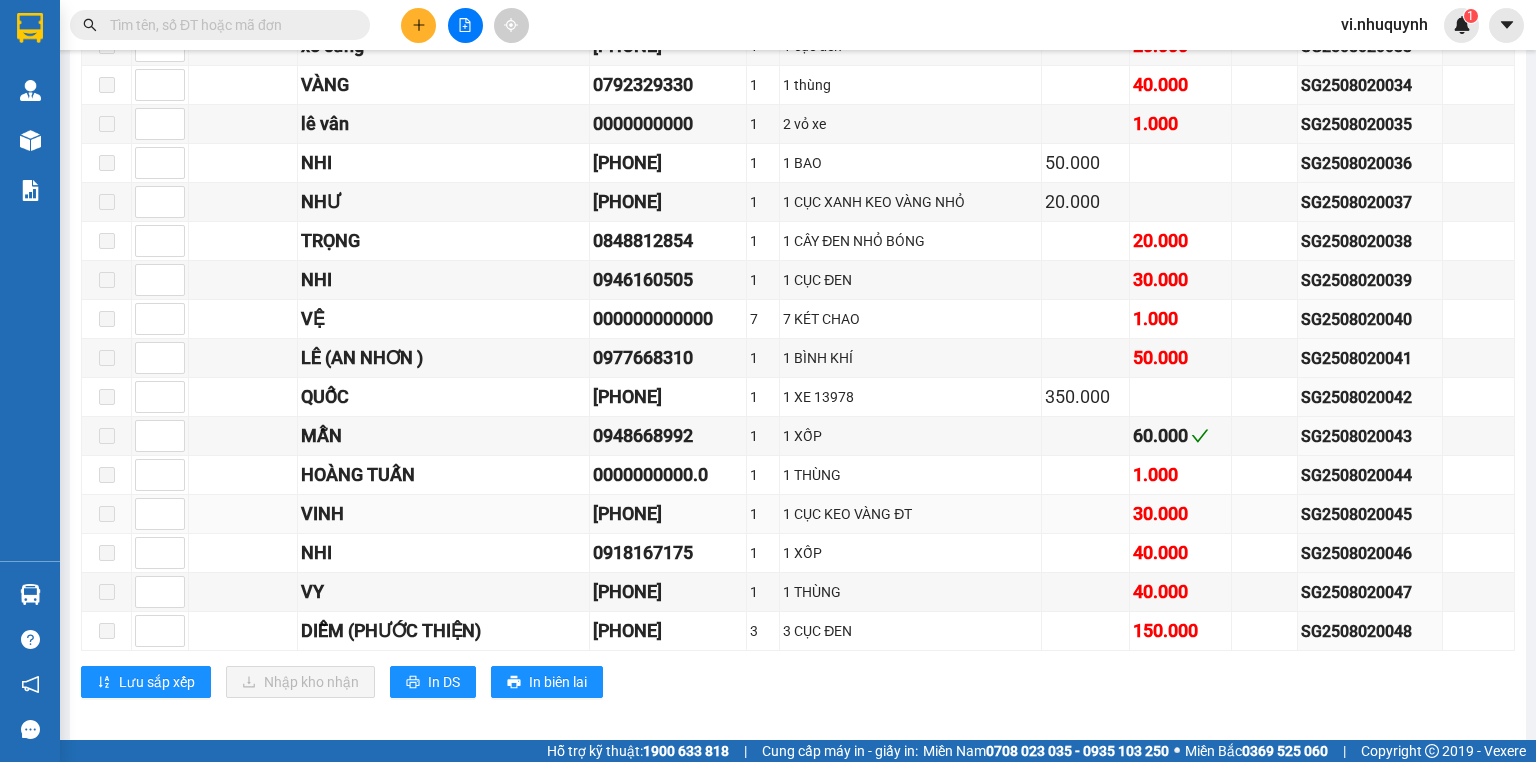 scroll, scrollTop: 1256, scrollLeft: 0, axis: vertical 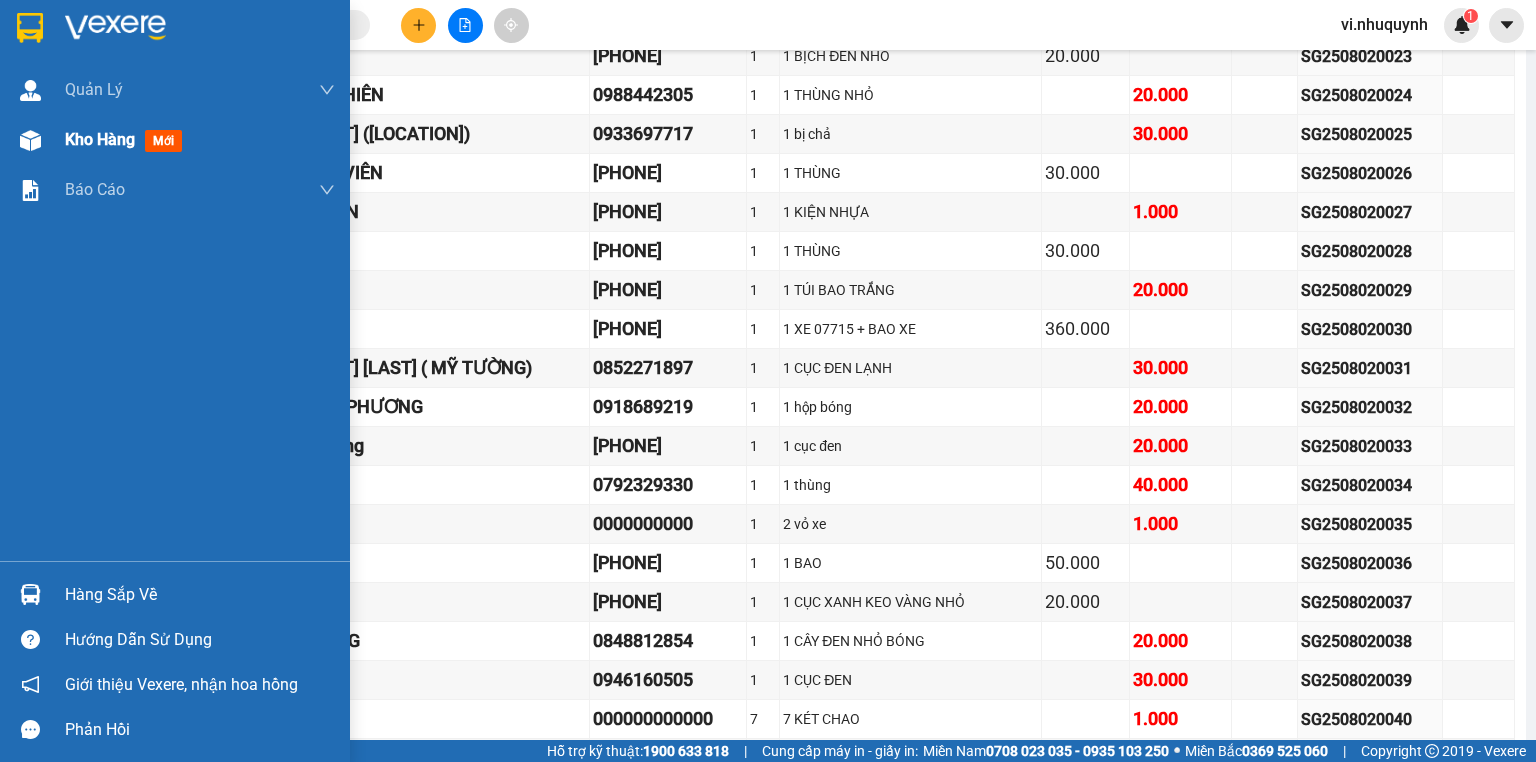 click on "Kho hàng" at bounding box center [100, 139] 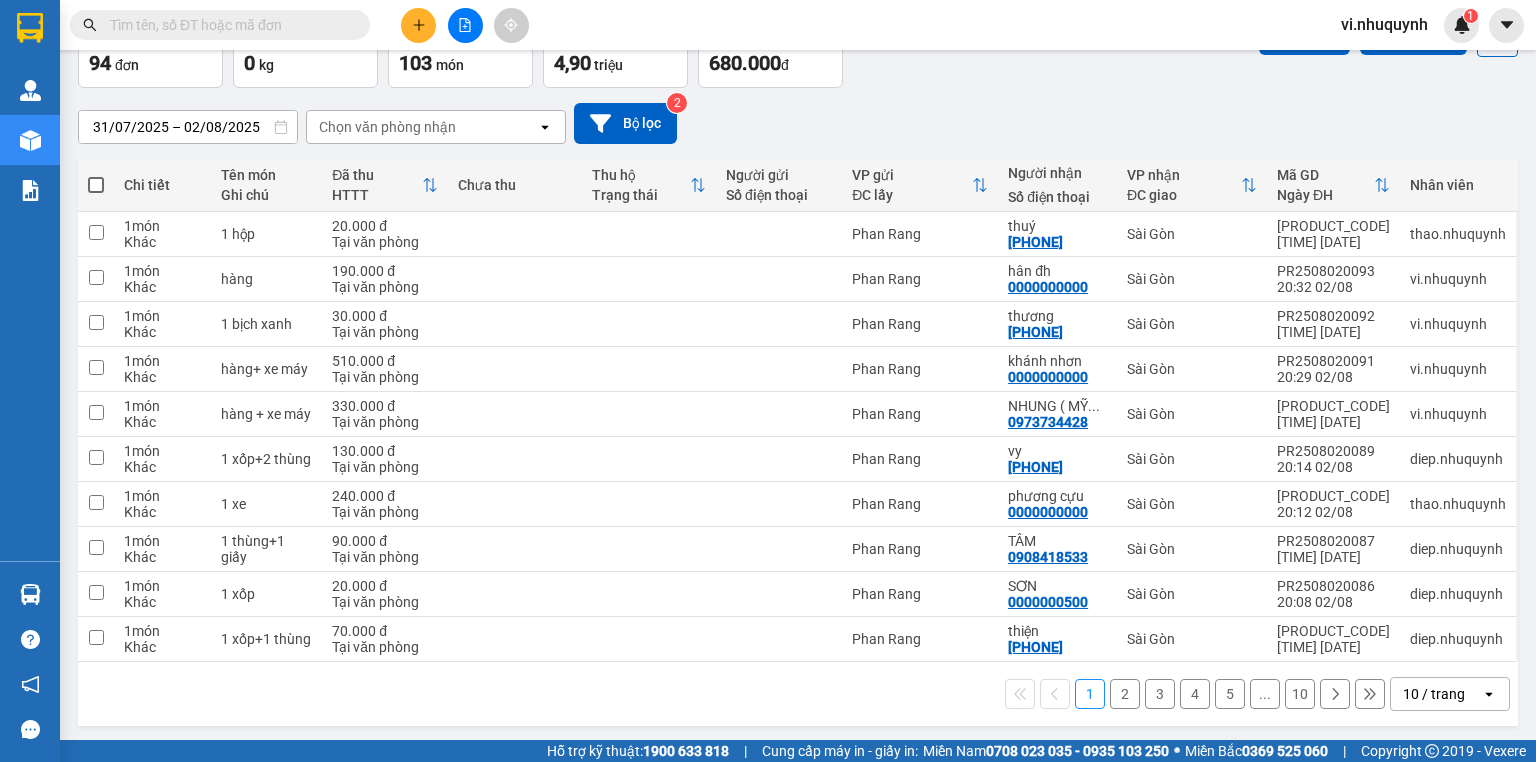 scroll, scrollTop: 0, scrollLeft: 0, axis: both 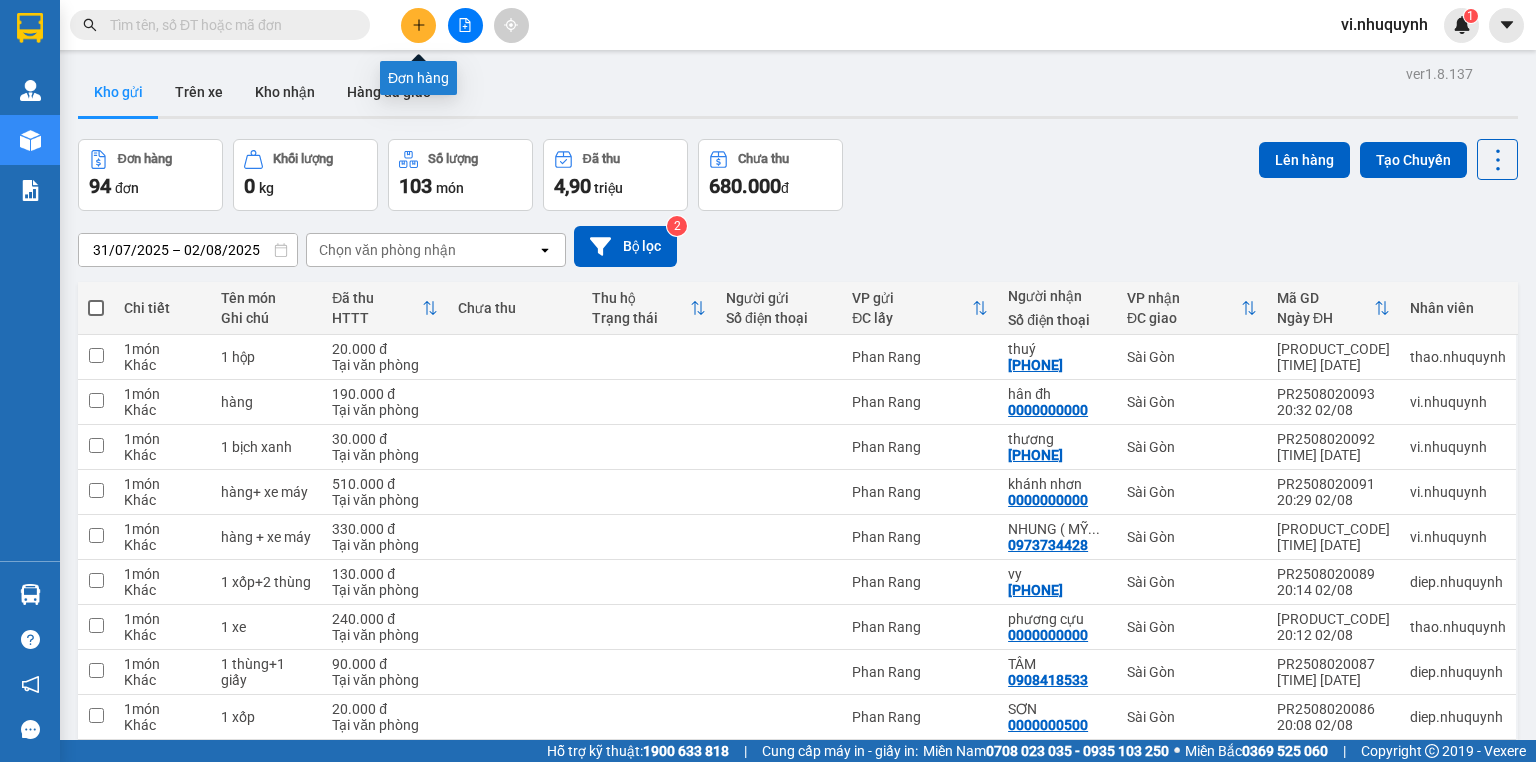 click 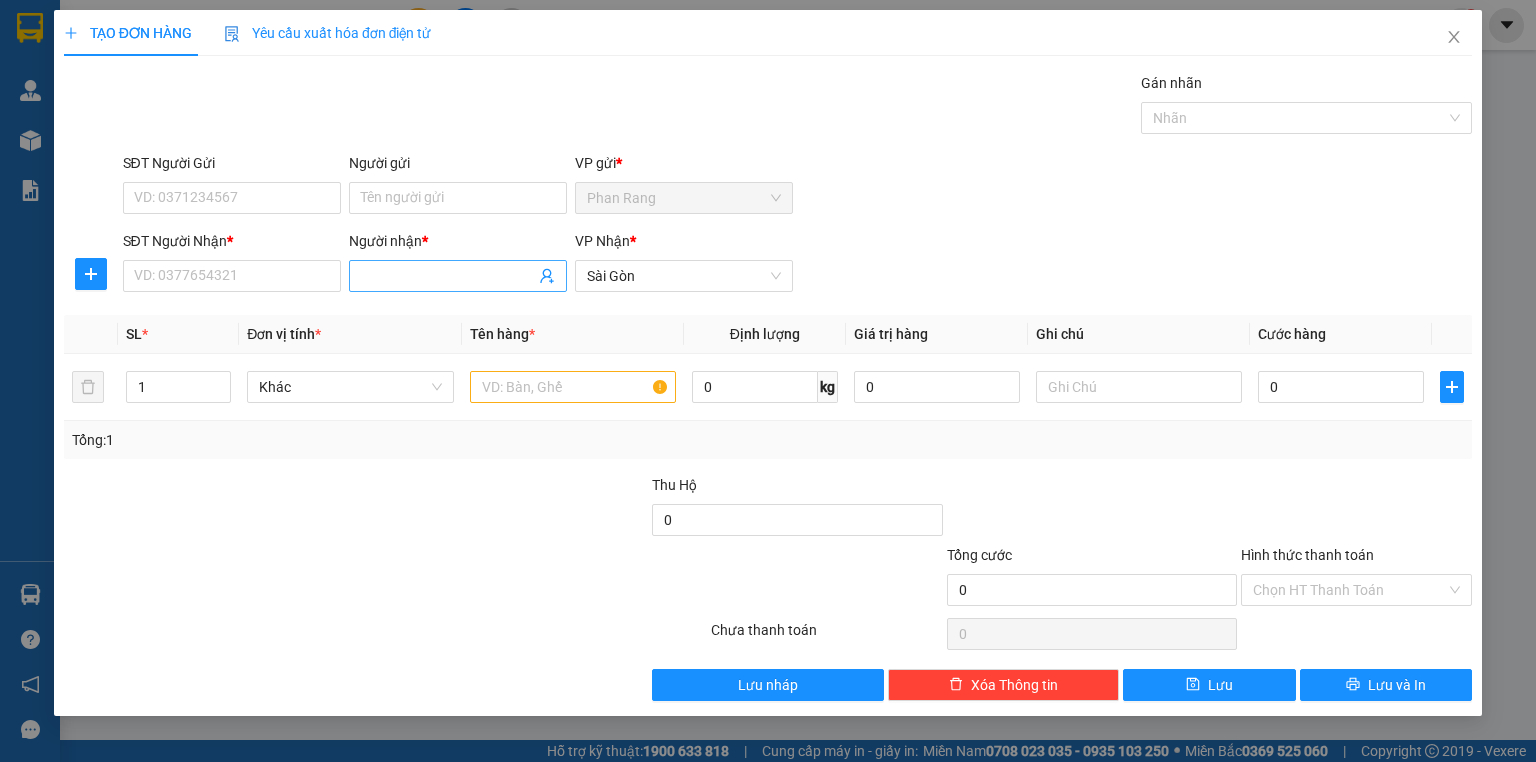 click on "Người nhận  *" at bounding box center [448, 276] 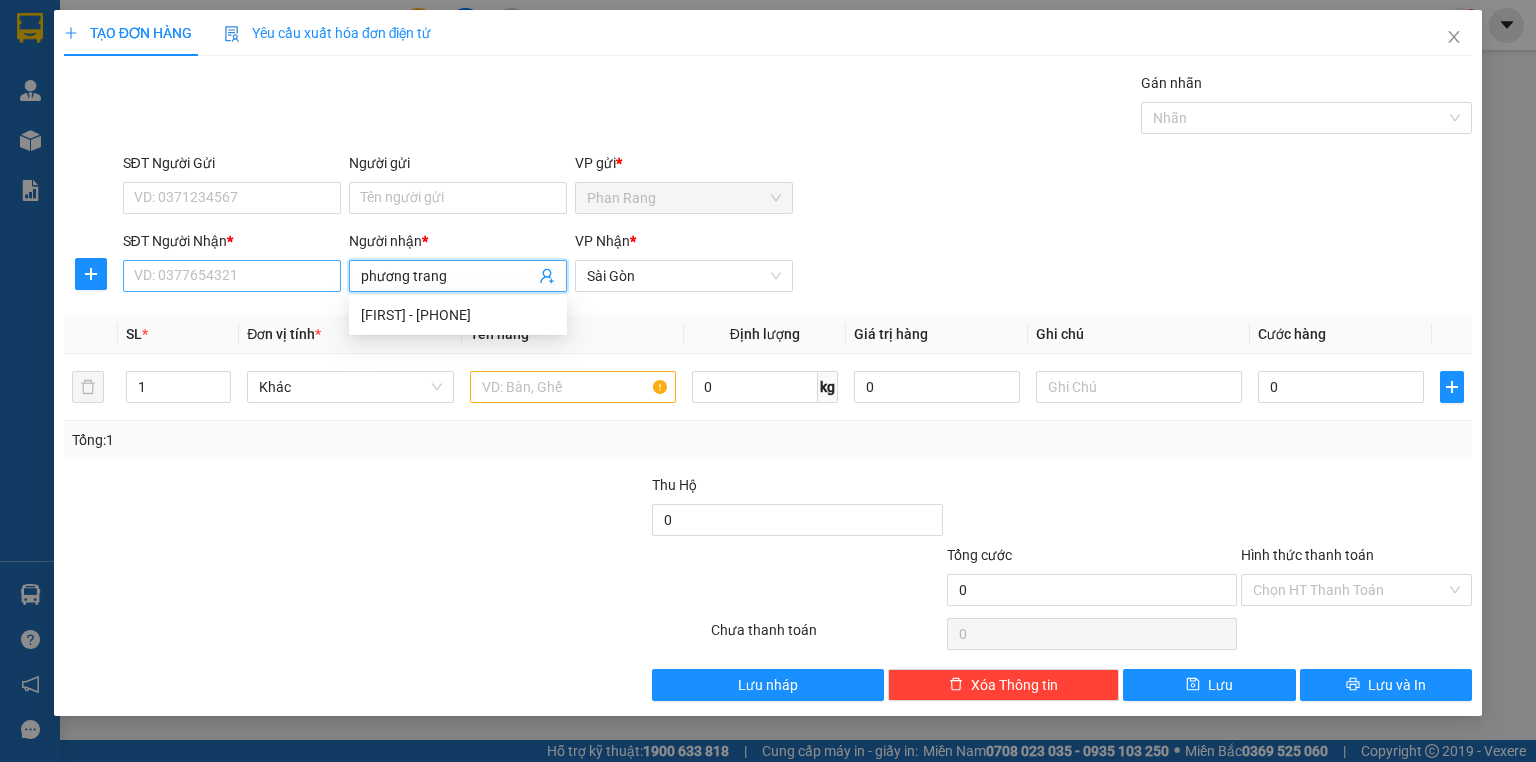 type on "phương trang" 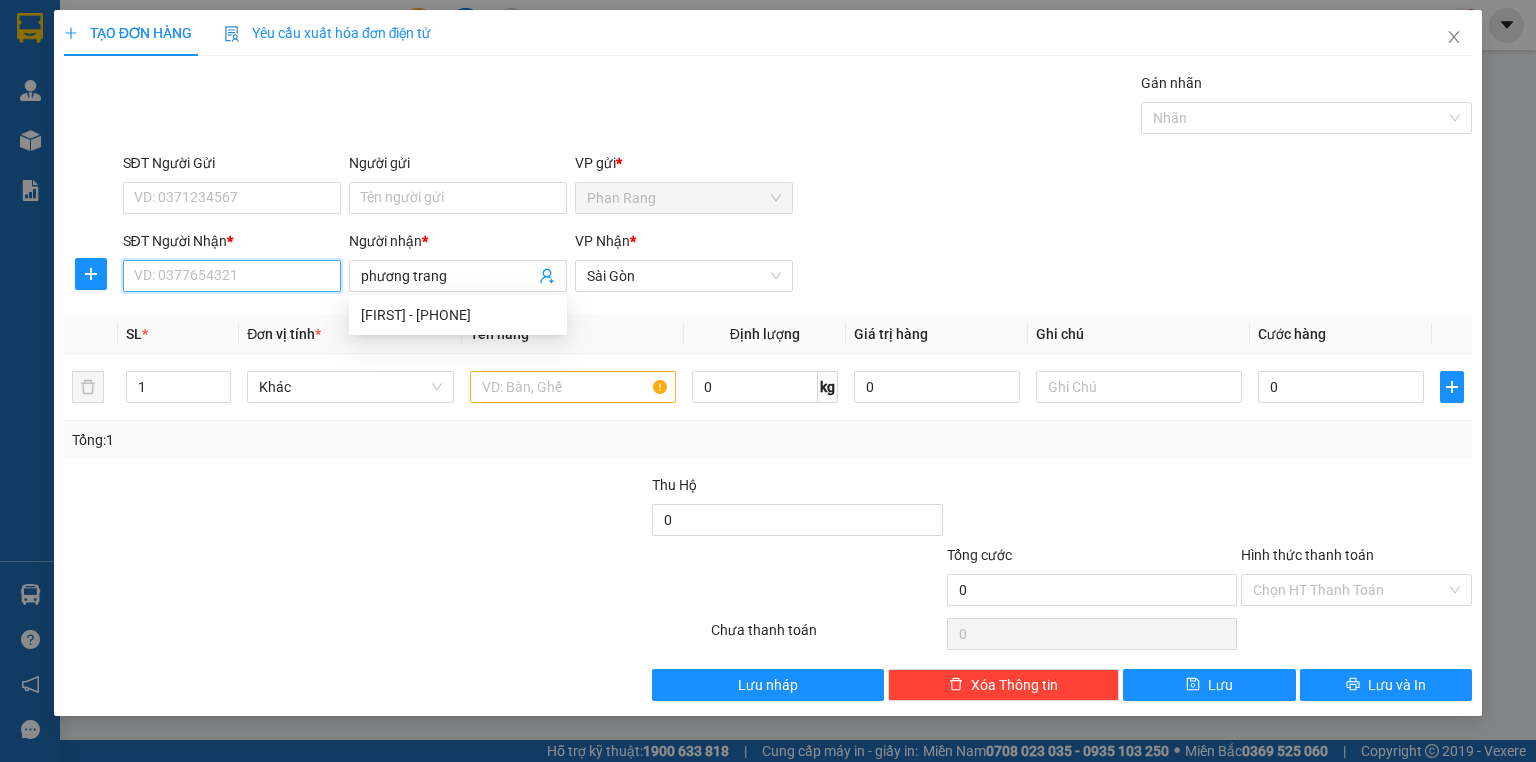 click on "SĐT Người Nhận  *" at bounding box center (232, 276) 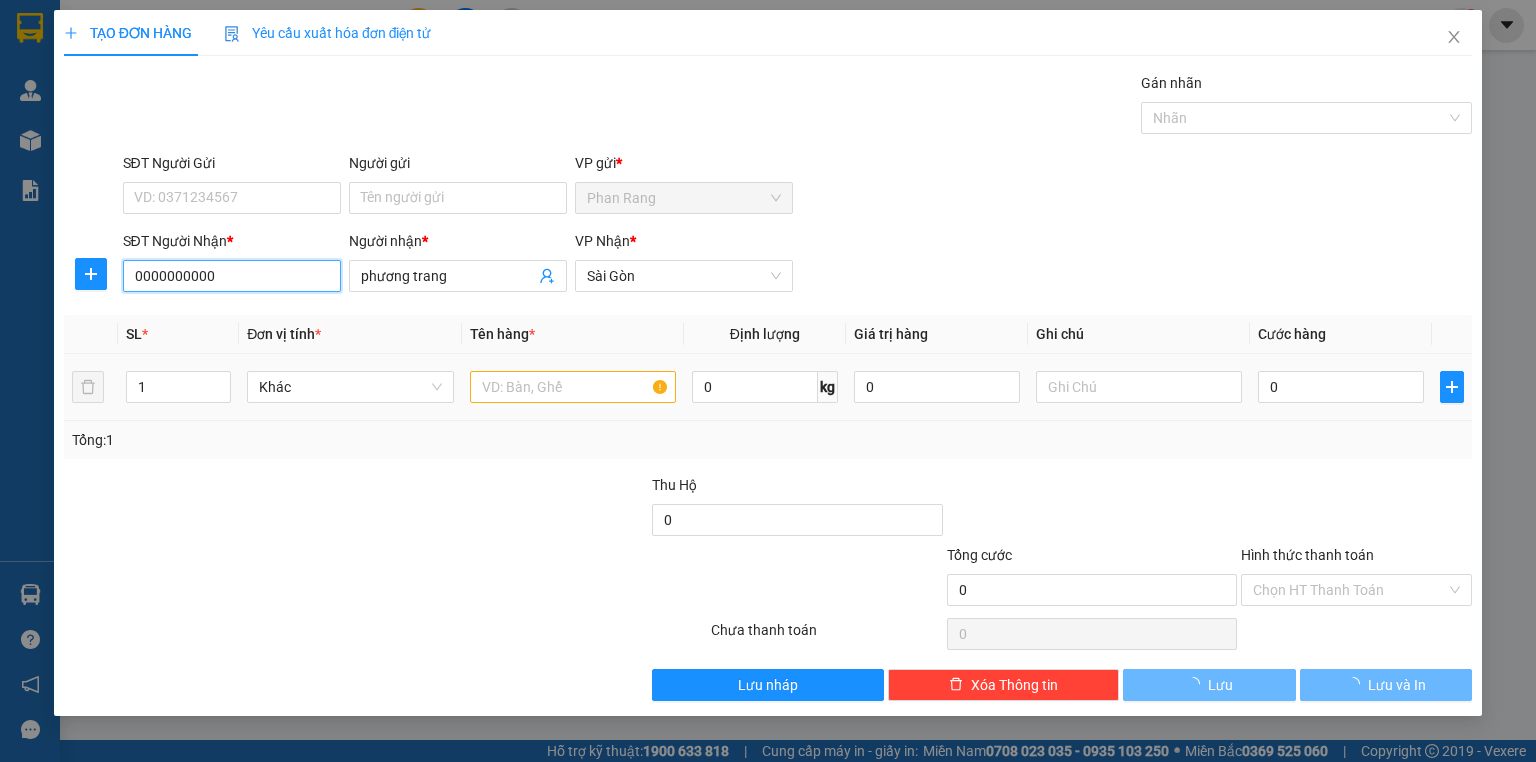 type on "0000000000" 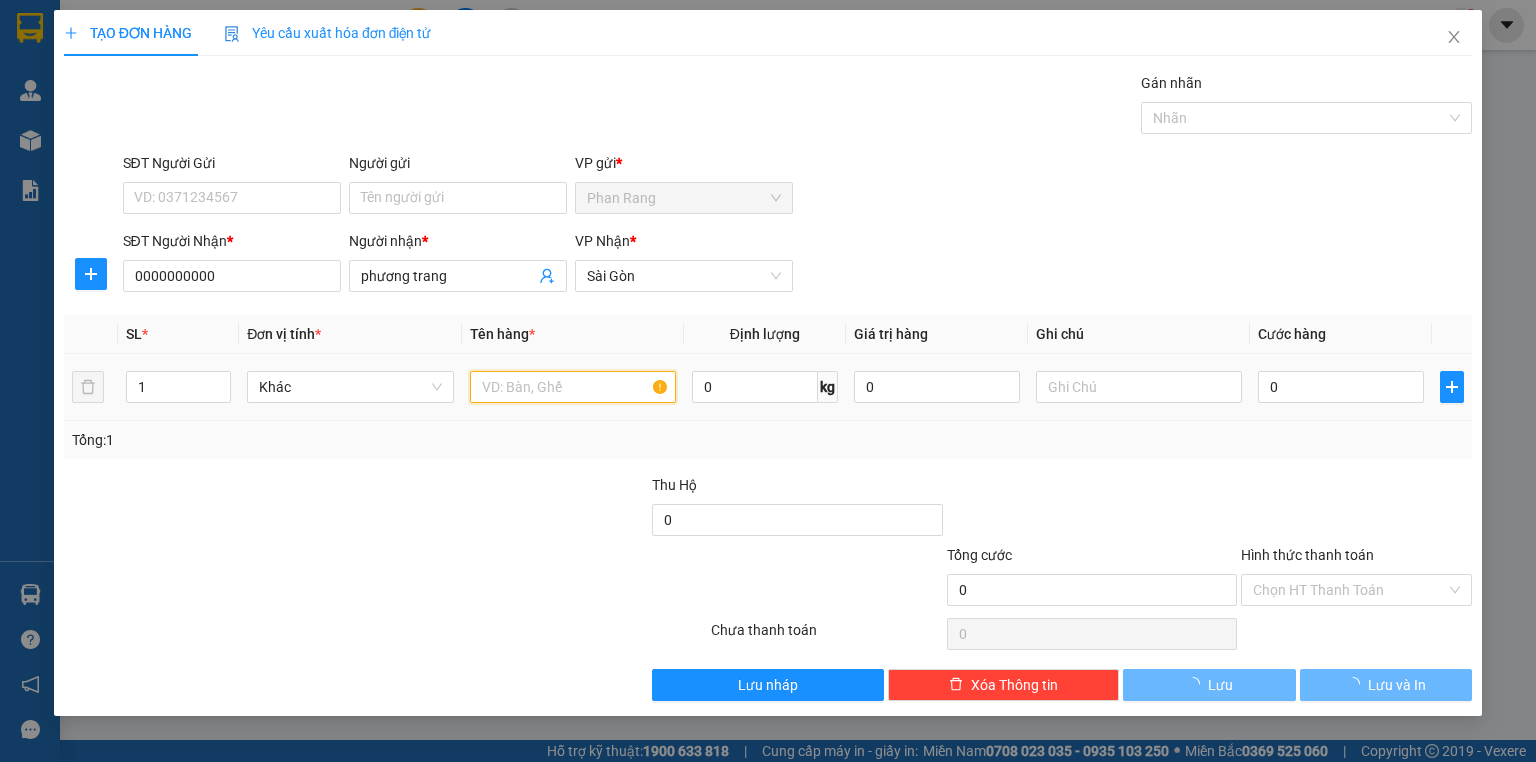 click at bounding box center (573, 387) 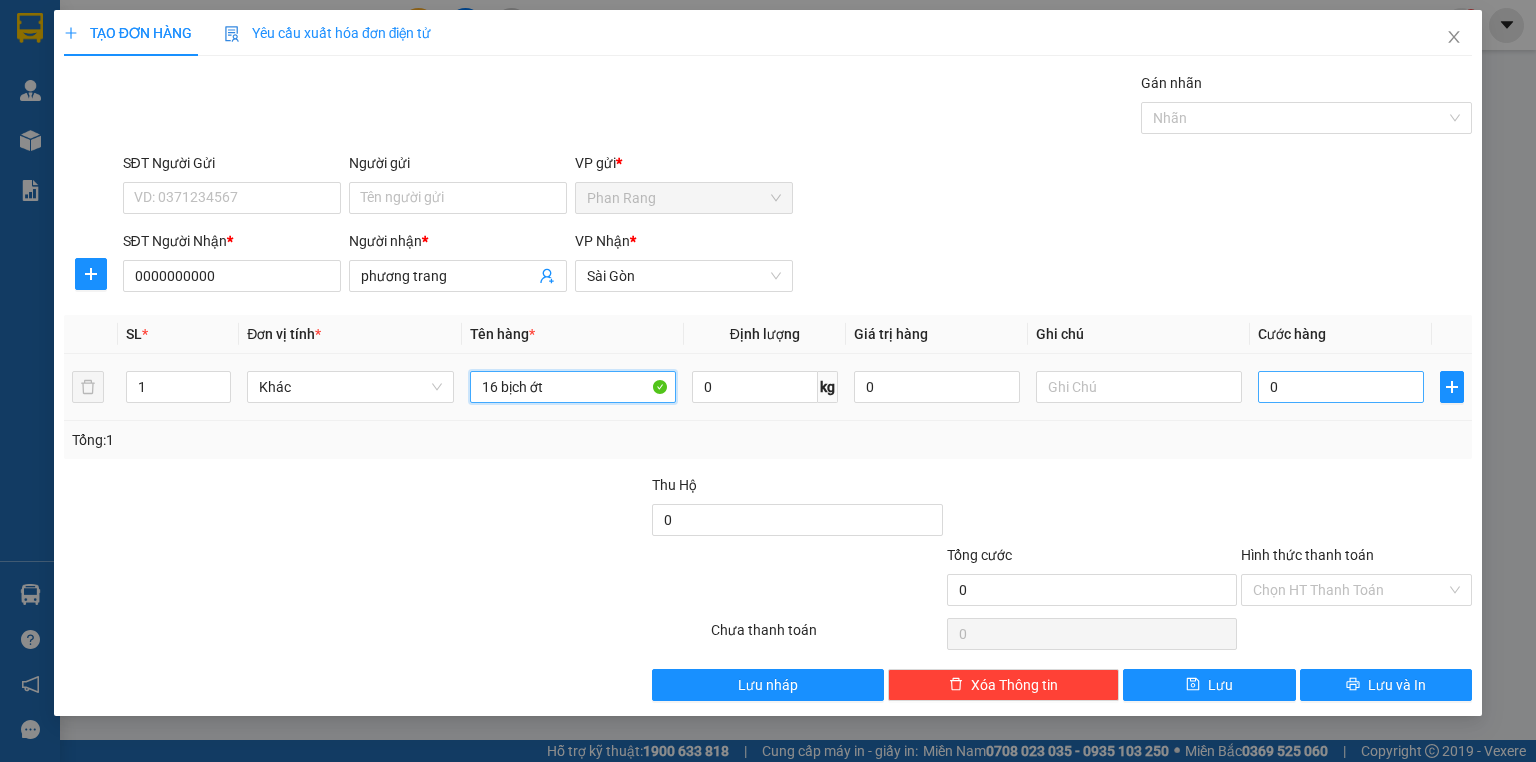 type on "16 bịch ớt" 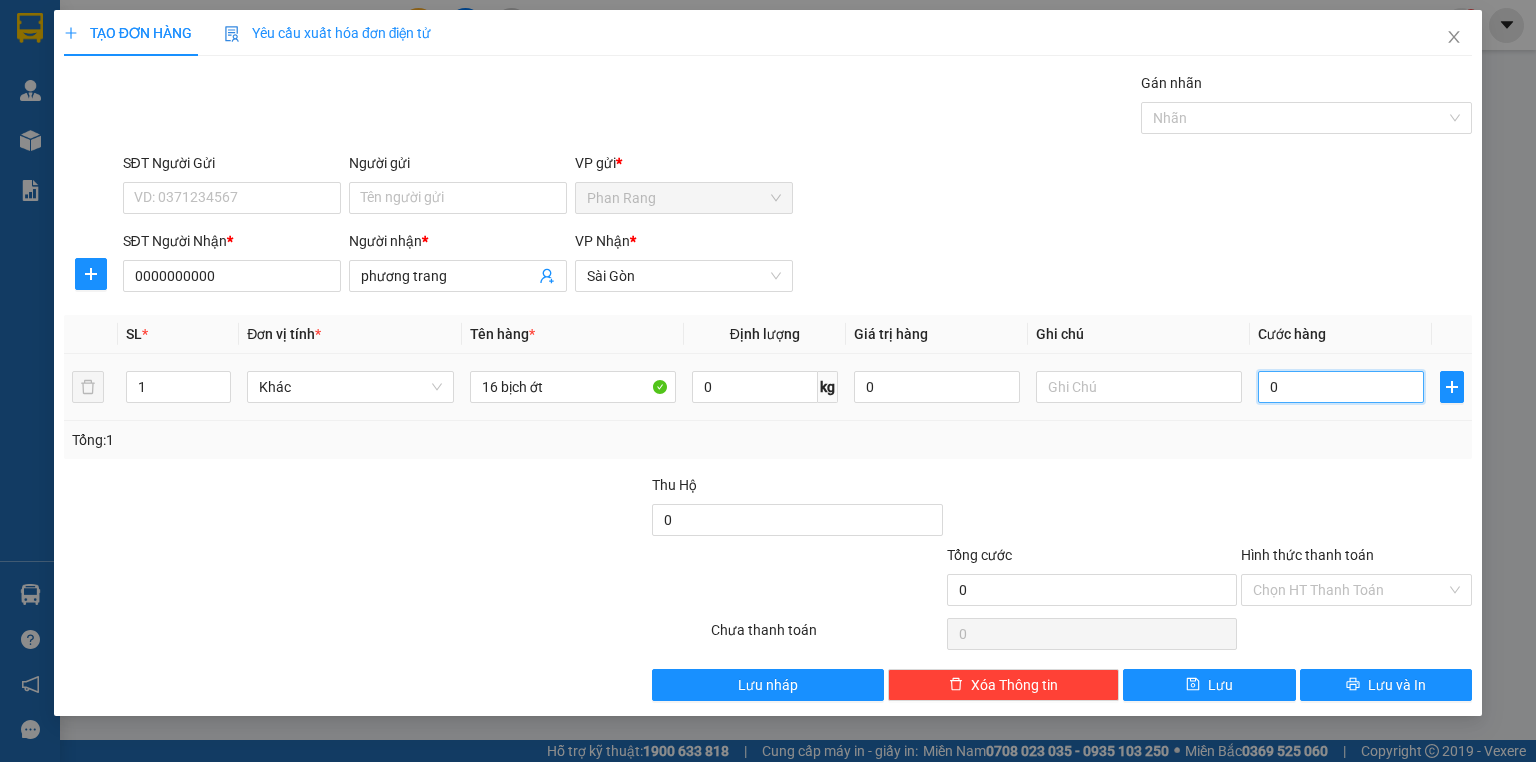 click on "0" at bounding box center (1341, 387) 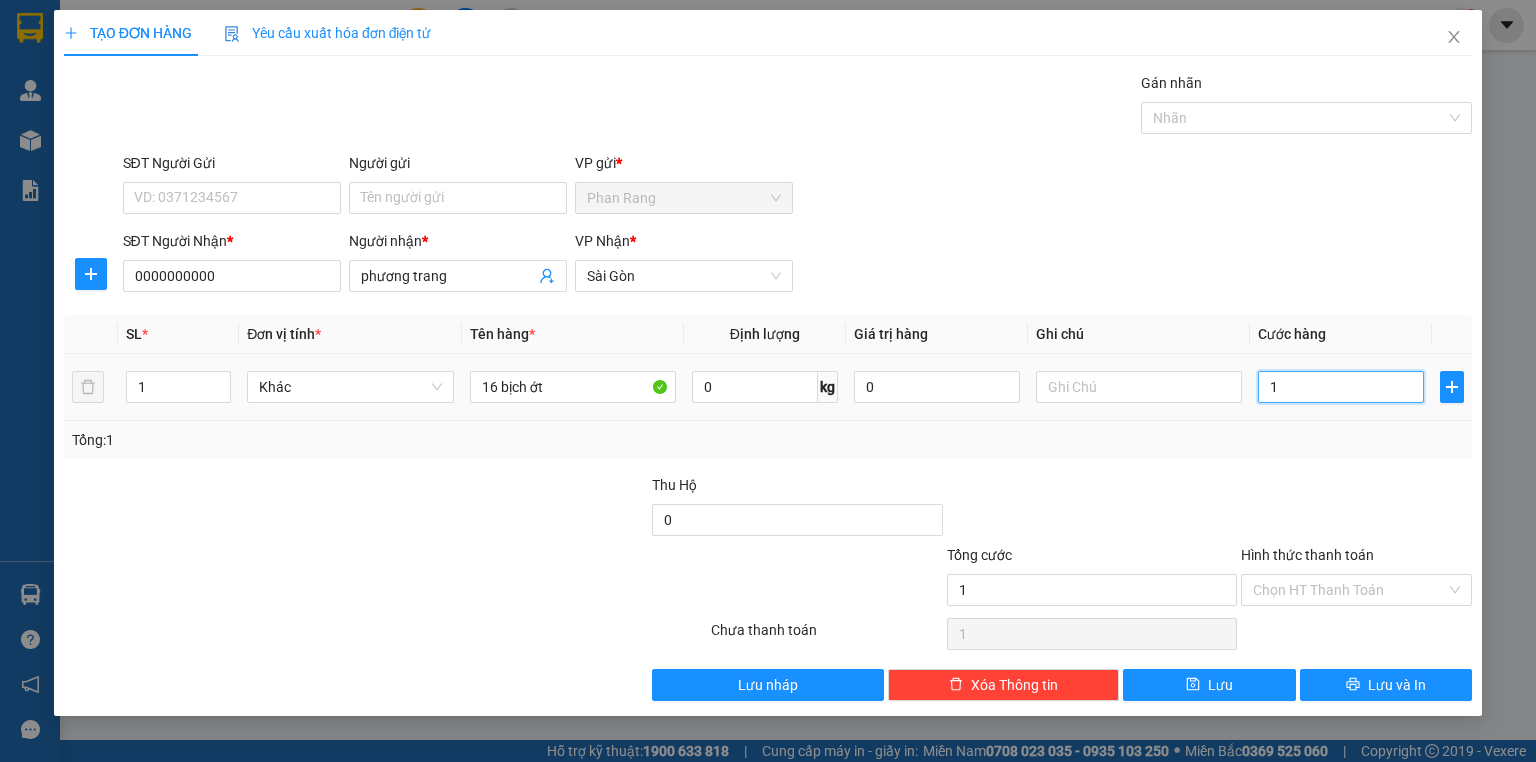type on "16" 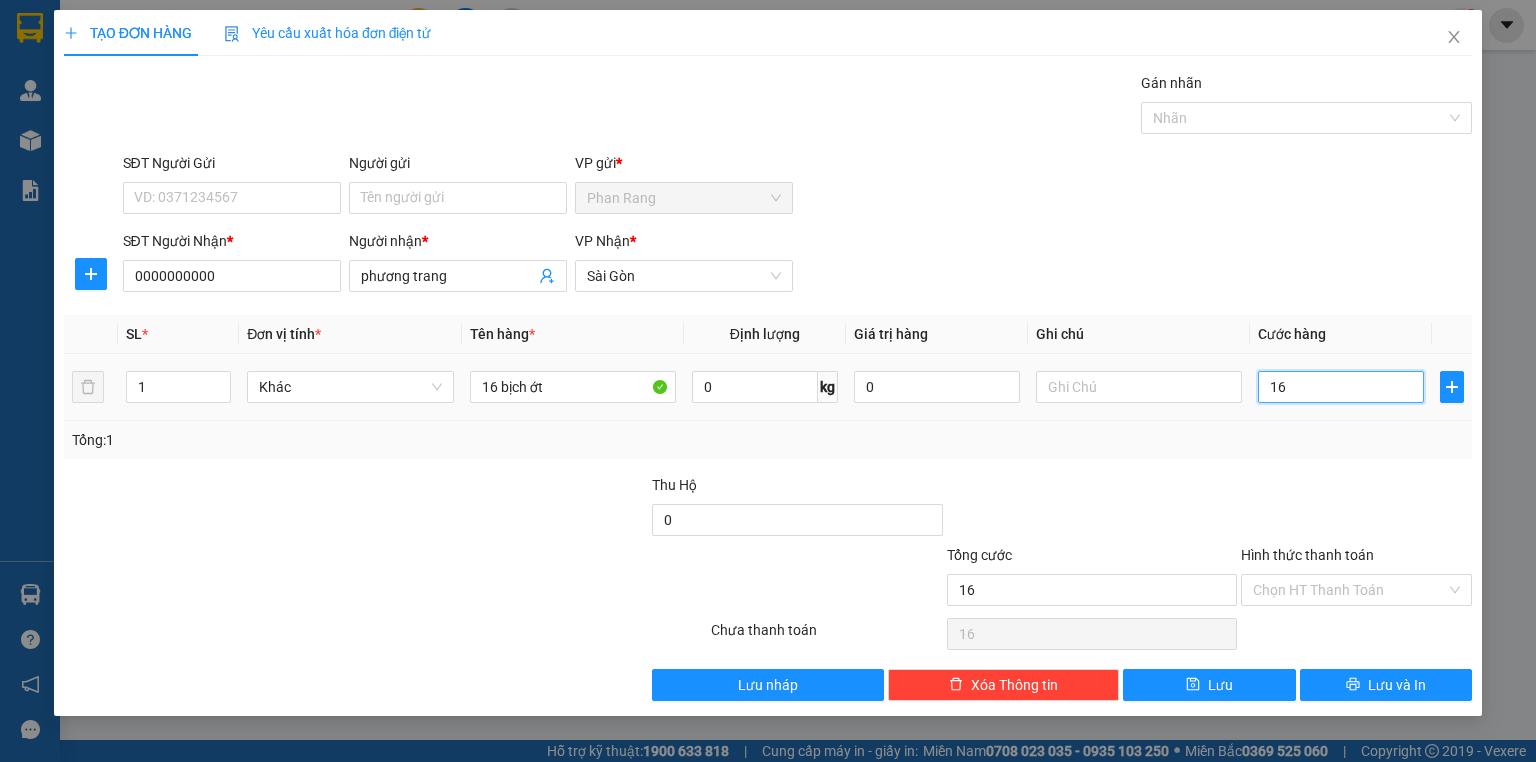 type on "160" 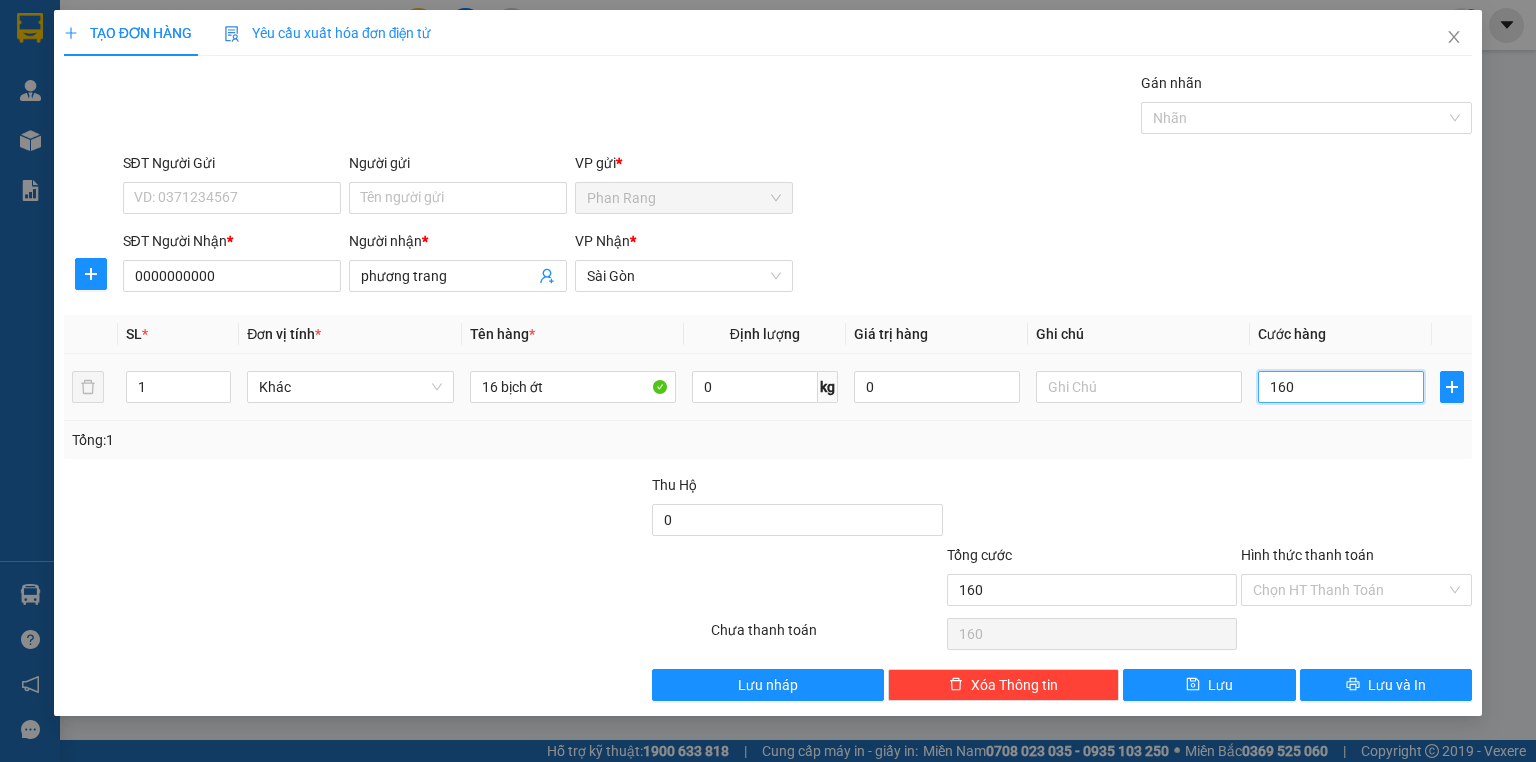 type on "1.600" 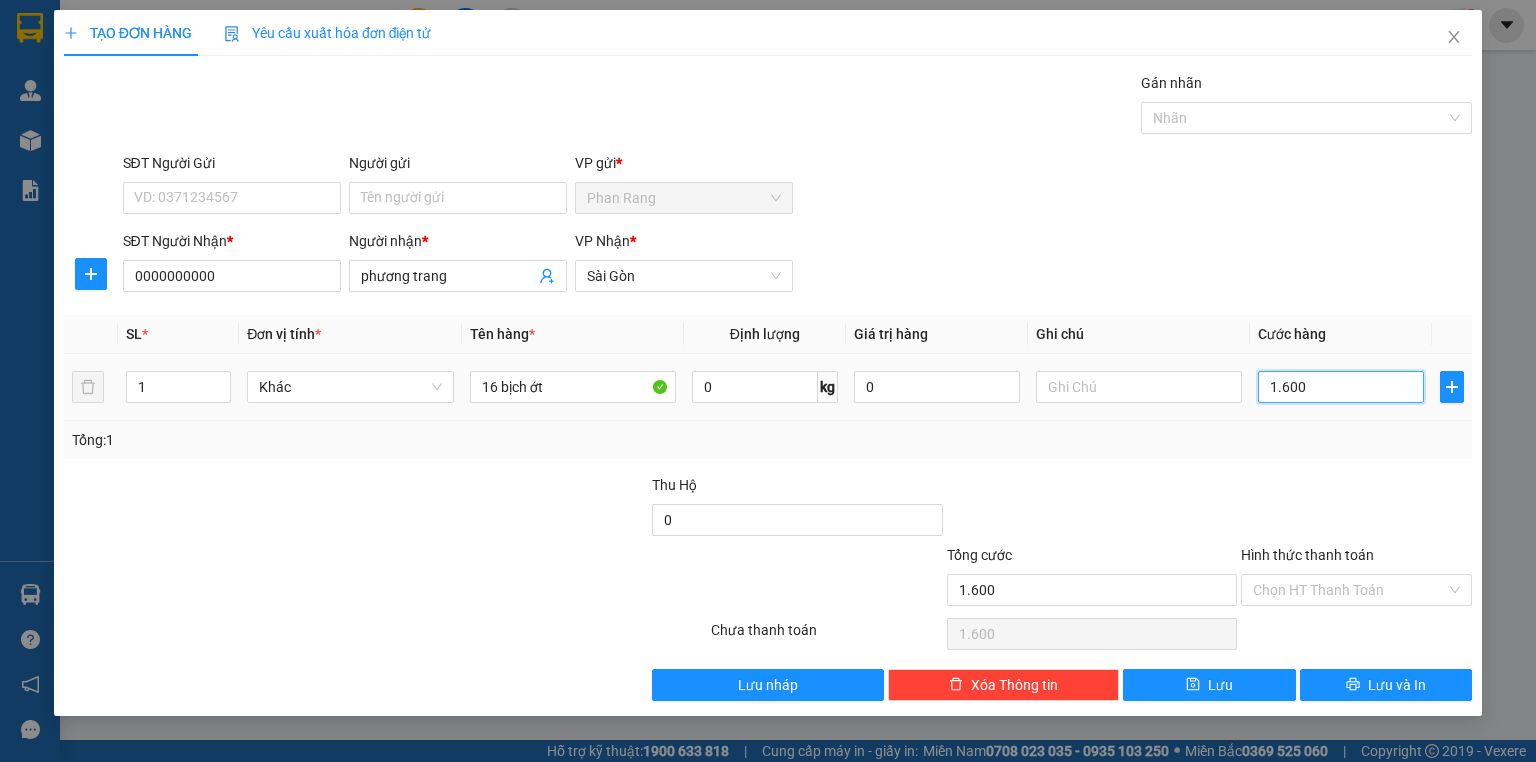 type on "16.000" 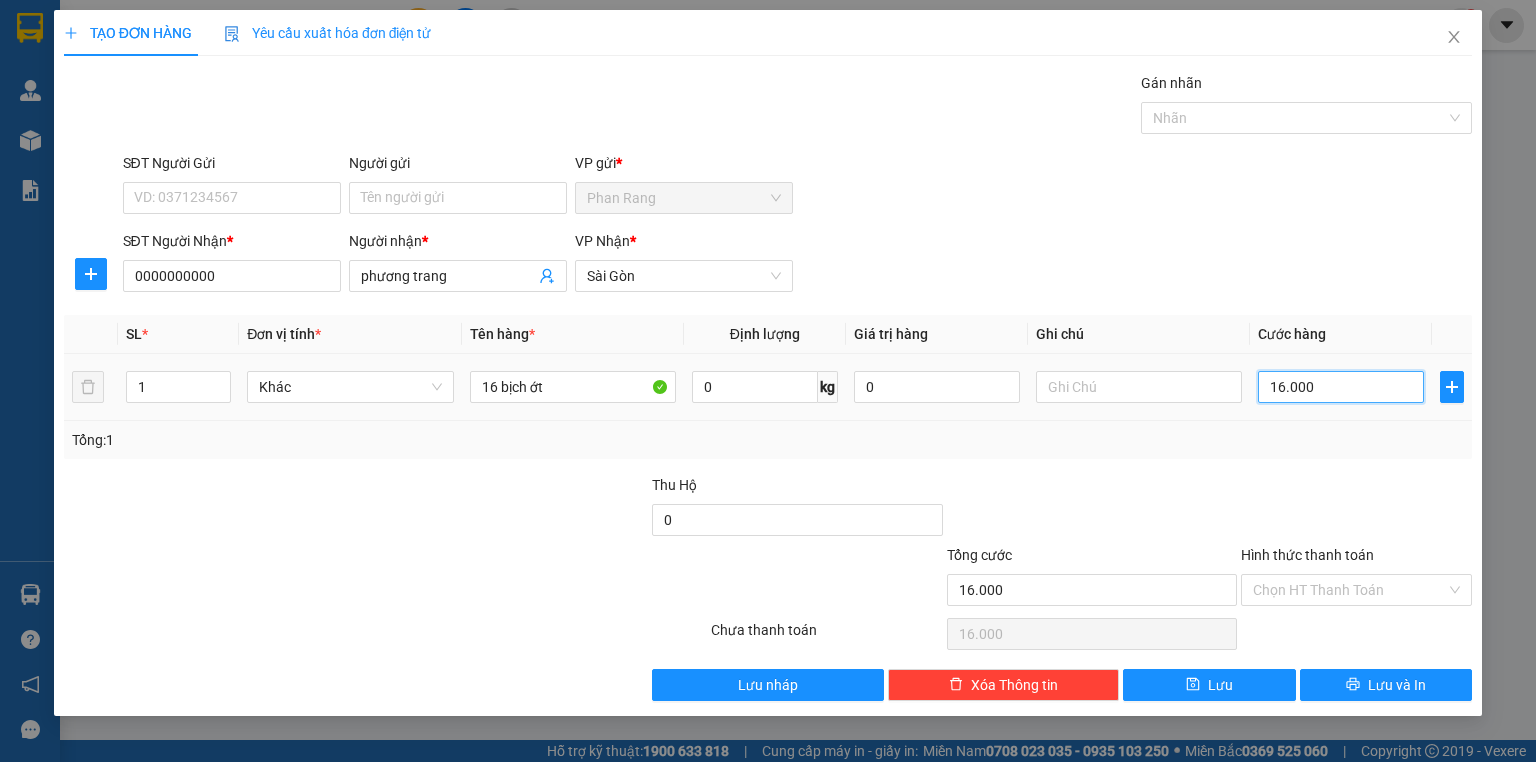 type on "160.000" 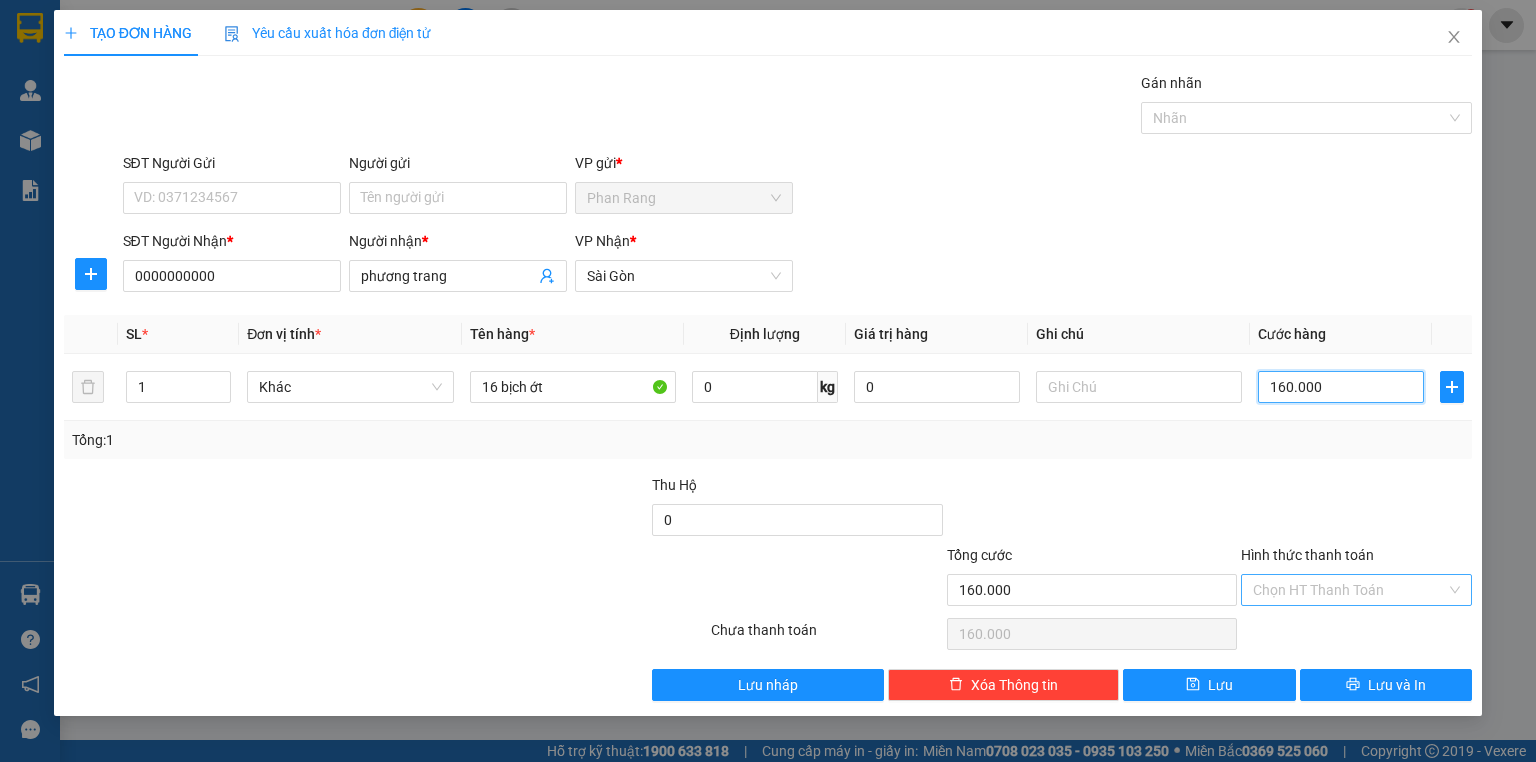 type on "160.000" 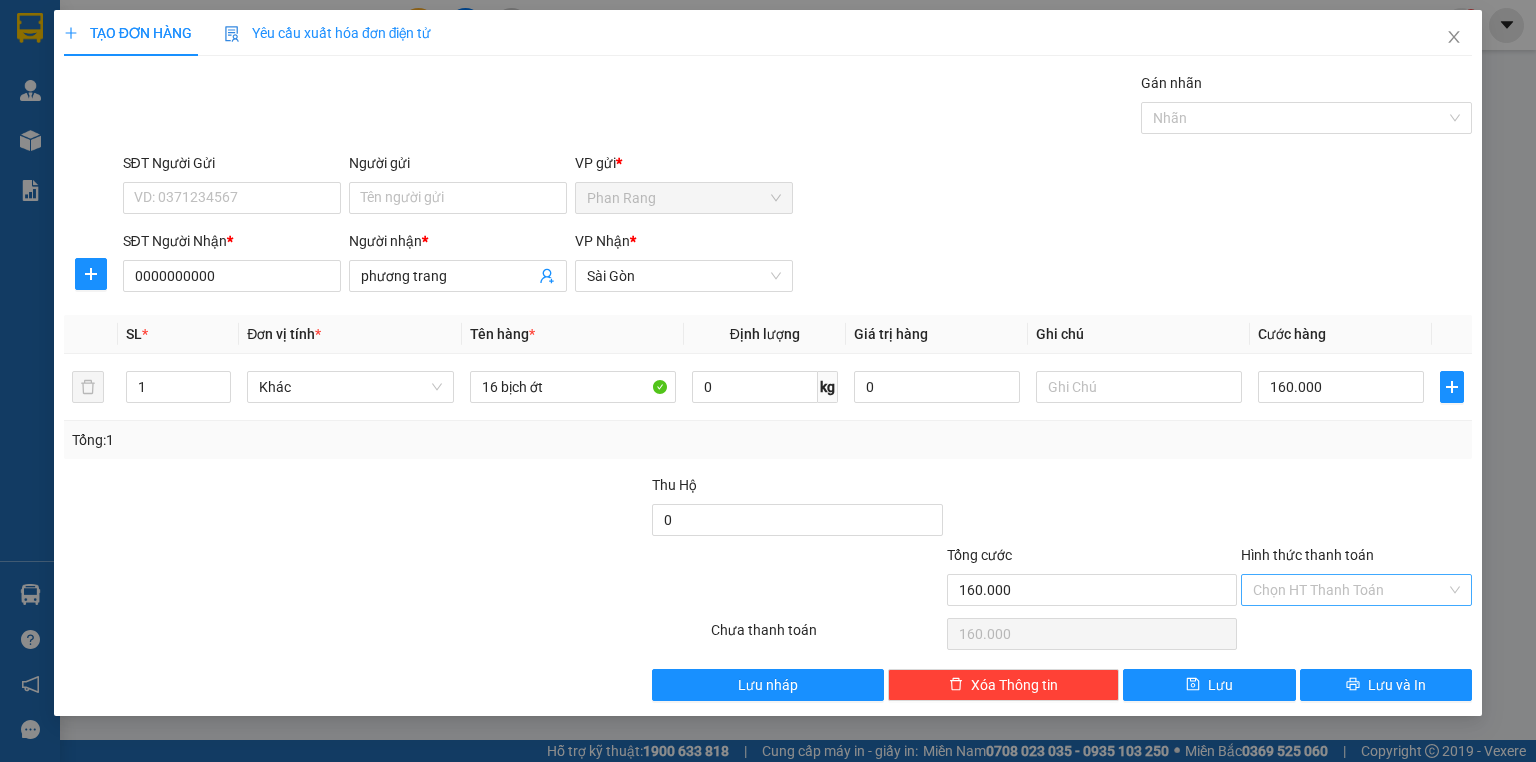 click on "Hình thức thanh toán" at bounding box center (1349, 590) 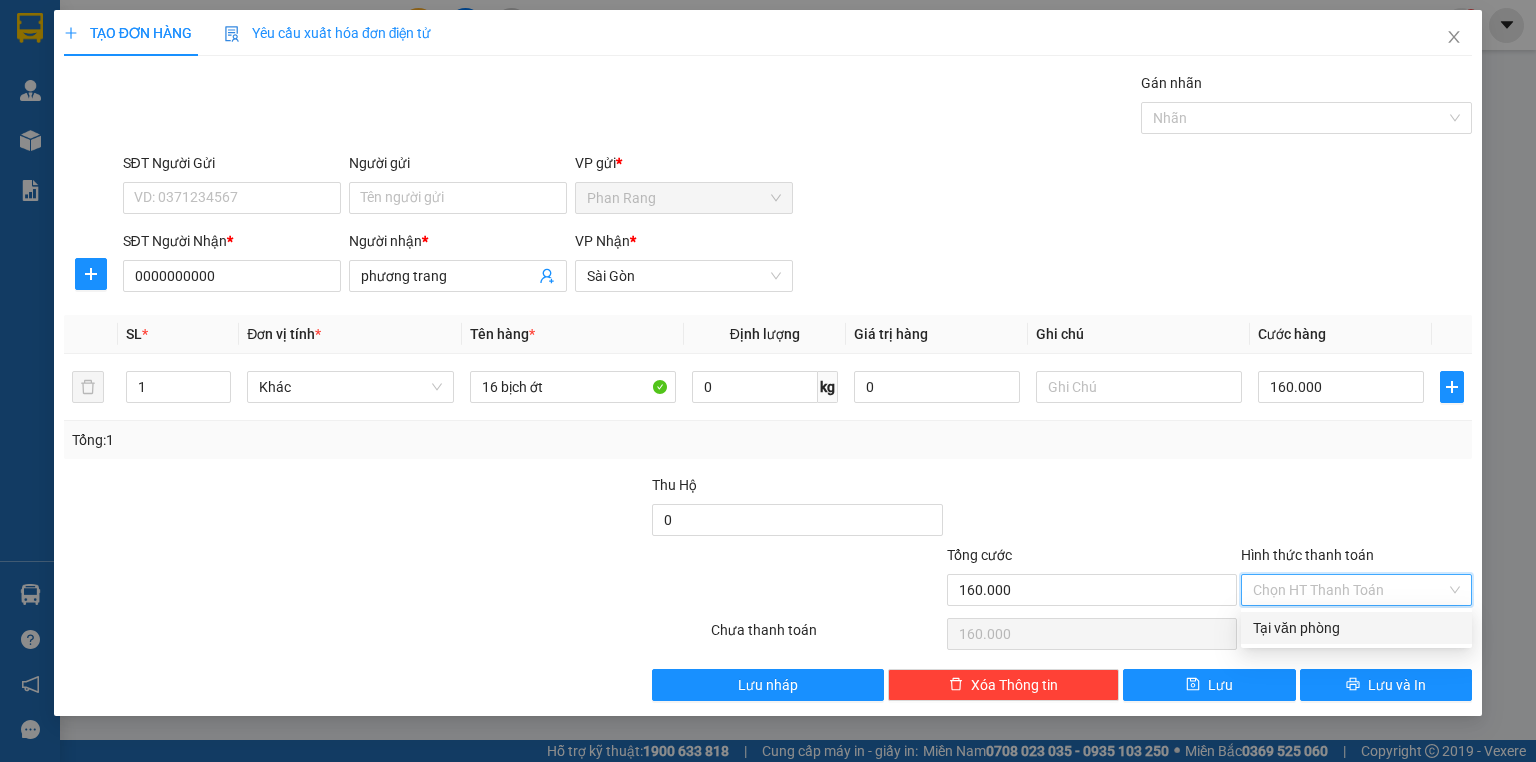 click on "Tại văn phòng" at bounding box center (1356, 628) 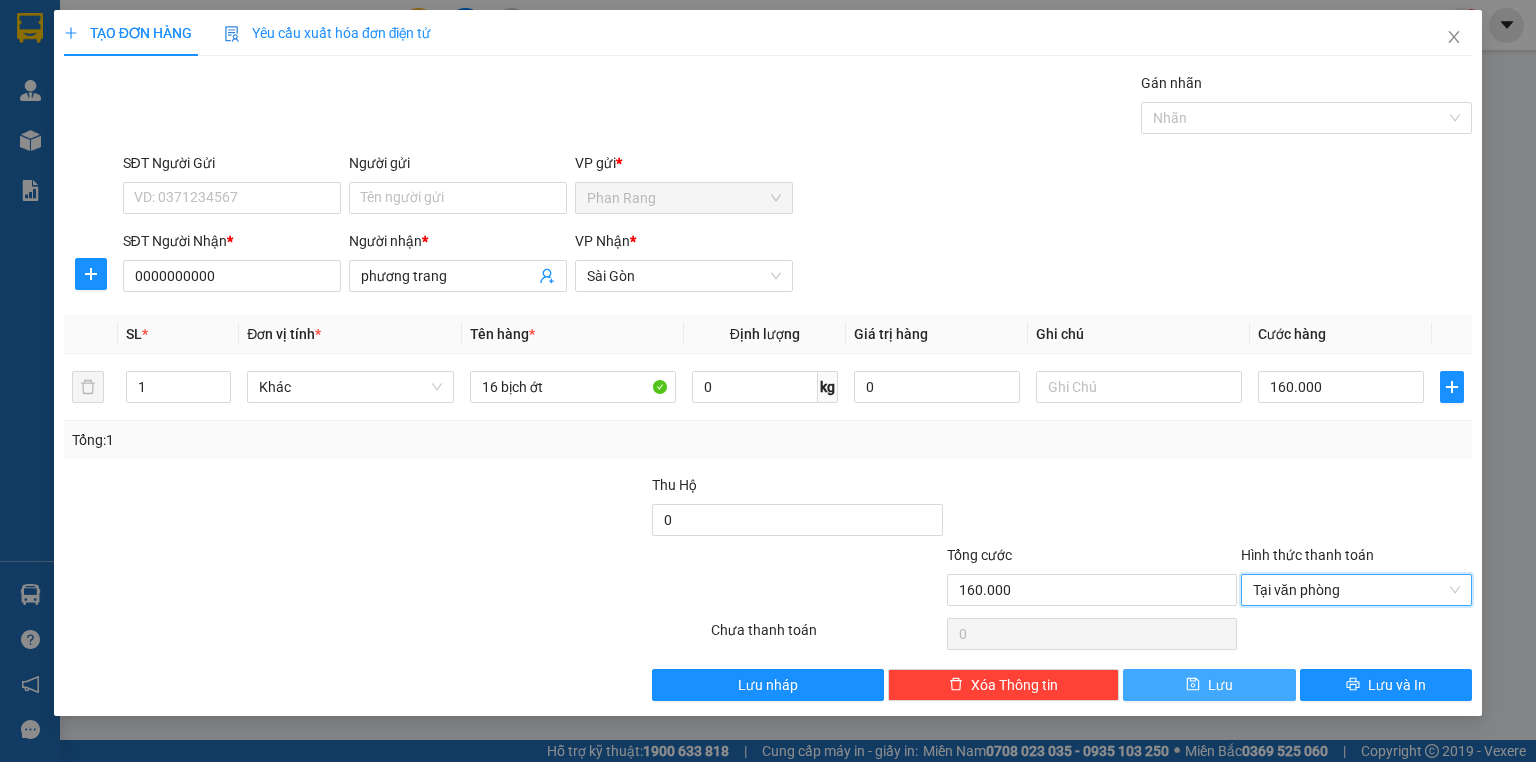 click on "Lưu" at bounding box center [1209, 685] 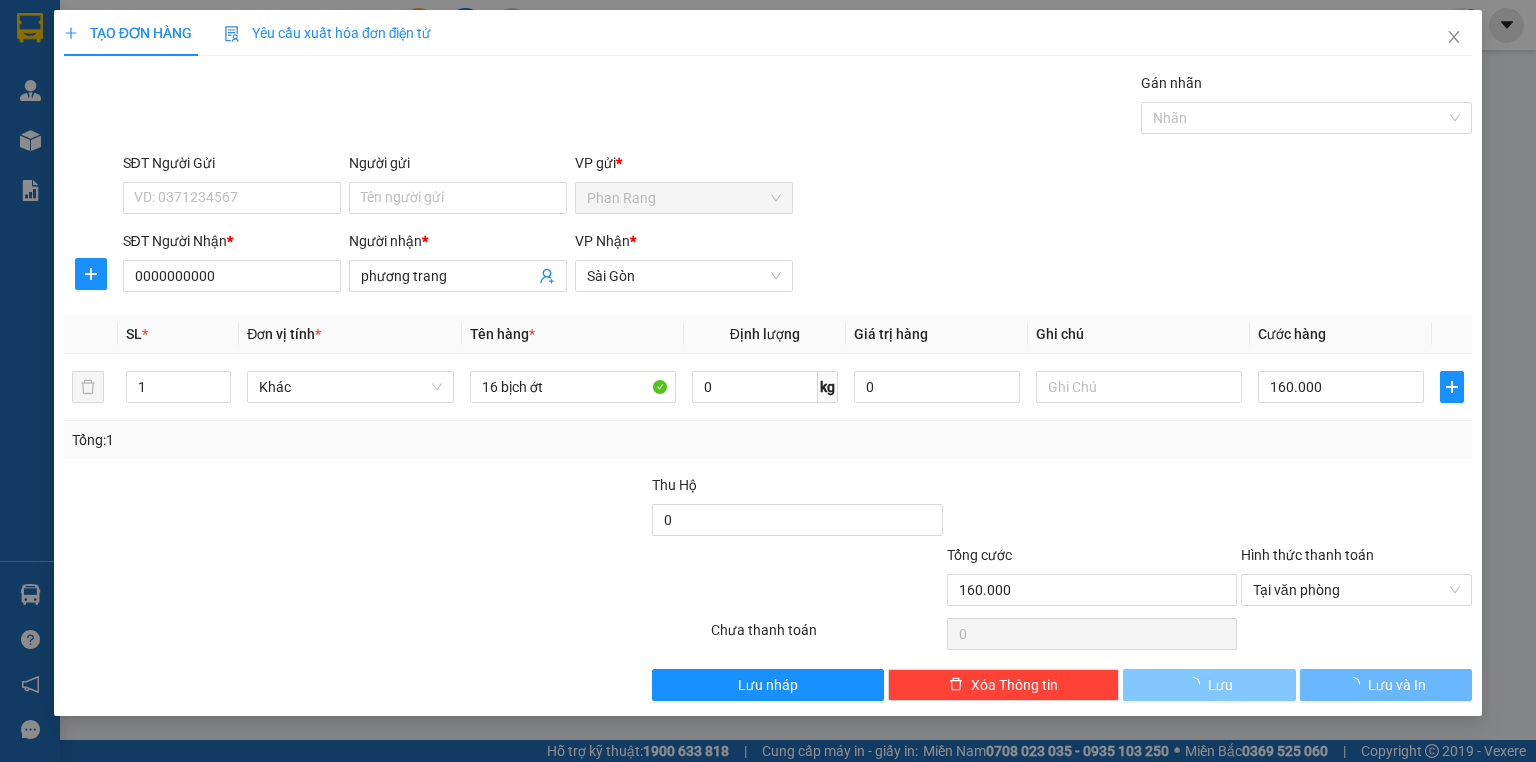 type 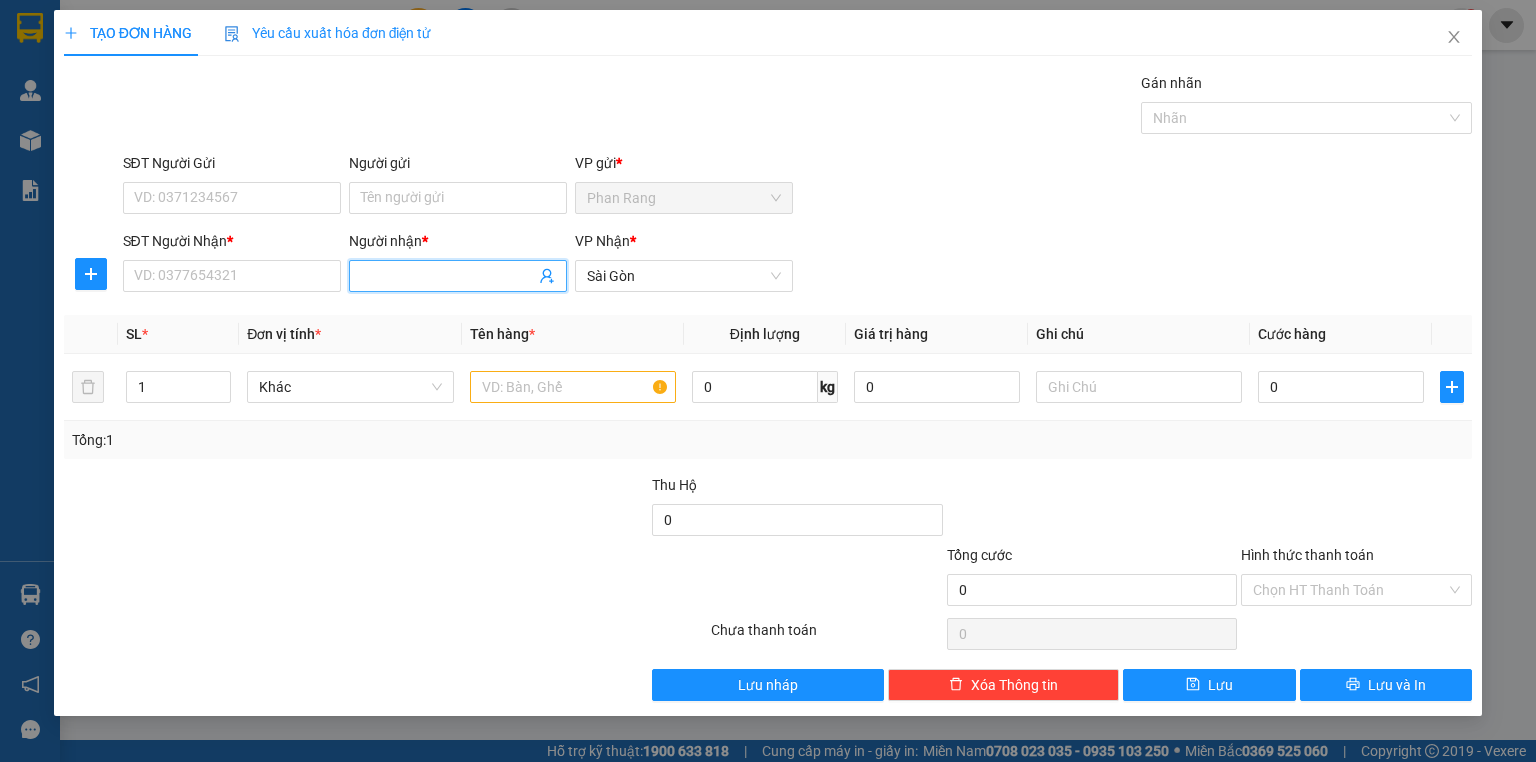 click on "Người nhận  *" at bounding box center [448, 276] 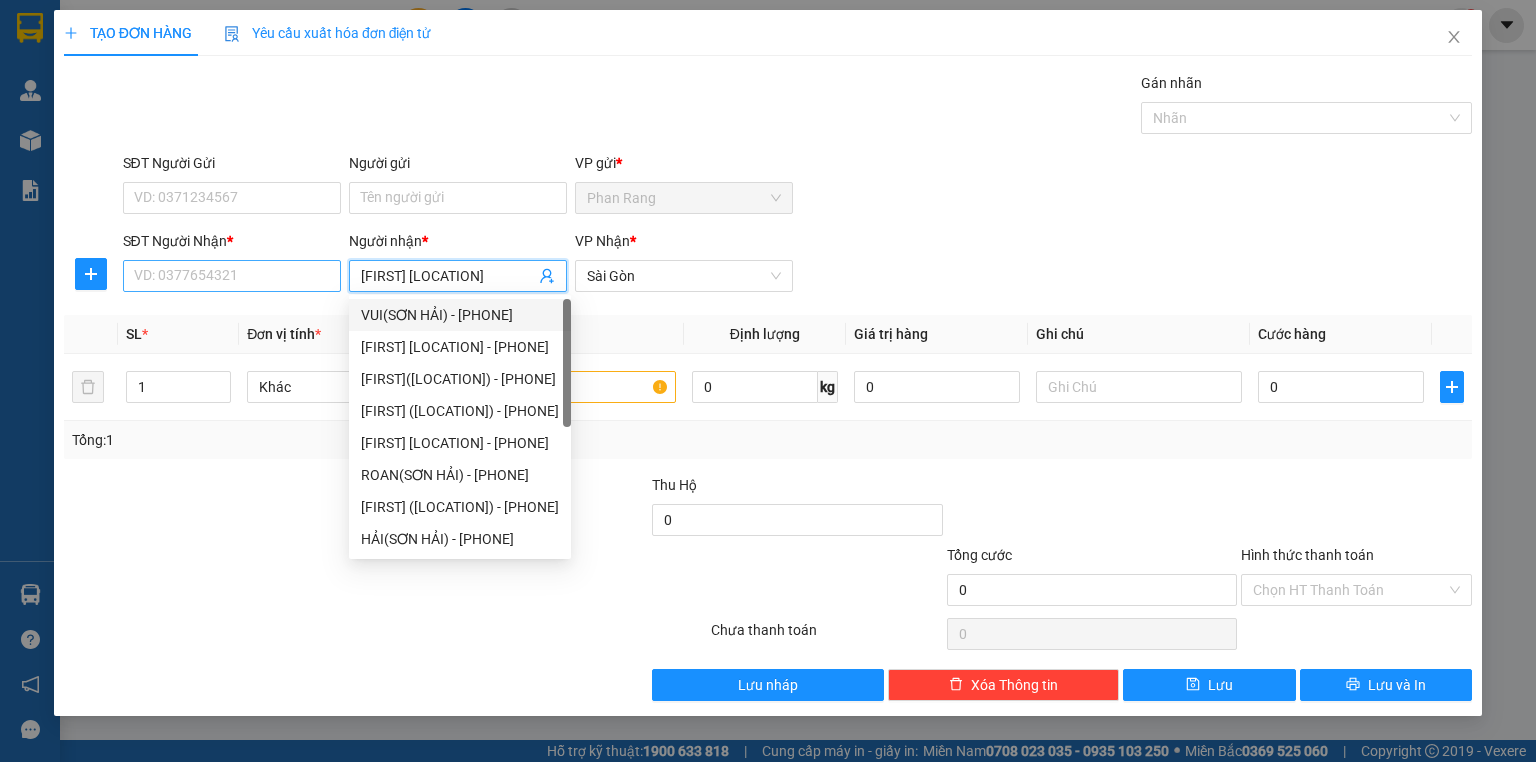 type on "[FIRST] [LOCATION]" 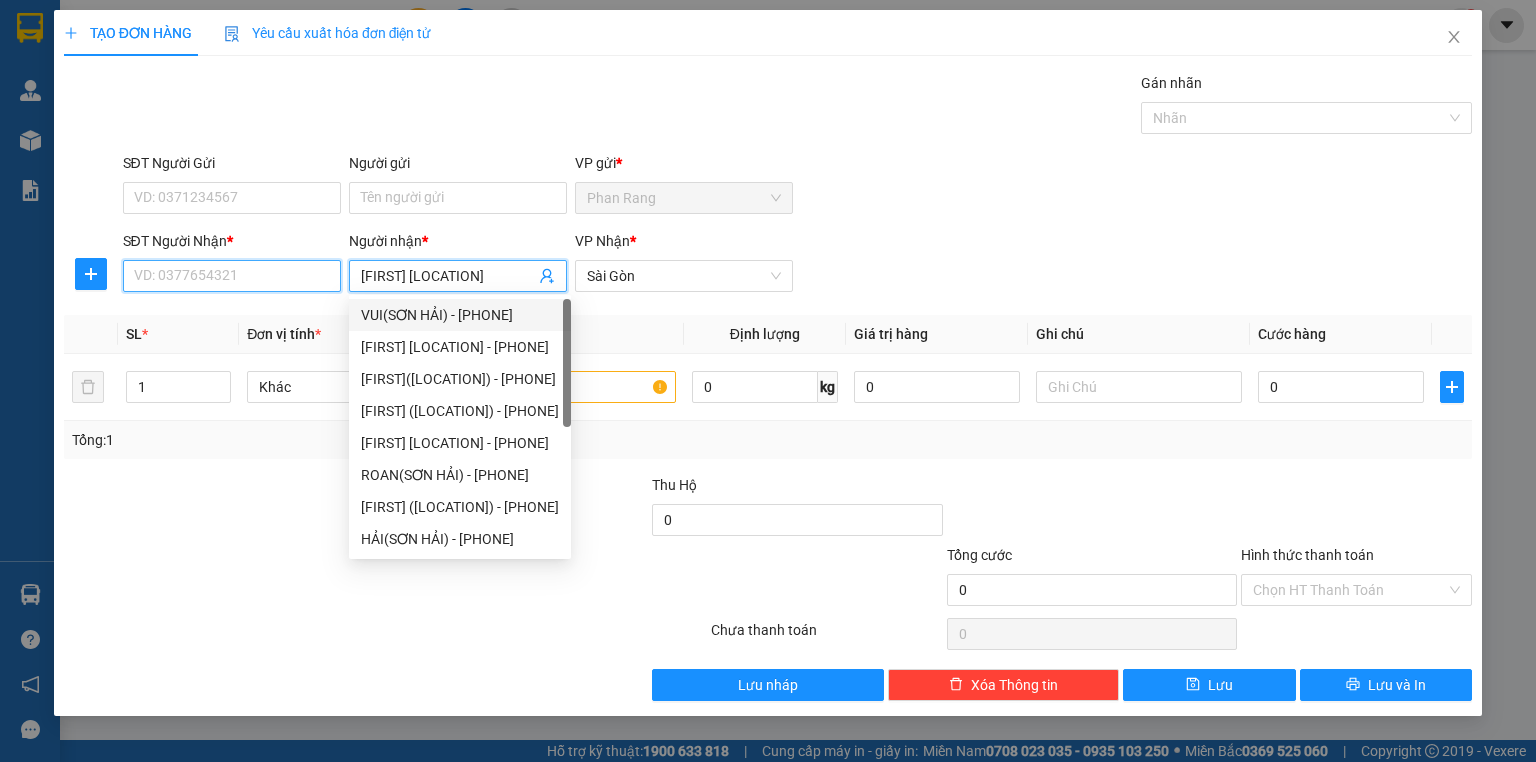 click on "SĐT Người Nhận  *" at bounding box center (232, 276) 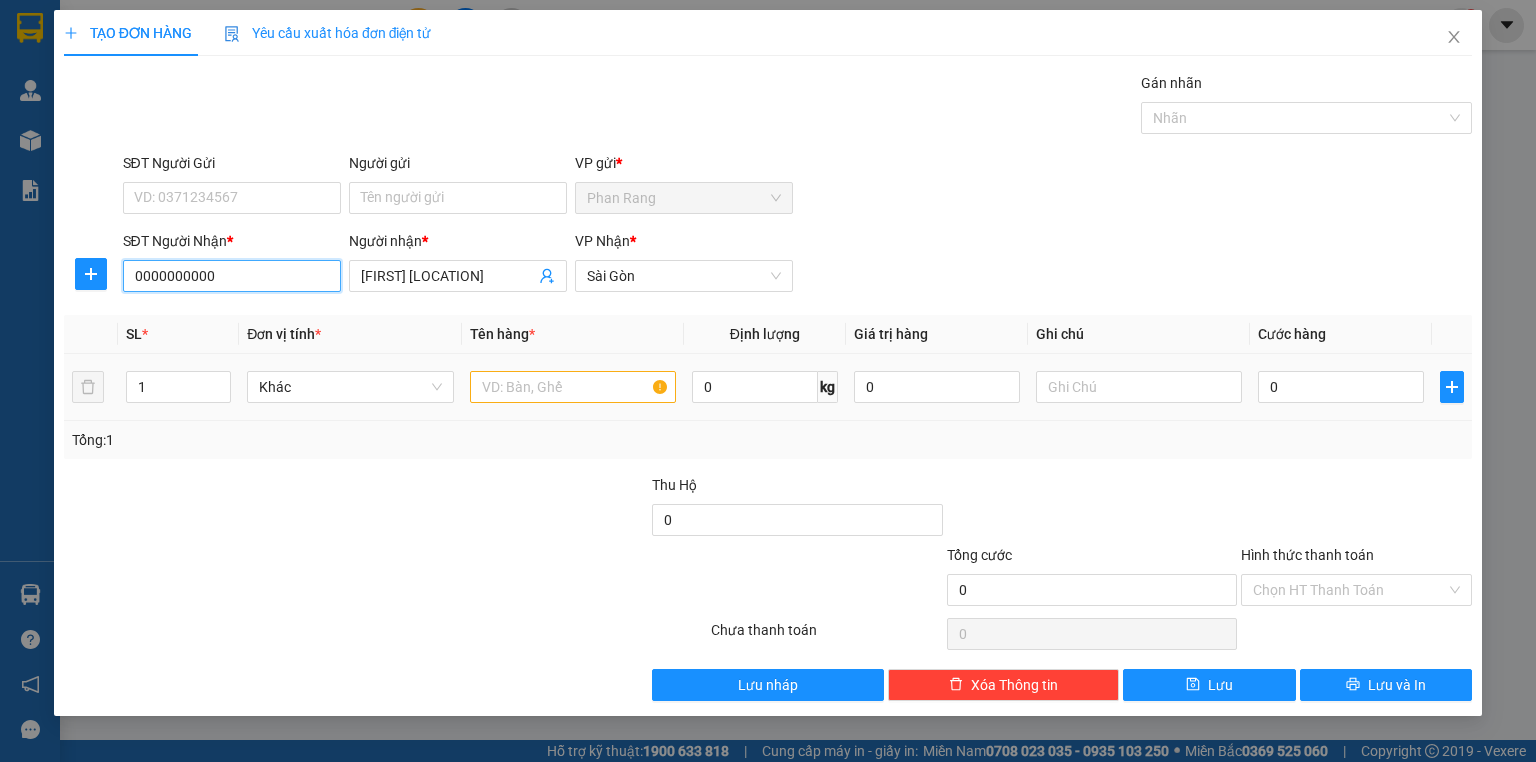 type on "0000000000" 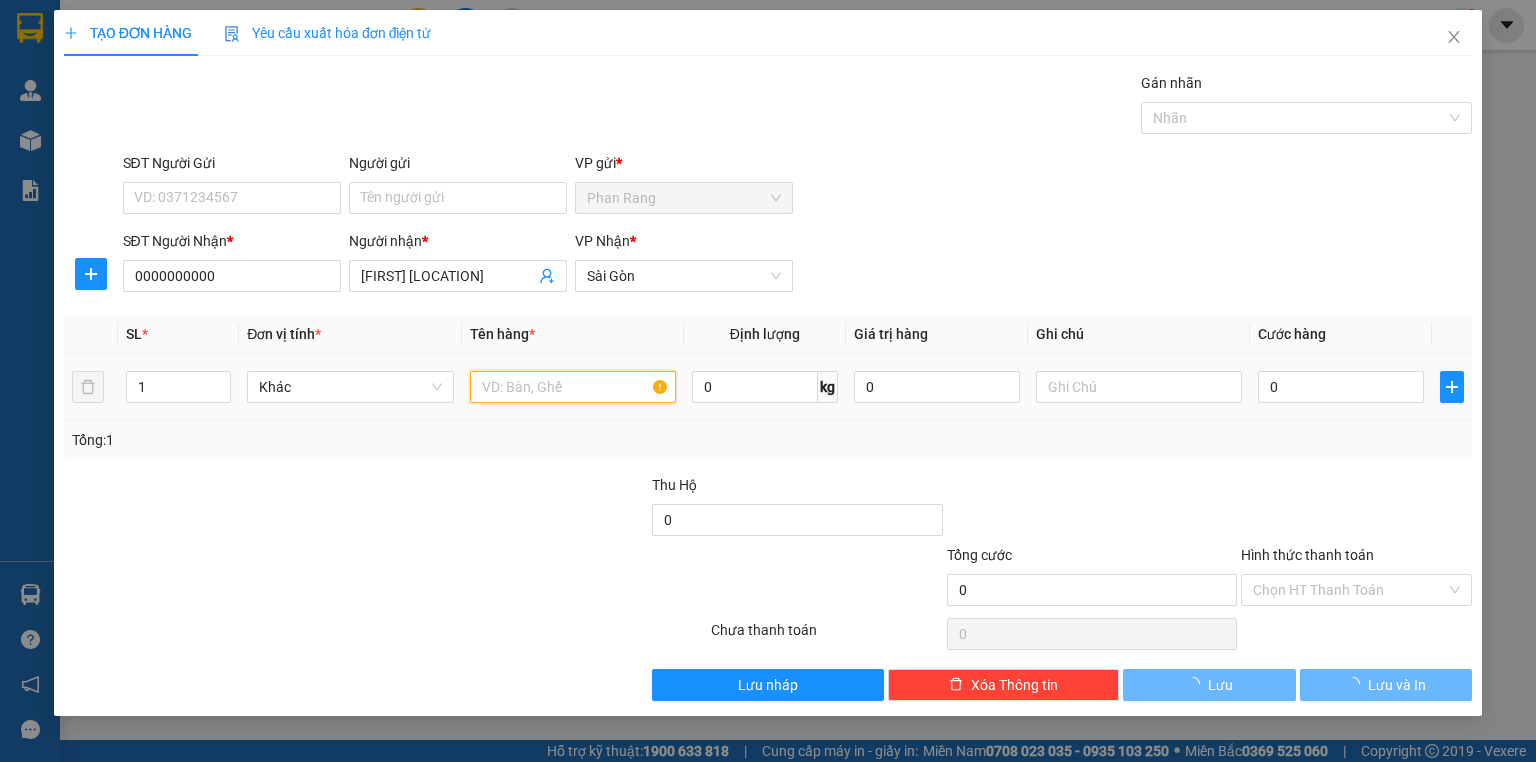 click at bounding box center [573, 387] 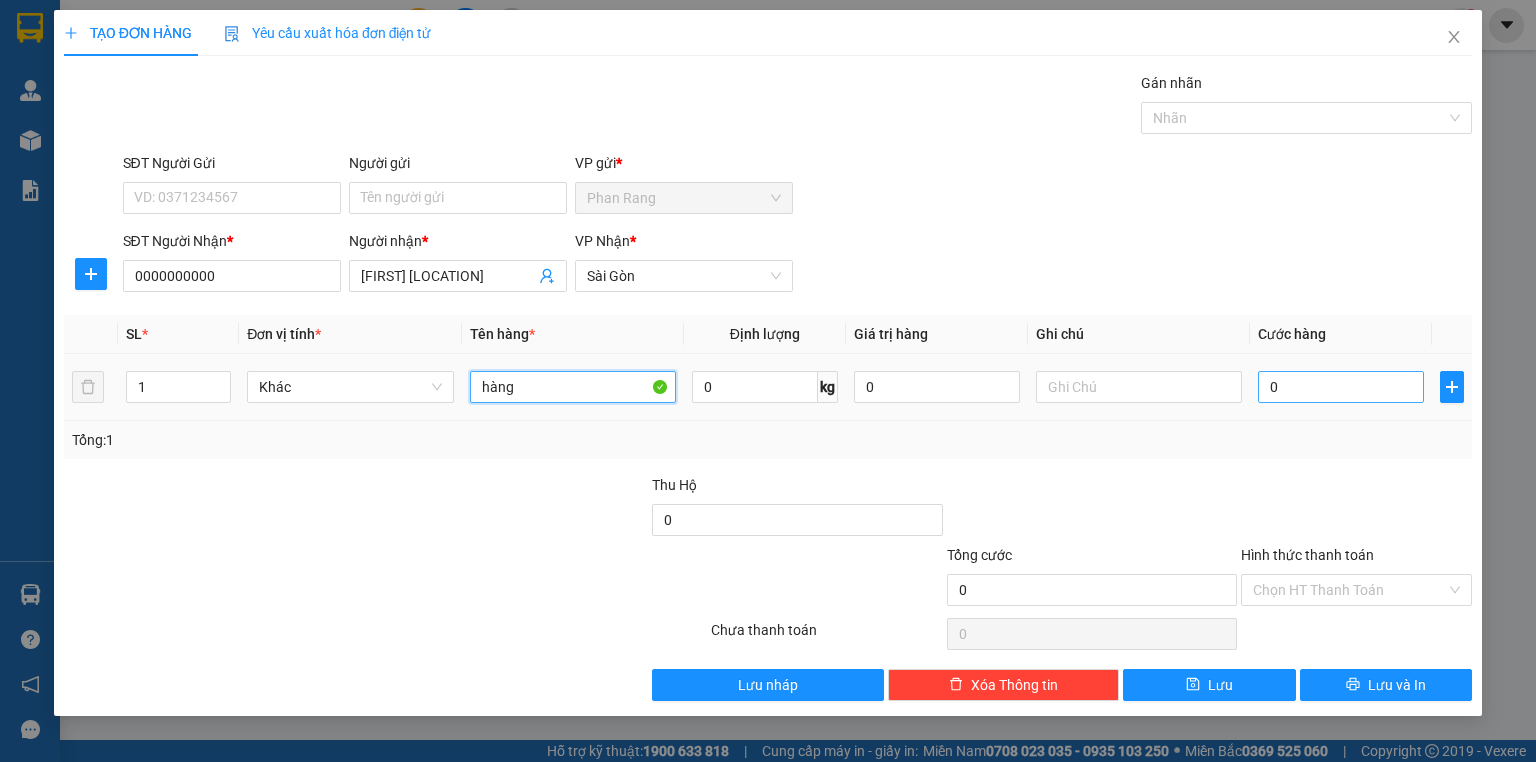 type on "hàng" 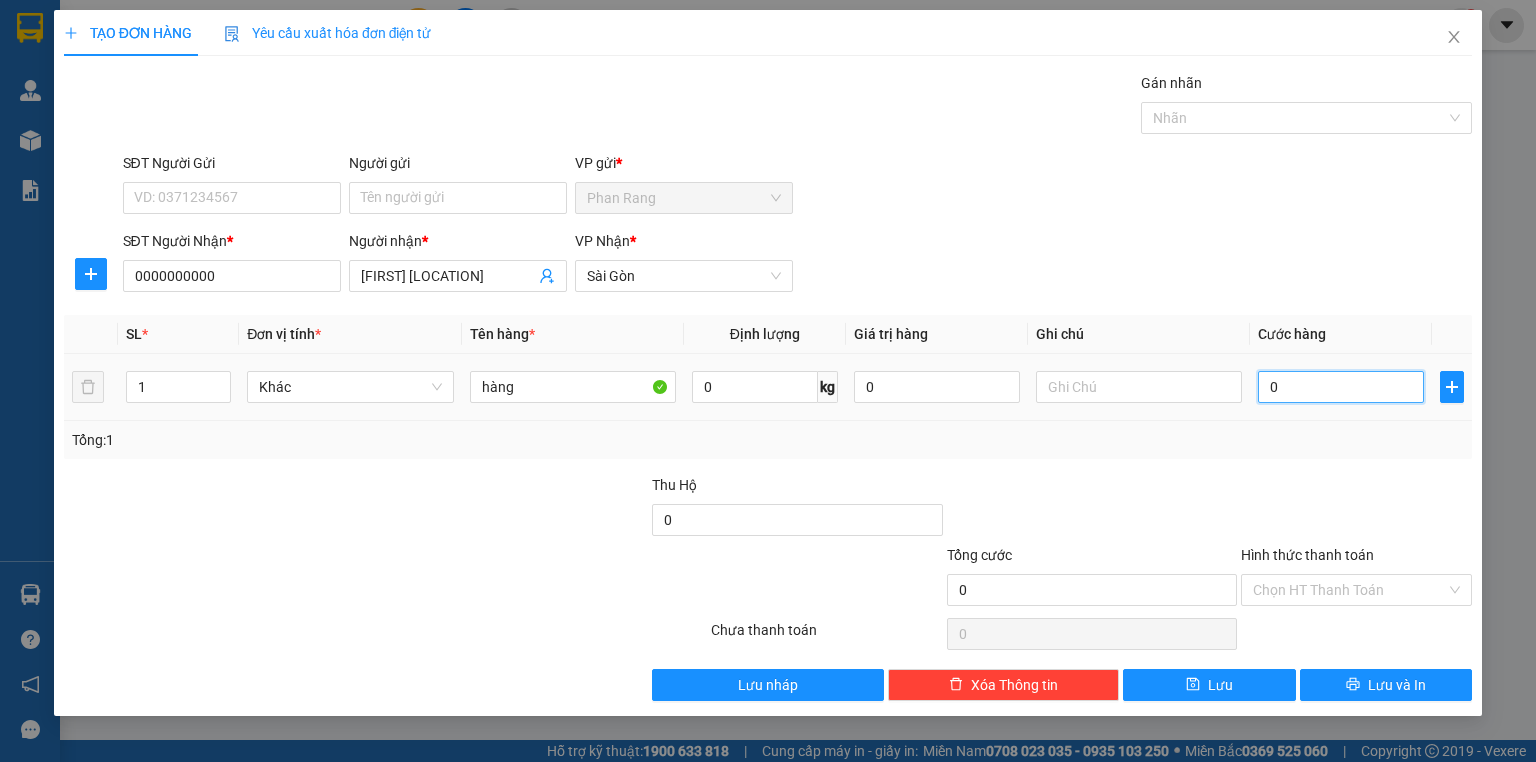 click on "0" at bounding box center (1341, 387) 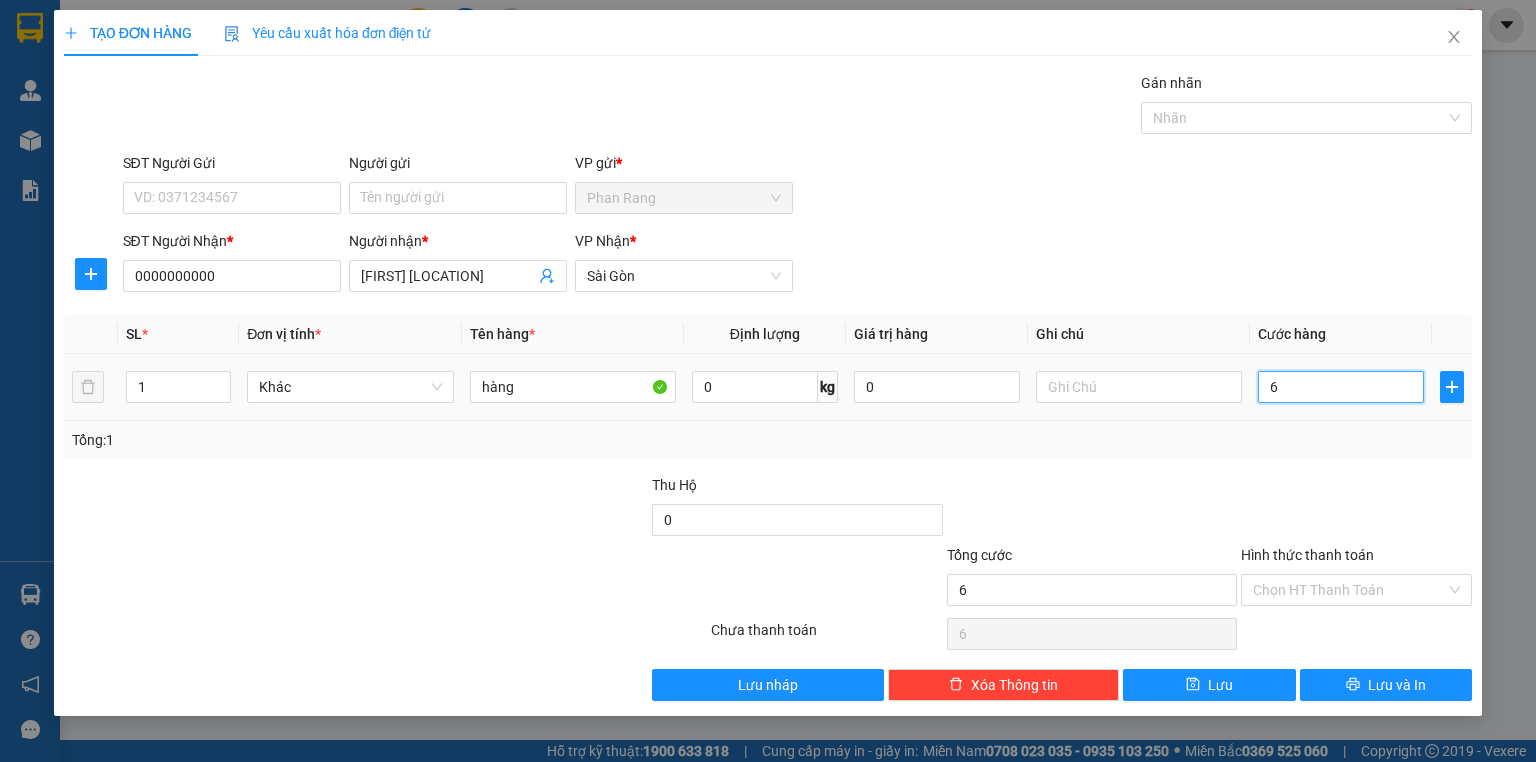 type on "60" 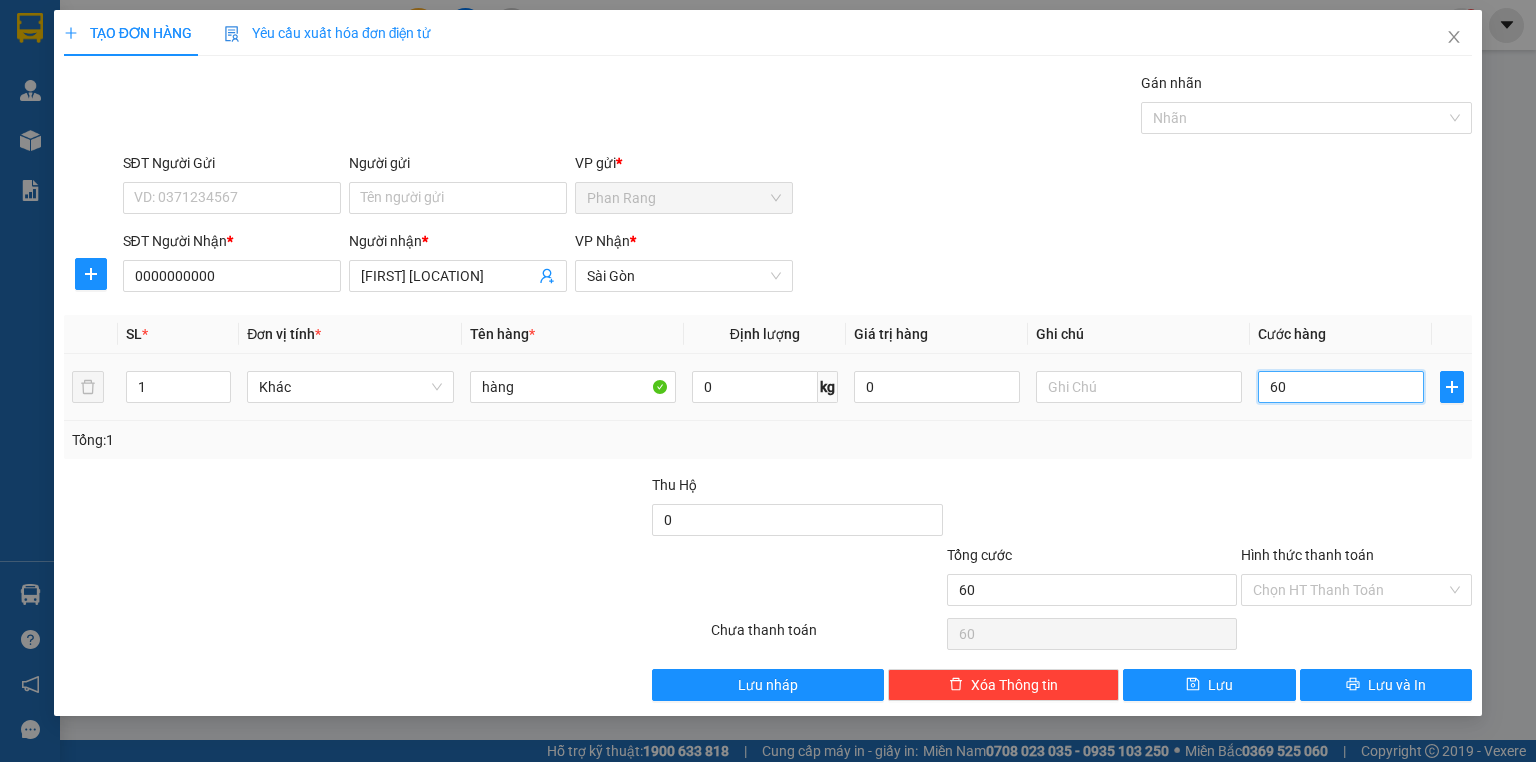 type on "600" 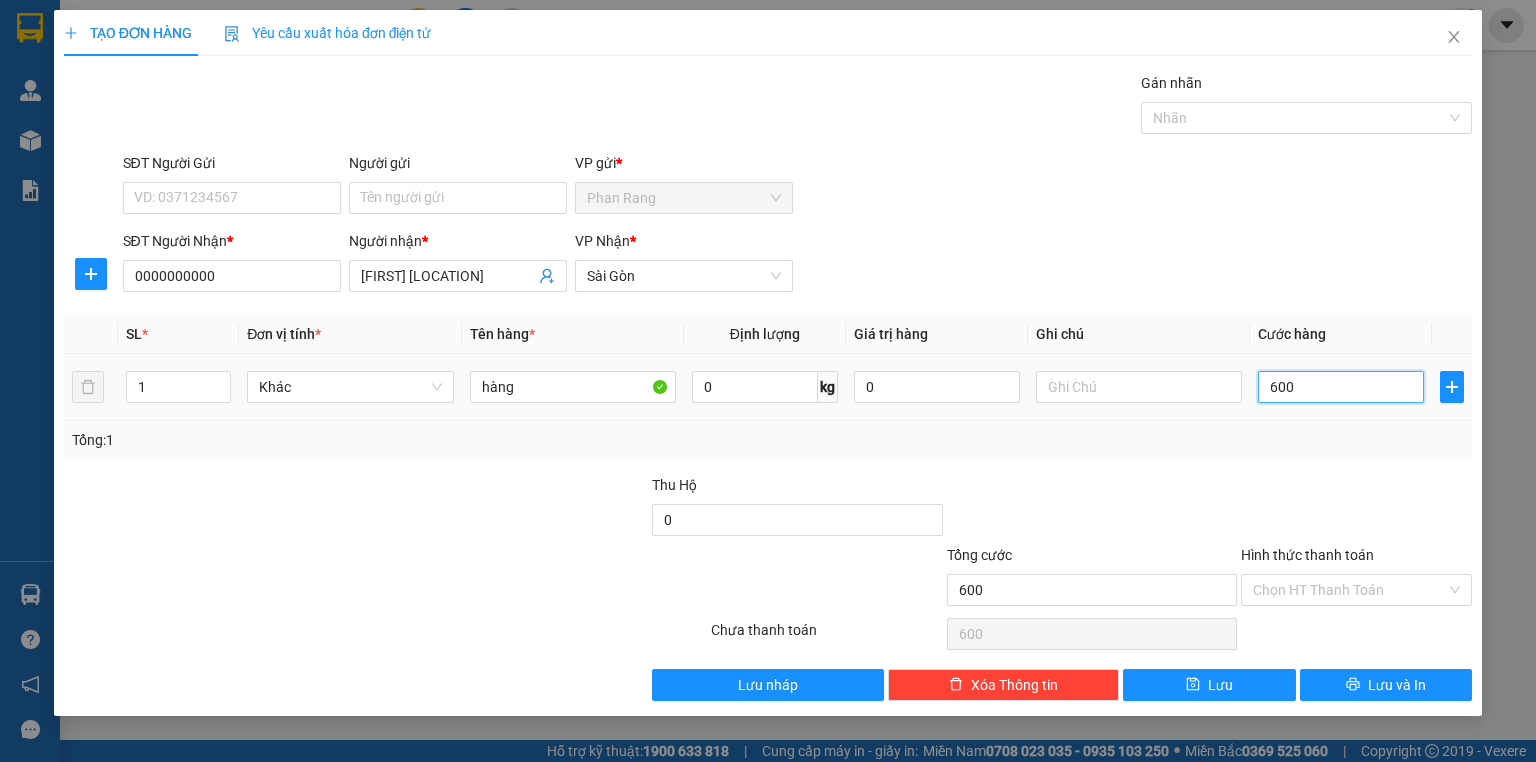 type on "6.000" 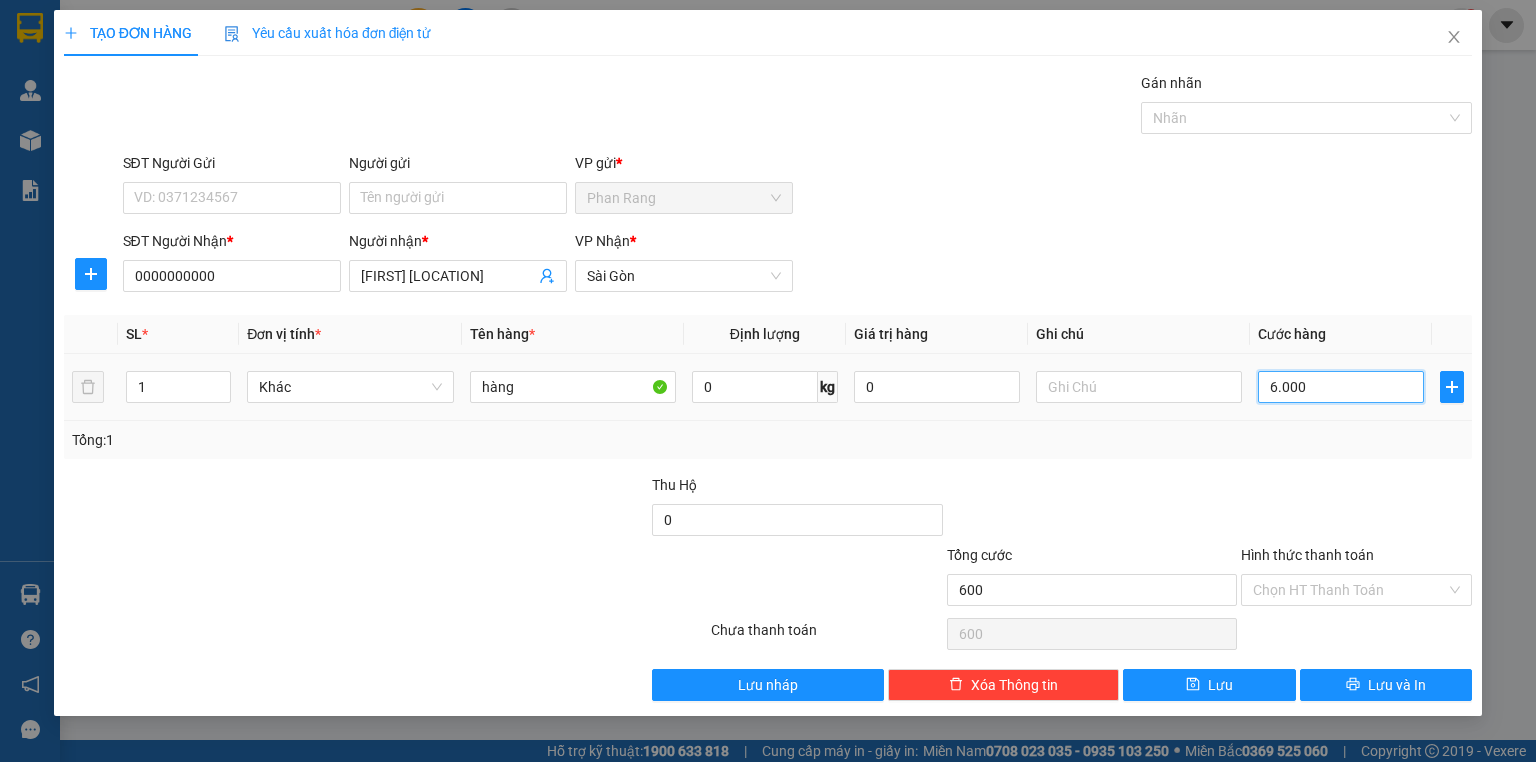 type on "6.000" 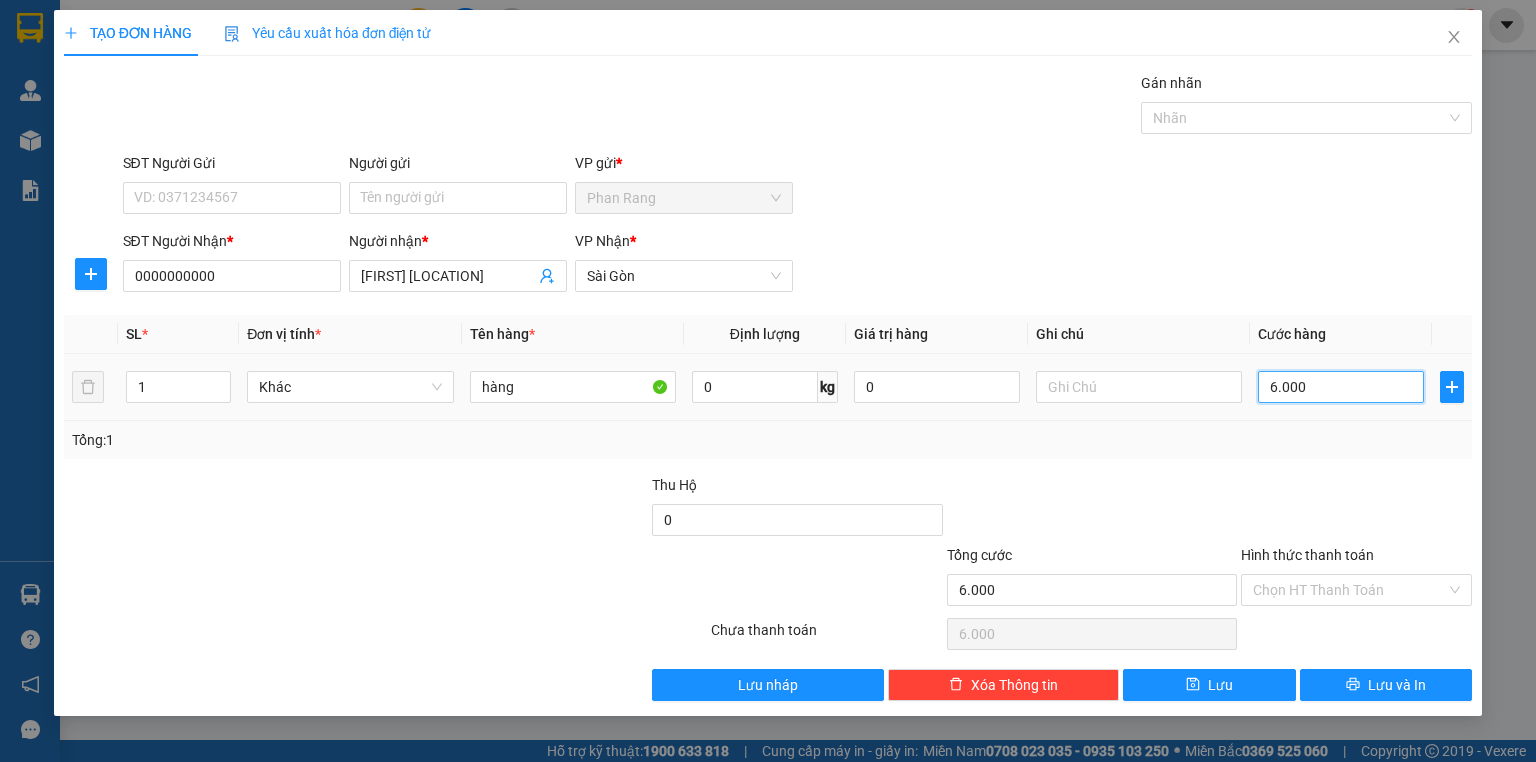 type on "60.000" 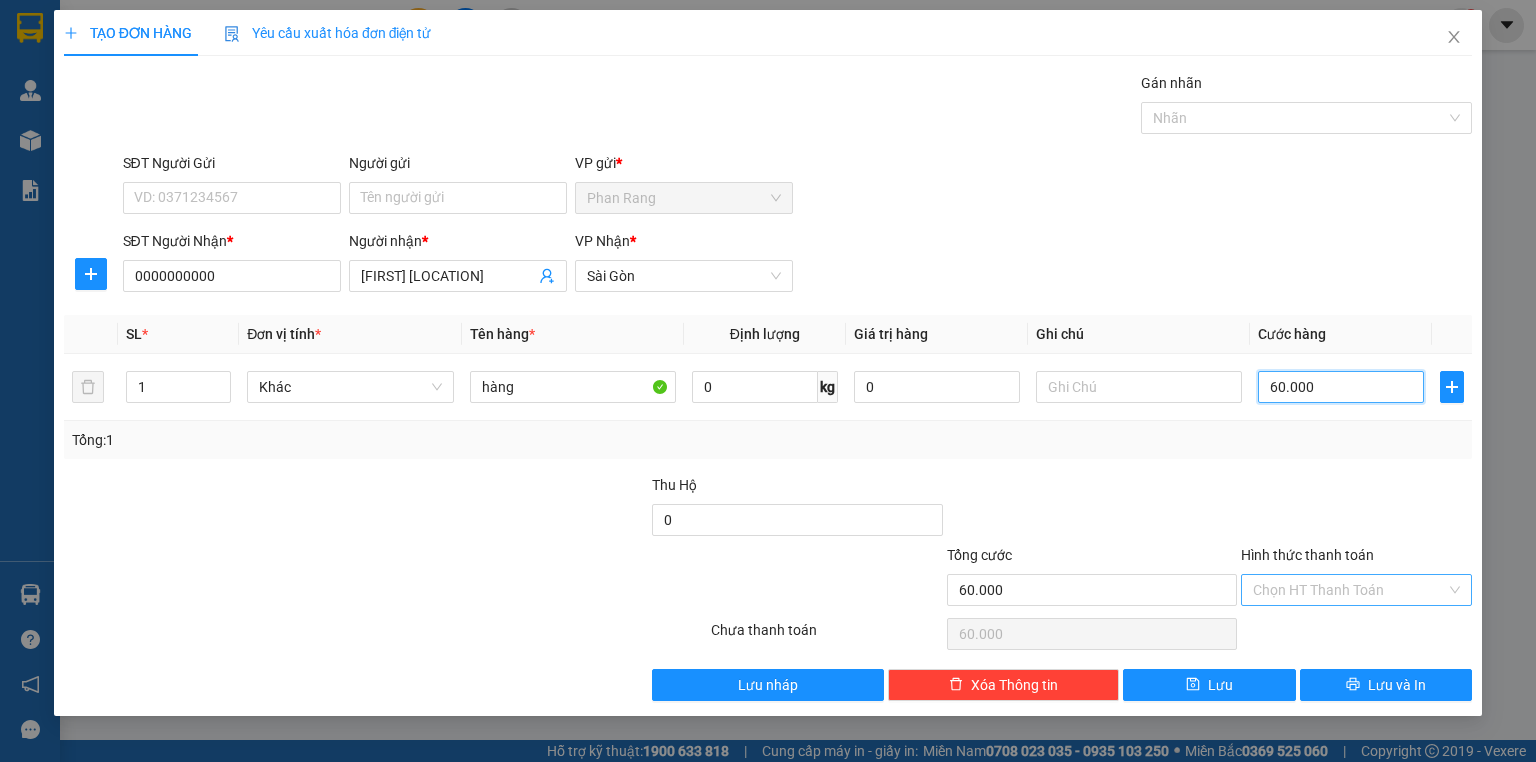 type on "60.000" 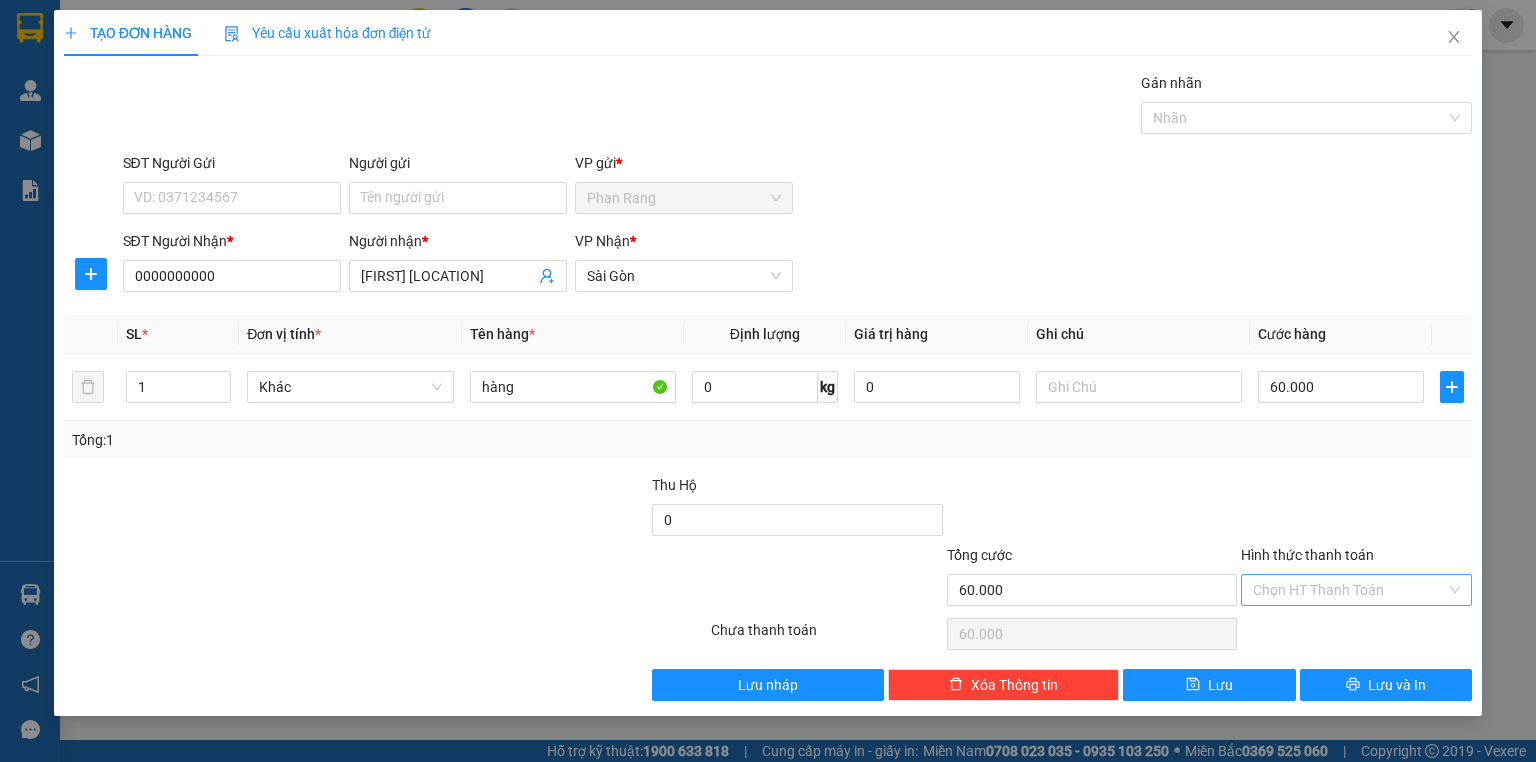 click on "Hình thức thanh toán" at bounding box center [1349, 590] 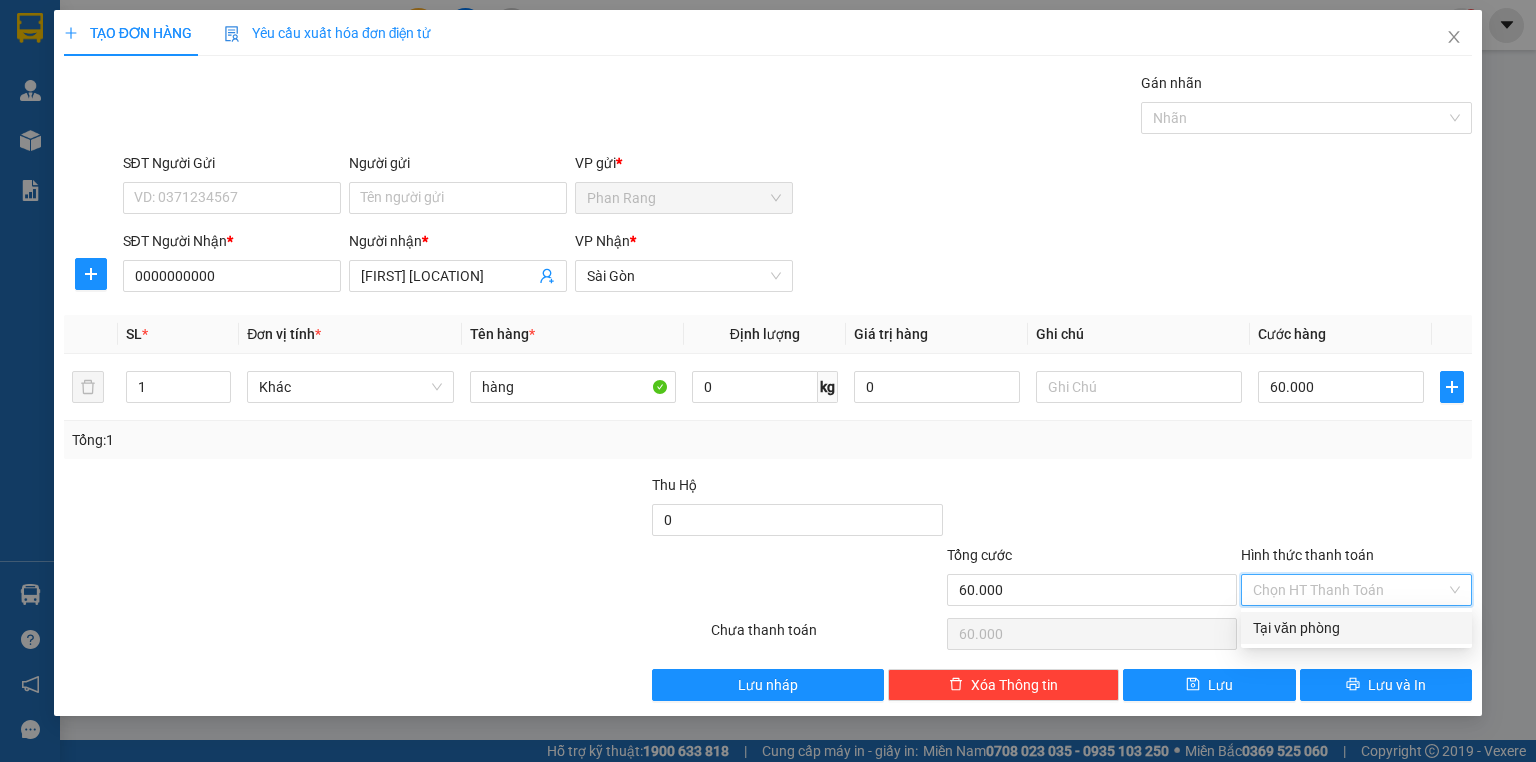 click on "Tại văn phòng" at bounding box center (1356, 628) 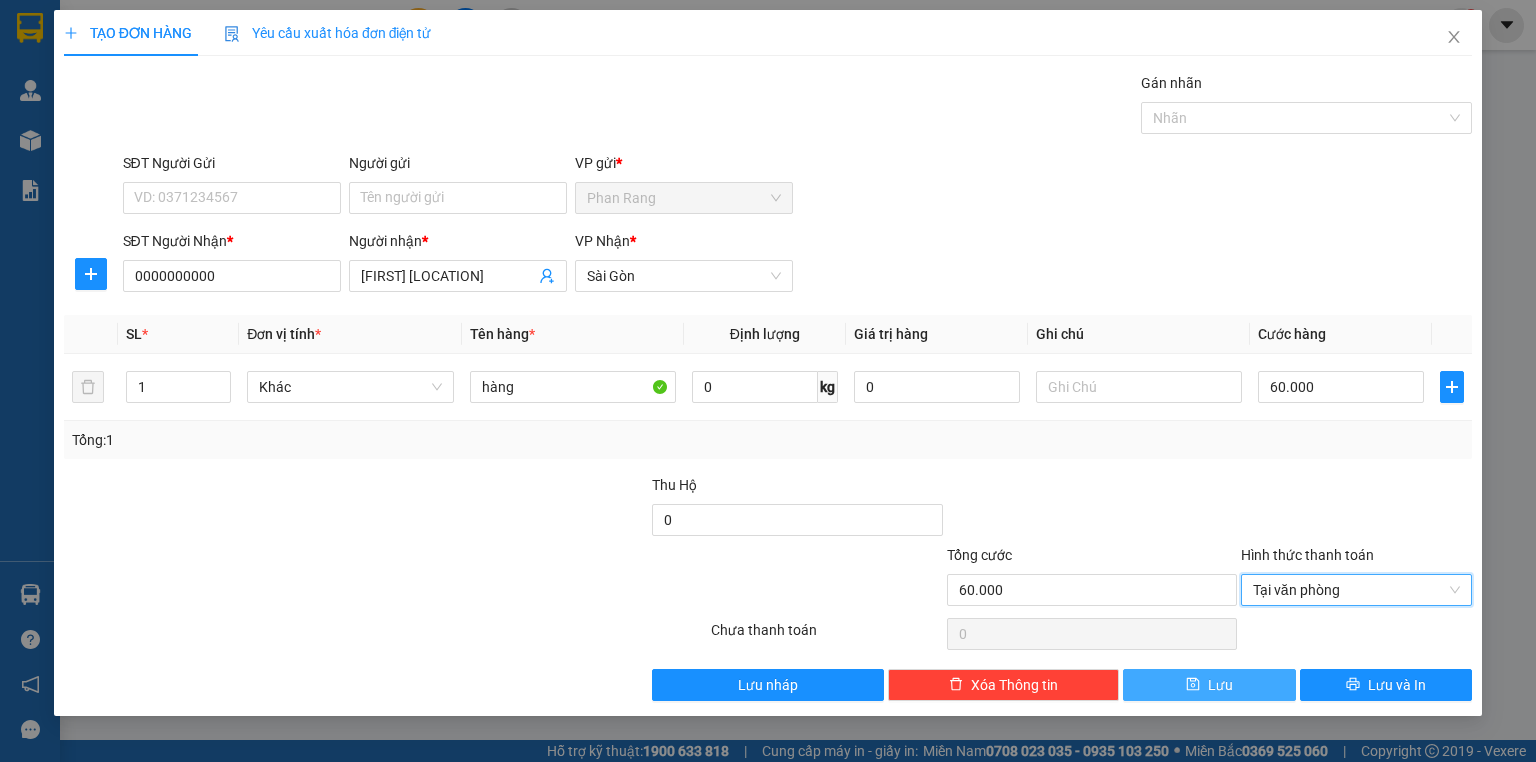 click on "Lưu" at bounding box center [1209, 685] 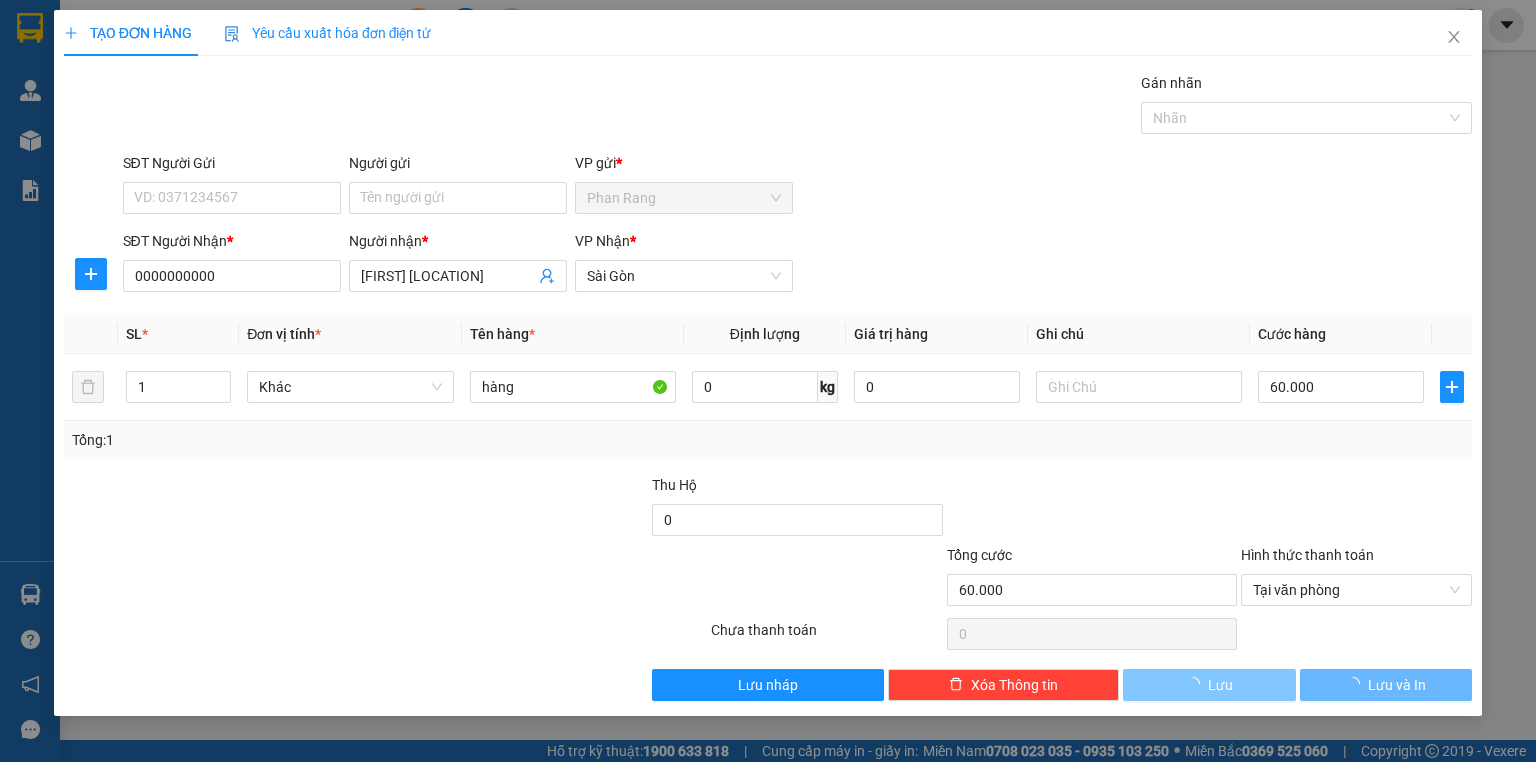 type 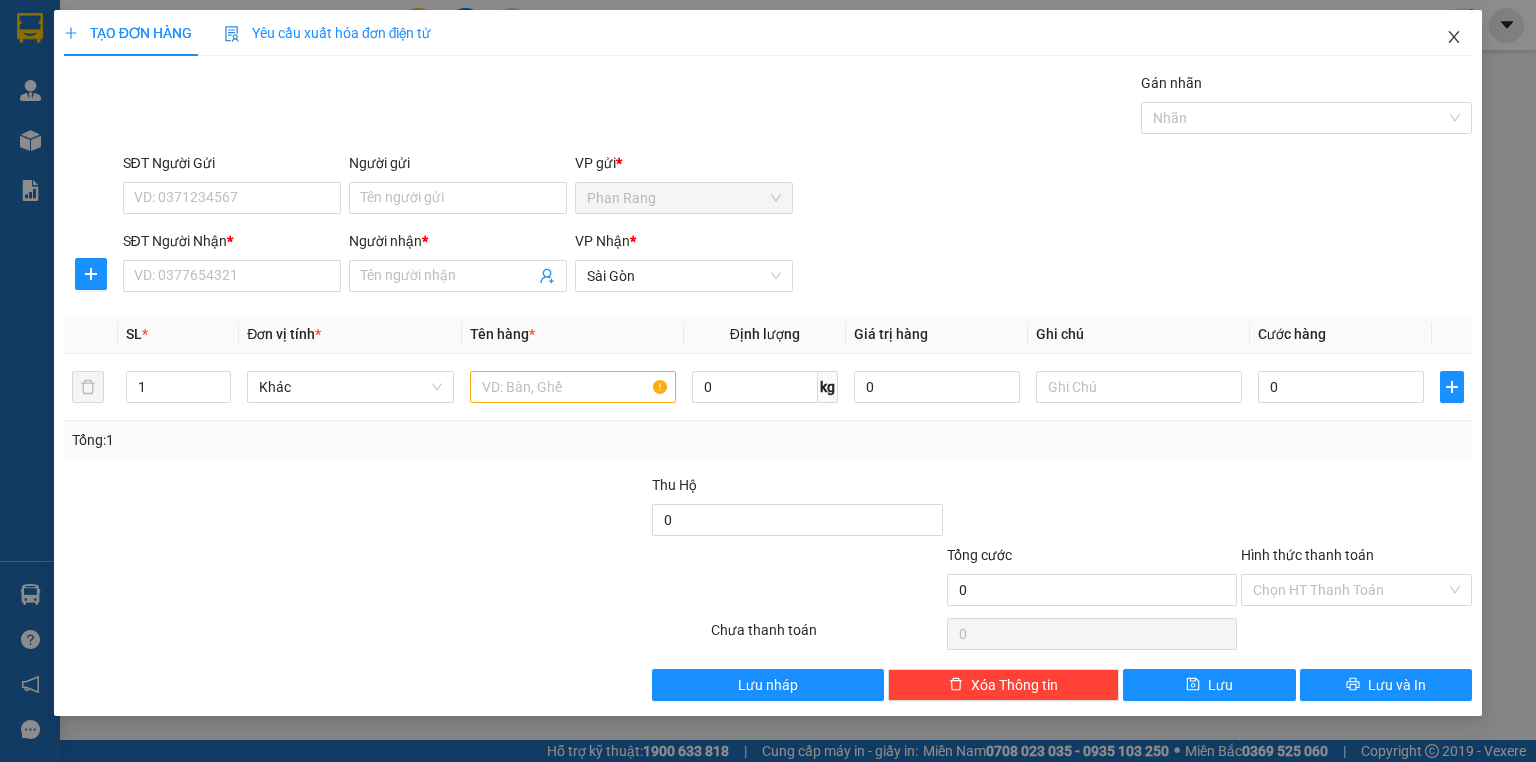 click 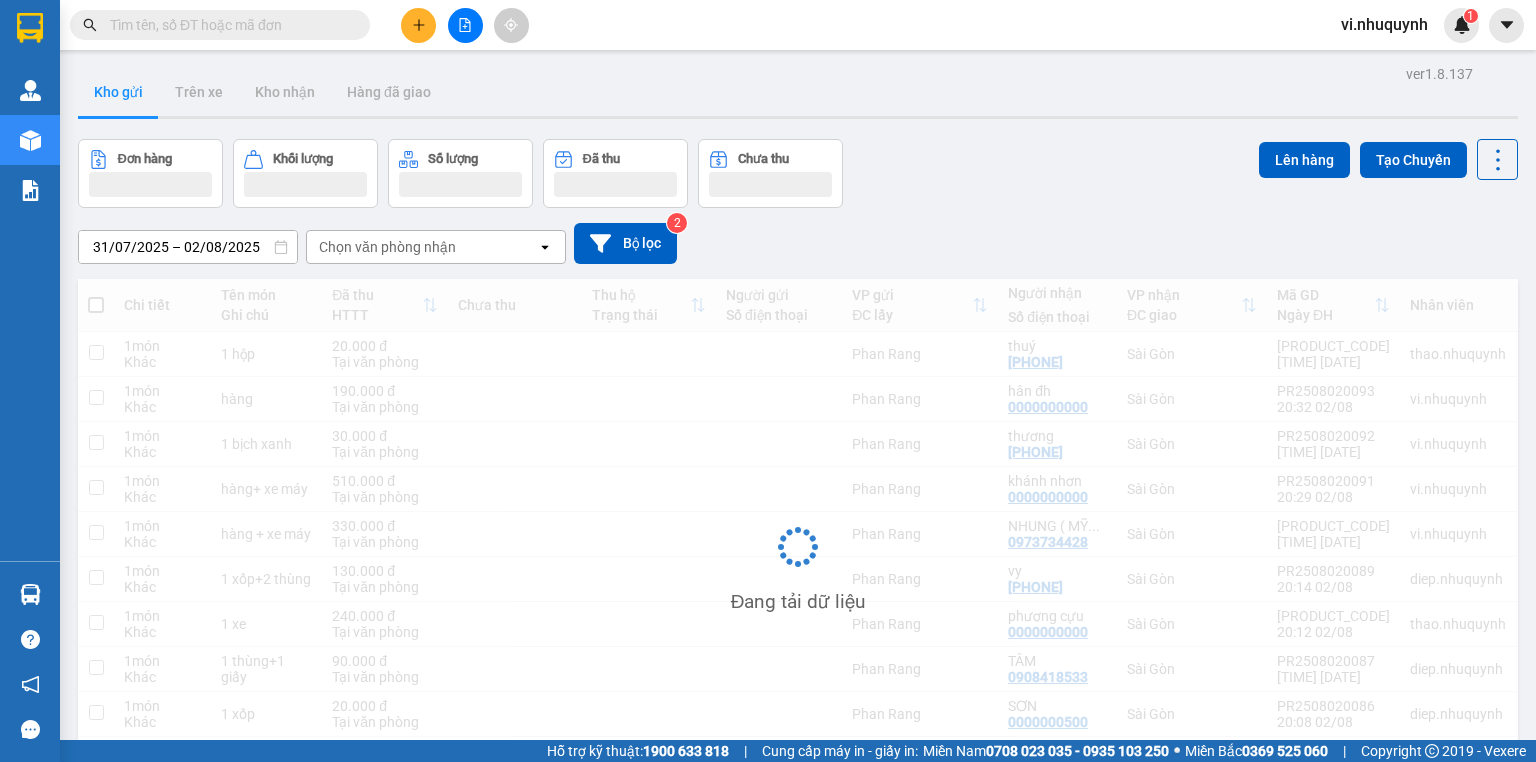 click at bounding box center (418, 25) 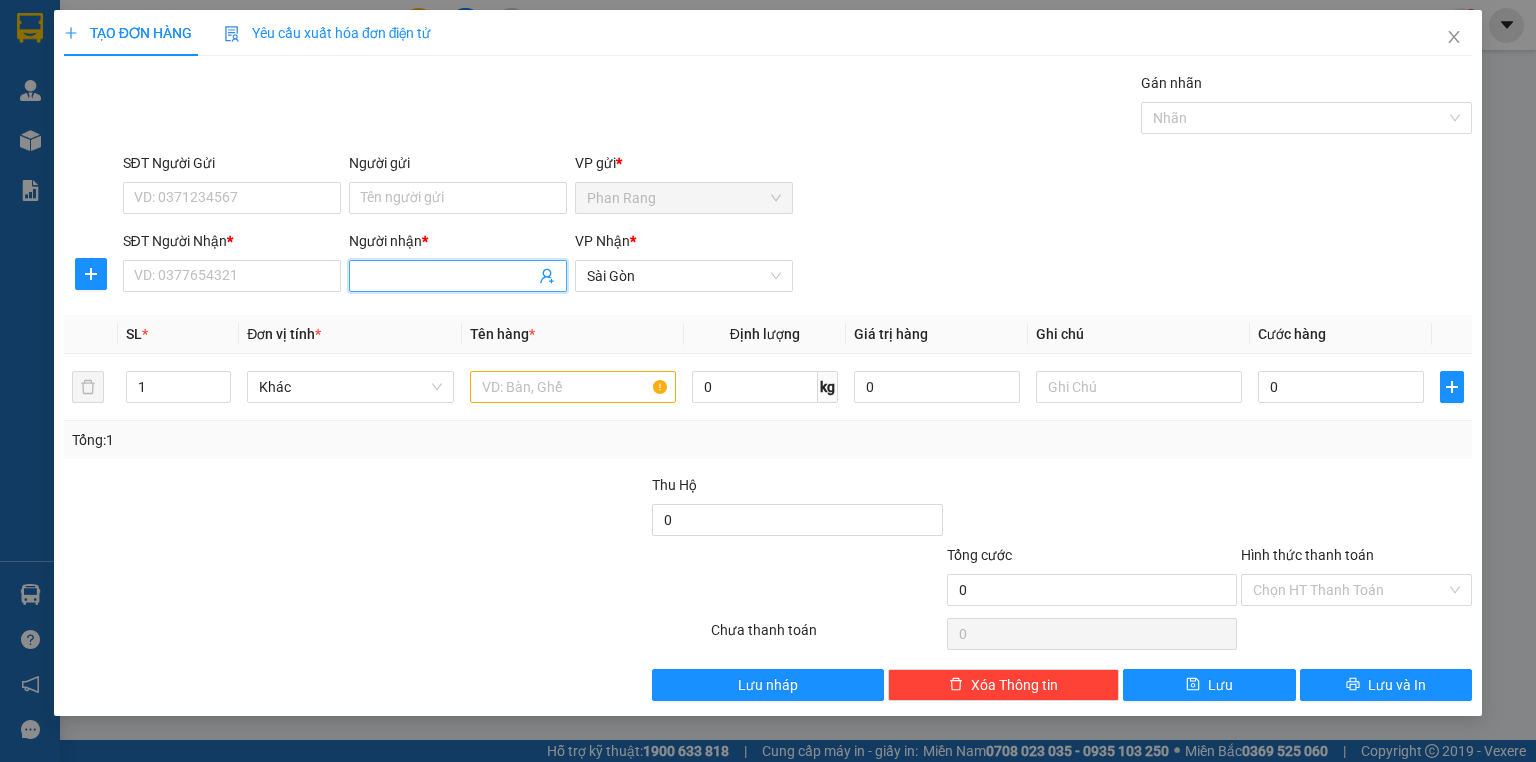 click on "Người nhận  *" at bounding box center [448, 276] 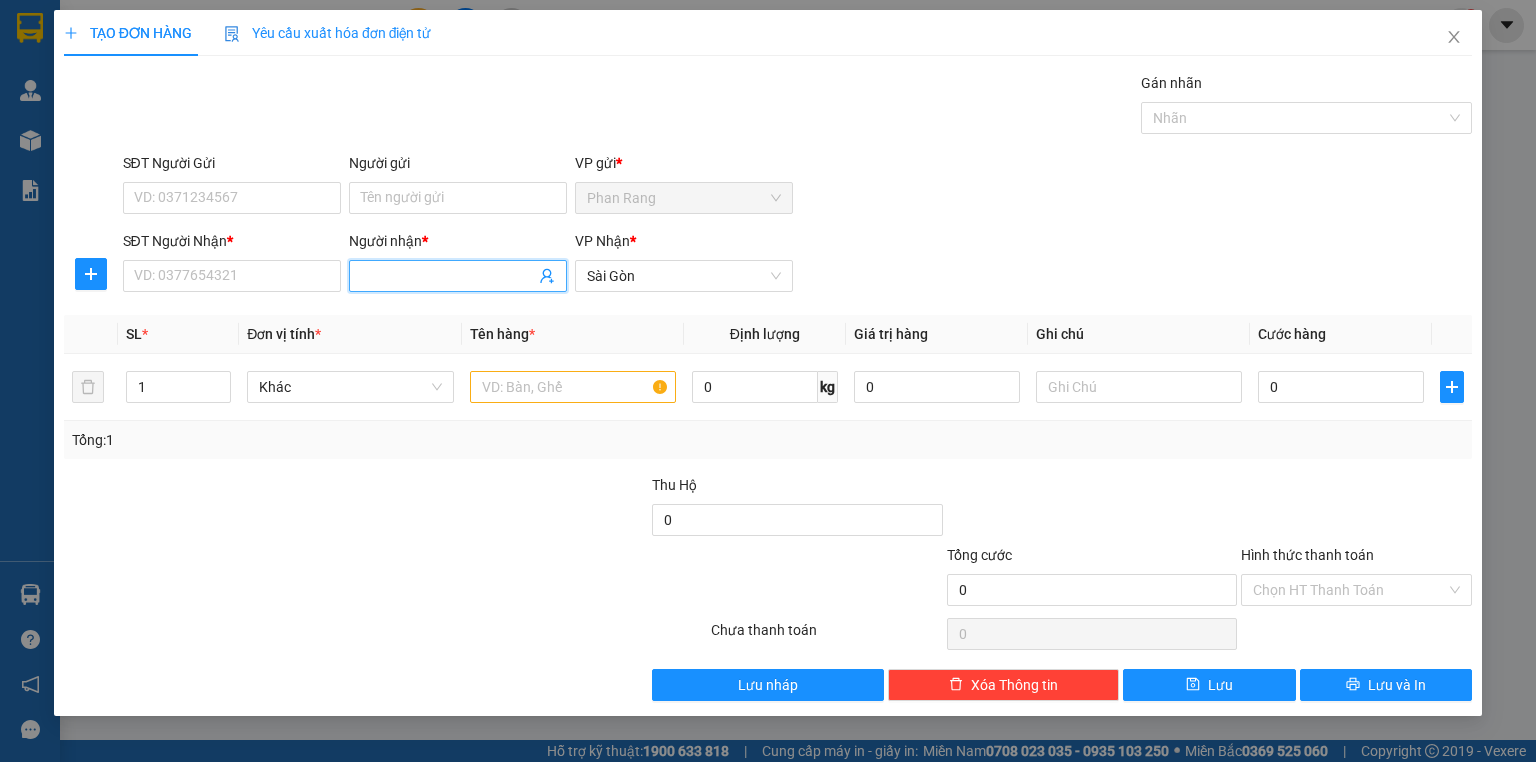 click on "Người nhận  *" at bounding box center [448, 276] 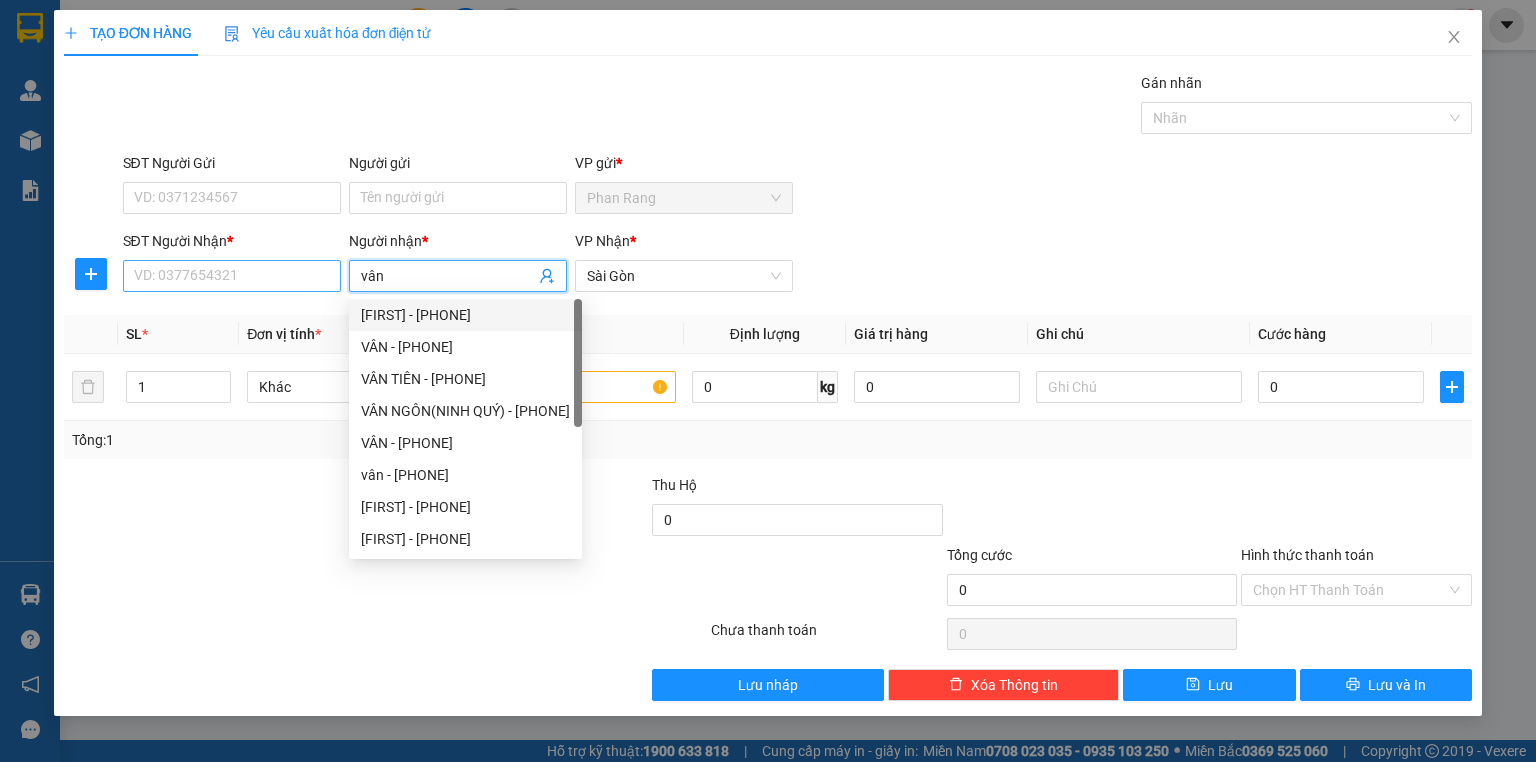 type on "vân" 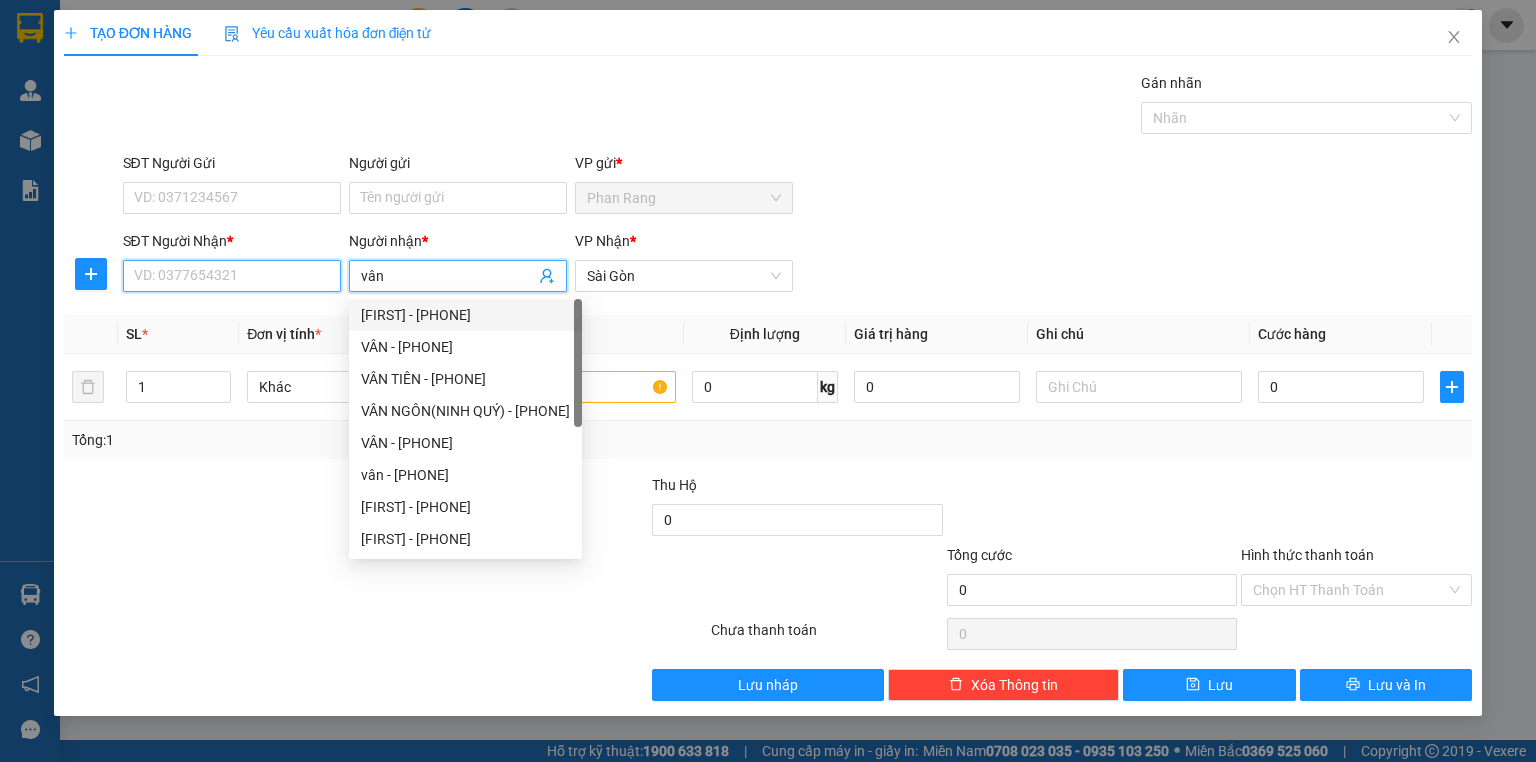 click on "SĐT Người Nhận  *" at bounding box center [232, 276] 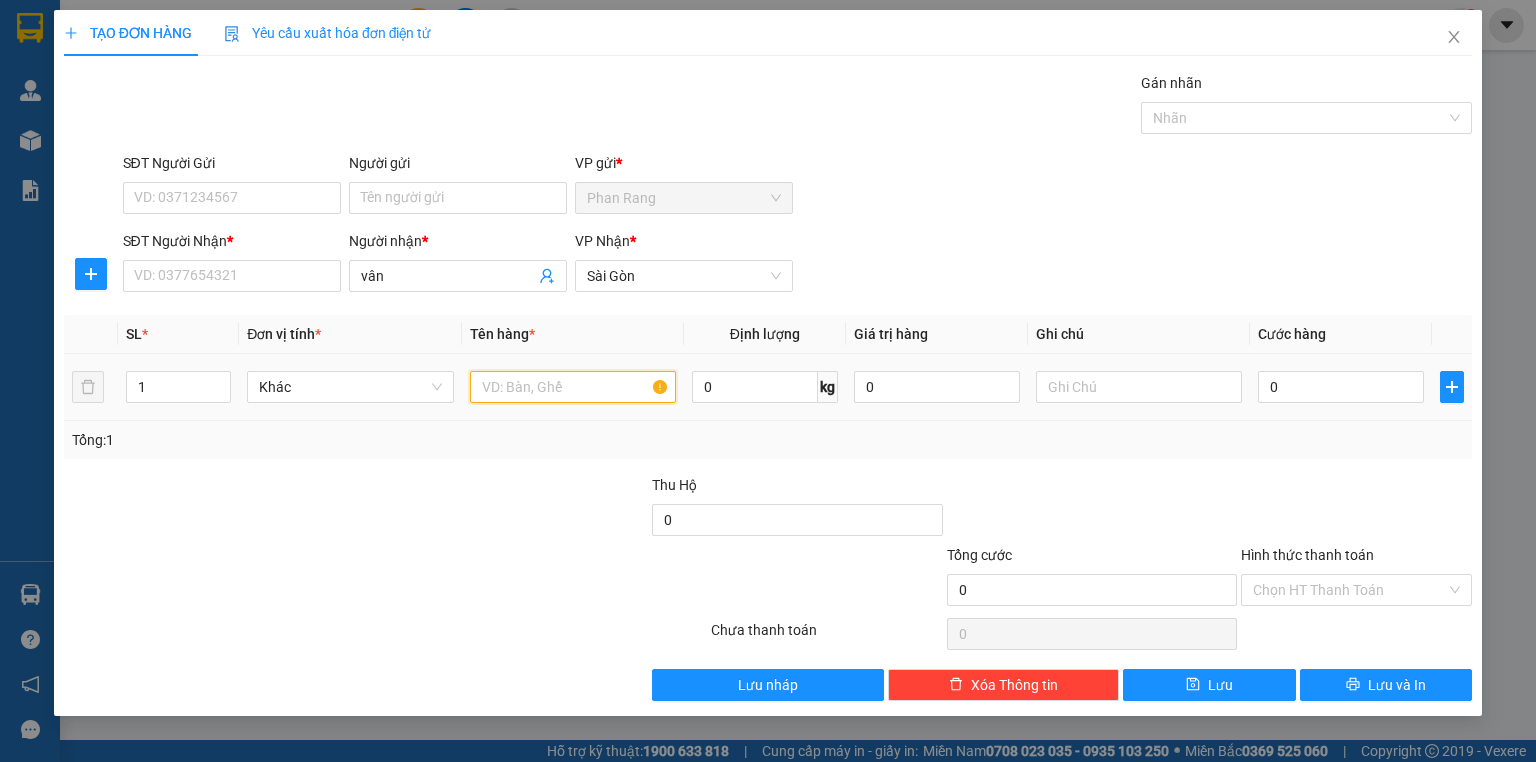 click at bounding box center [573, 387] 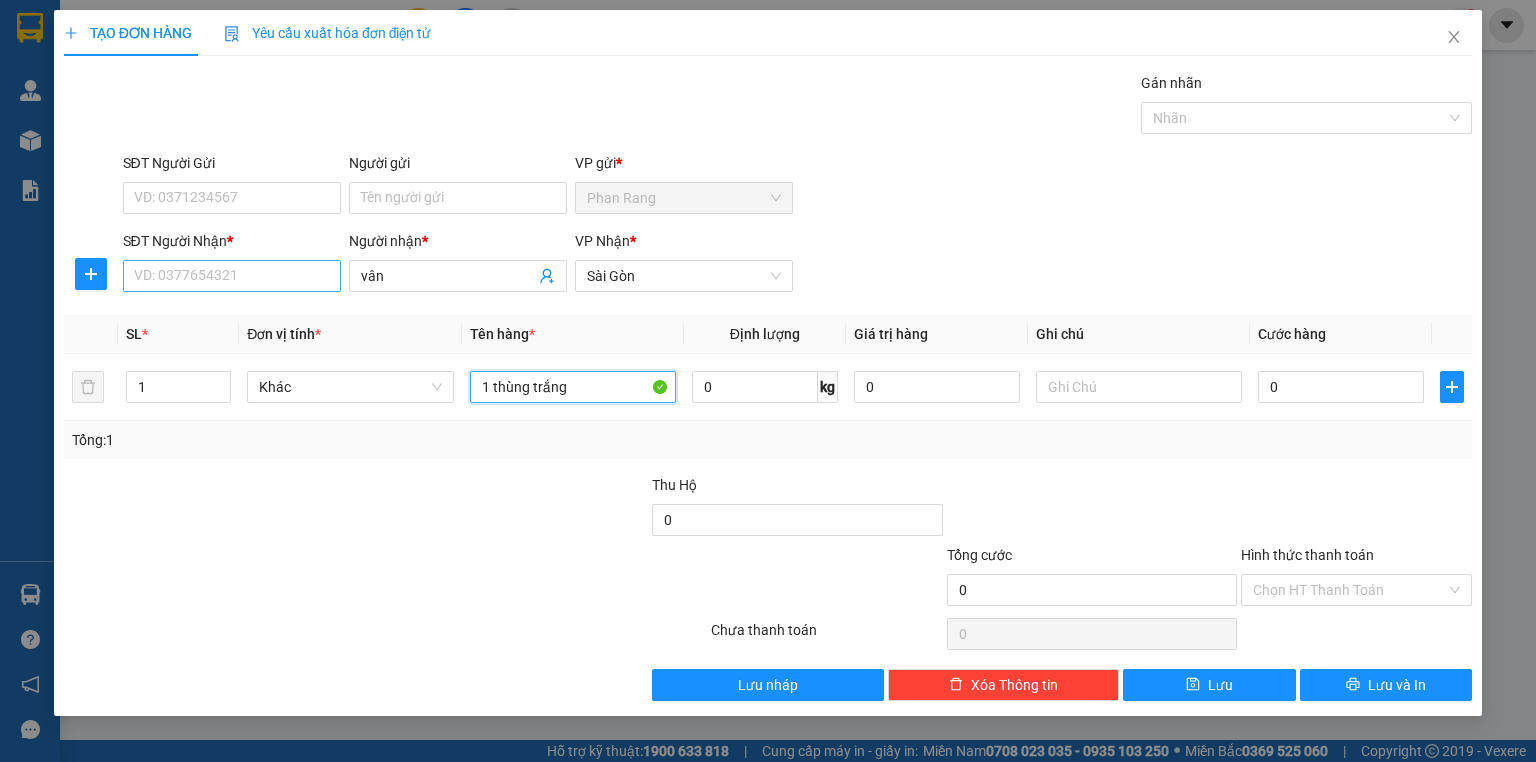 type on "1 thùng trắng" 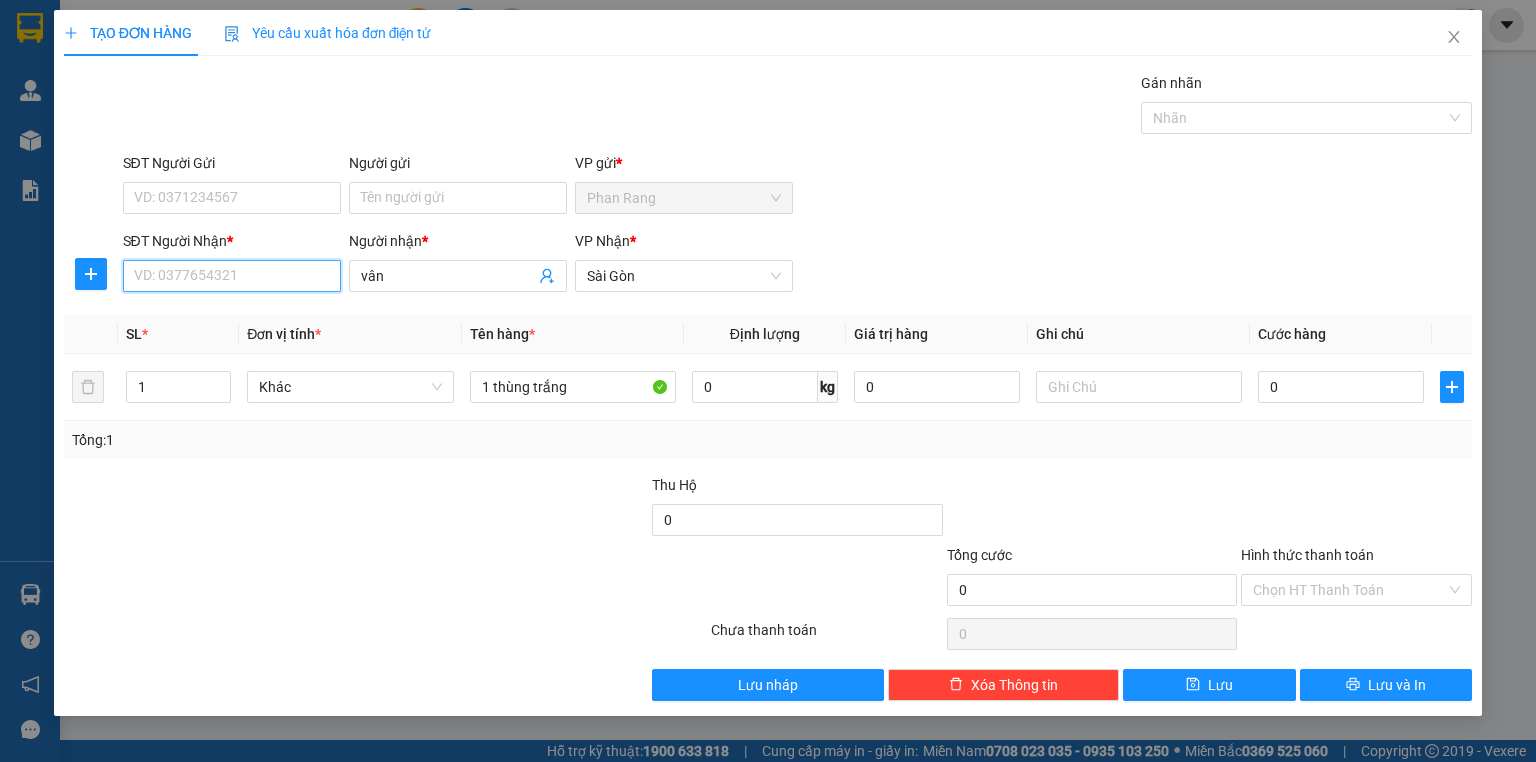 click on "SĐT Người Nhận  *" at bounding box center [232, 276] 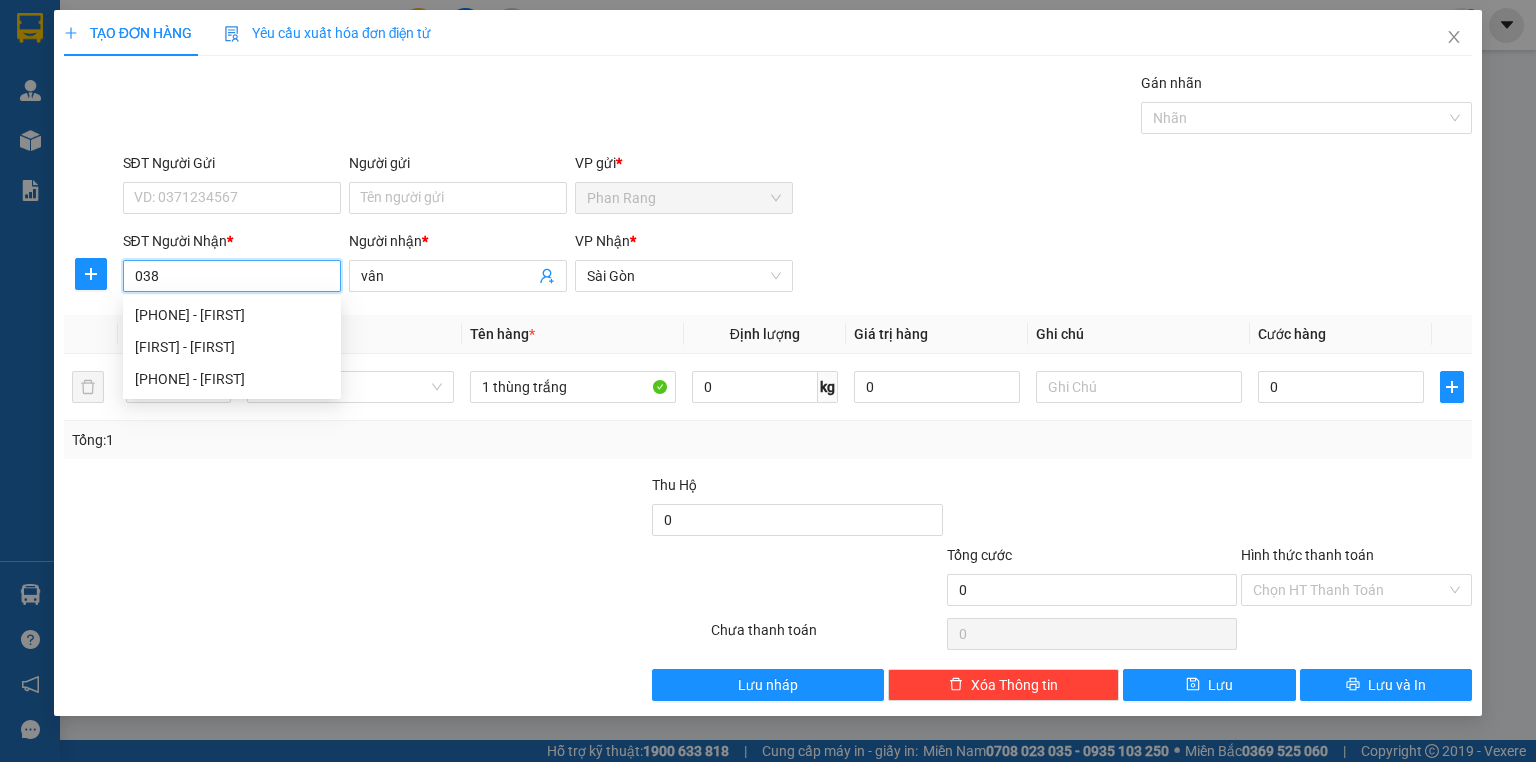 click on "038" at bounding box center [232, 276] 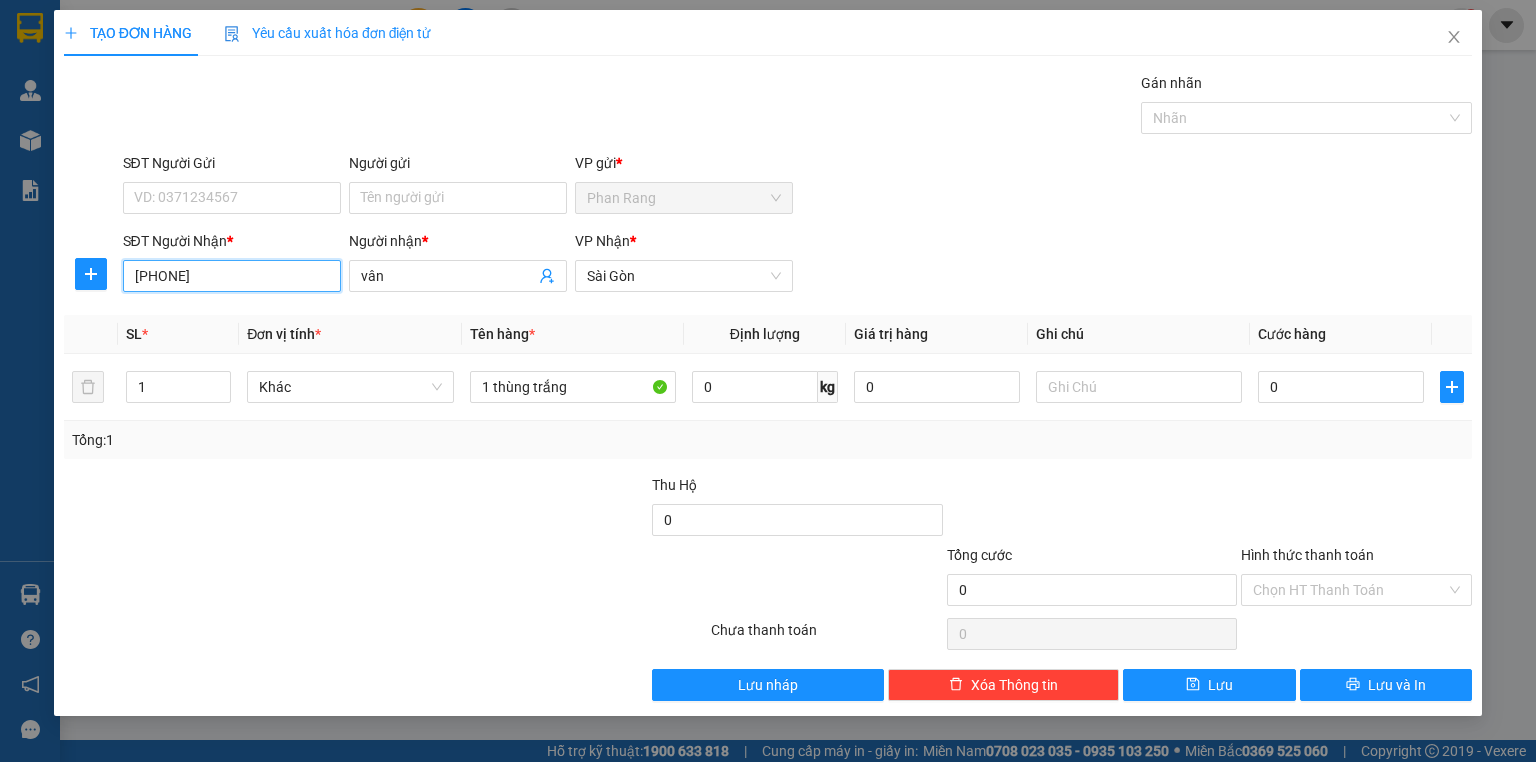 click on "[PHONE]" at bounding box center [232, 276] 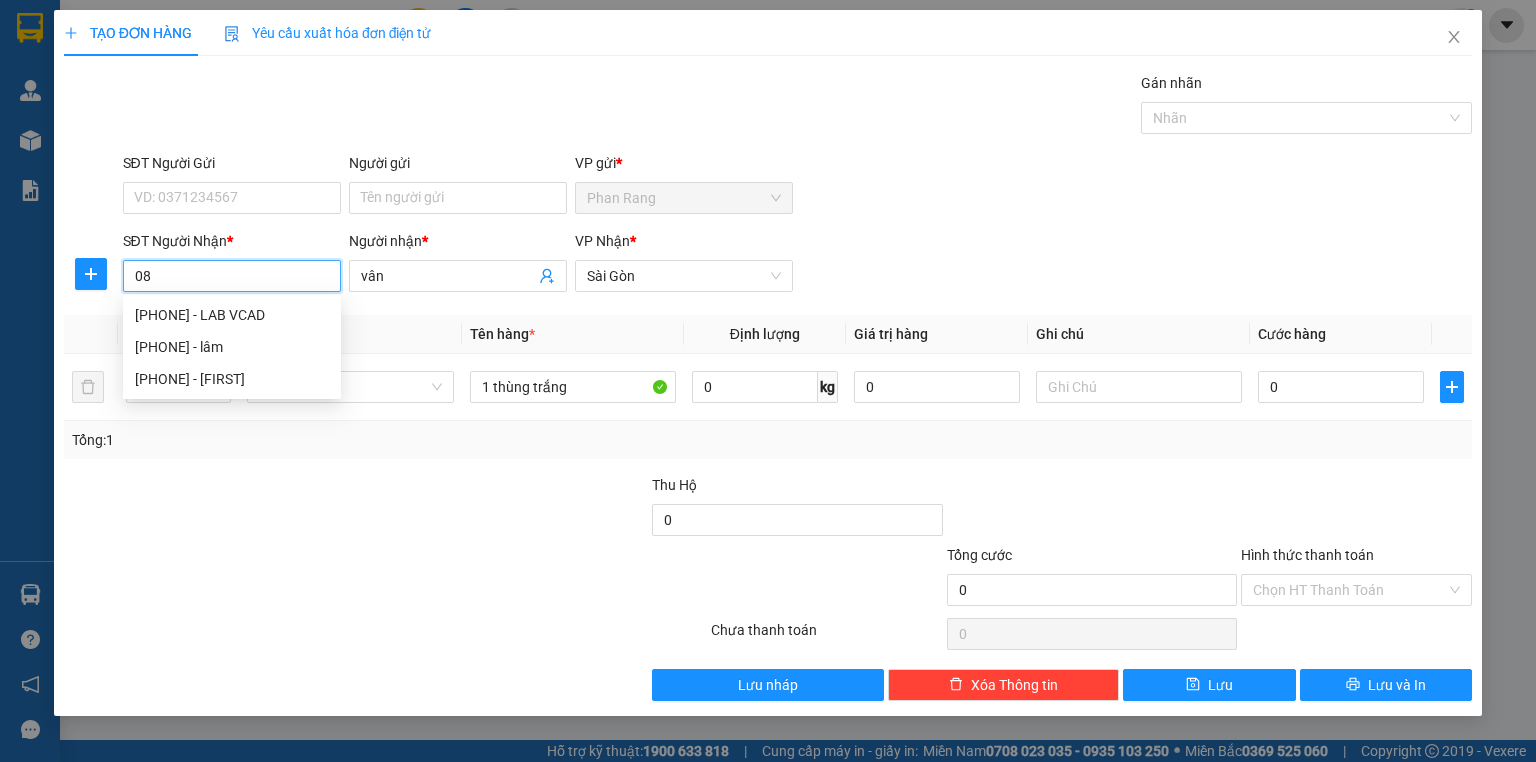 type on "0" 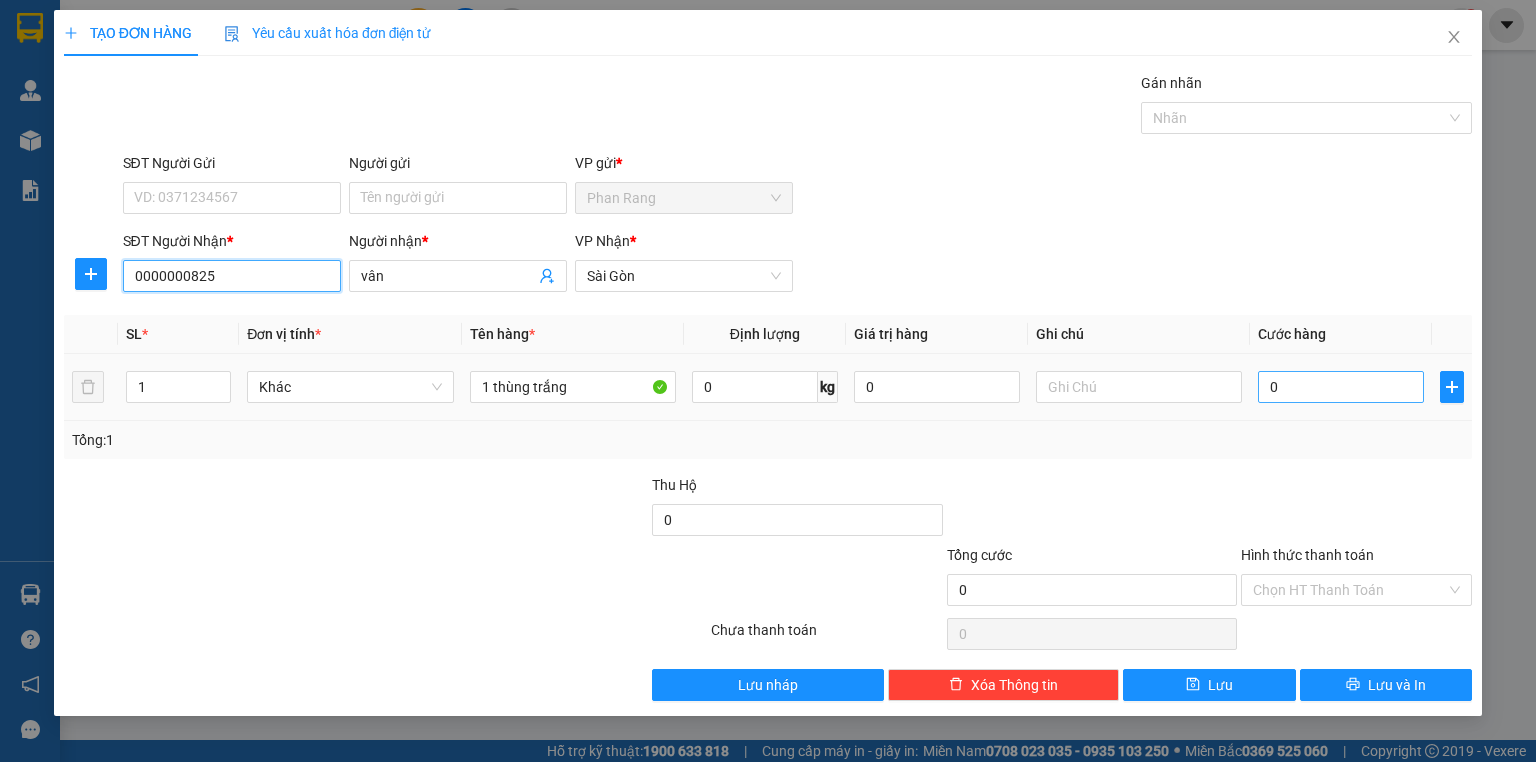 type on "0000000825" 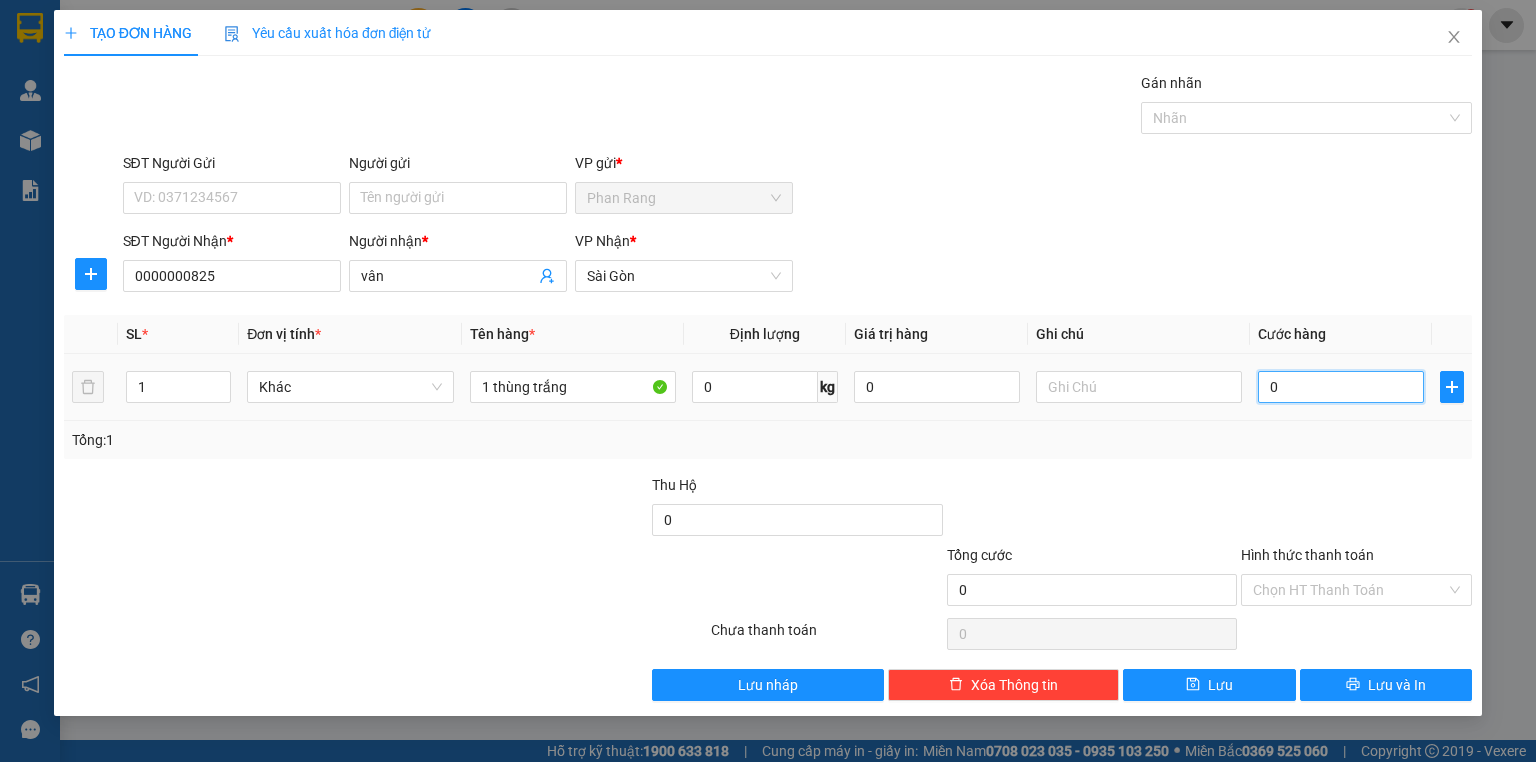 click on "0" at bounding box center (1341, 387) 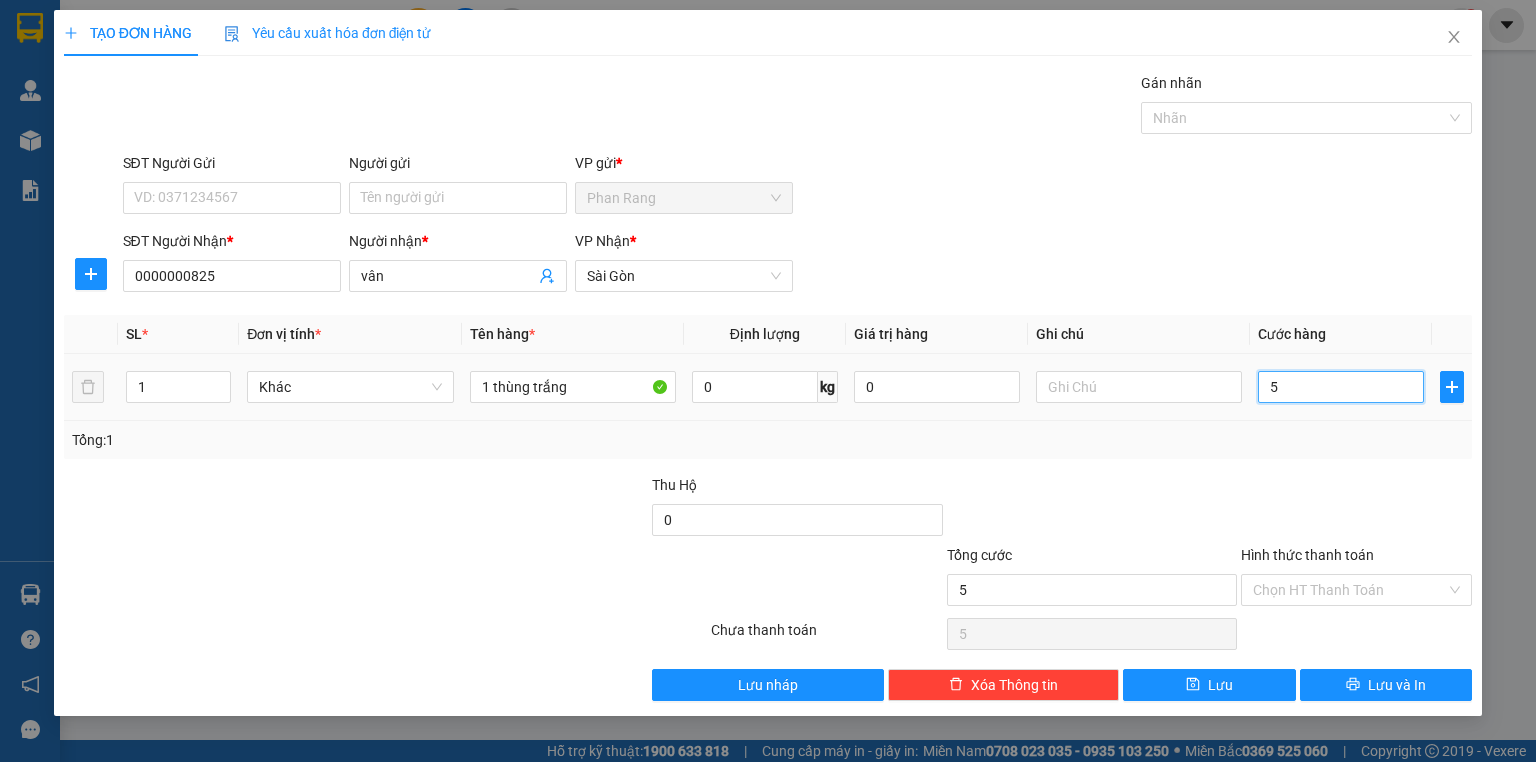type on "50" 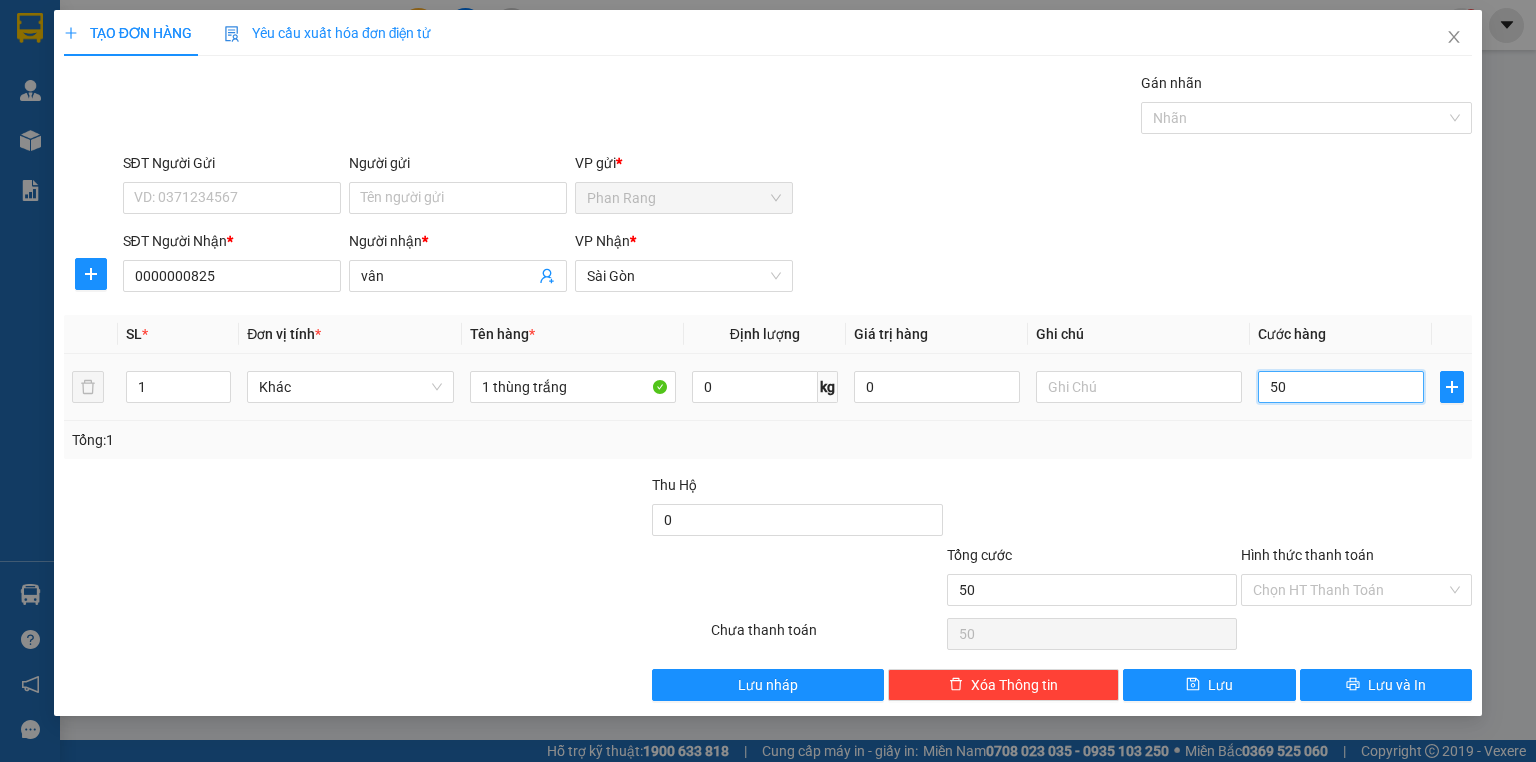 type on "500" 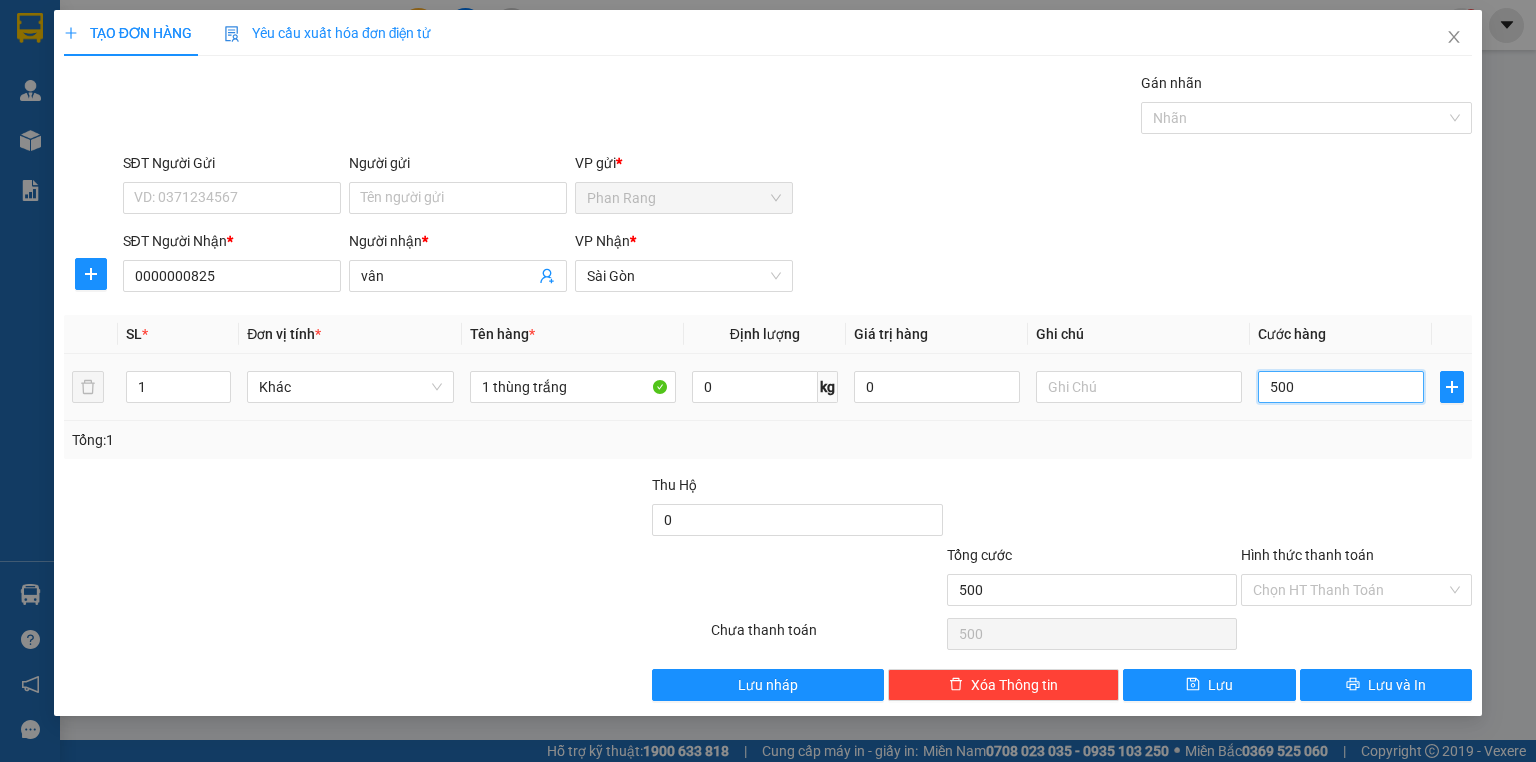 type on "5.000" 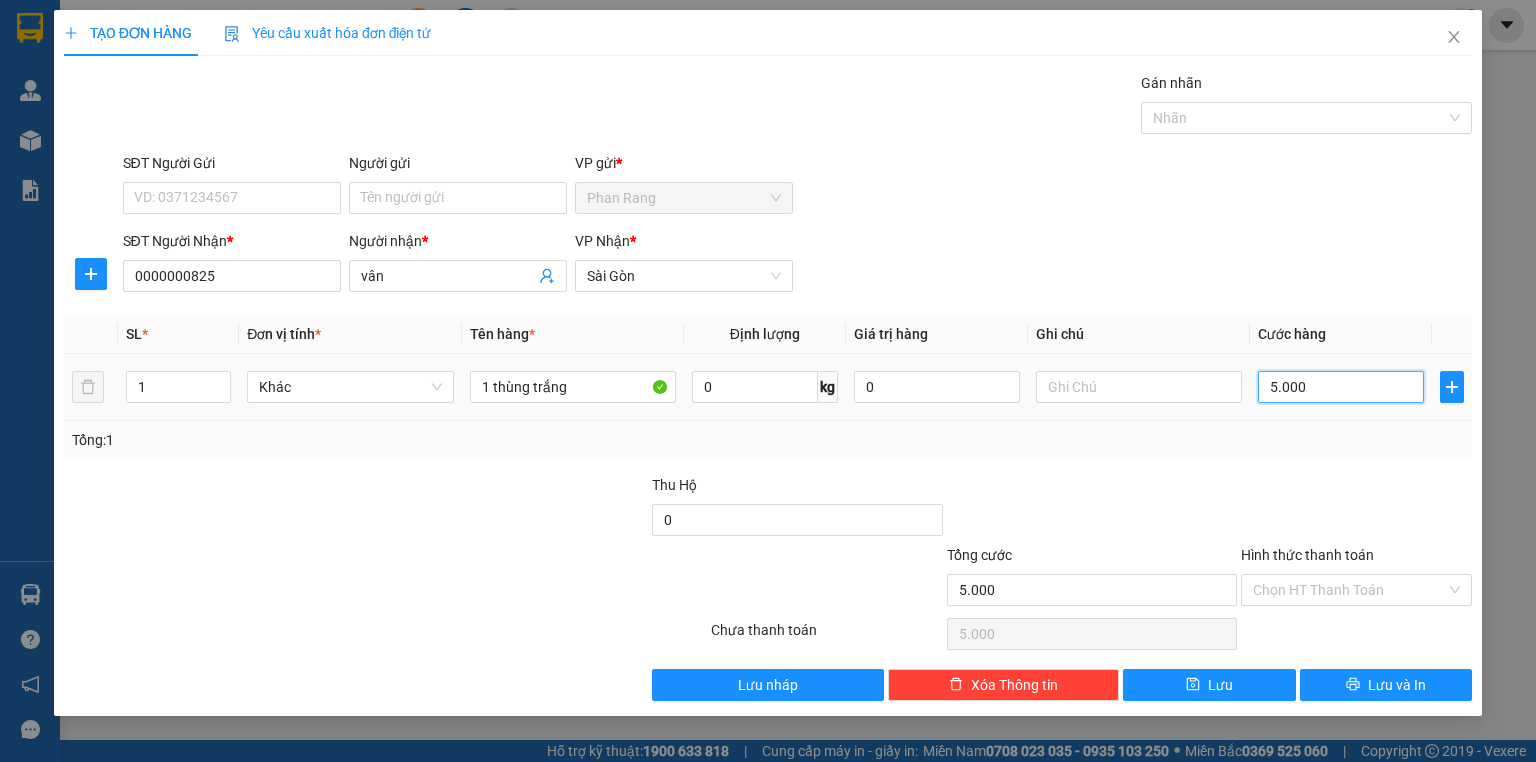 type on "50.000" 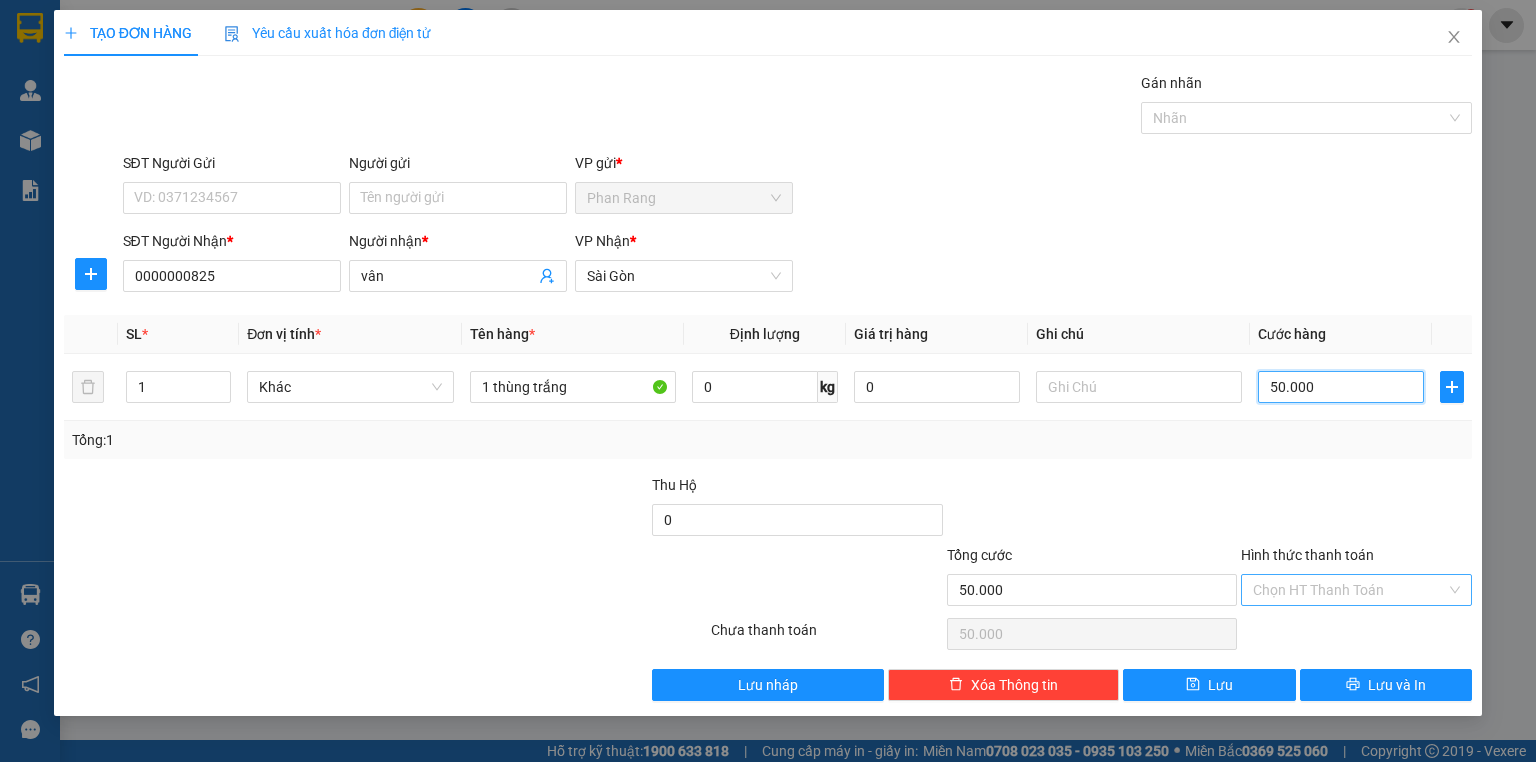 type on "50.000" 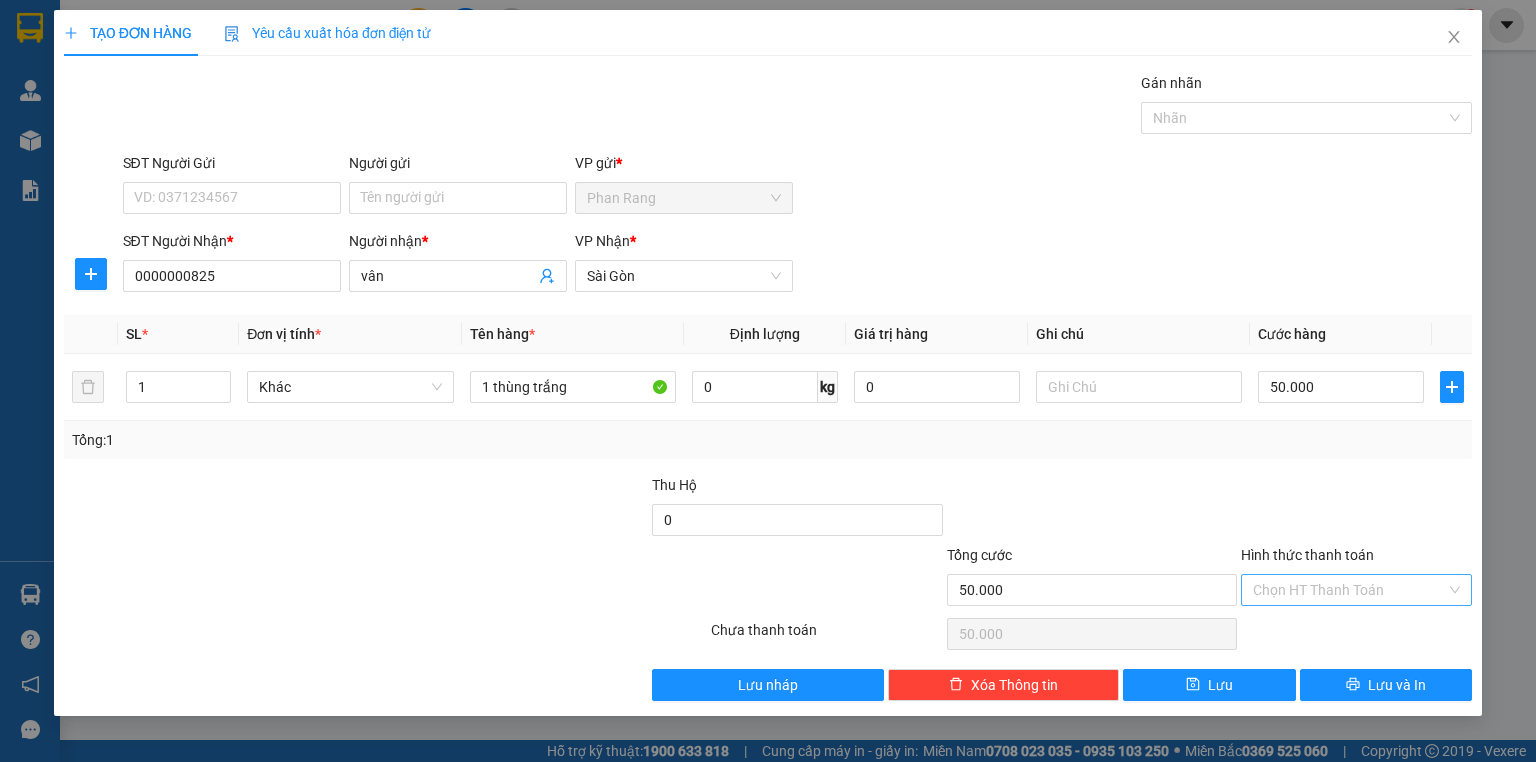 click on "Hình thức thanh toán" at bounding box center [1349, 590] 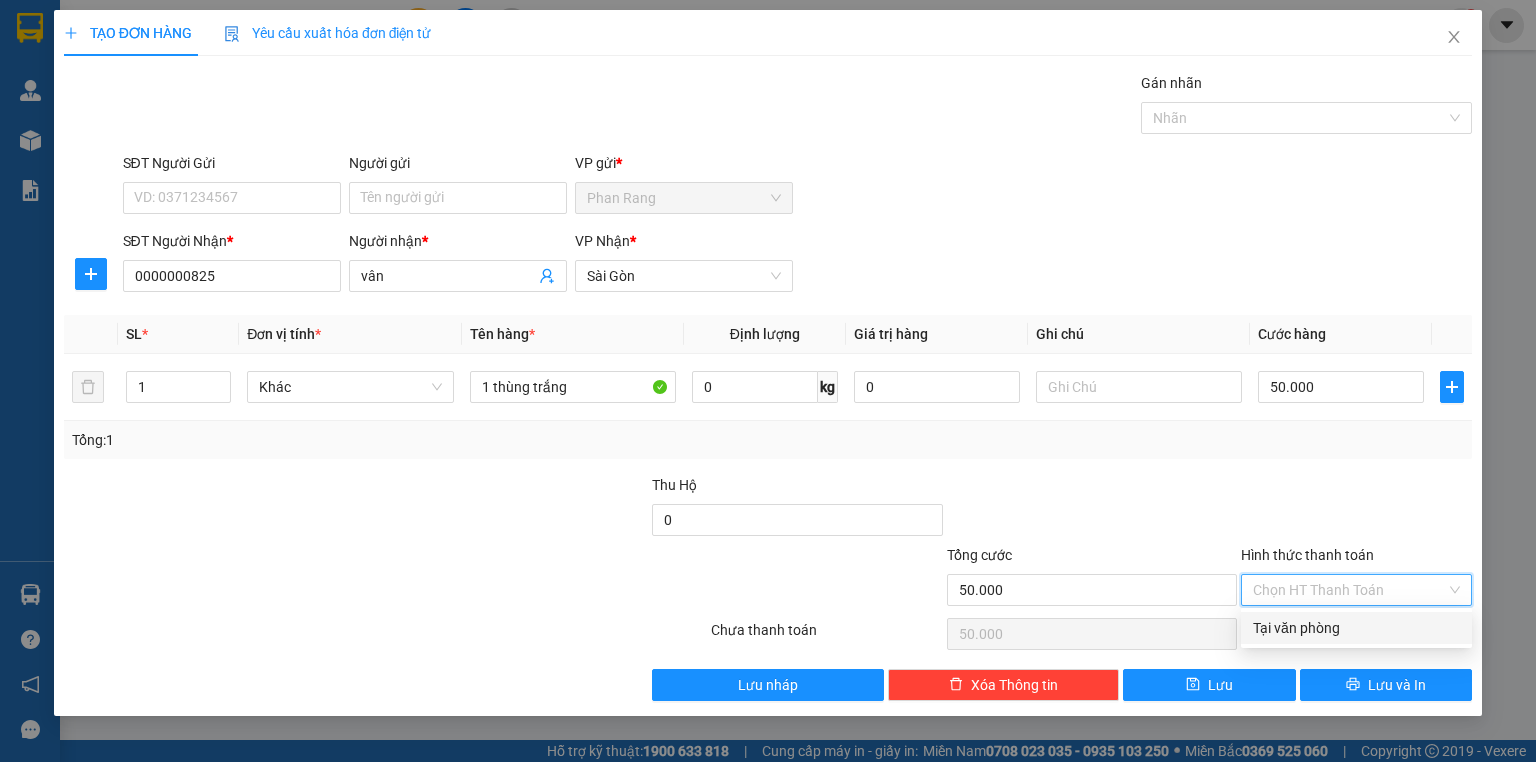 click on "Tại văn phòng" at bounding box center (1356, 628) 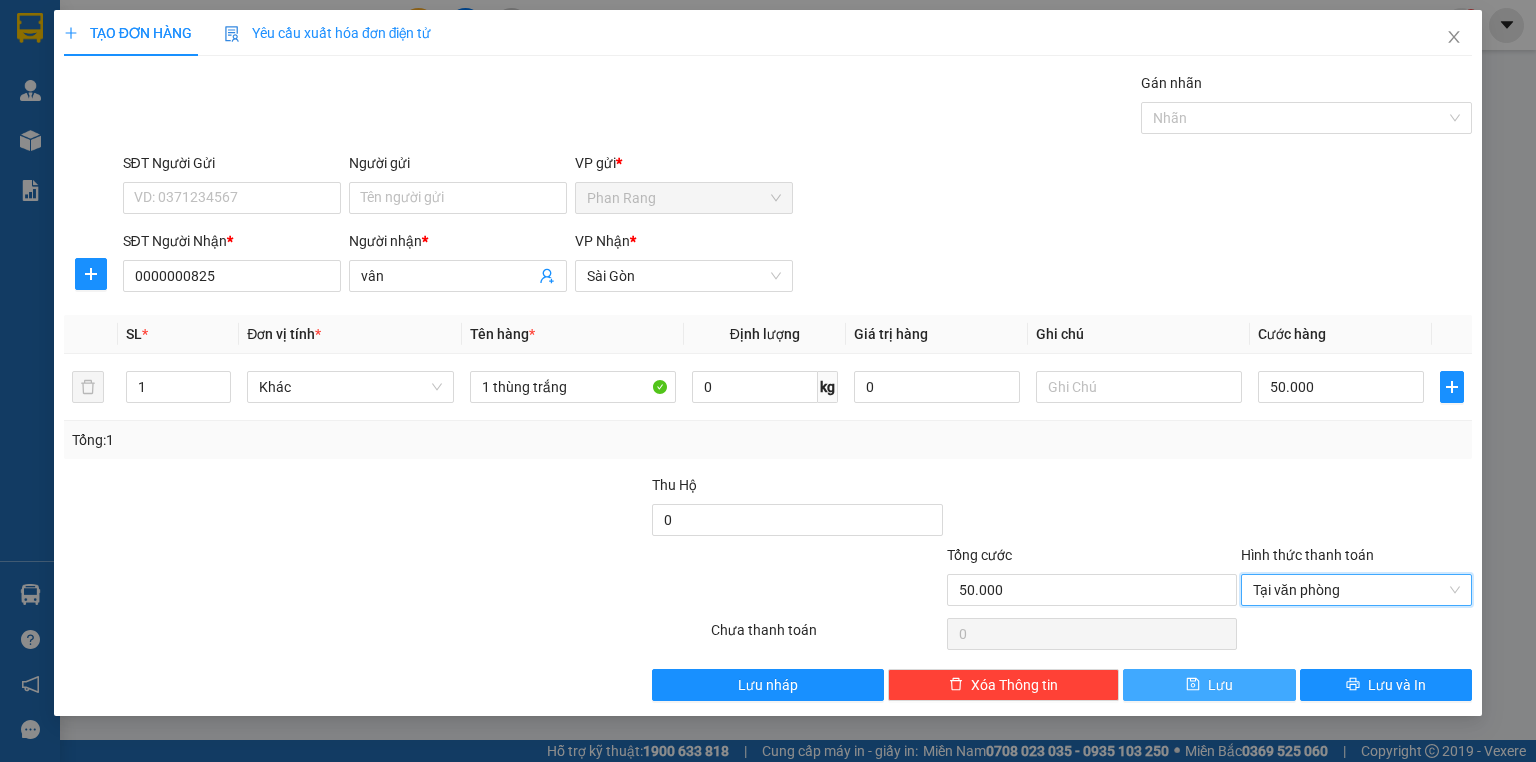 click on "Lưu" at bounding box center [1209, 685] 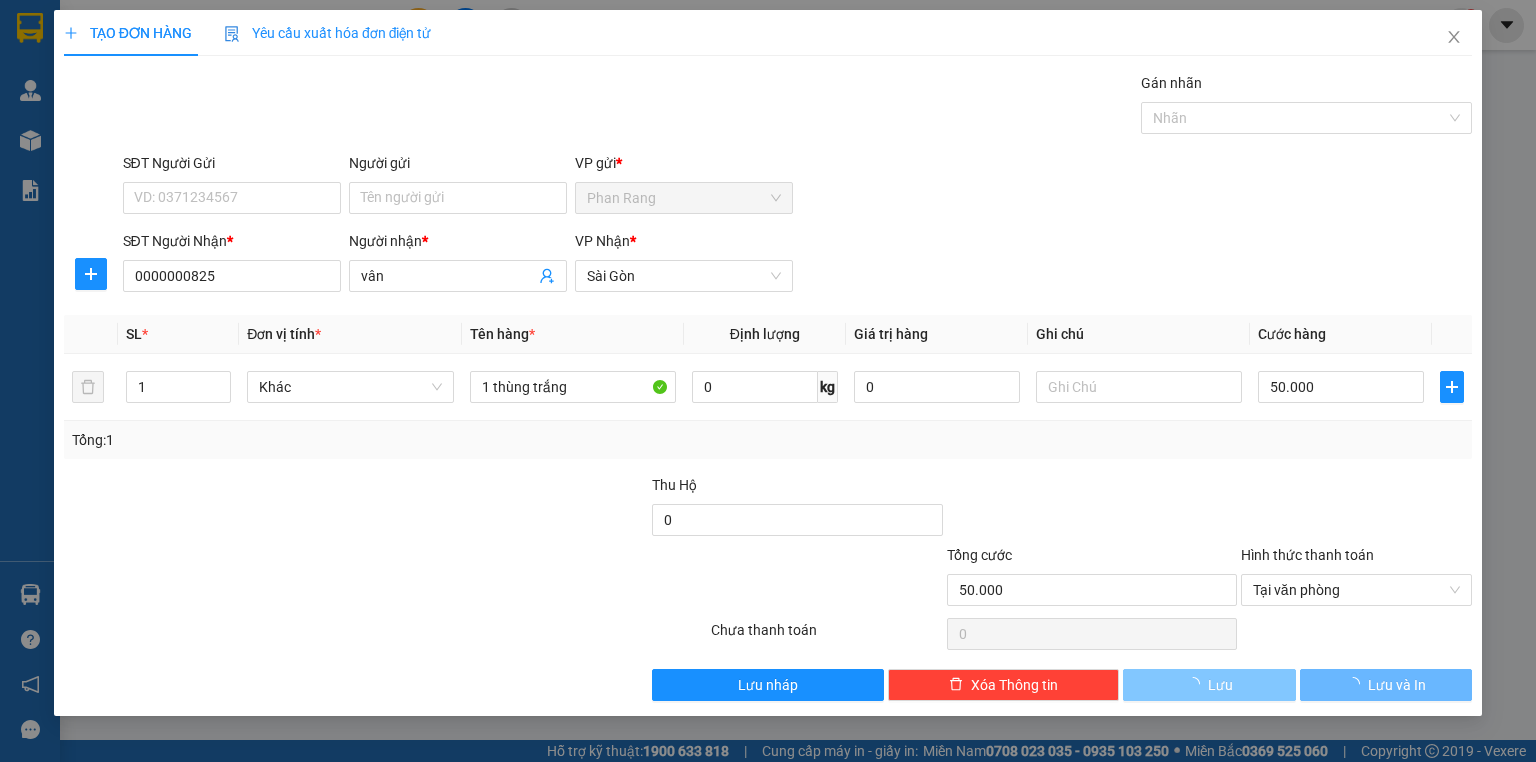 type 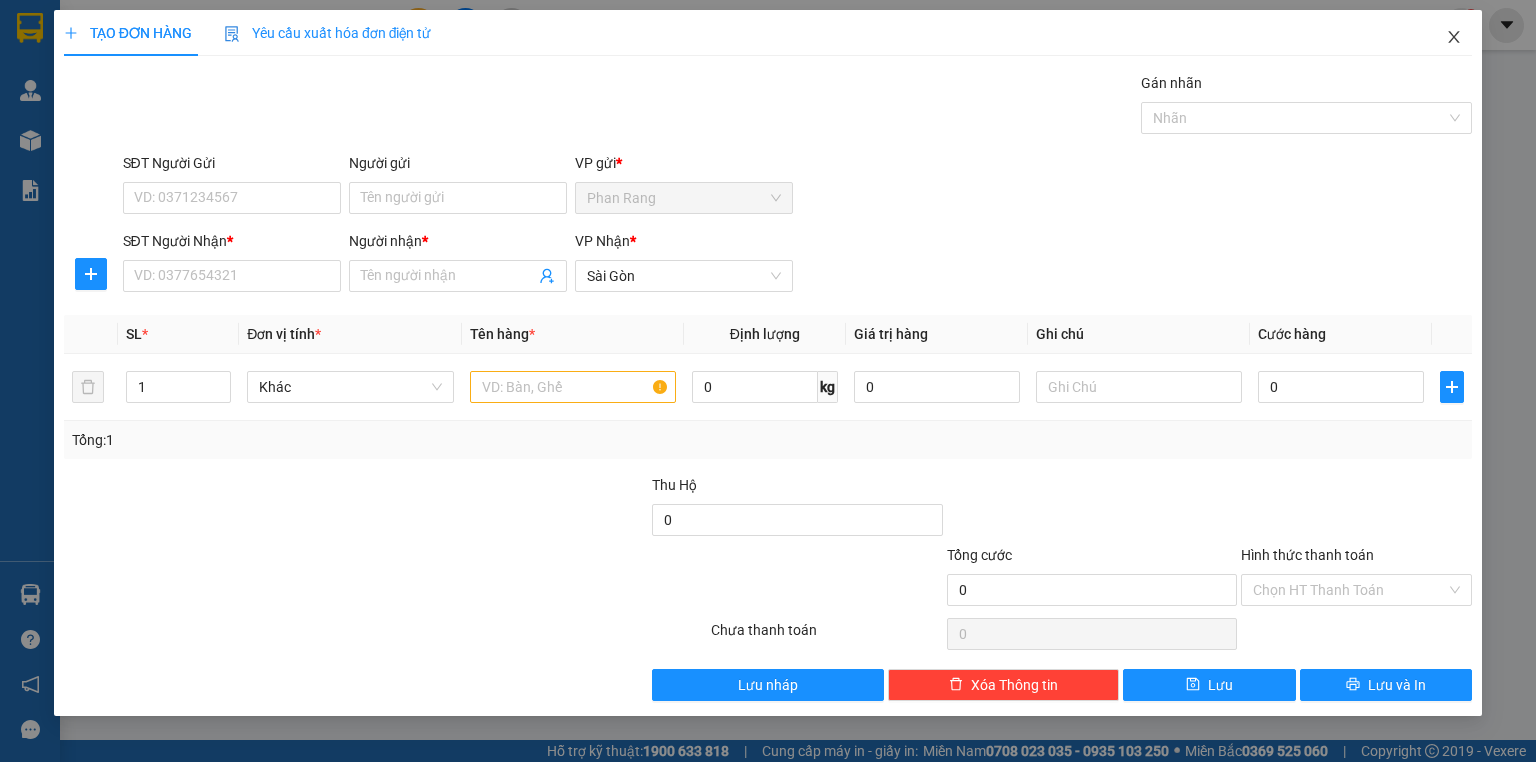 click 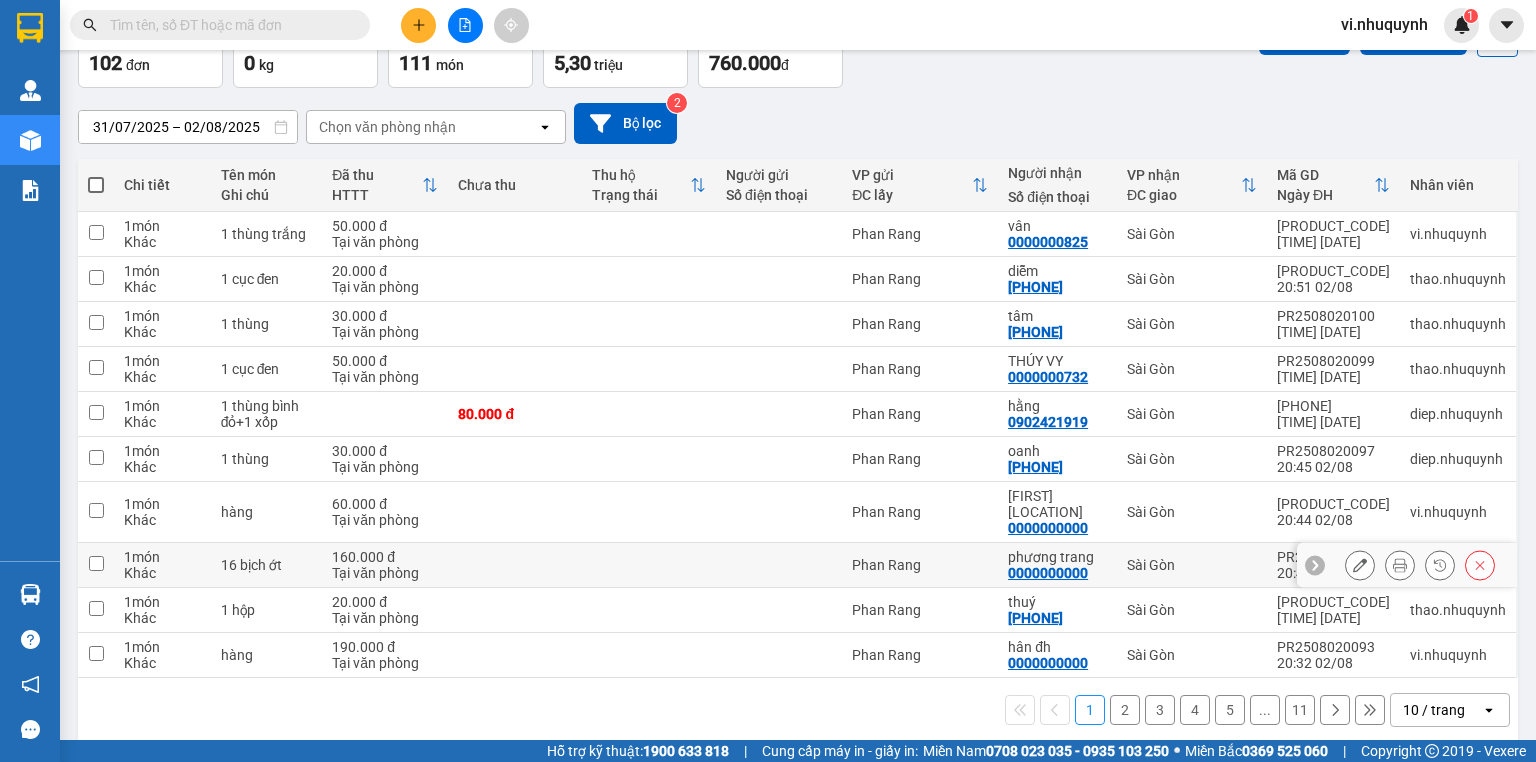 scroll, scrollTop: 0, scrollLeft: 0, axis: both 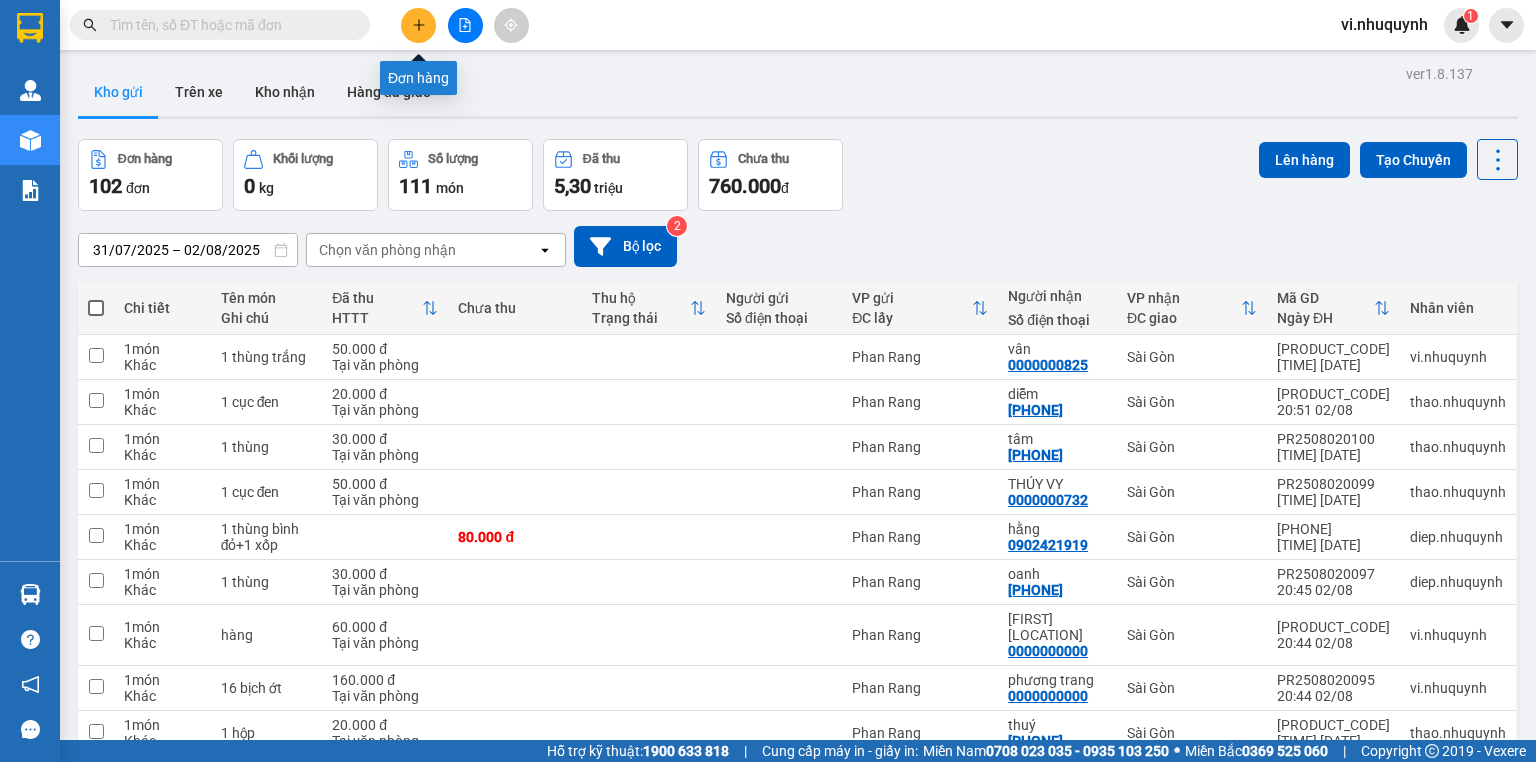 click 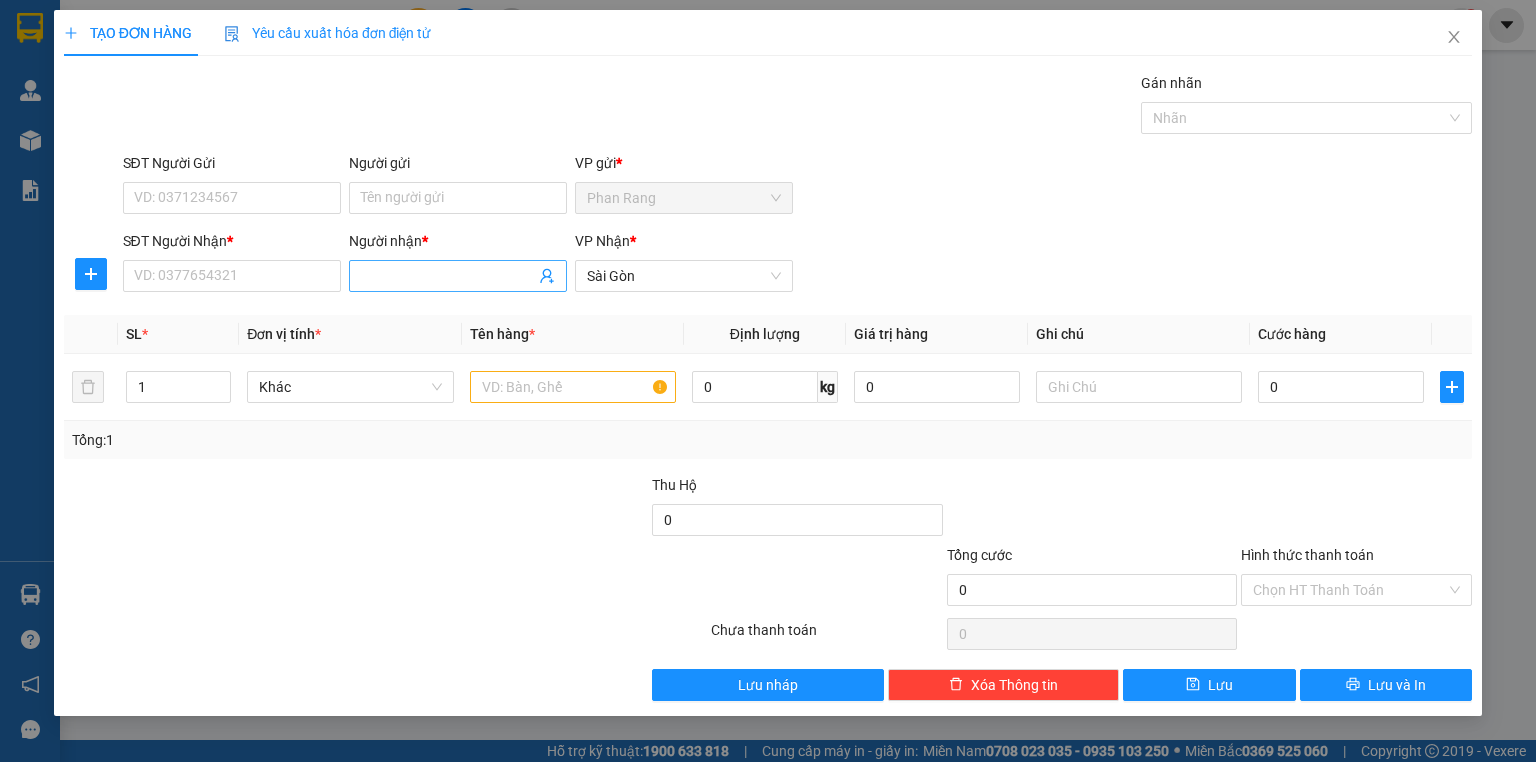 click on "Người nhận  *" at bounding box center [448, 276] 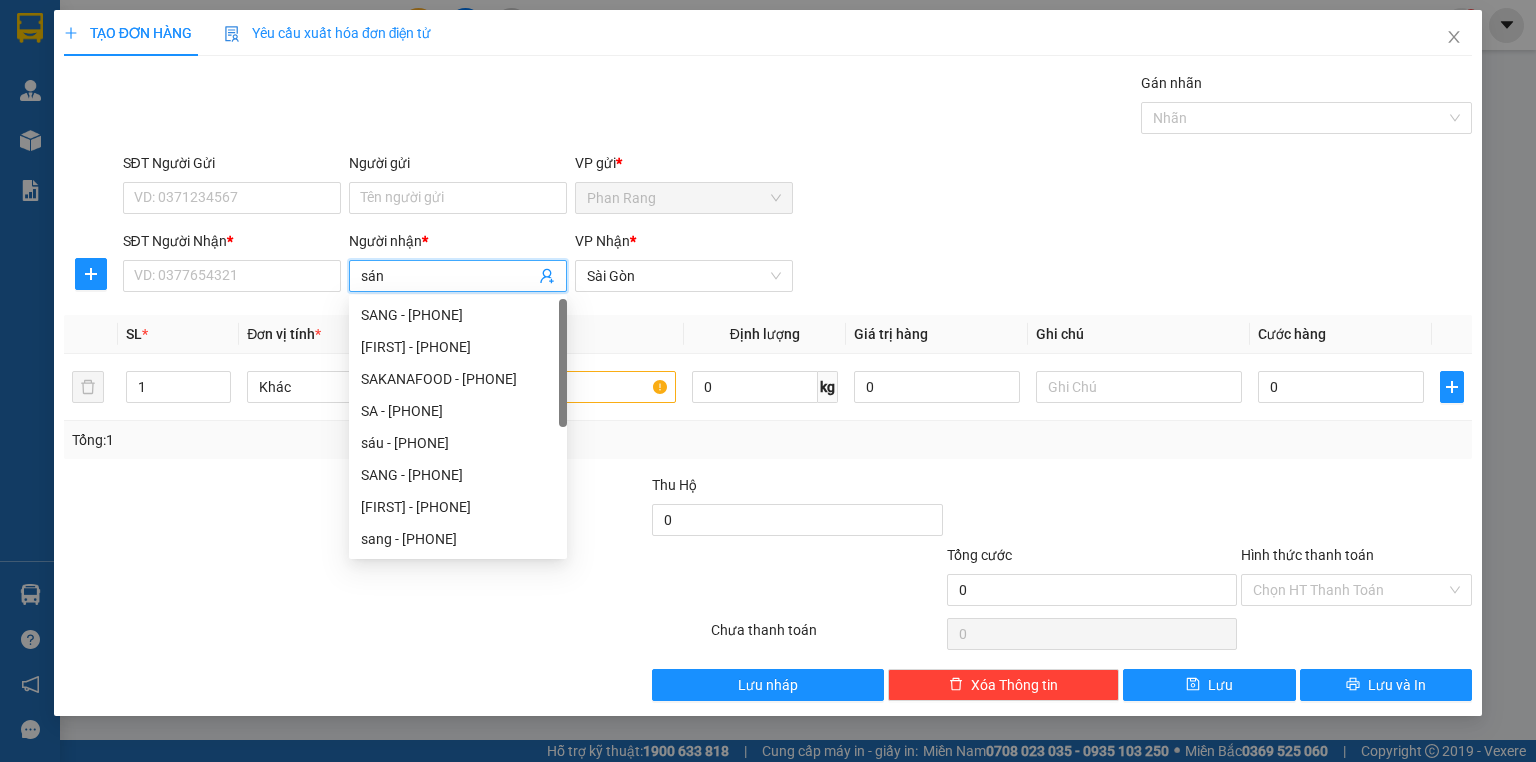 type on "sáng" 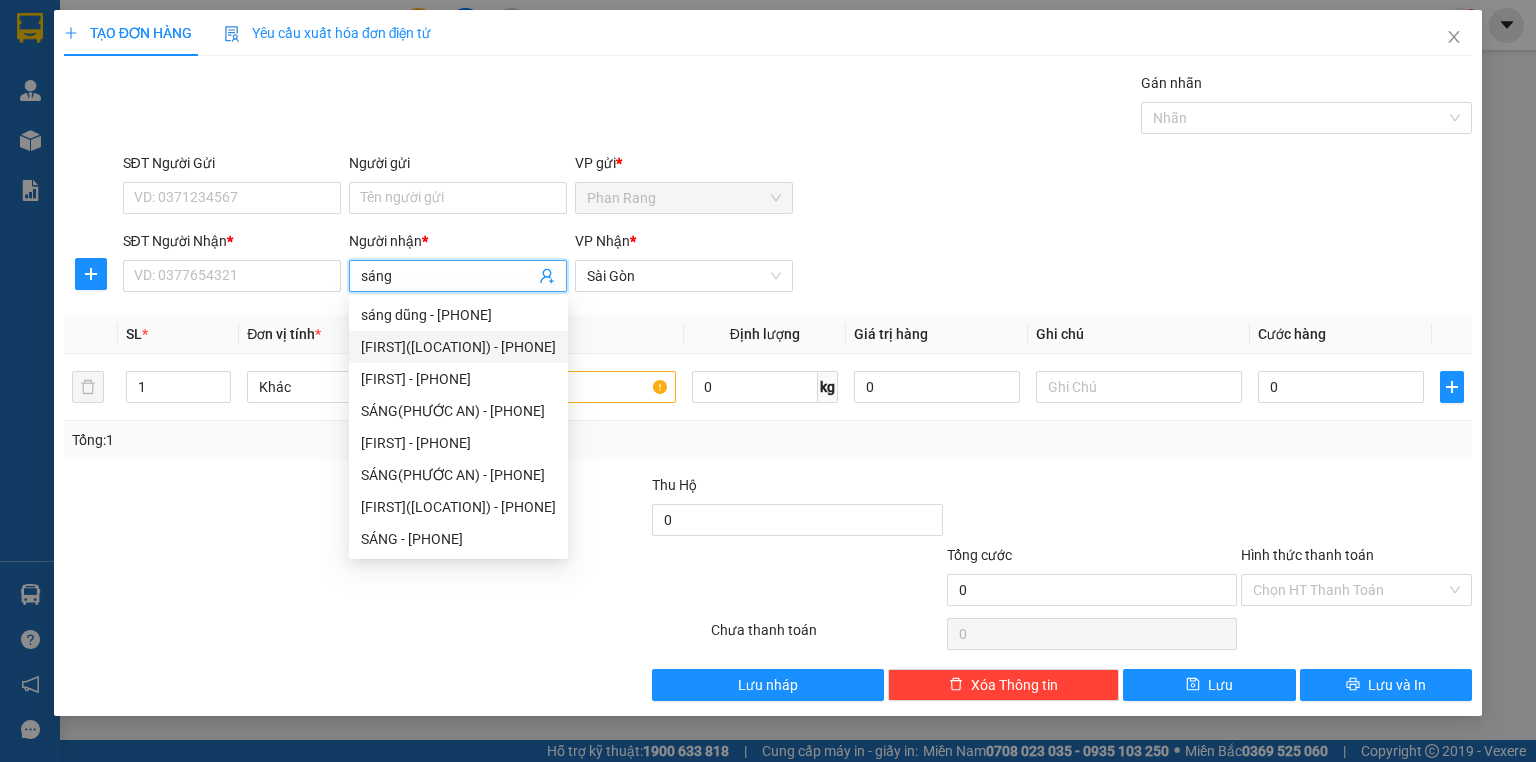 click on "[FIRST]([LOCATION]) - [PHONE]" at bounding box center [458, 347] 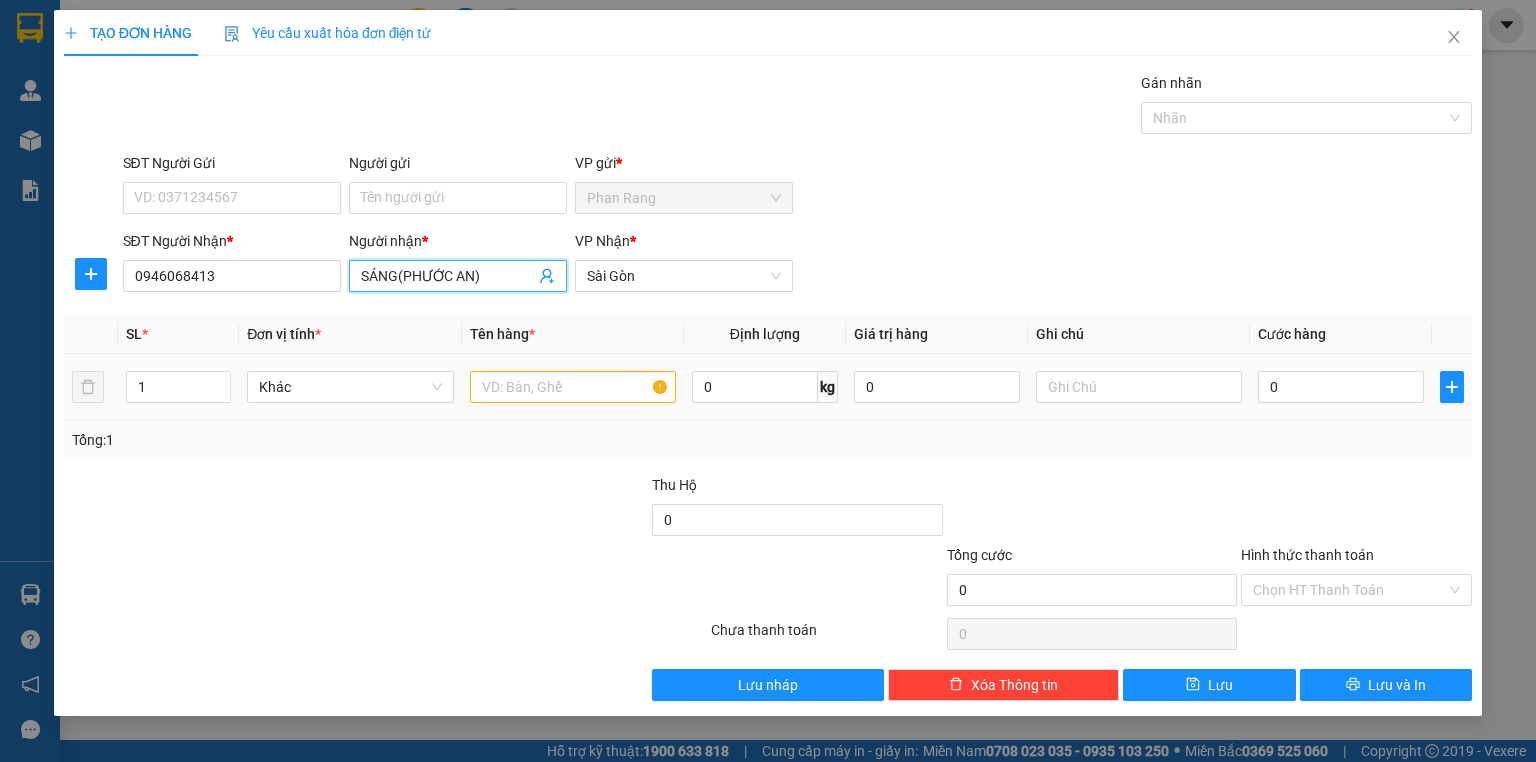 type on "SÁNG(PHƯỚC AN)" 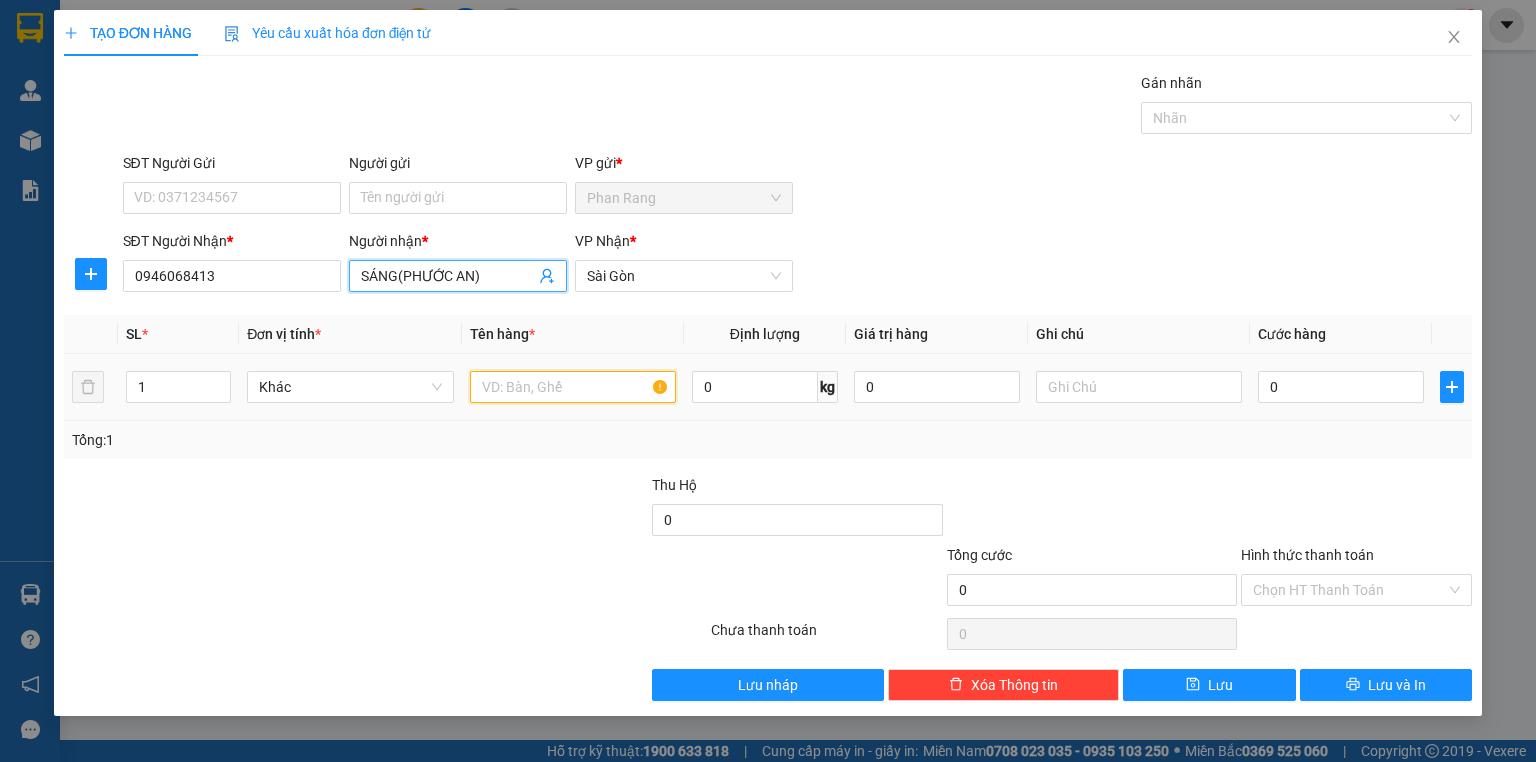 click at bounding box center (573, 387) 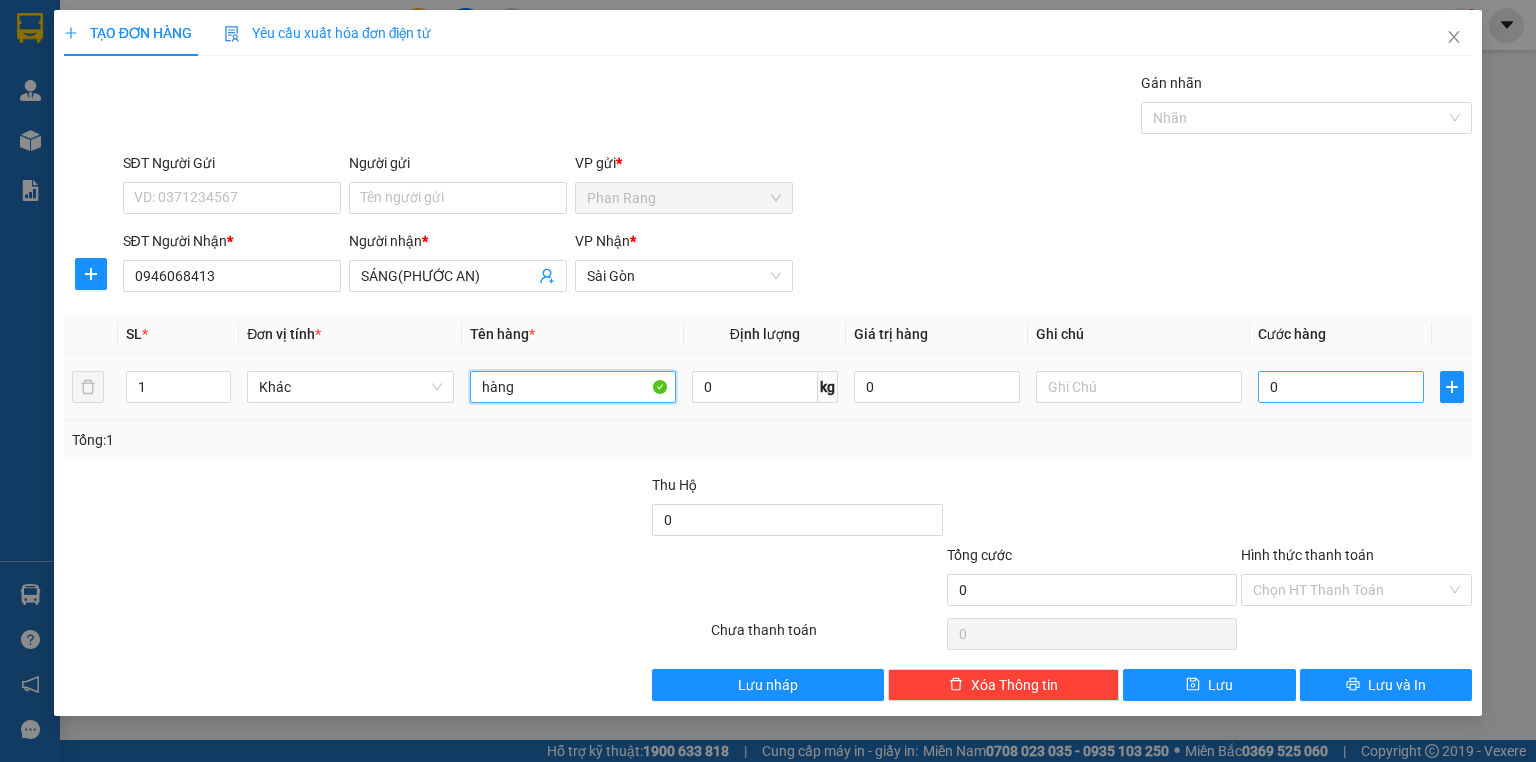 type on "hàng" 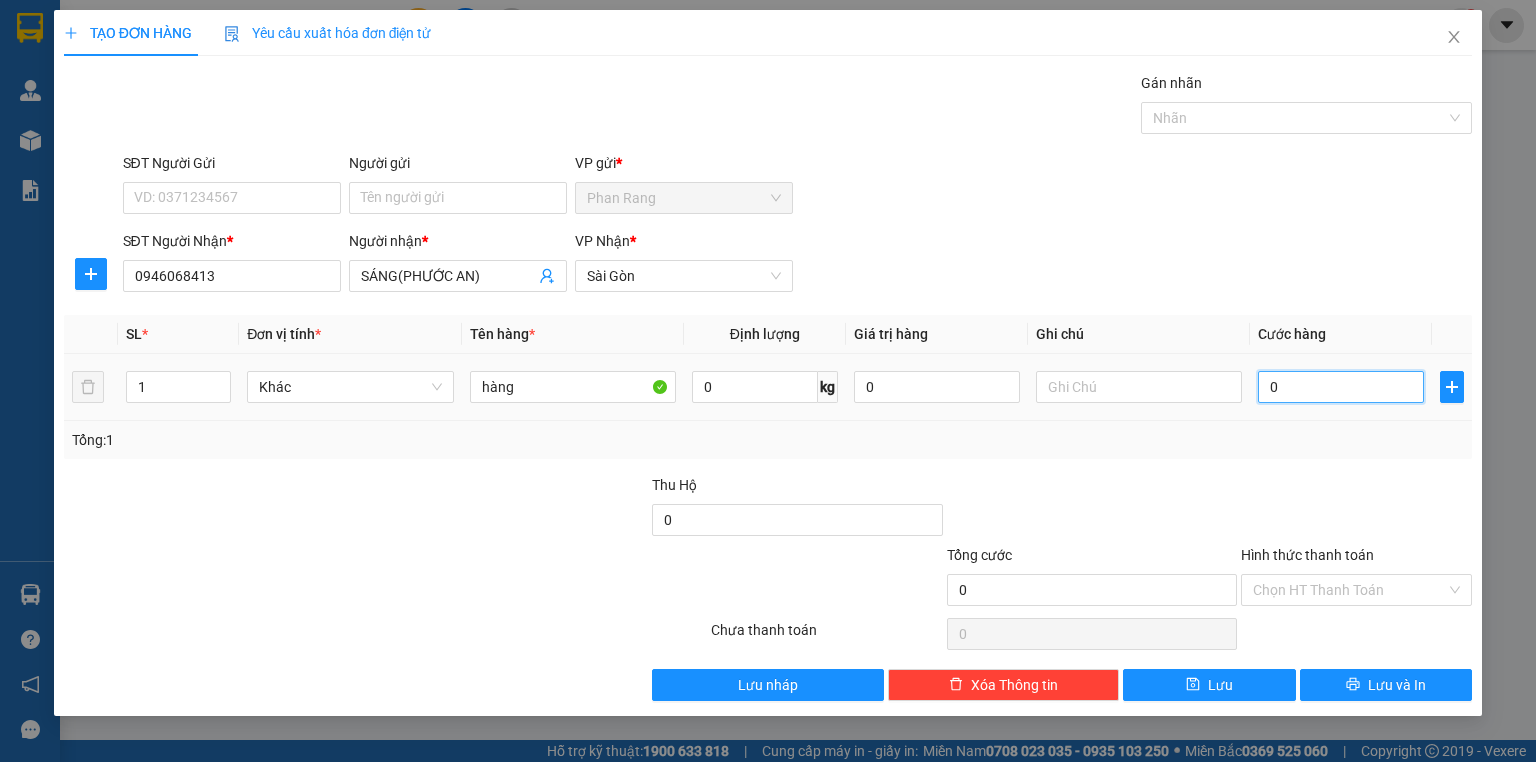 click on "0" at bounding box center [1341, 387] 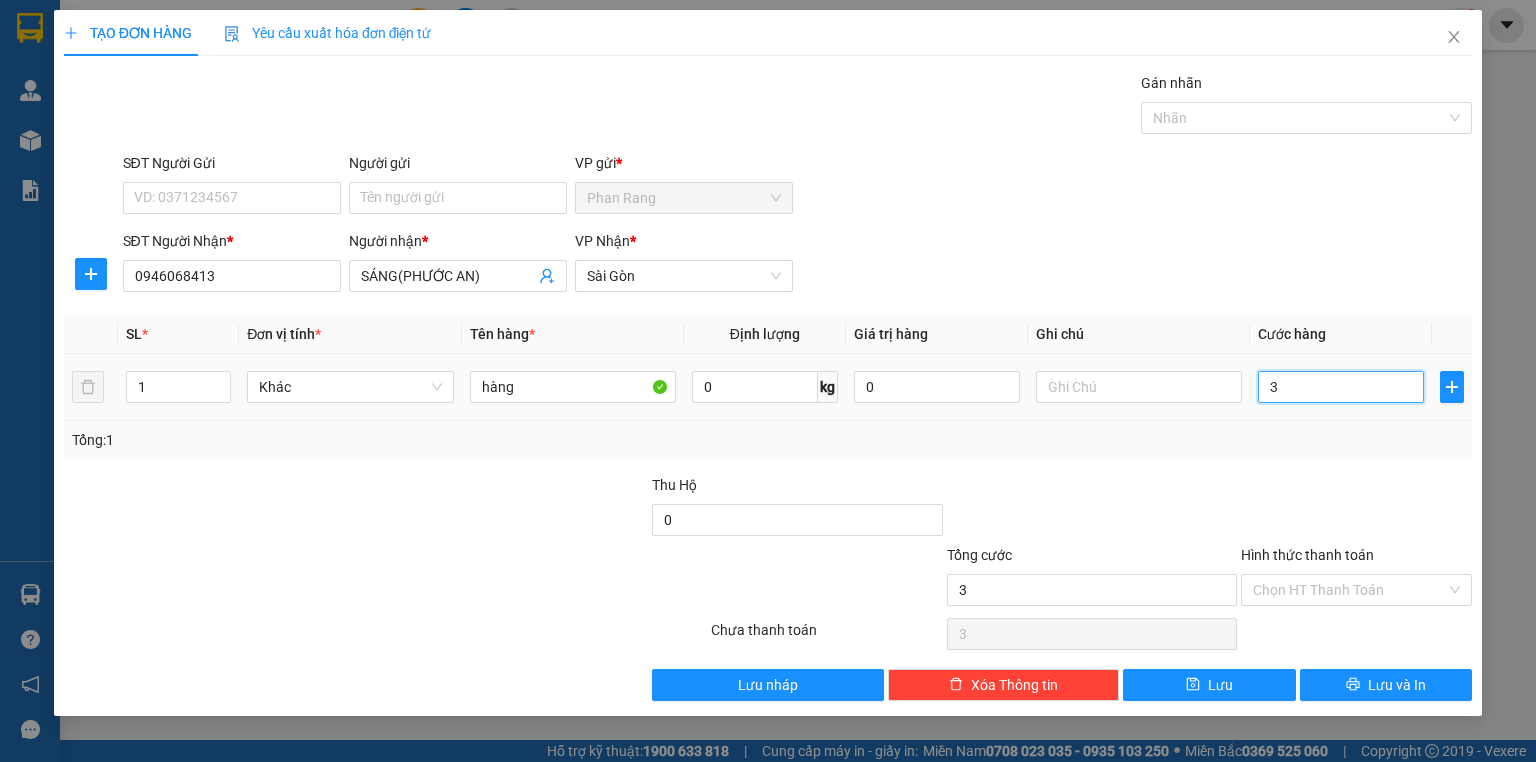 type on "30" 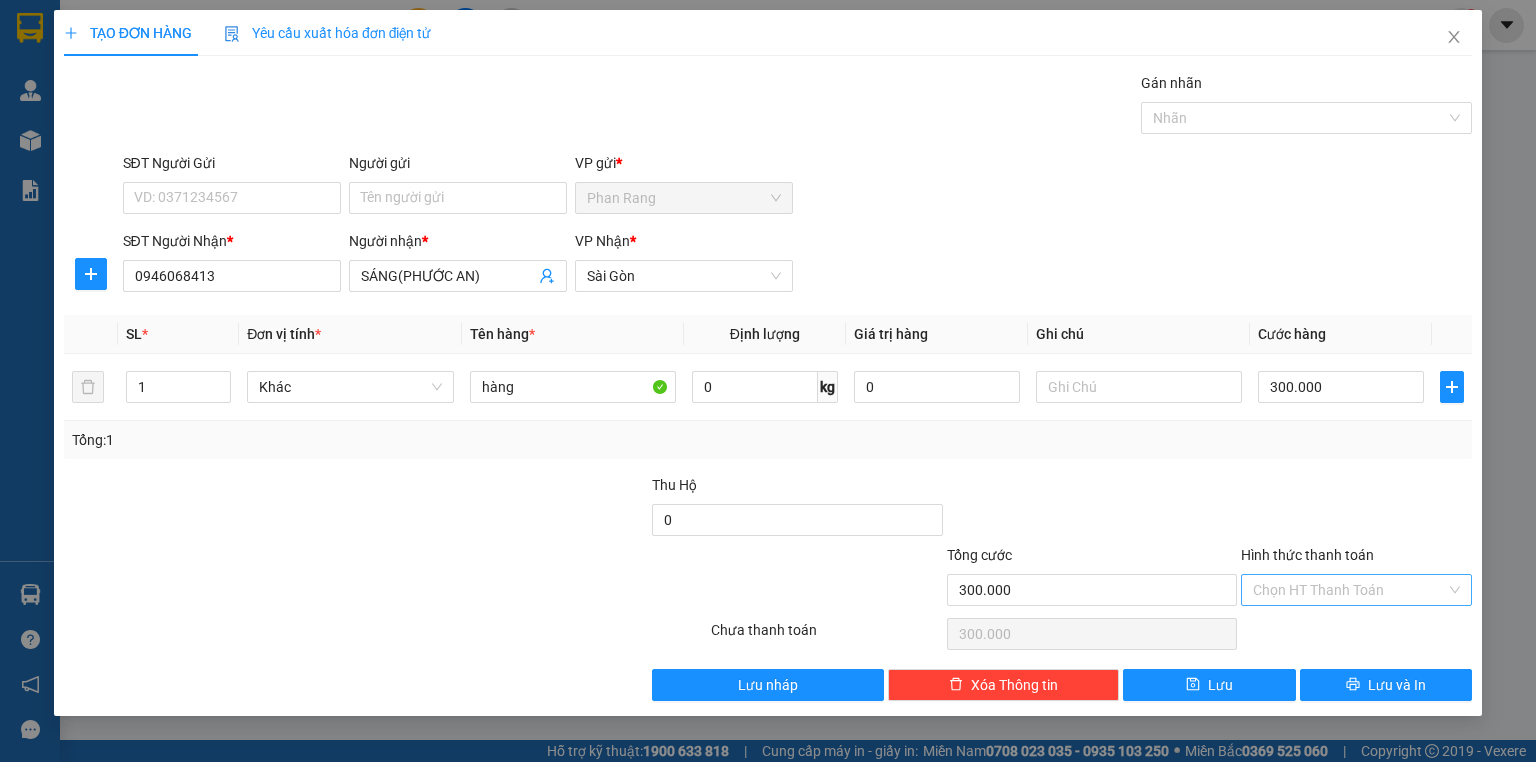 click on "Hình thức thanh toán" at bounding box center (1349, 590) 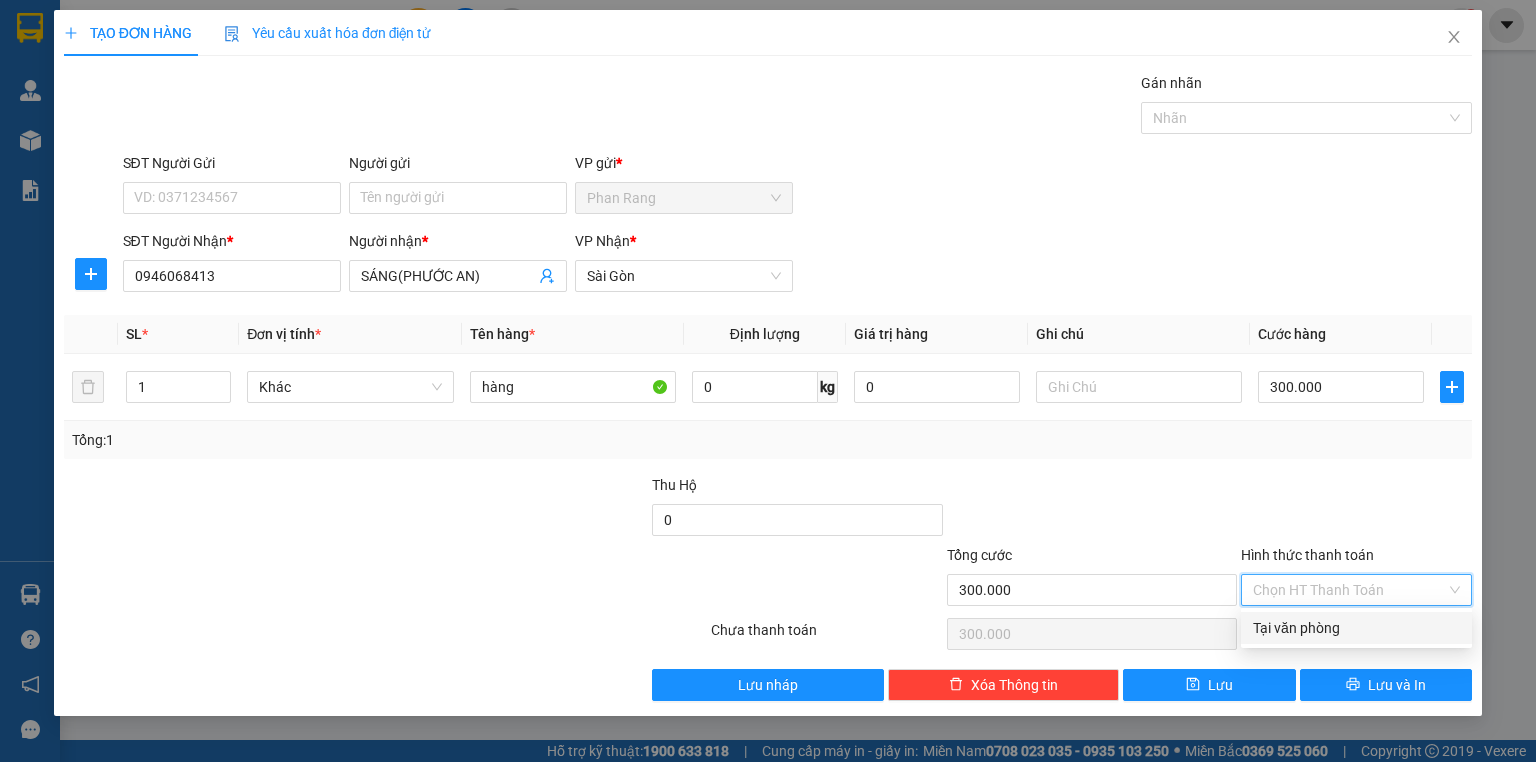 click on "Tại văn phòng" at bounding box center (1356, 628) 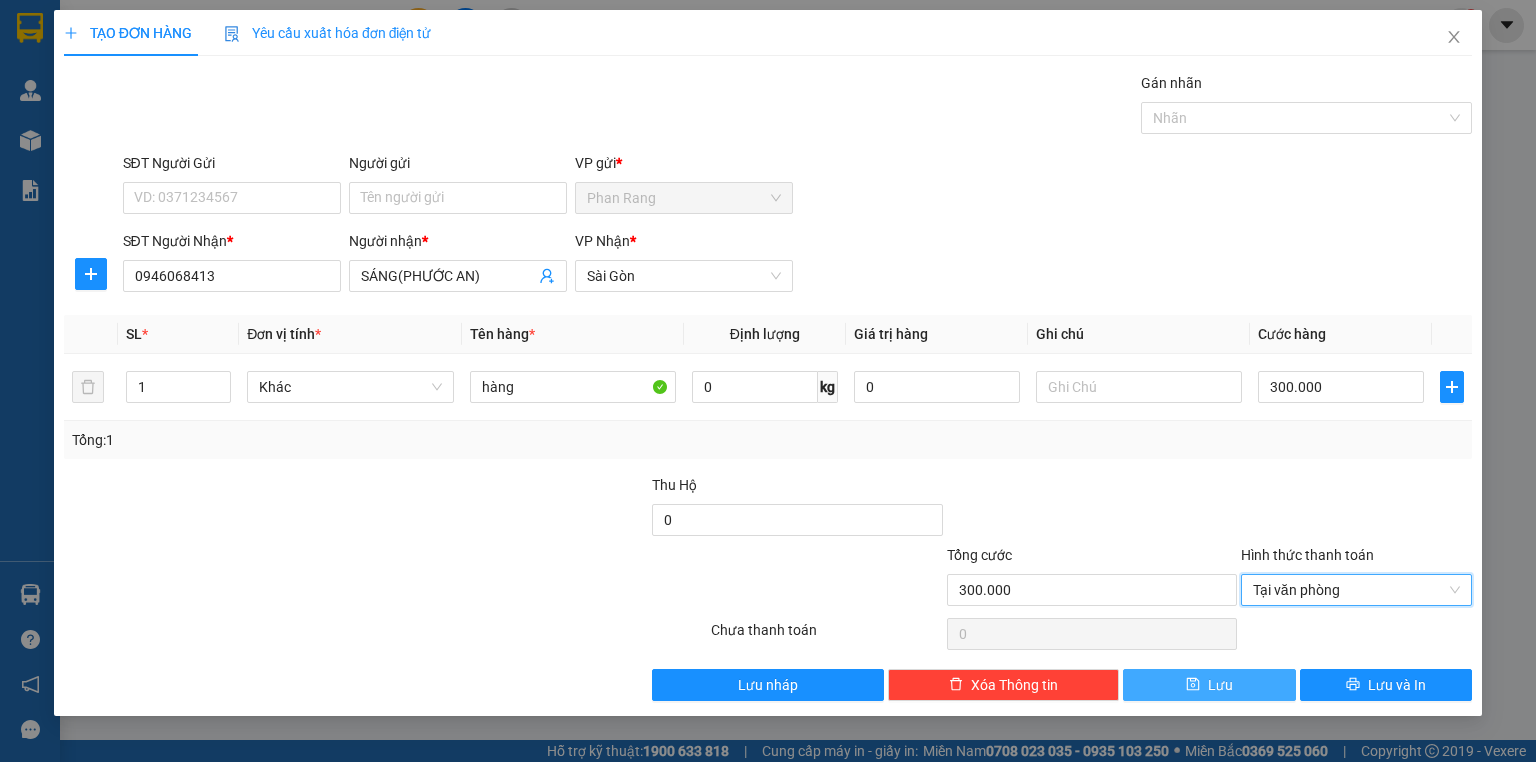 click on "Lưu" at bounding box center [1209, 685] 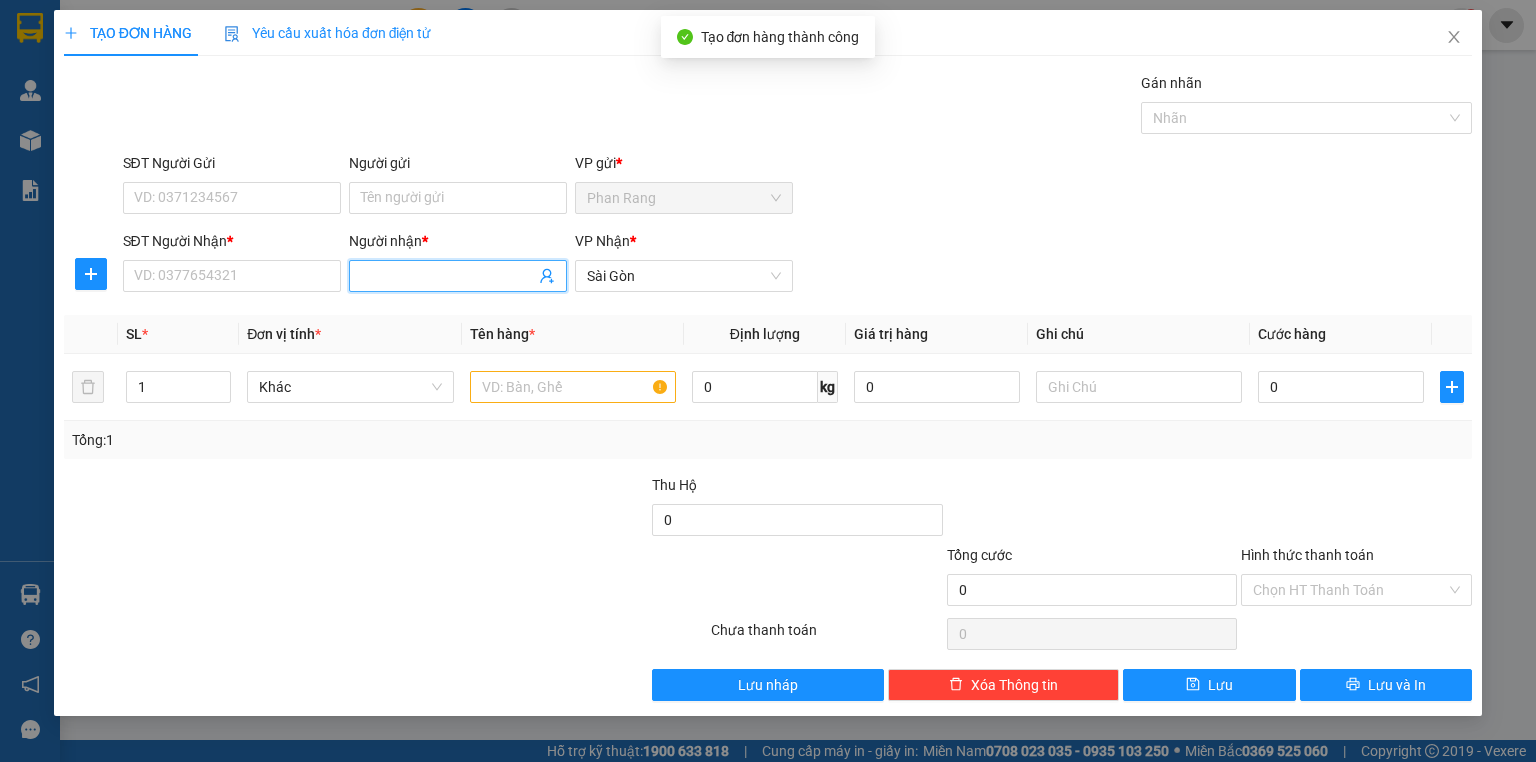 click on "Người nhận  *" at bounding box center [448, 276] 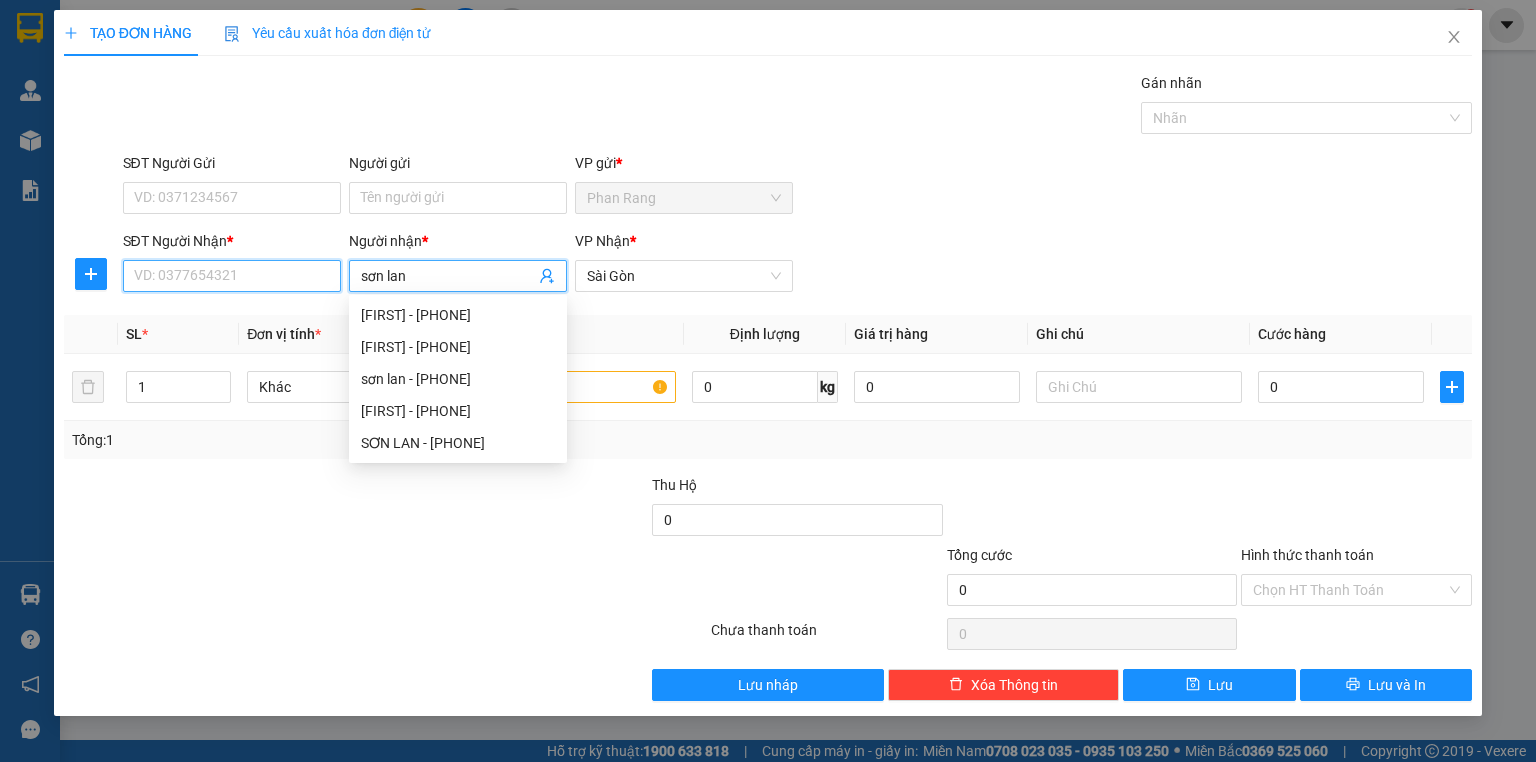 click on "SĐT Người Nhận  *" at bounding box center (232, 276) 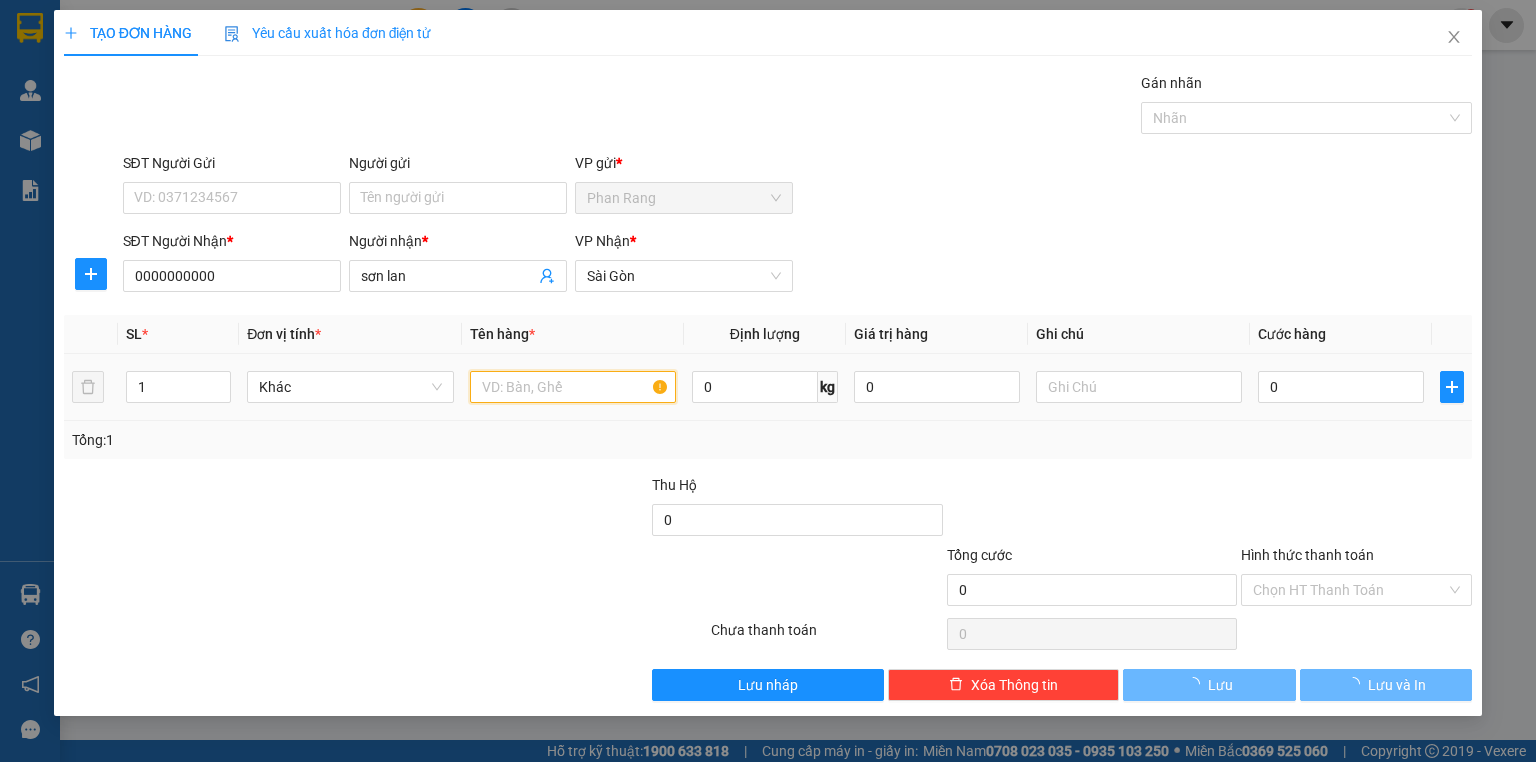 click at bounding box center [573, 387] 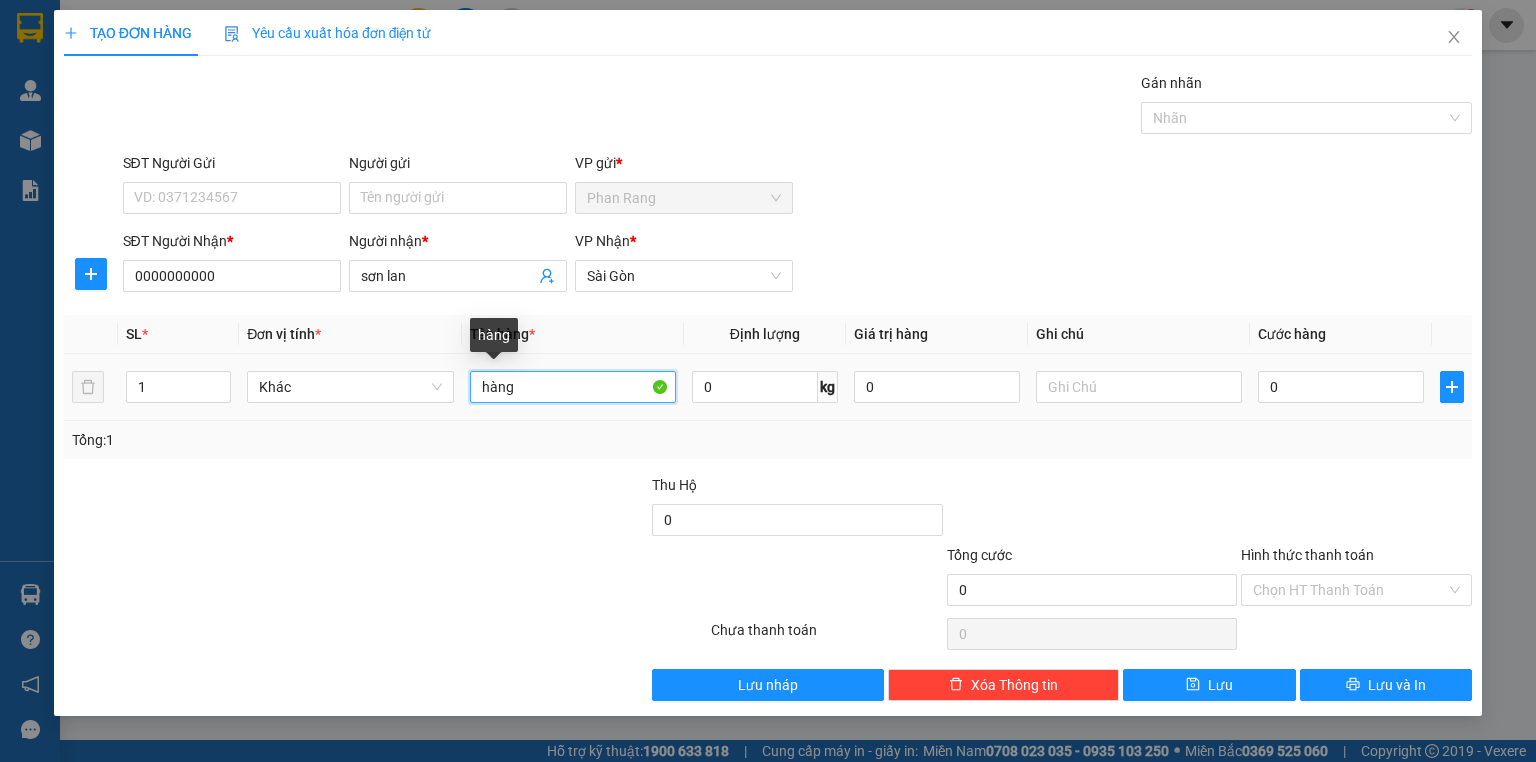 drag, startPoint x: 488, startPoint y: 384, endPoint x: 470, endPoint y: 380, distance: 18.439089 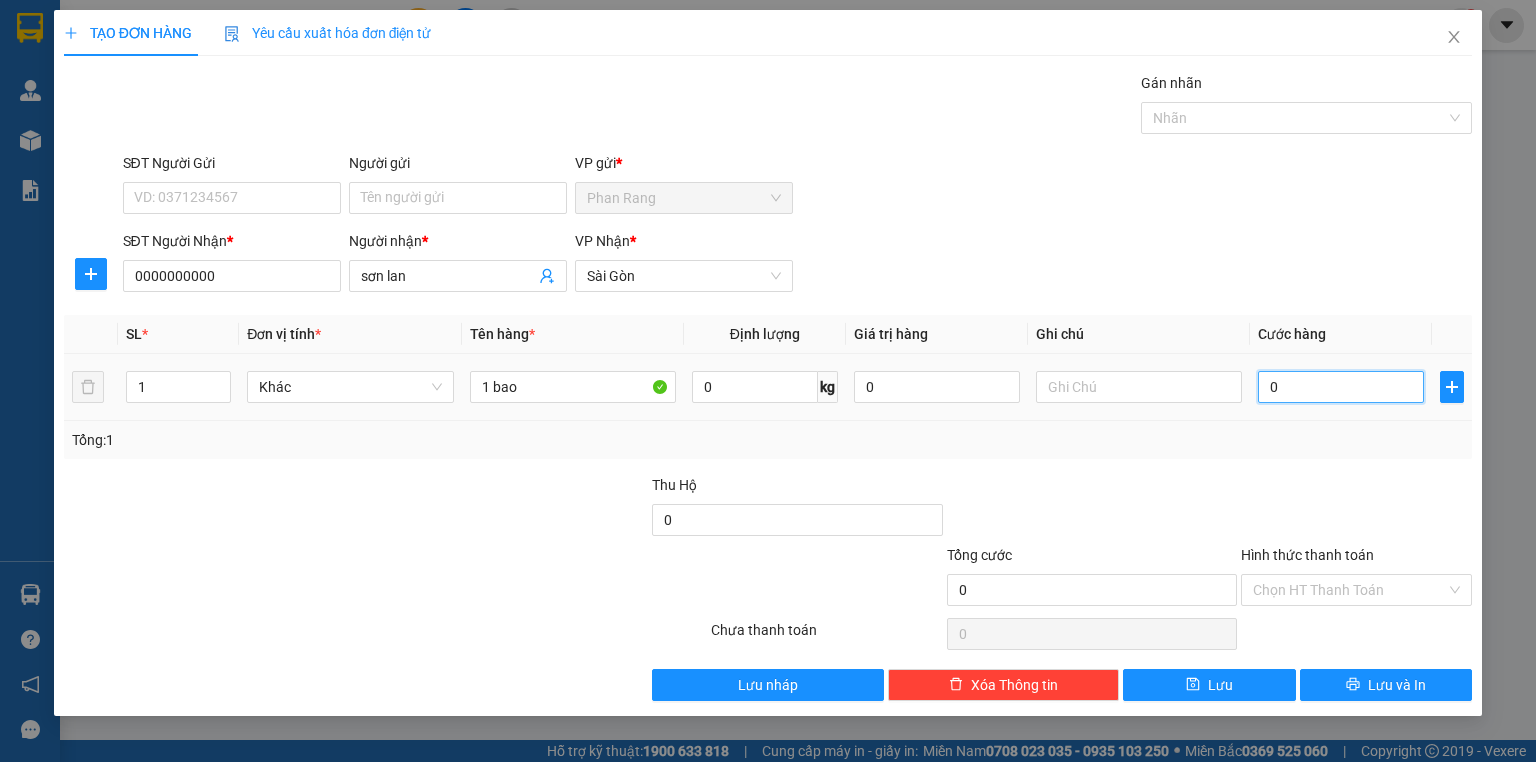 click on "0" at bounding box center (1341, 387) 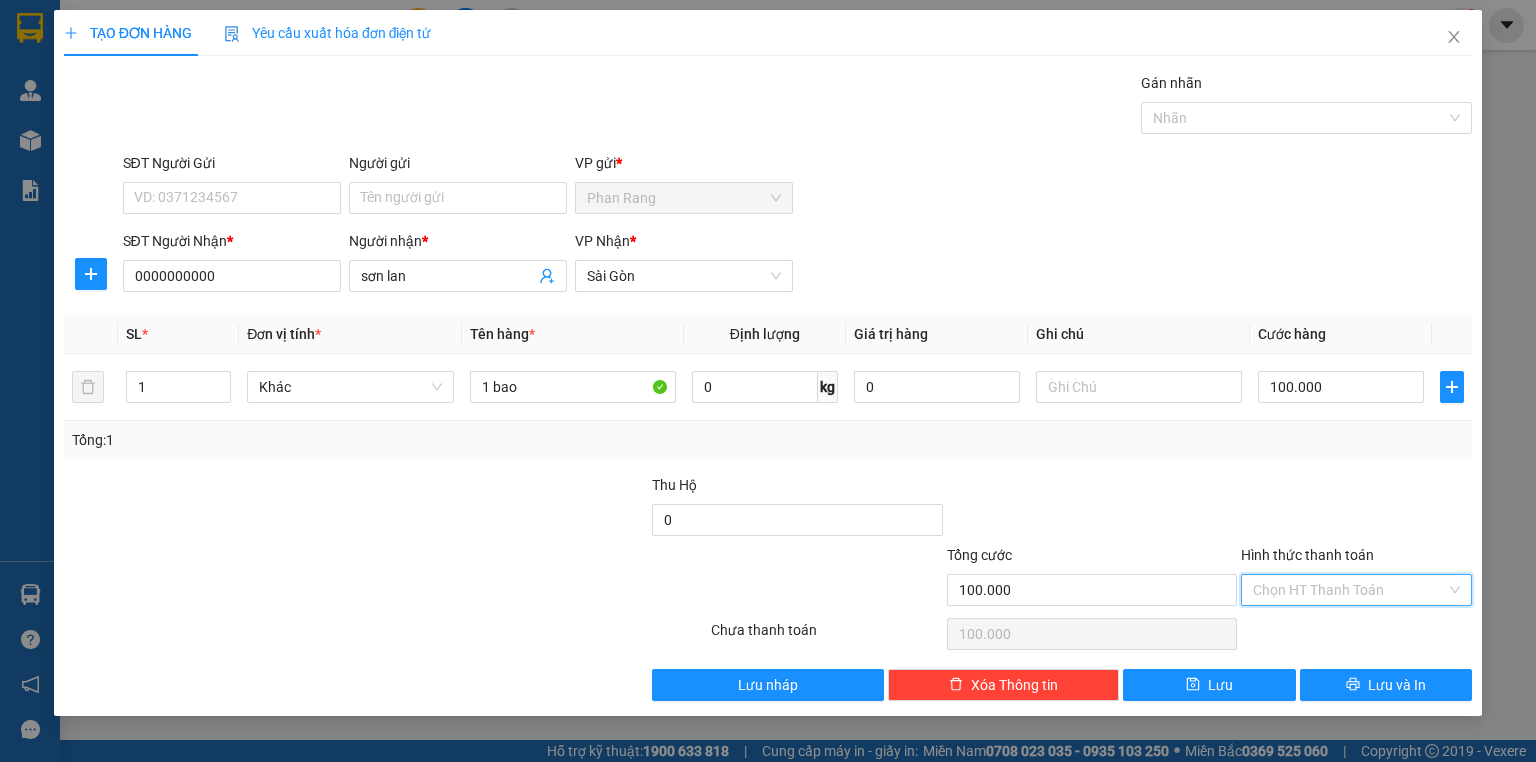 click on "Hình thức thanh toán" at bounding box center [1349, 590] 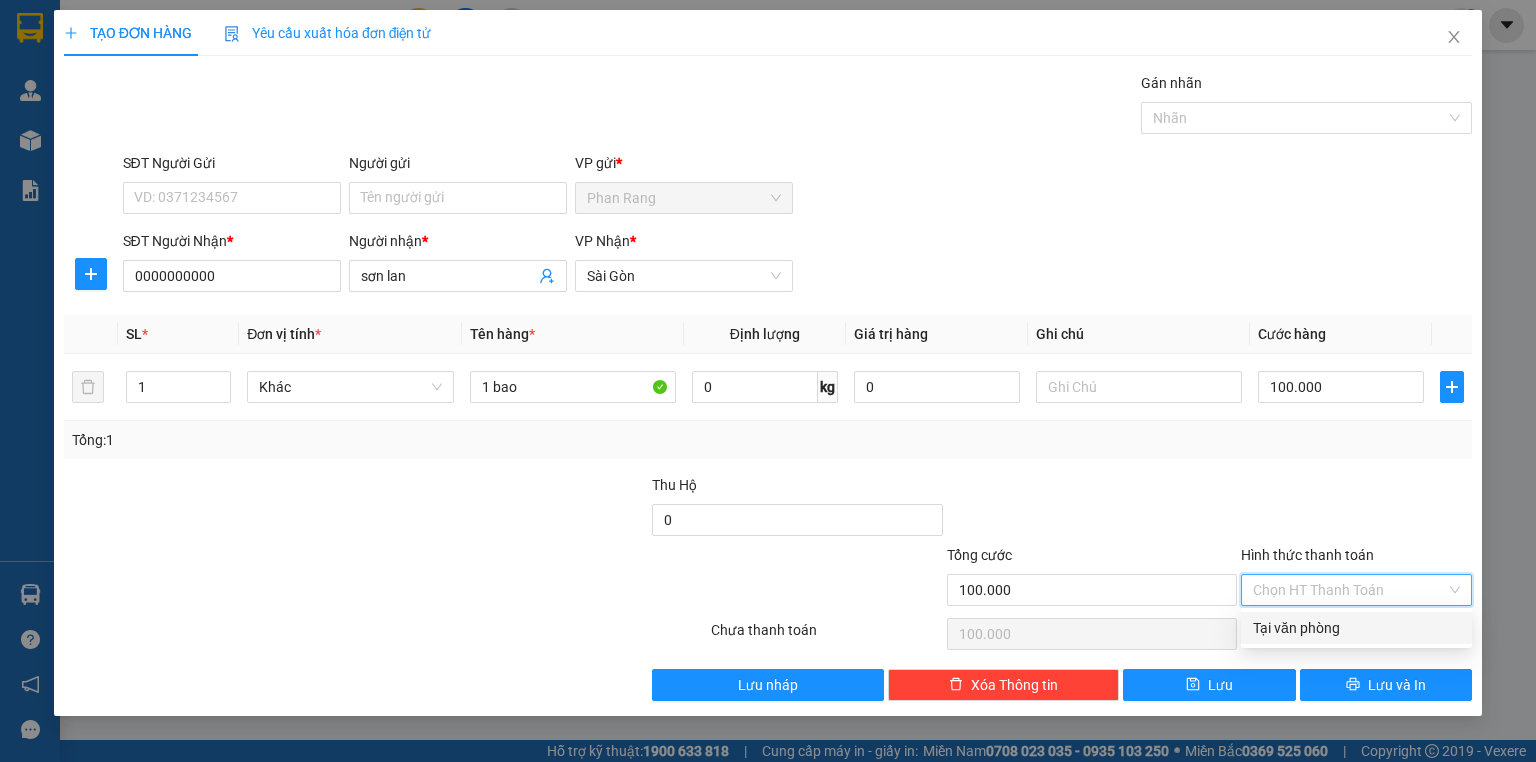 click on "Tại văn phòng" at bounding box center (1356, 628) 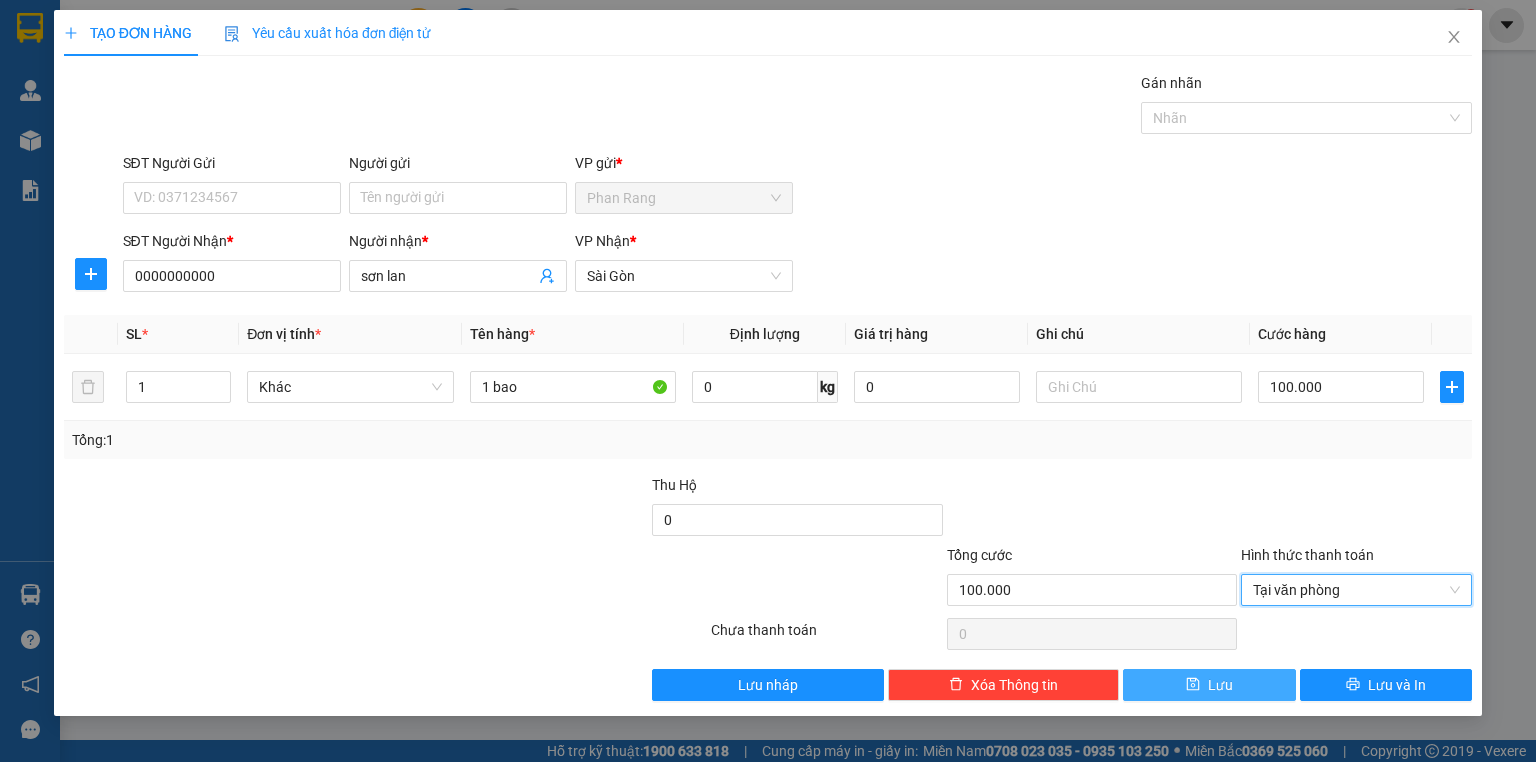 click on "Lưu" at bounding box center [1209, 685] 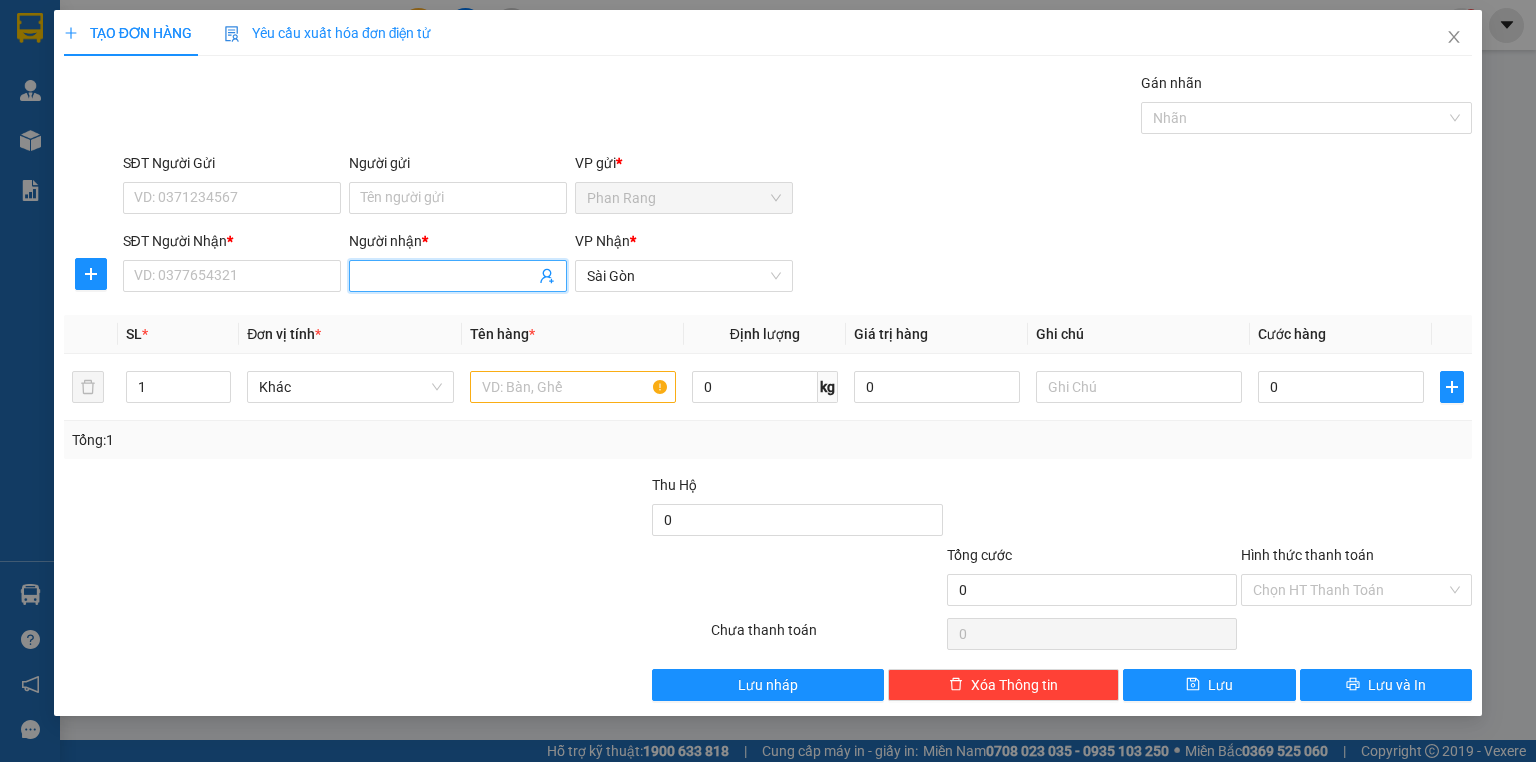 click on "Người nhận  *" at bounding box center (448, 276) 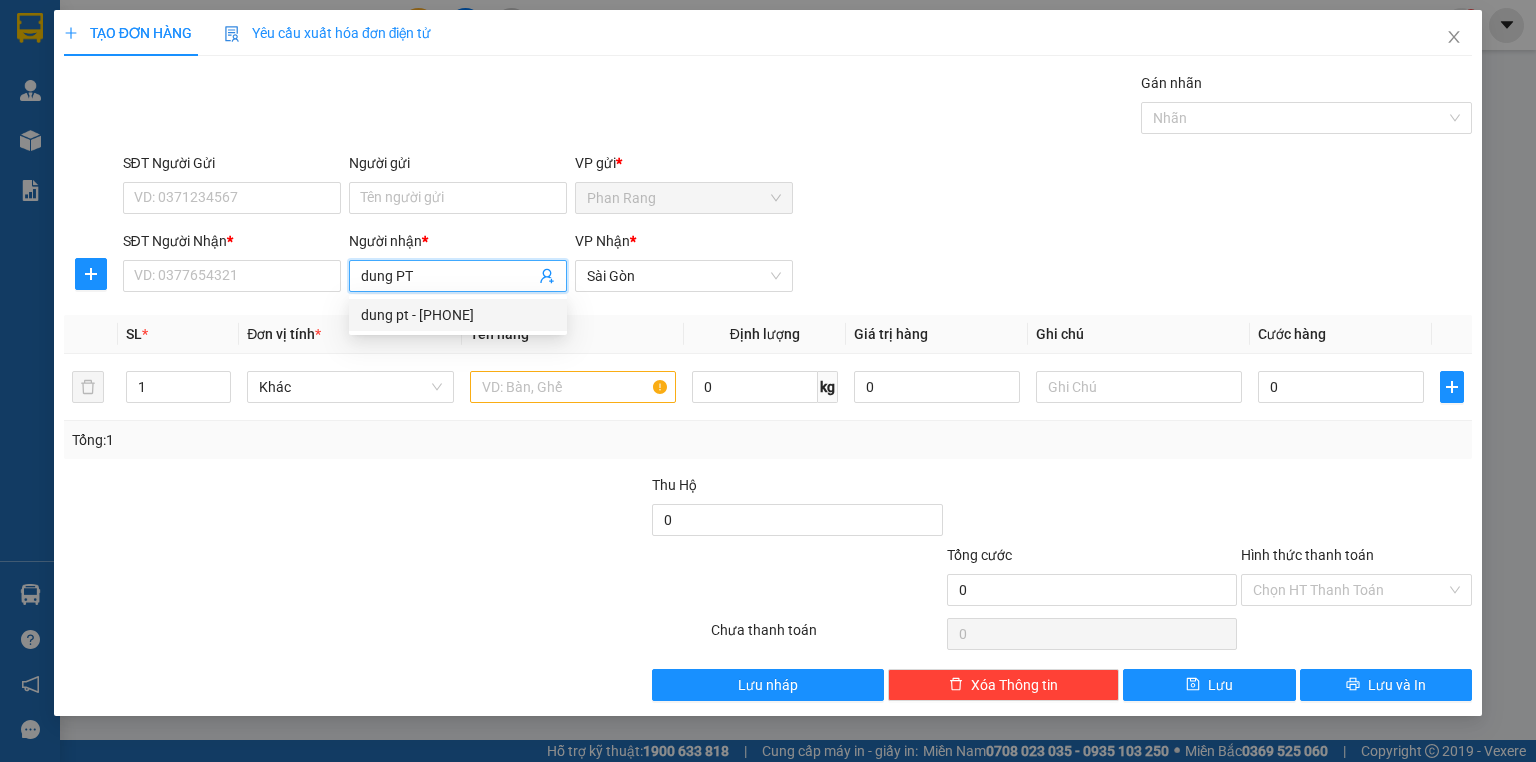 click on "dung PT" at bounding box center [448, 276] 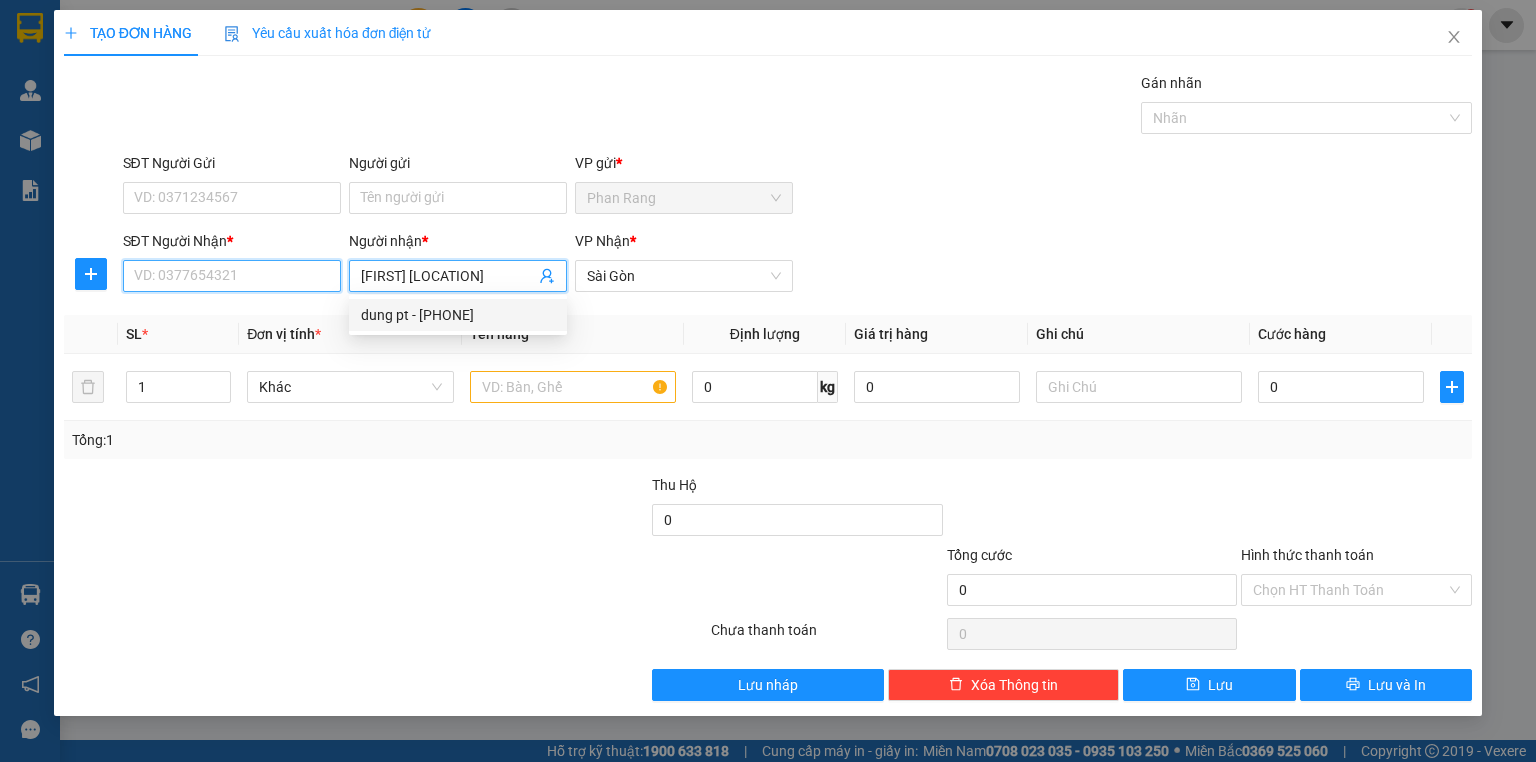 click on "SĐT Người Nhận  *" at bounding box center [232, 276] 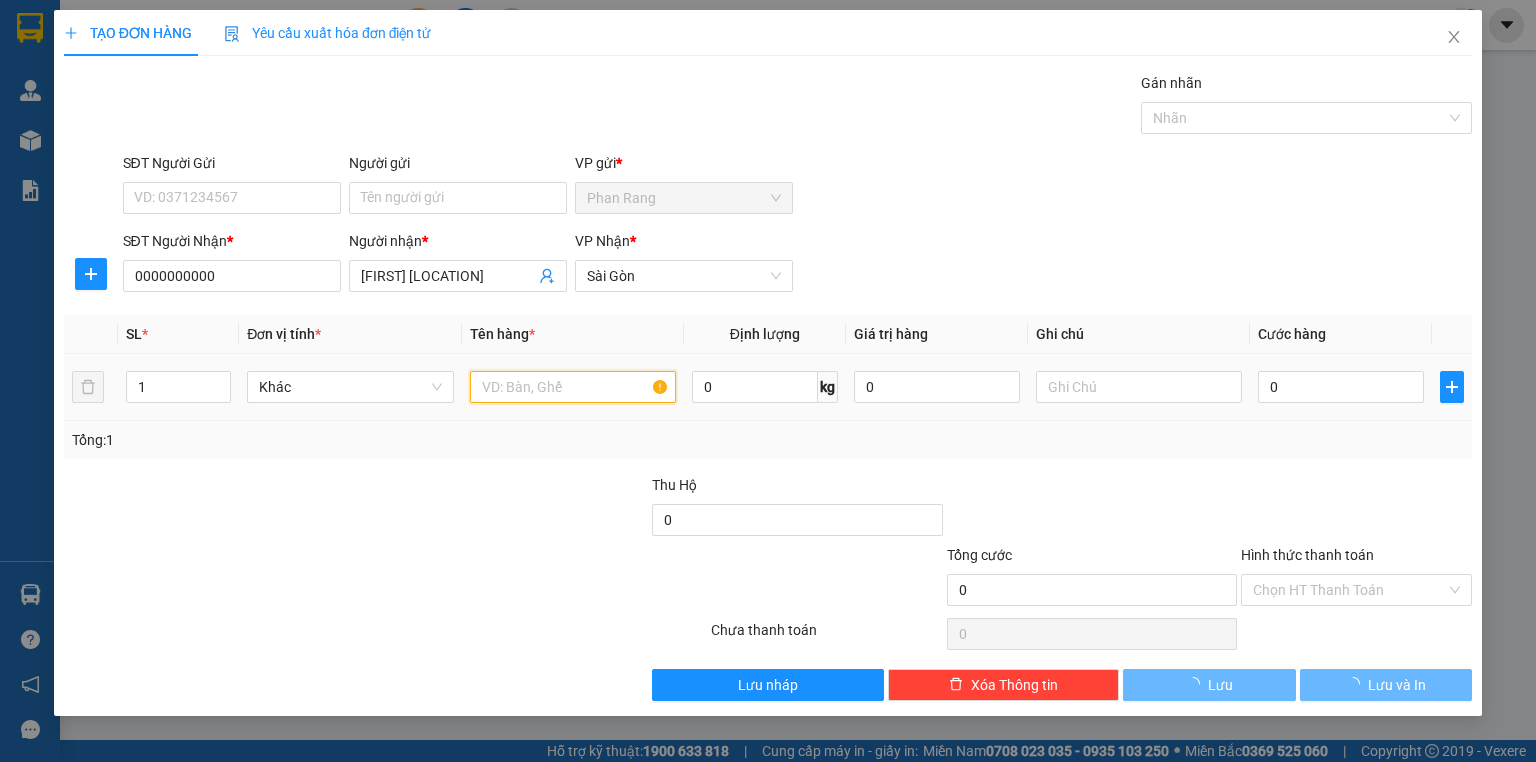 click at bounding box center [573, 387] 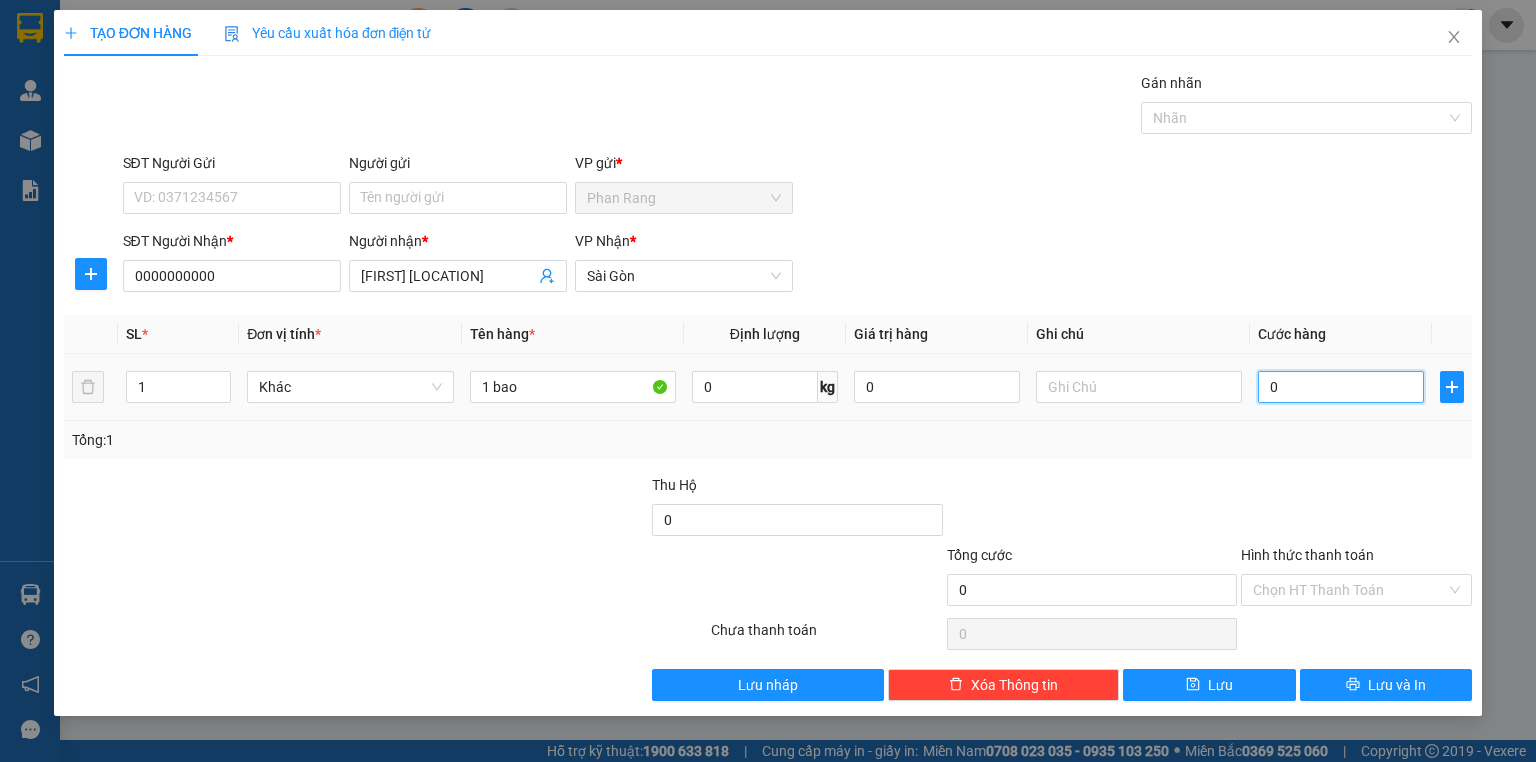 click on "0" at bounding box center (1341, 387) 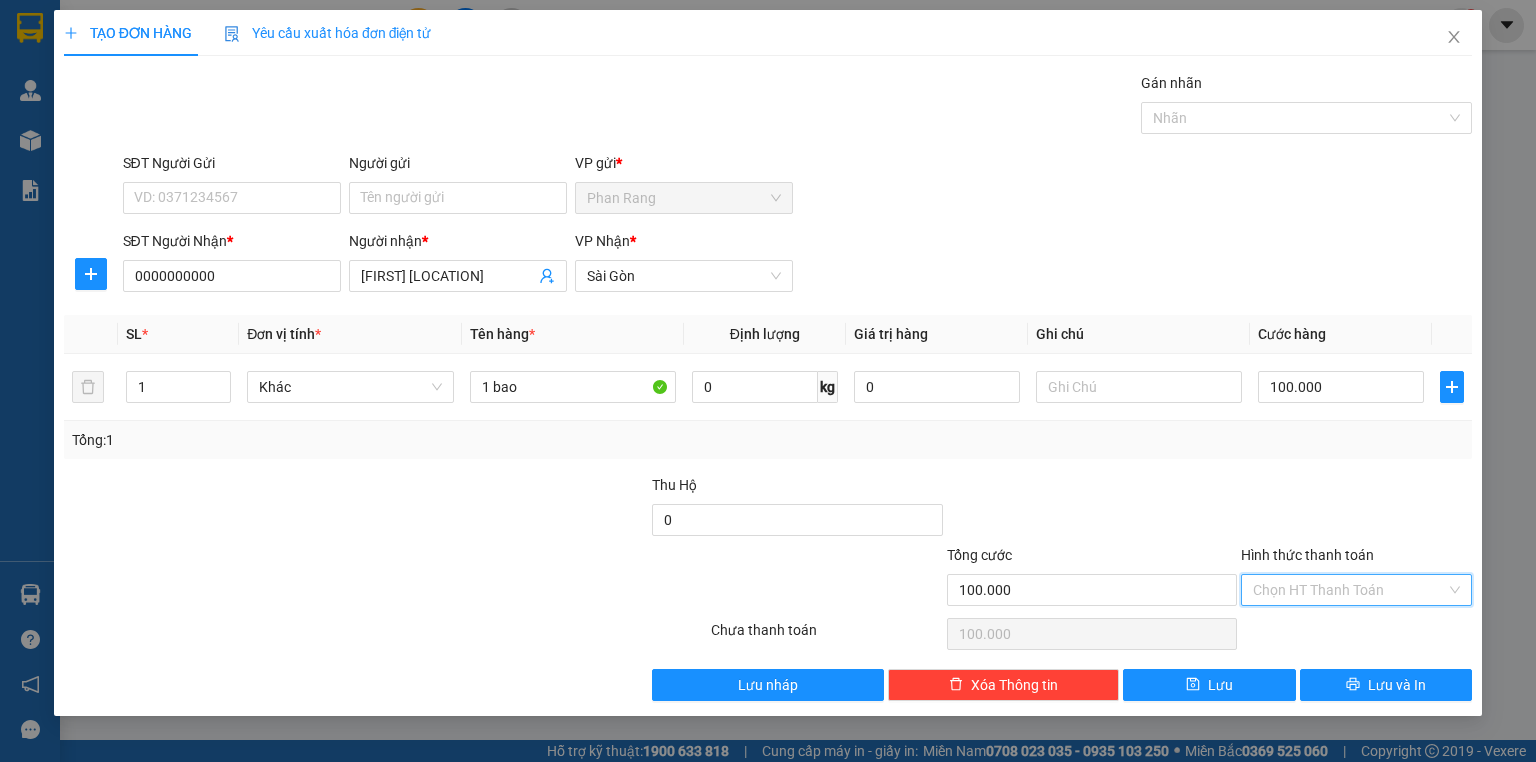 click on "Hình thức thanh toán" at bounding box center (1349, 590) 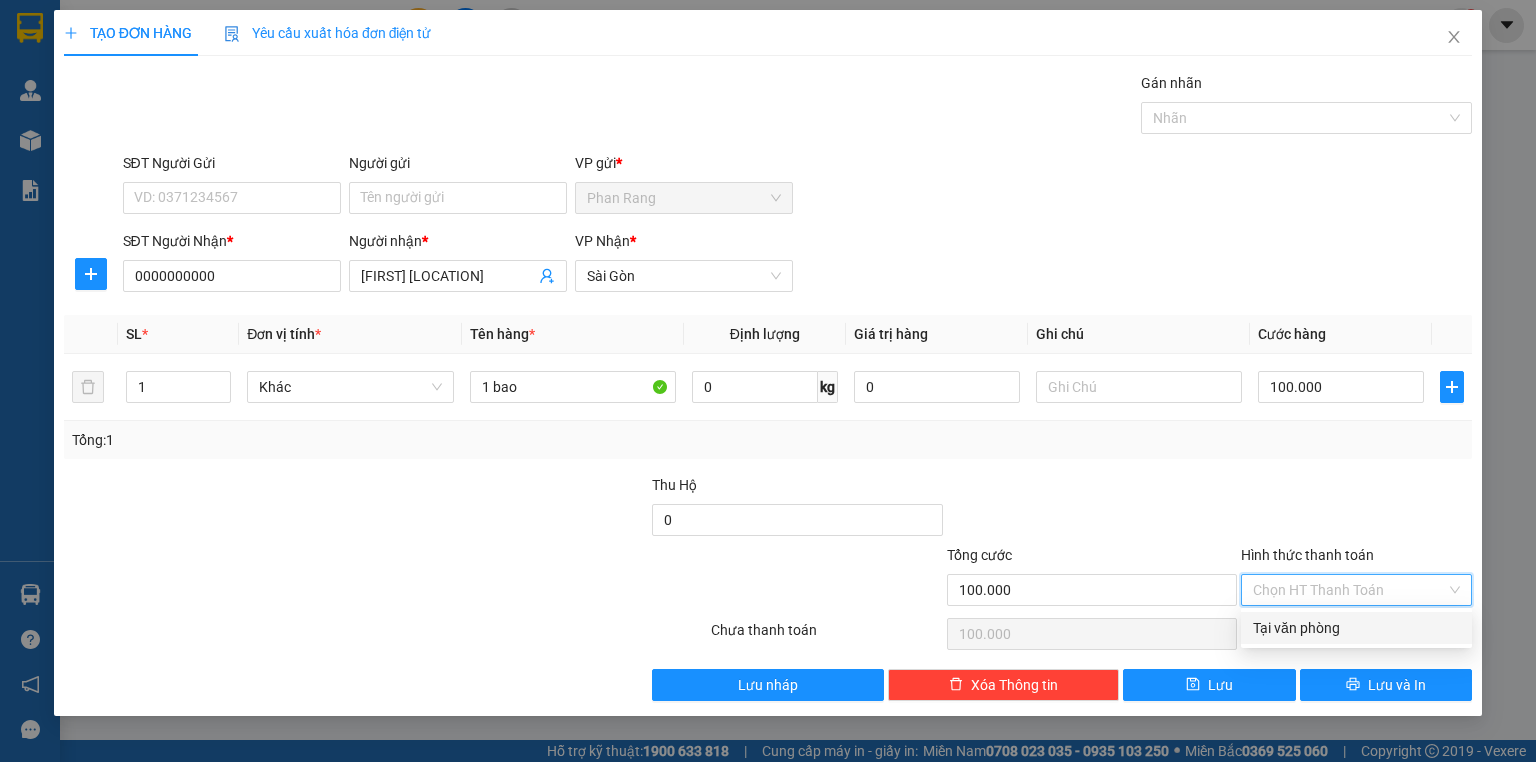 click on "Tại văn phòng" at bounding box center [1356, 628] 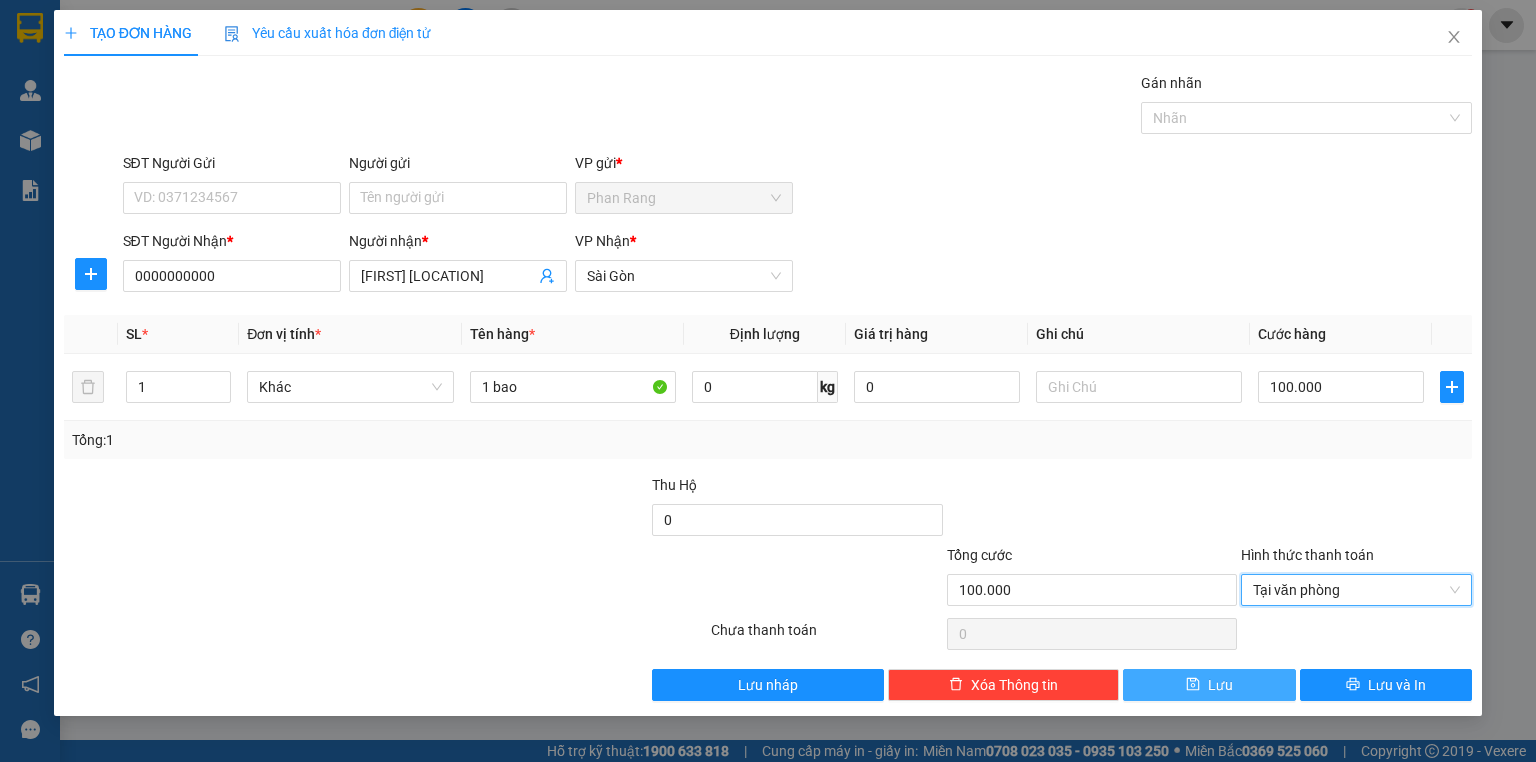 click on "Lưu" at bounding box center (1220, 685) 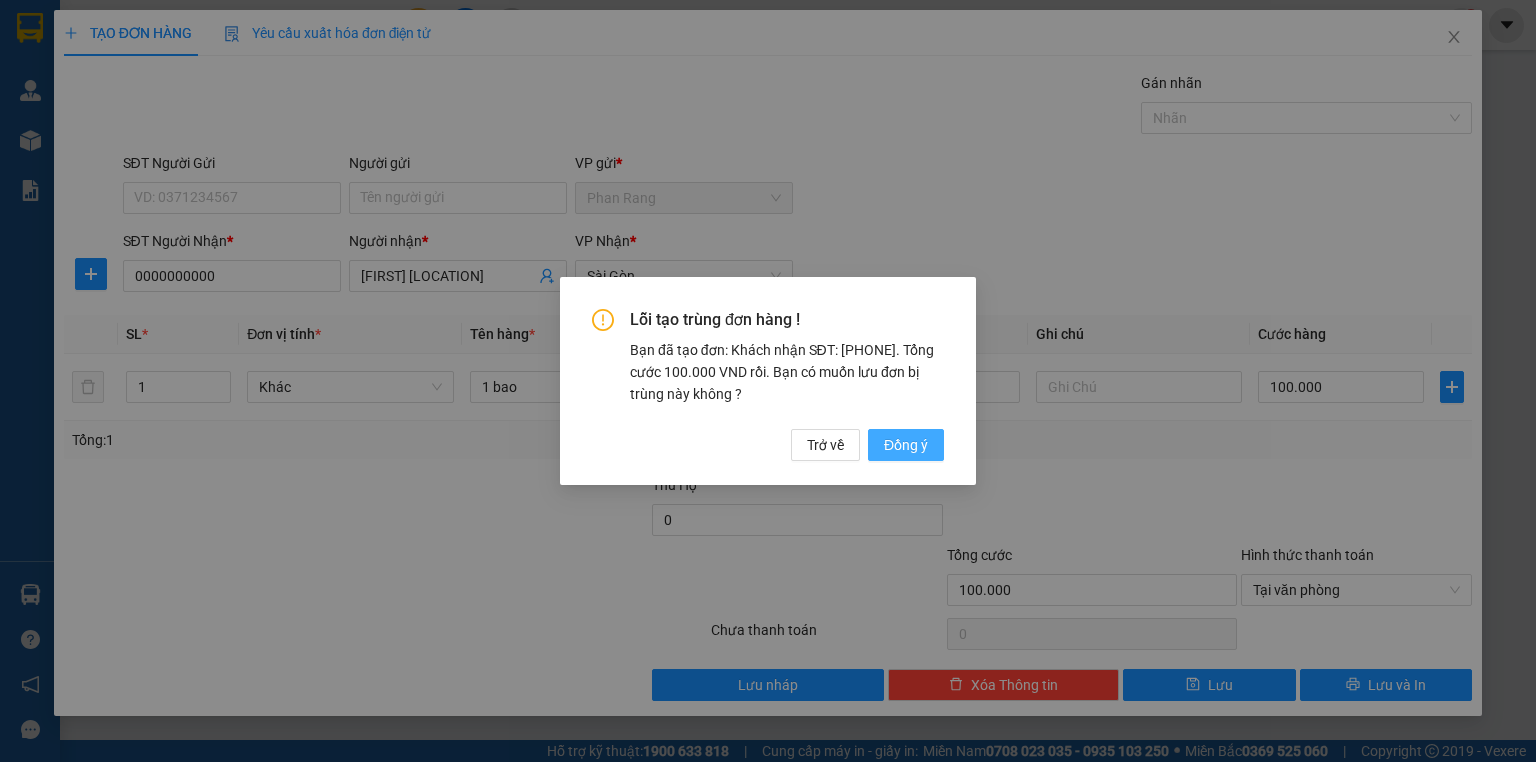 click on "Đồng ý" at bounding box center (906, 445) 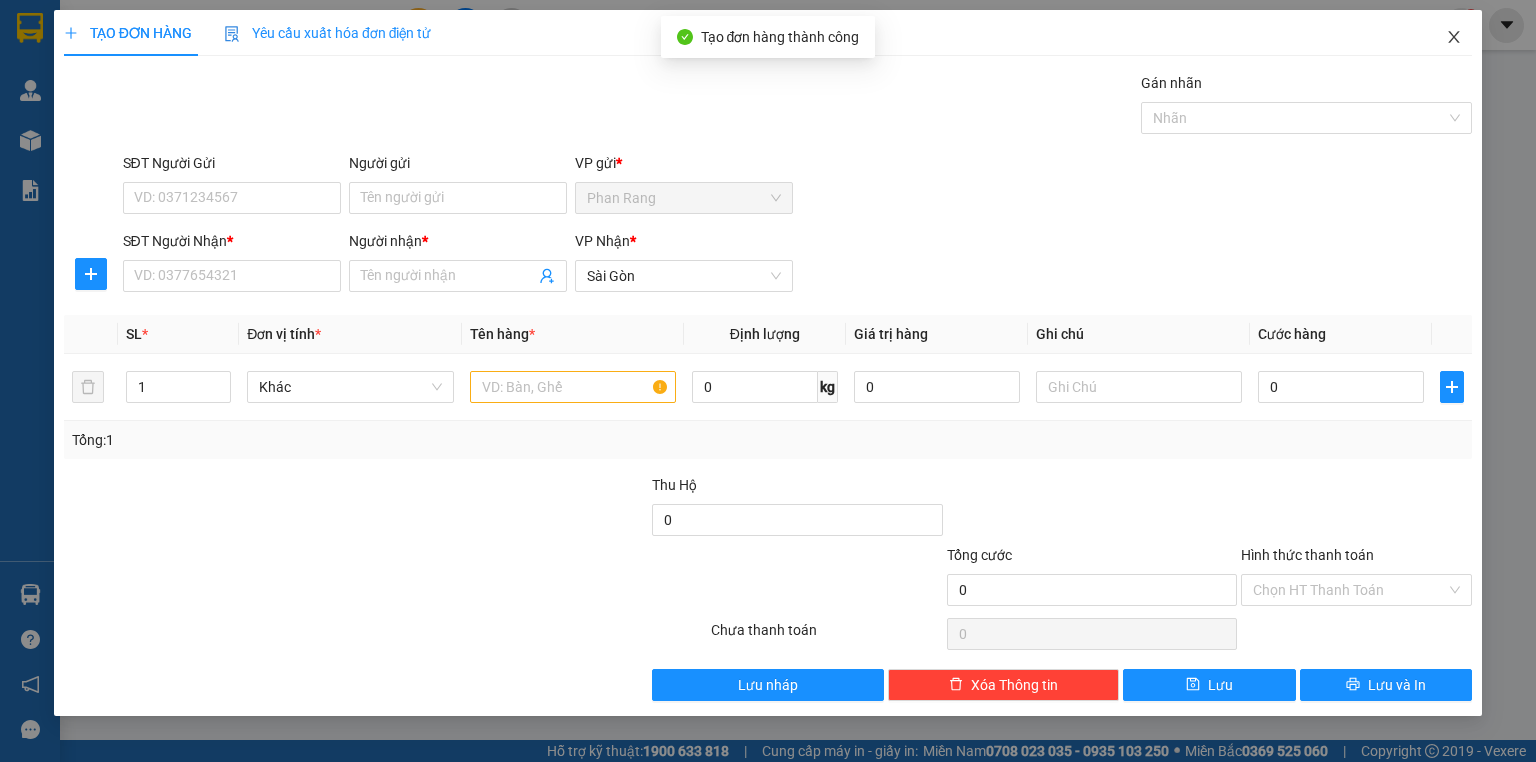 click 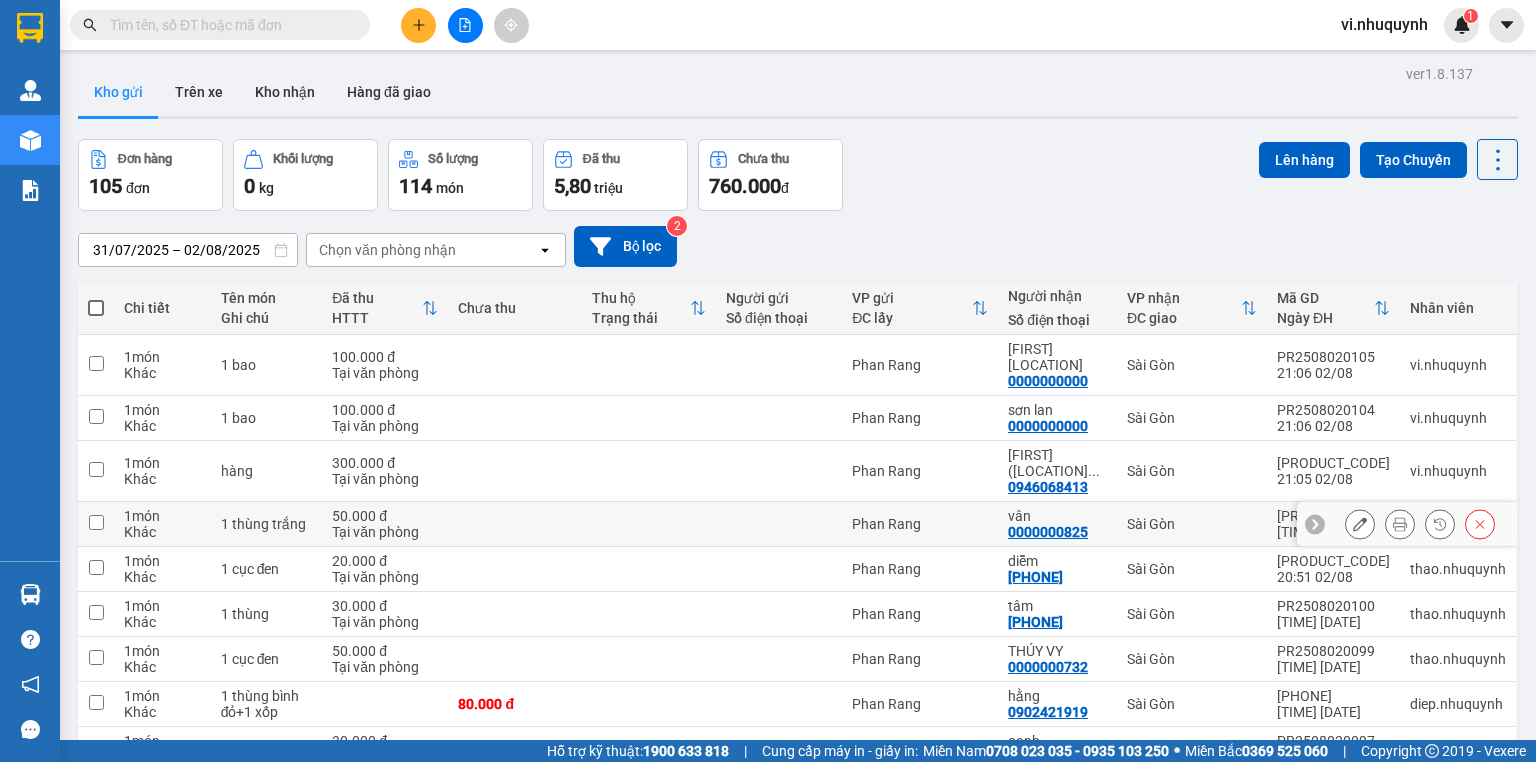 scroll, scrollTop: 123, scrollLeft: 0, axis: vertical 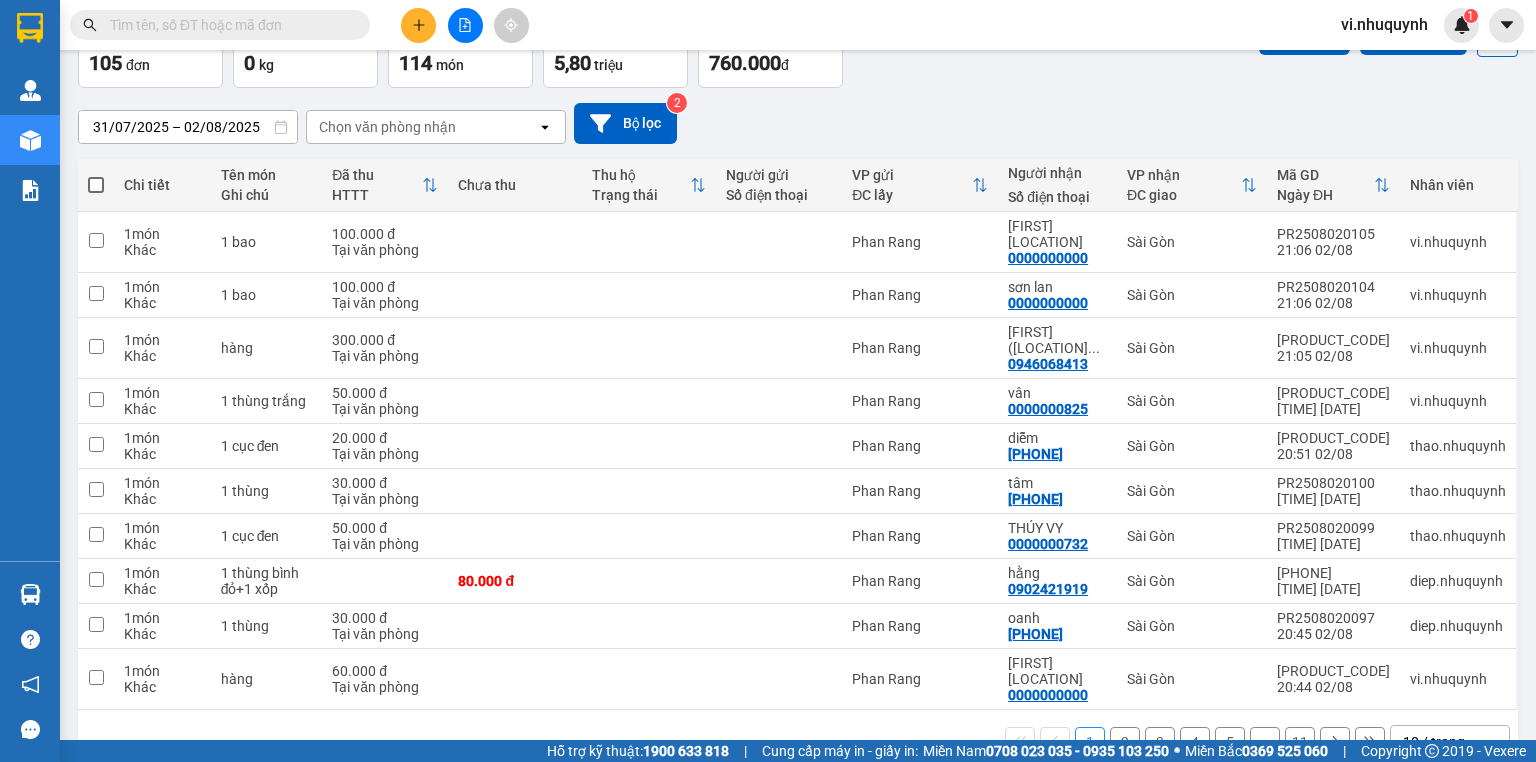 click on "2" at bounding box center [1125, 742] 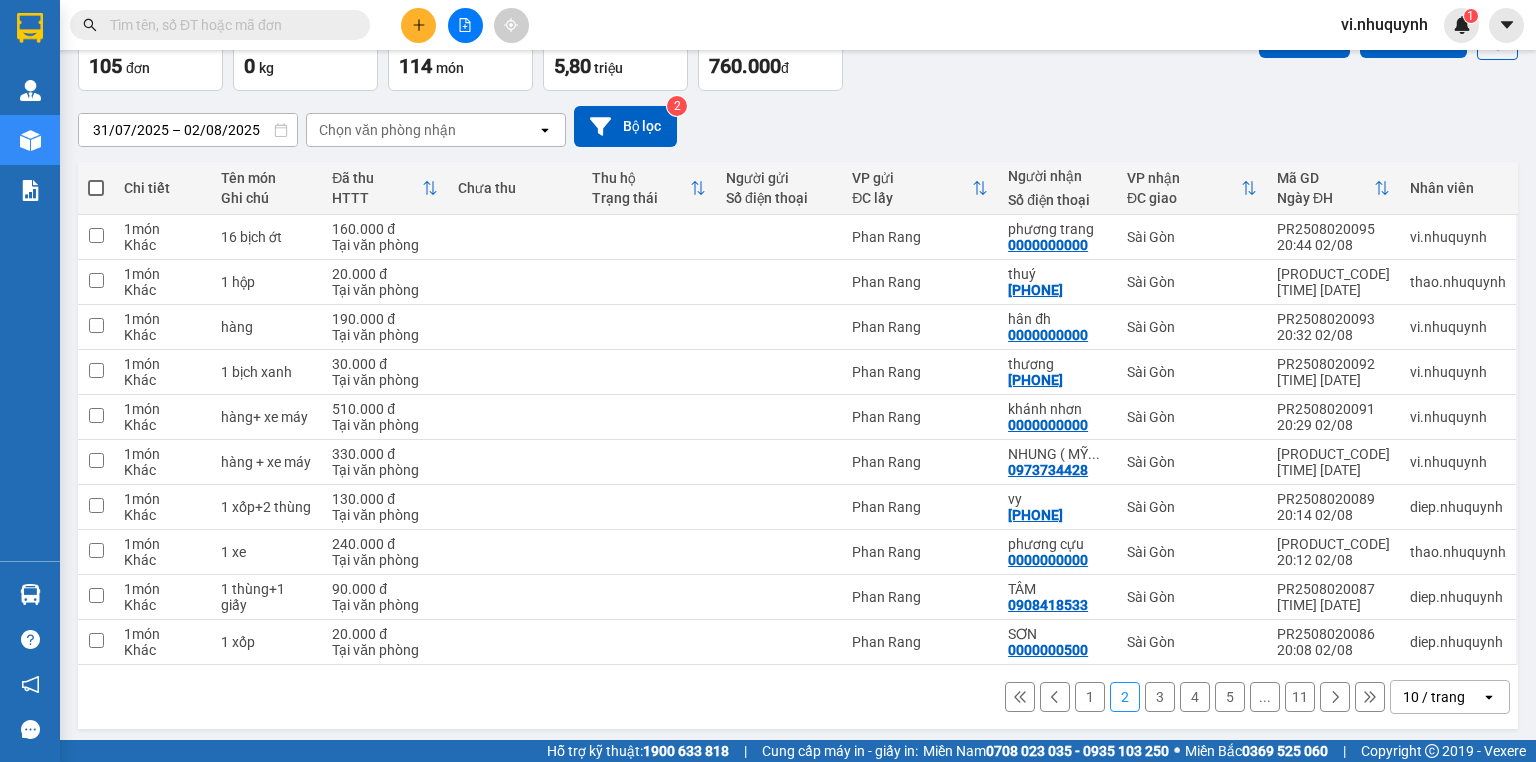 scroll, scrollTop: 123, scrollLeft: 0, axis: vertical 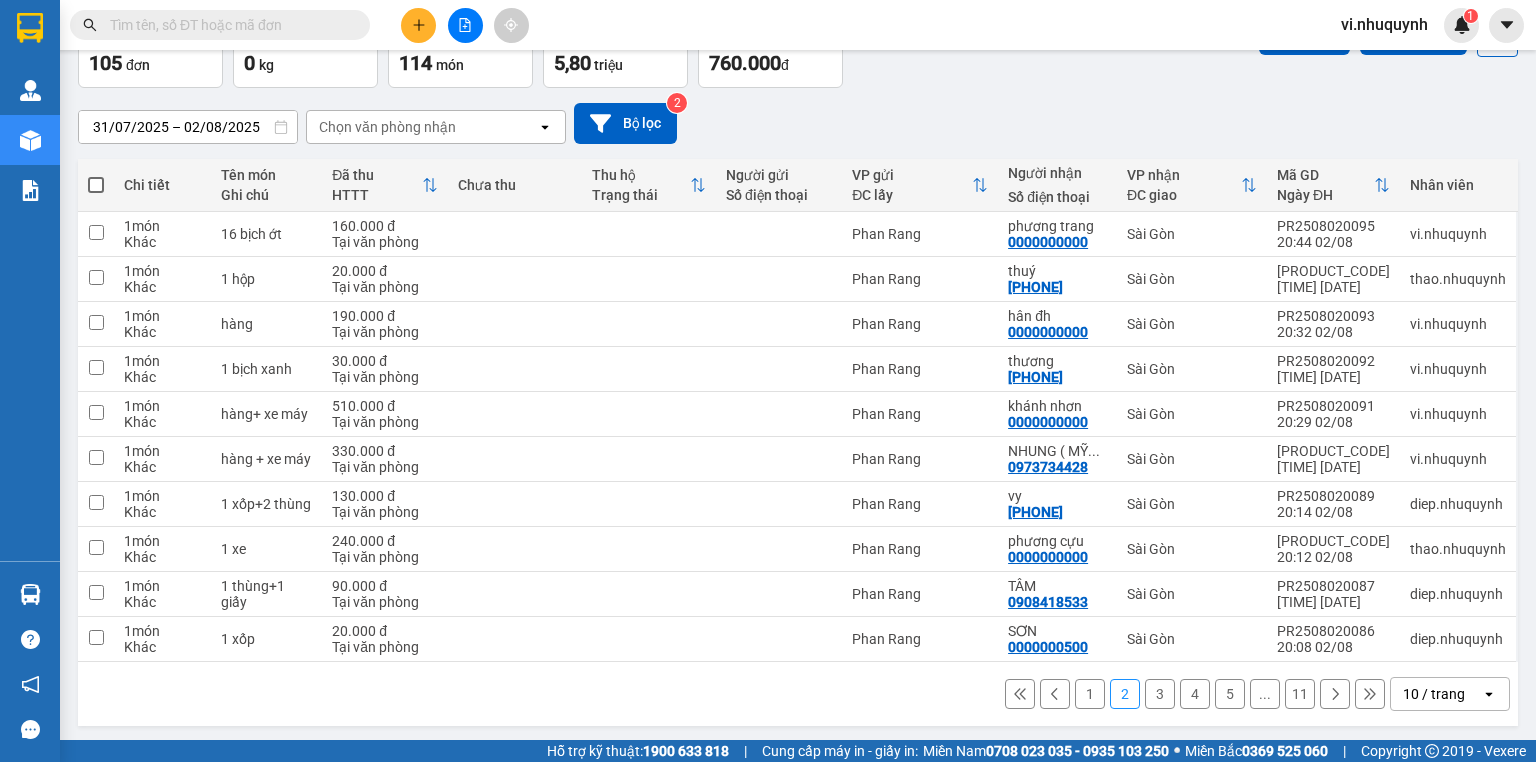 click on "1" at bounding box center [1090, 694] 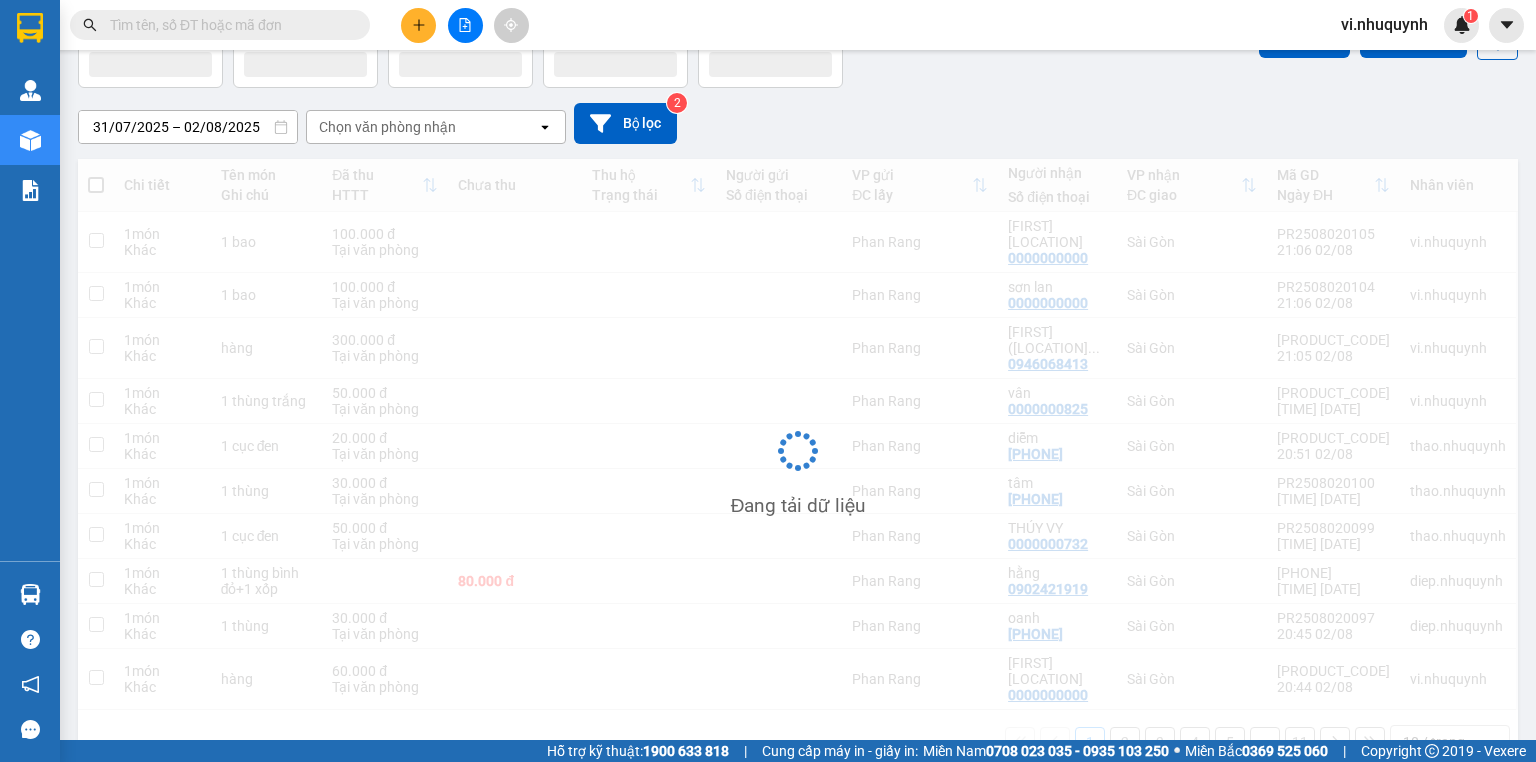 scroll, scrollTop: 123, scrollLeft: 0, axis: vertical 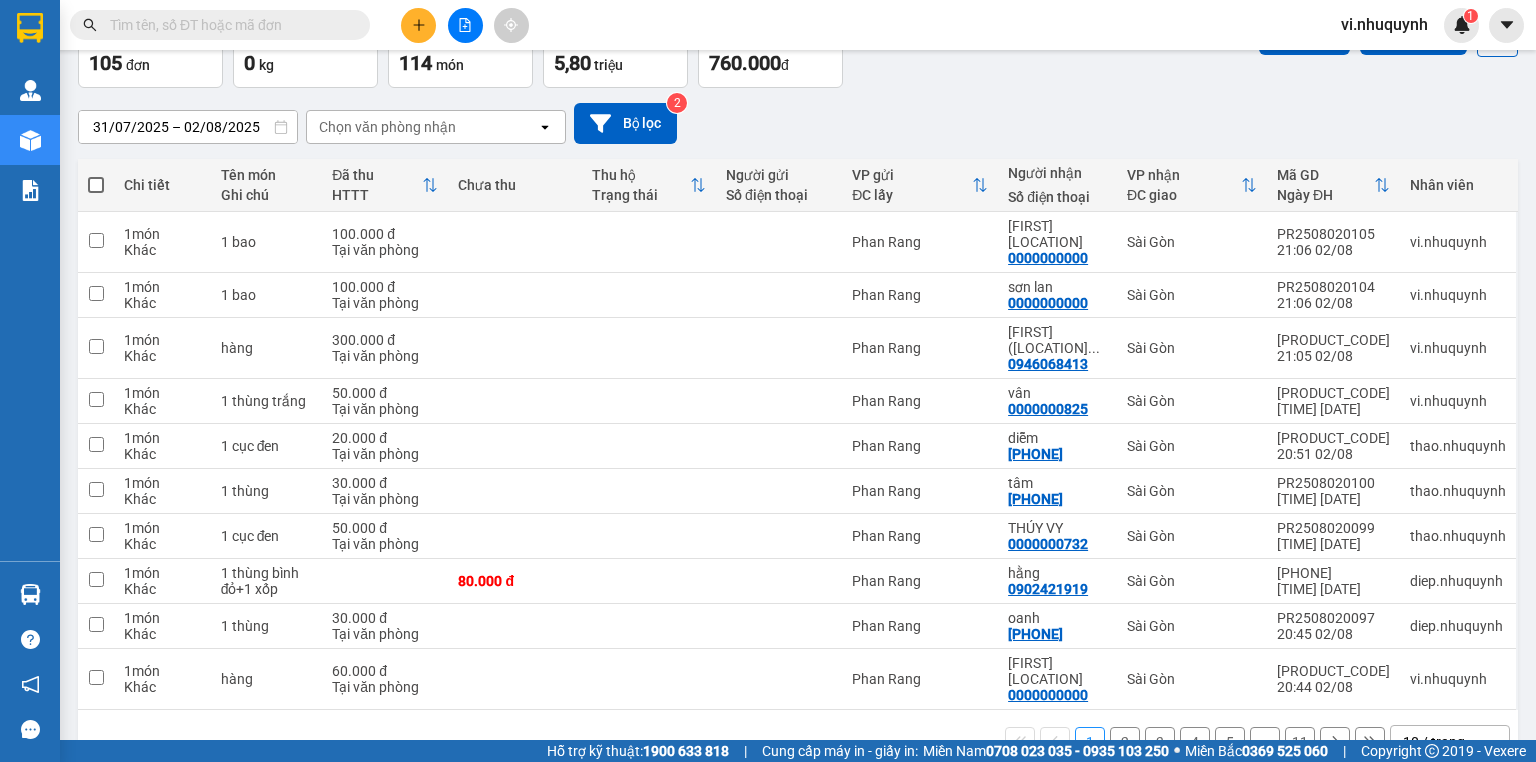 click at bounding box center (96, 185) 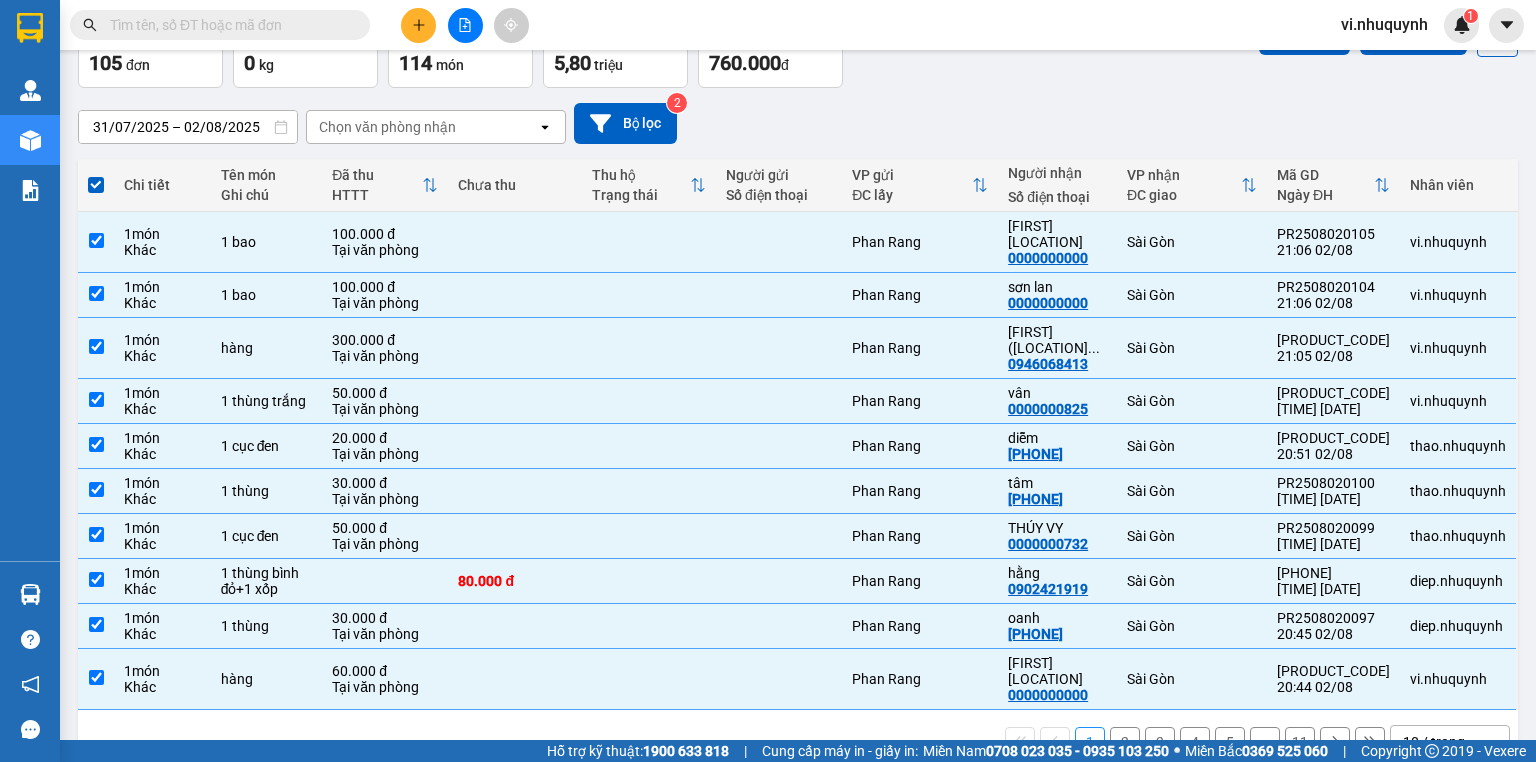 click on "10 / trang" at bounding box center (1434, 742) 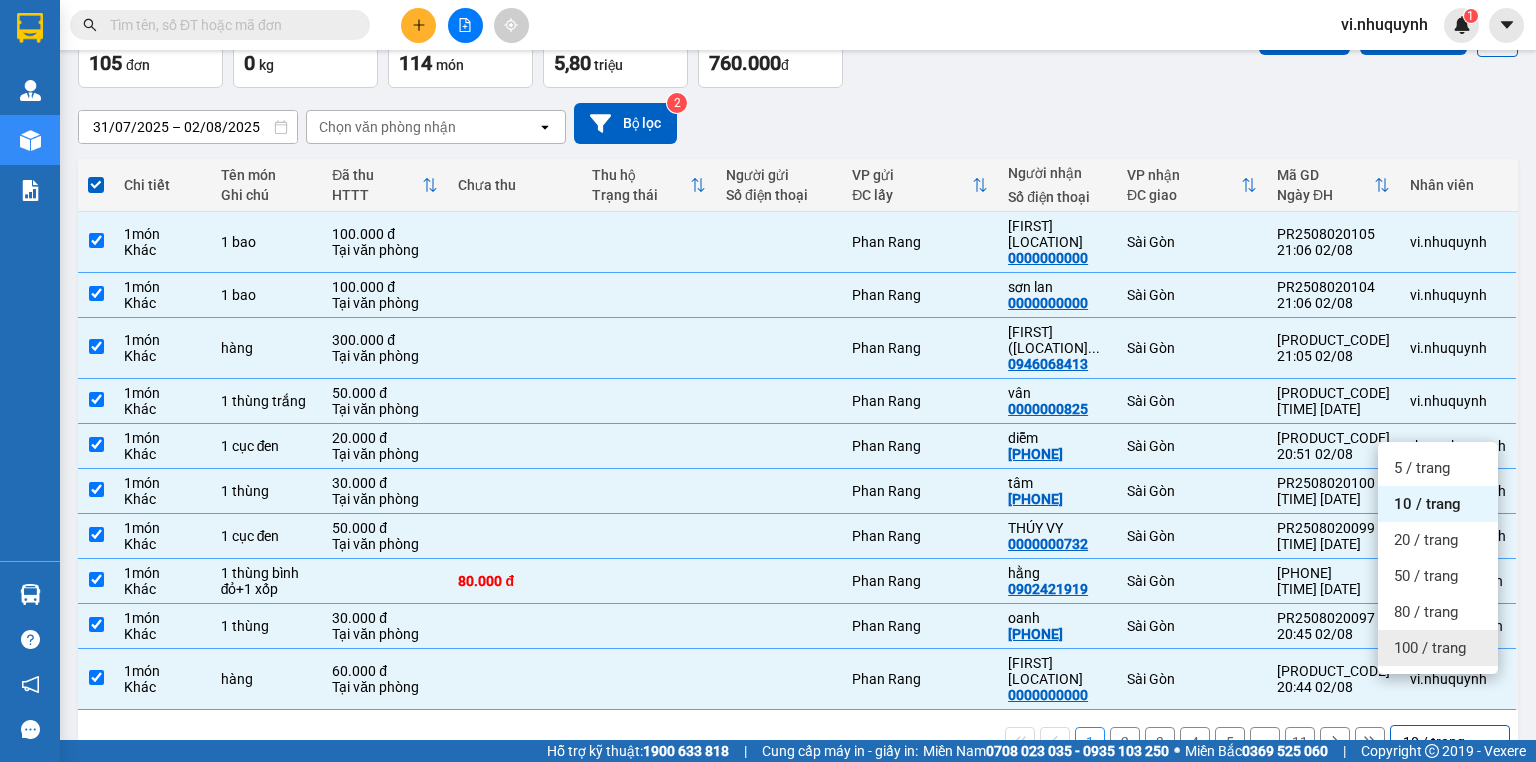 click on "100 / trang" at bounding box center [1430, 648] 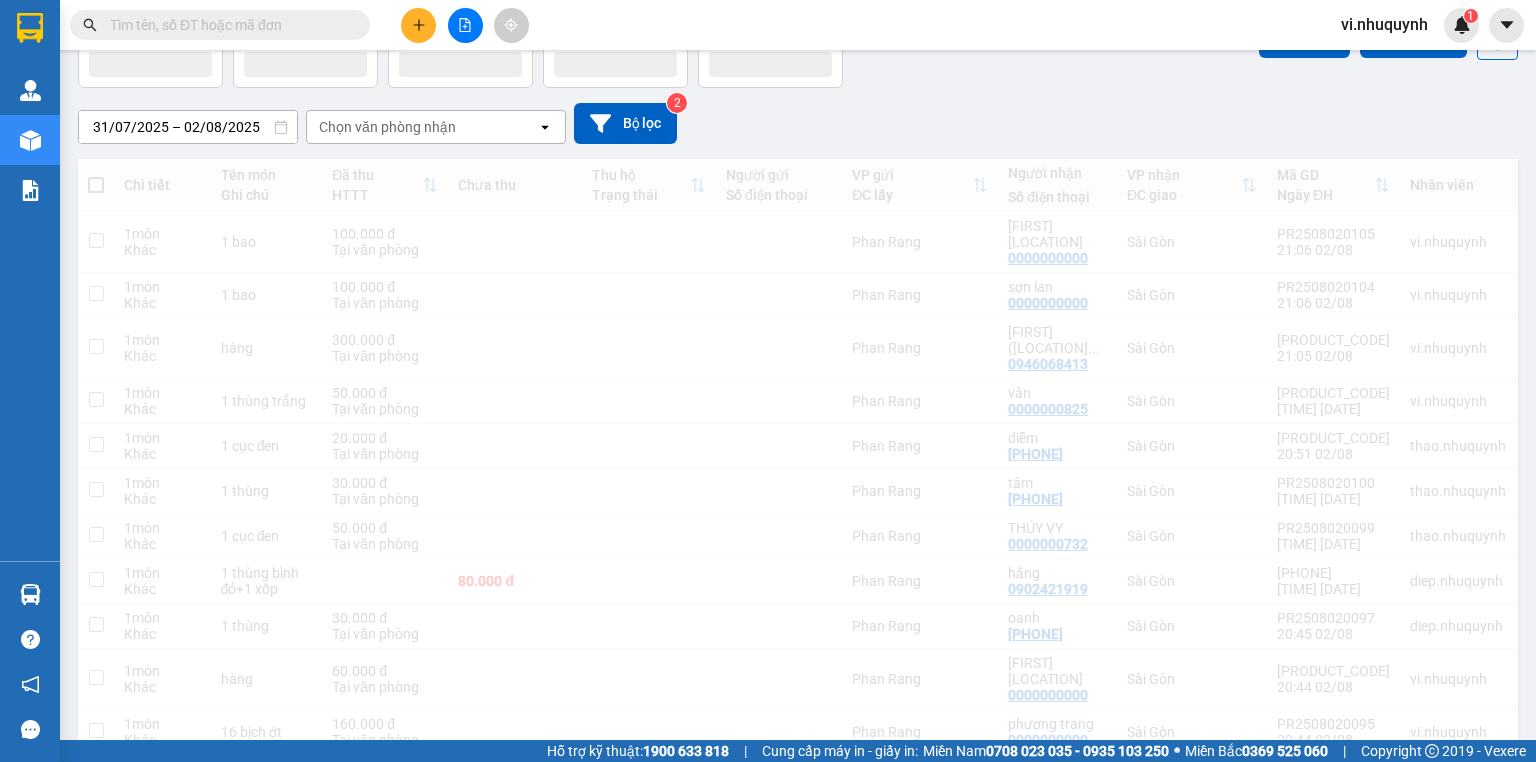 scroll, scrollTop: 123, scrollLeft: 0, axis: vertical 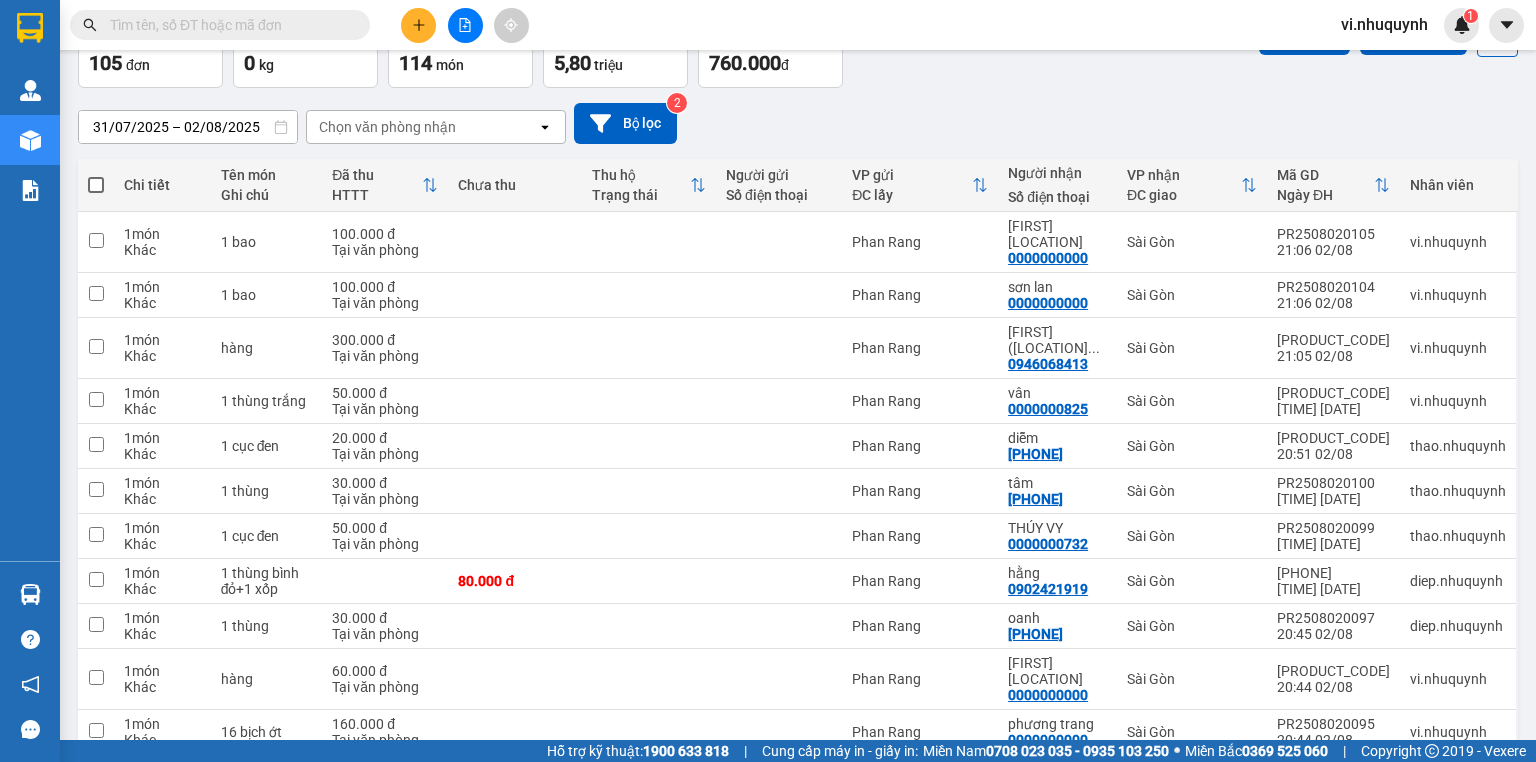 click at bounding box center (96, 185) 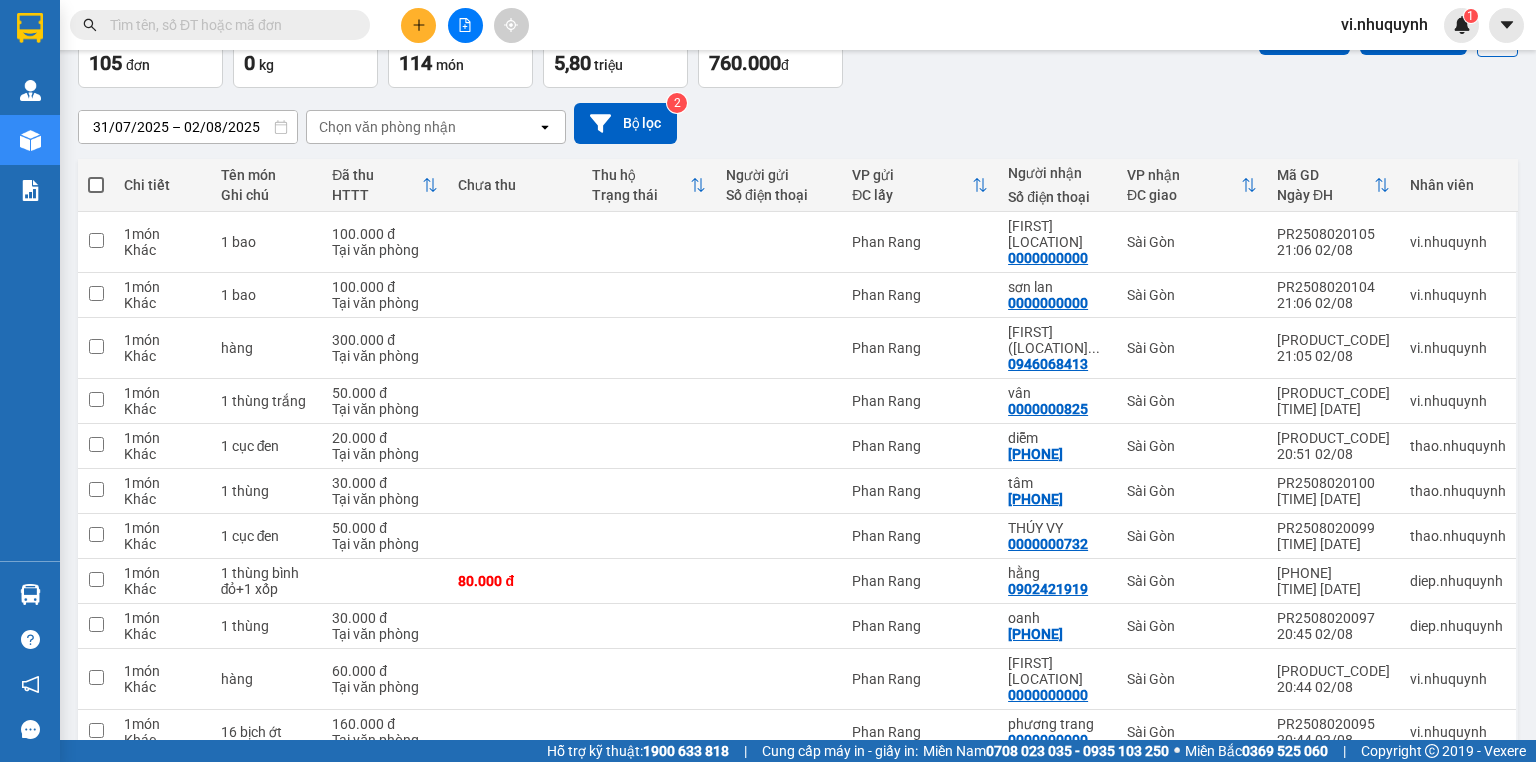 click at bounding box center [96, 175] 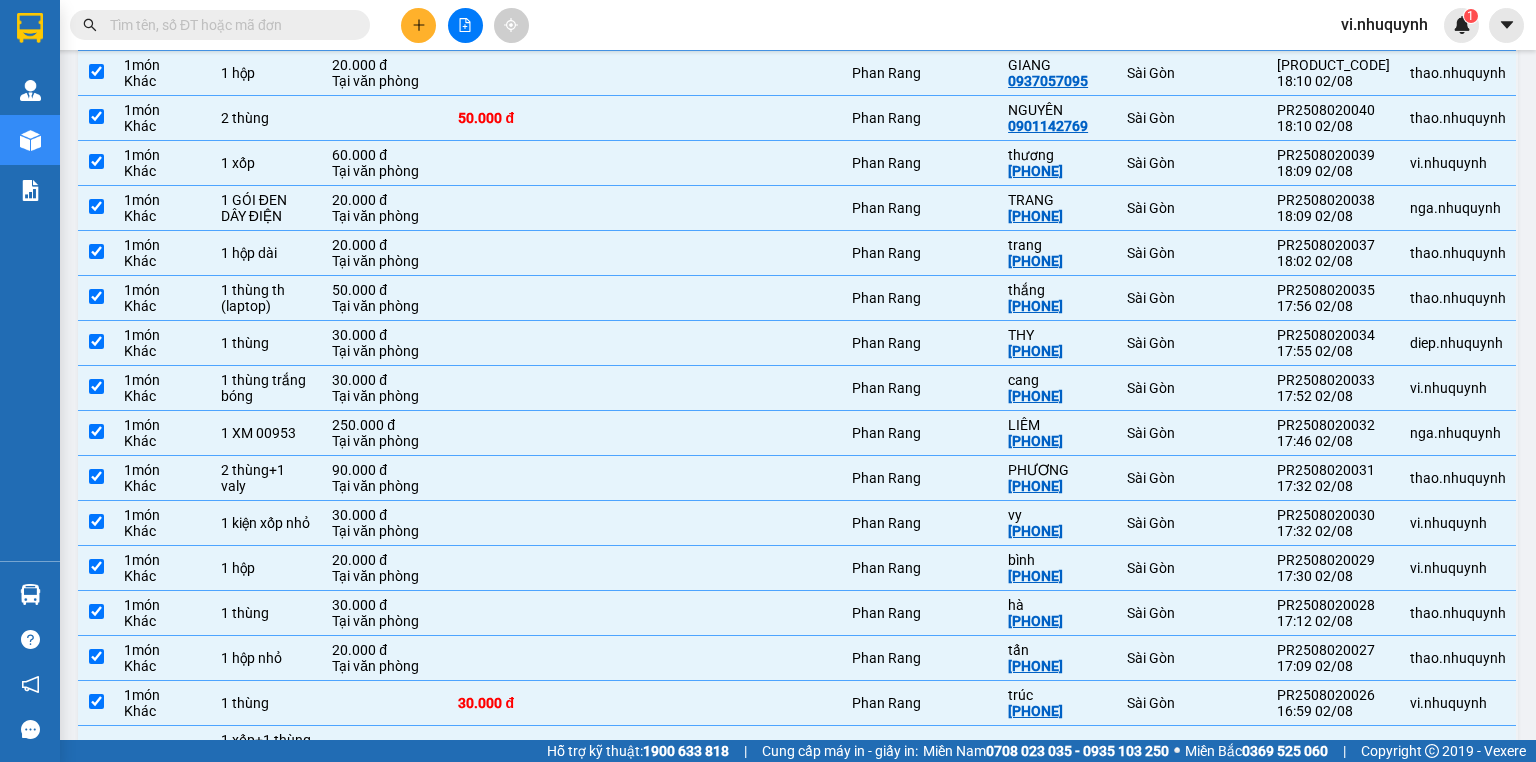 scroll, scrollTop: 4171, scrollLeft: 0, axis: vertical 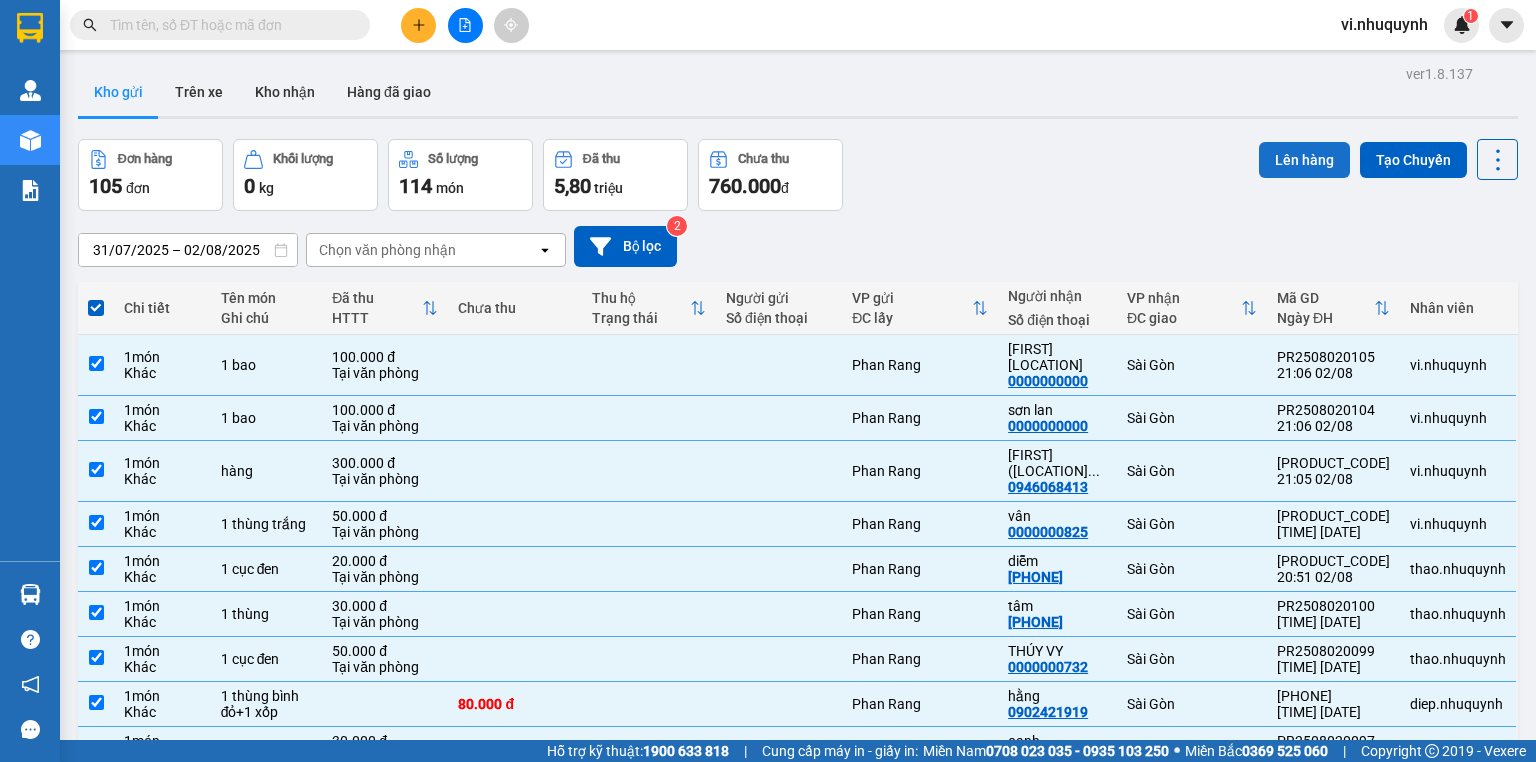click on "Lên hàng" at bounding box center [1304, 160] 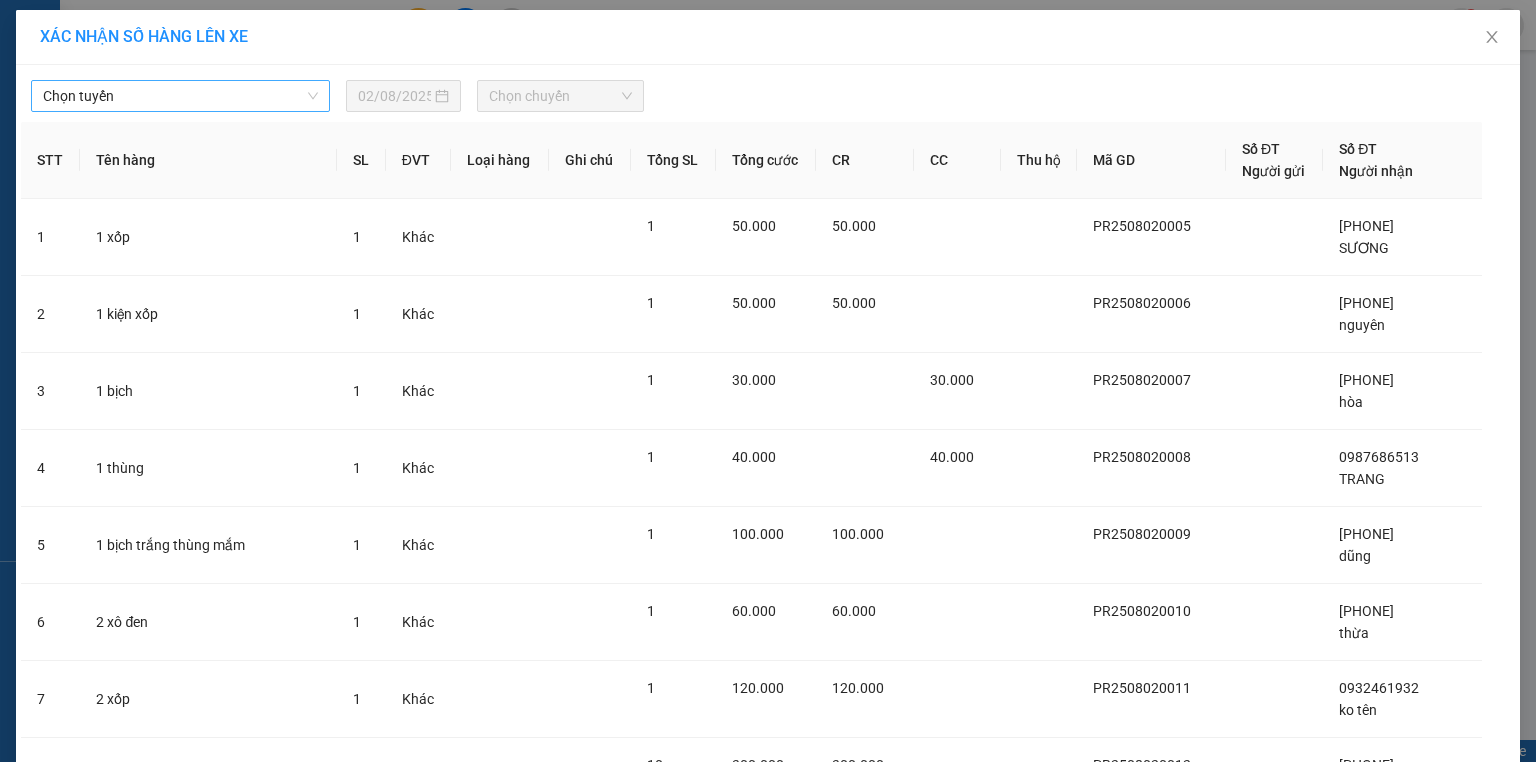 click on "Chọn tuyến" at bounding box center (180, 96) 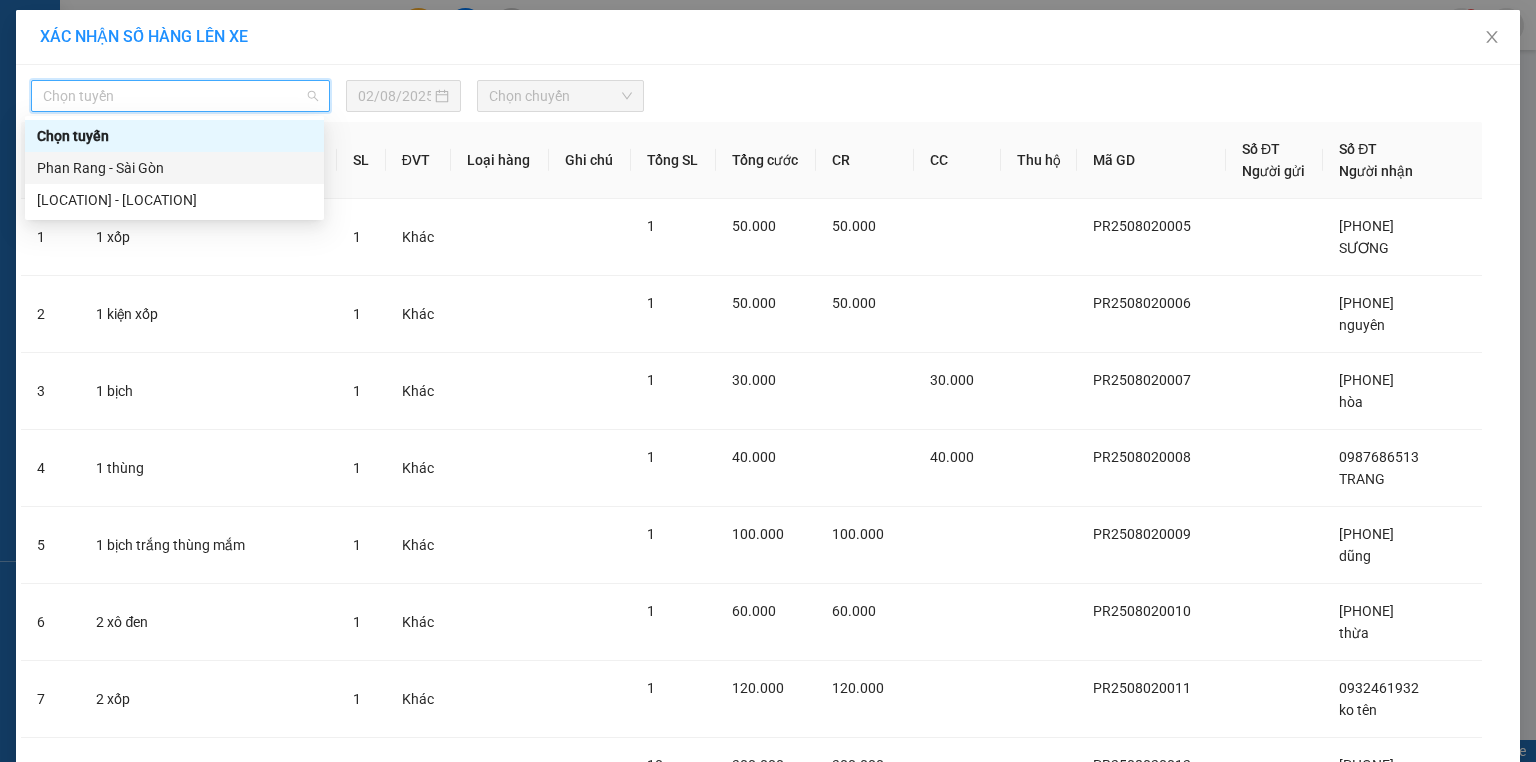 click on "Phan Rang - Sài Gòn" at bounding box center [174, 168] 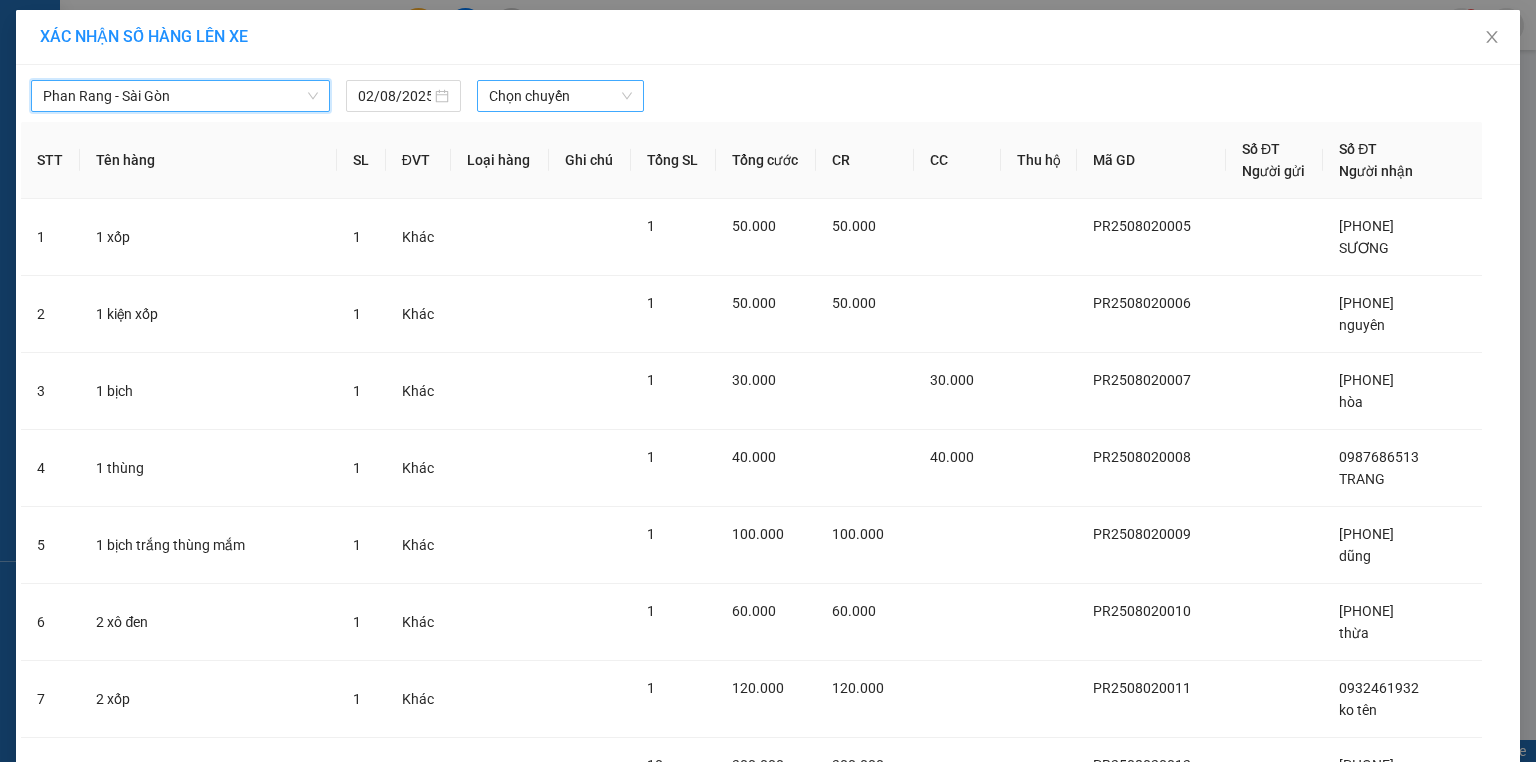 click on "Chọn chuyến" at bounding box center (561, 96) 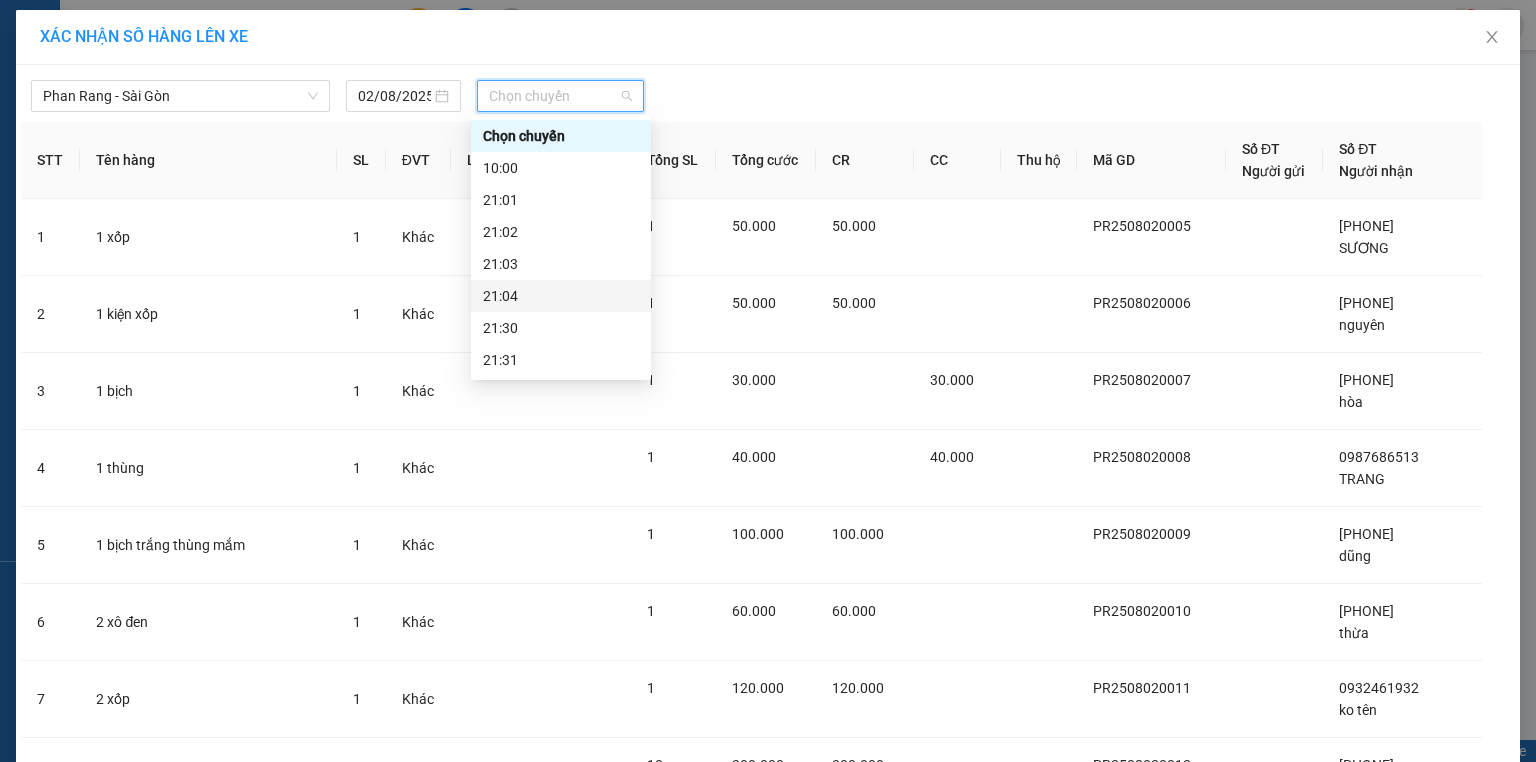 scroll, scrollTop: 96, scrollLeft: 0, axis: vertical 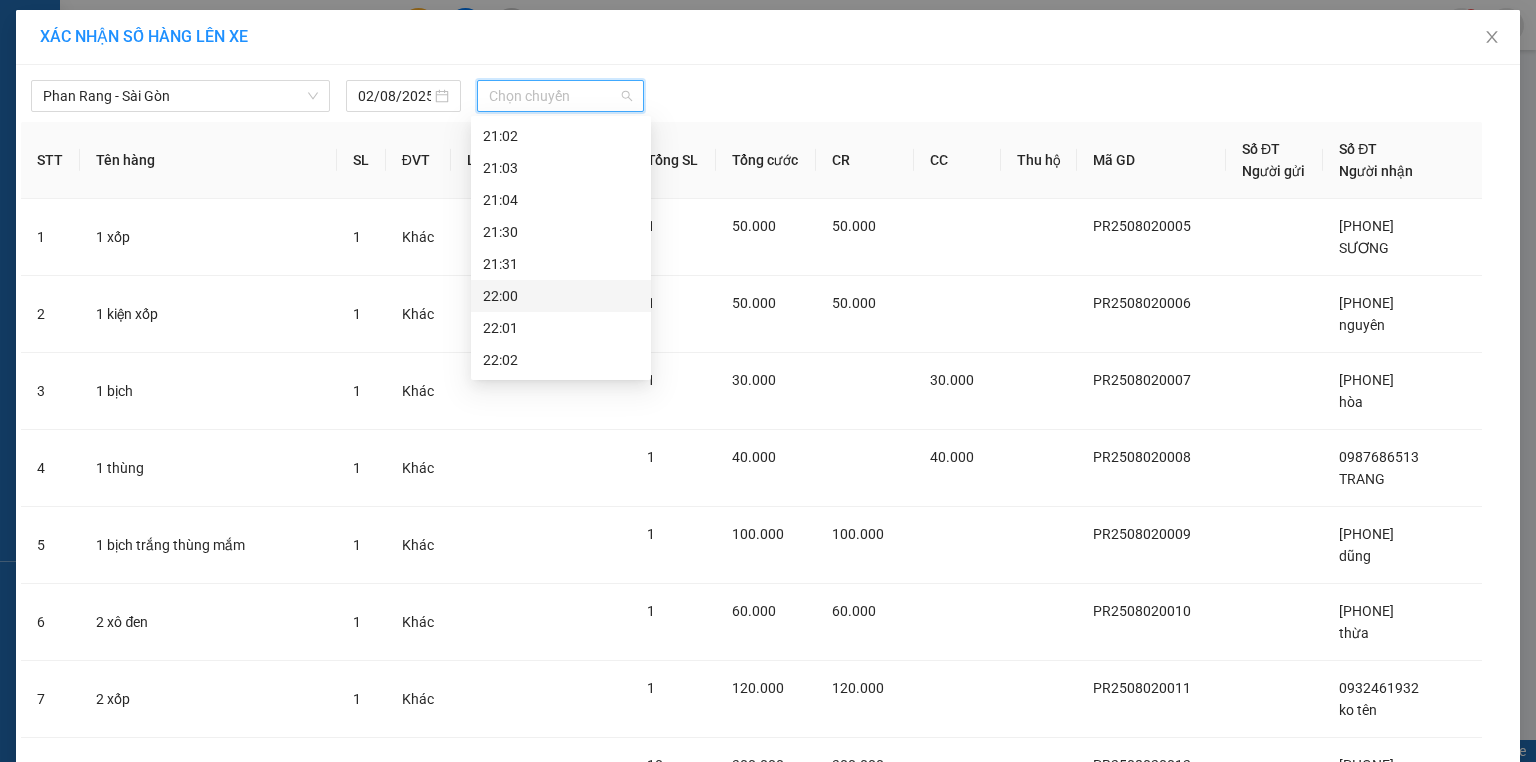 click on "22:00" at bounding box center [561, 296] 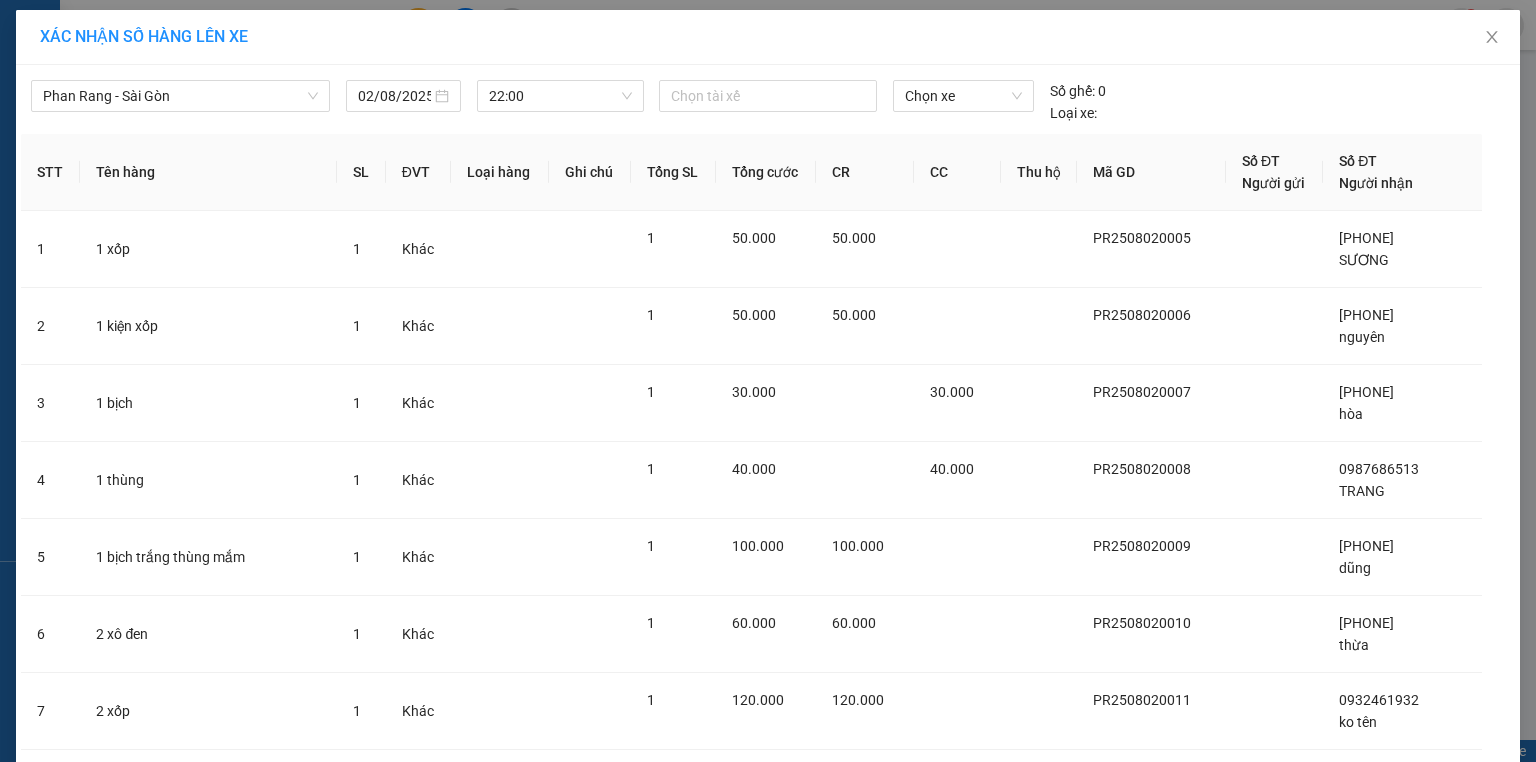 scroll, scrollTop: 7274, scrollLeft: 0, axis: vertical 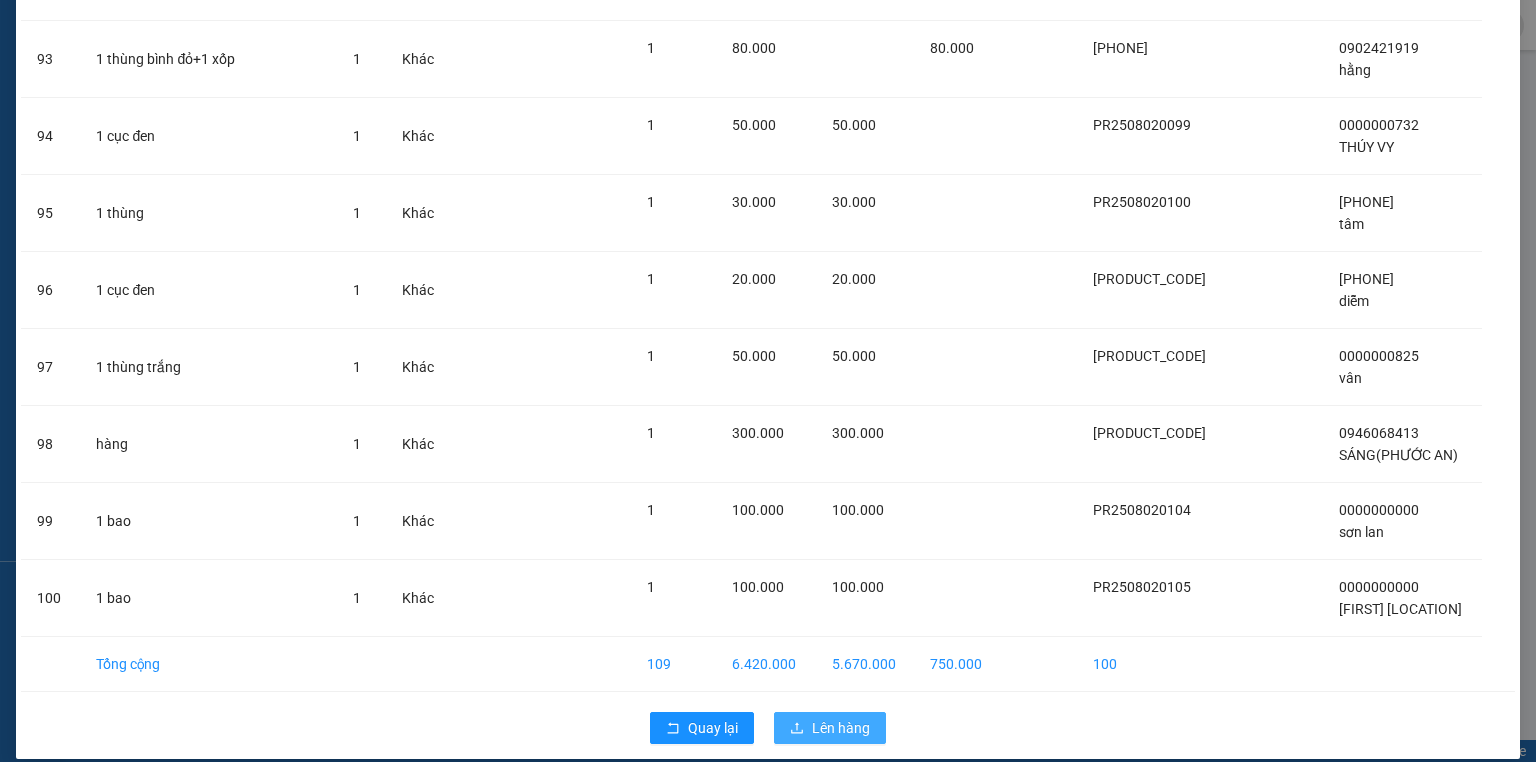 click on "Lên hàng" at bounding box center [830, 728] 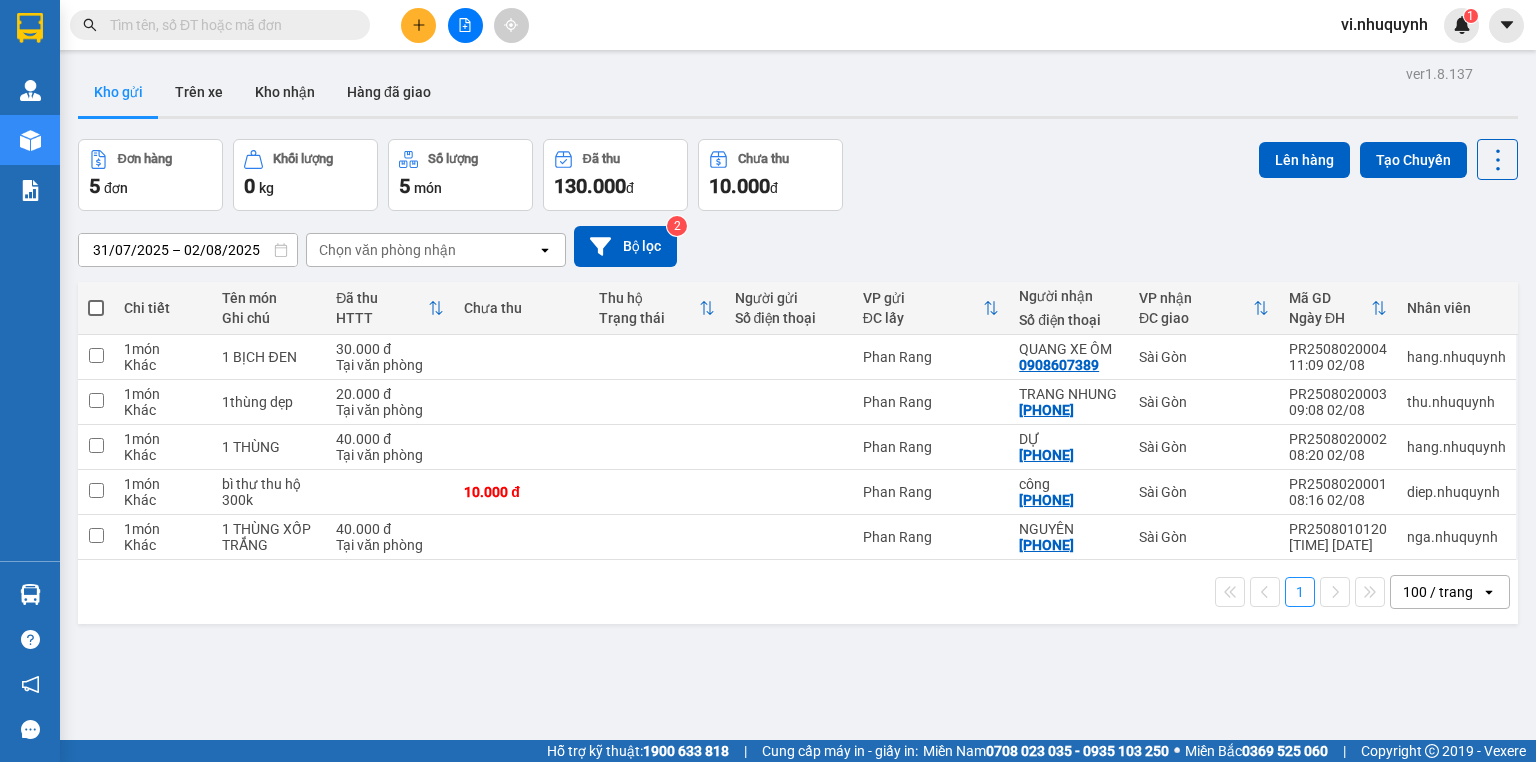click at bounding box center (96, 308) 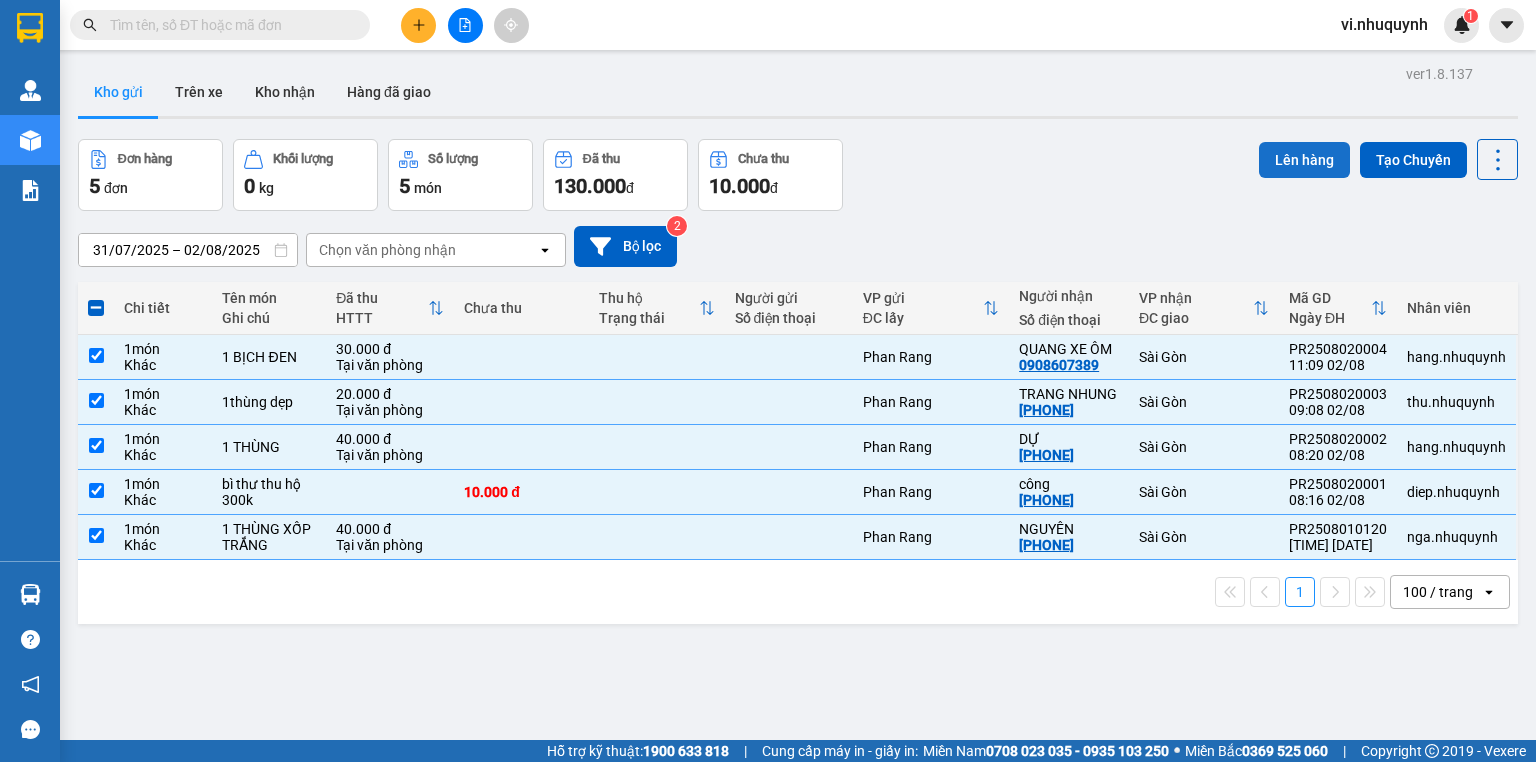 click on "Lên hàng" at bounding box center (1304, 160) 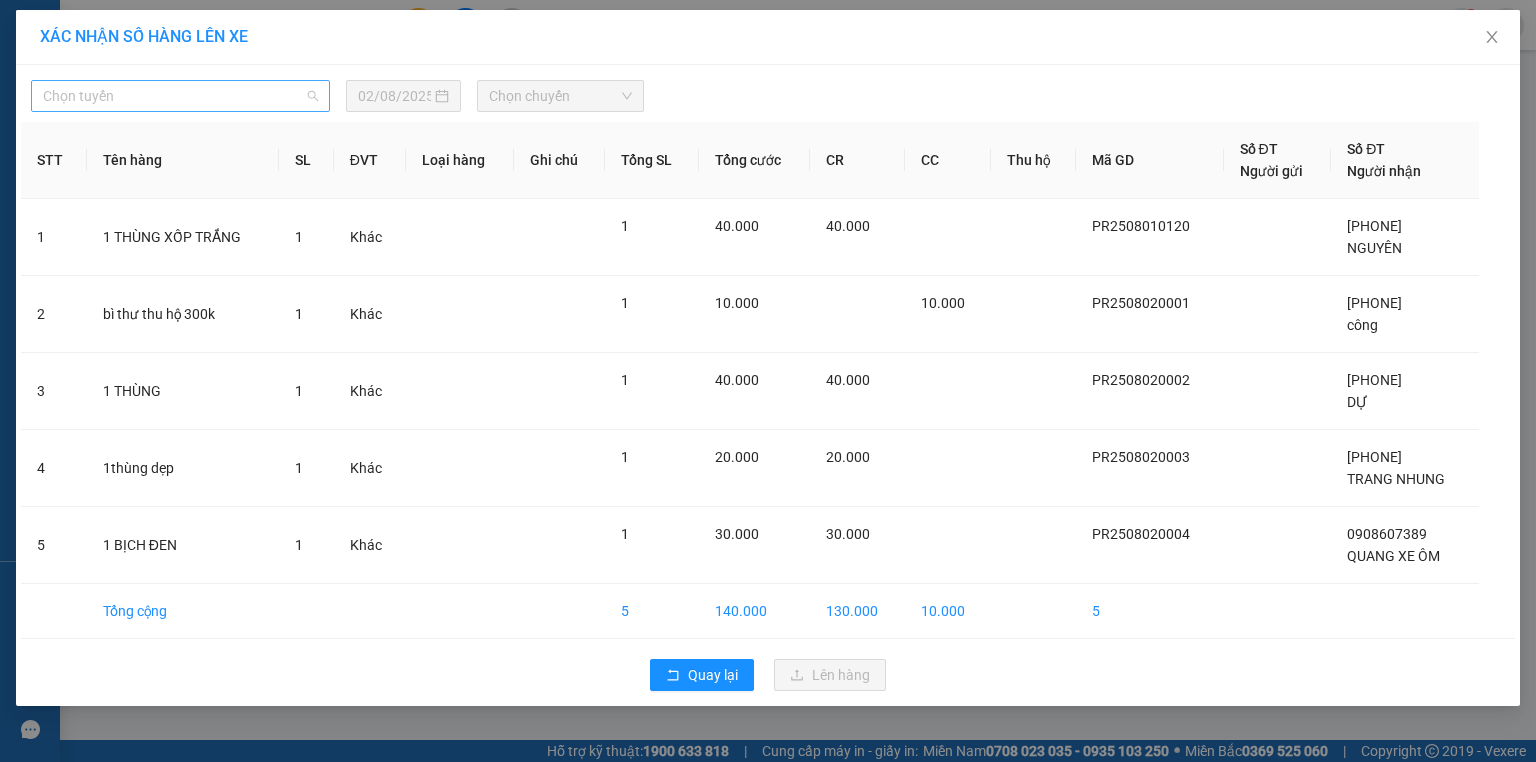 click on "Chọn tuyến" at bounding box center (180, 96) 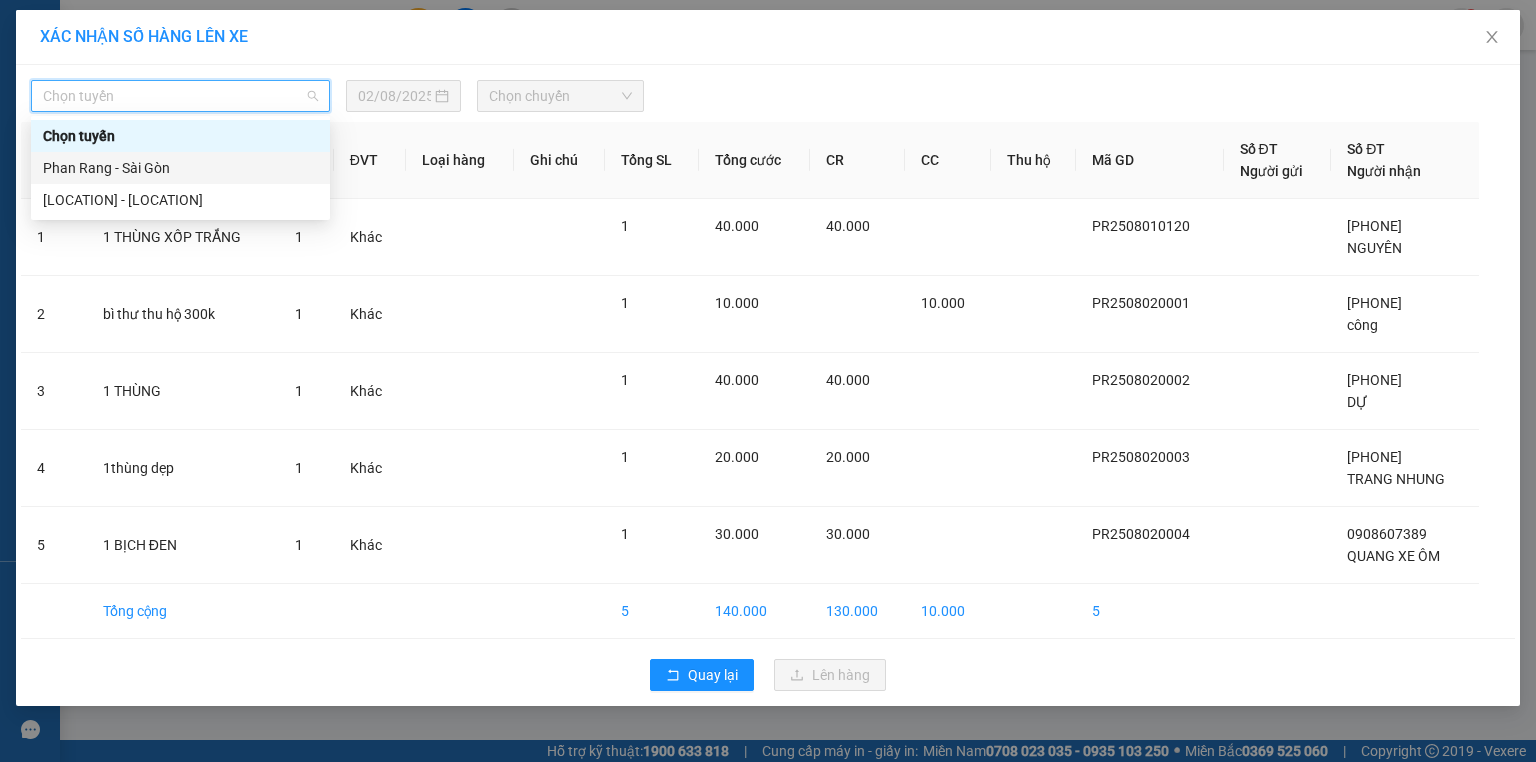 click on "Phan Rang - Sài Gòn" at bounding box center (180, 168) 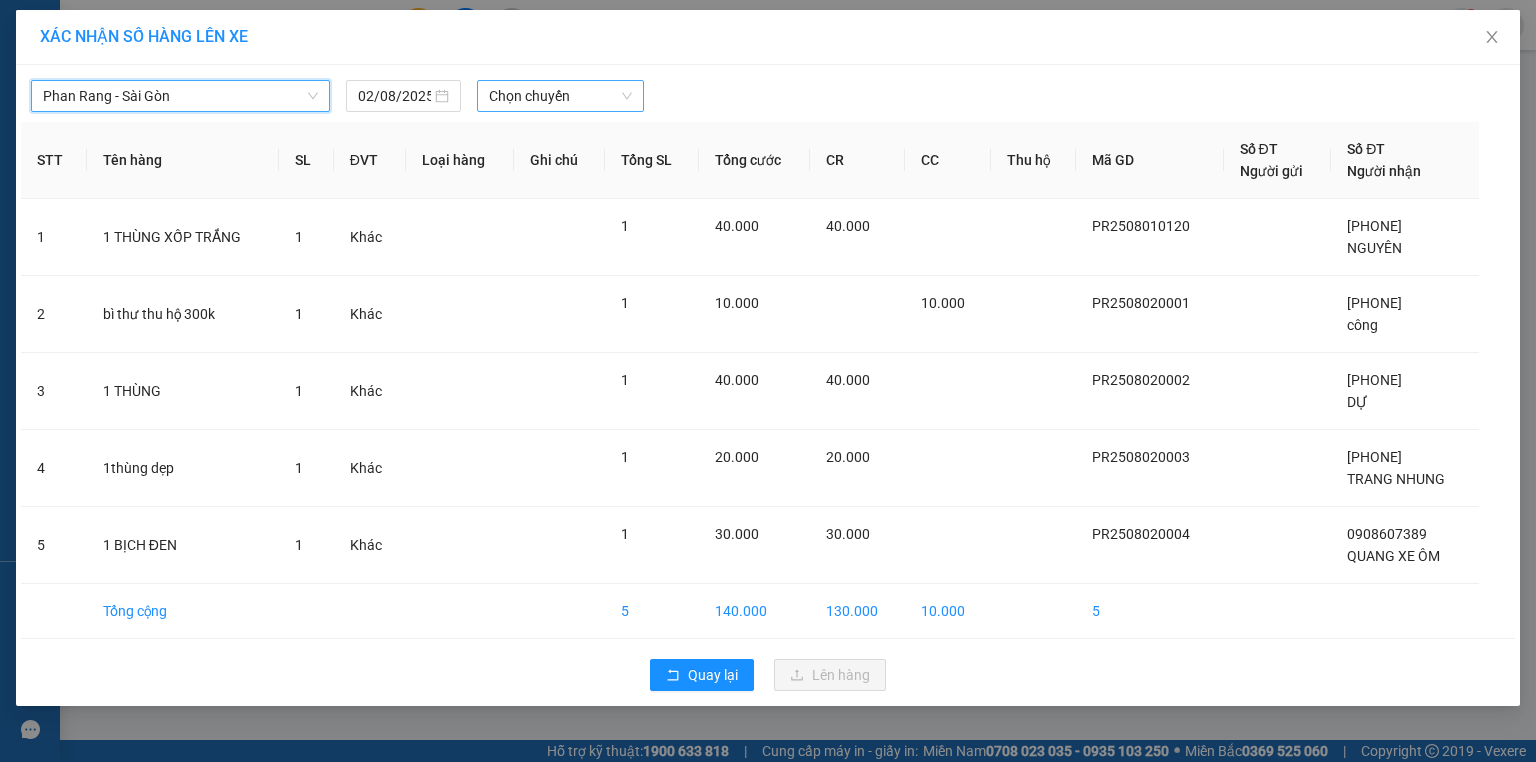 click on "Chọn chuyến" at bounding box center (561, 96) 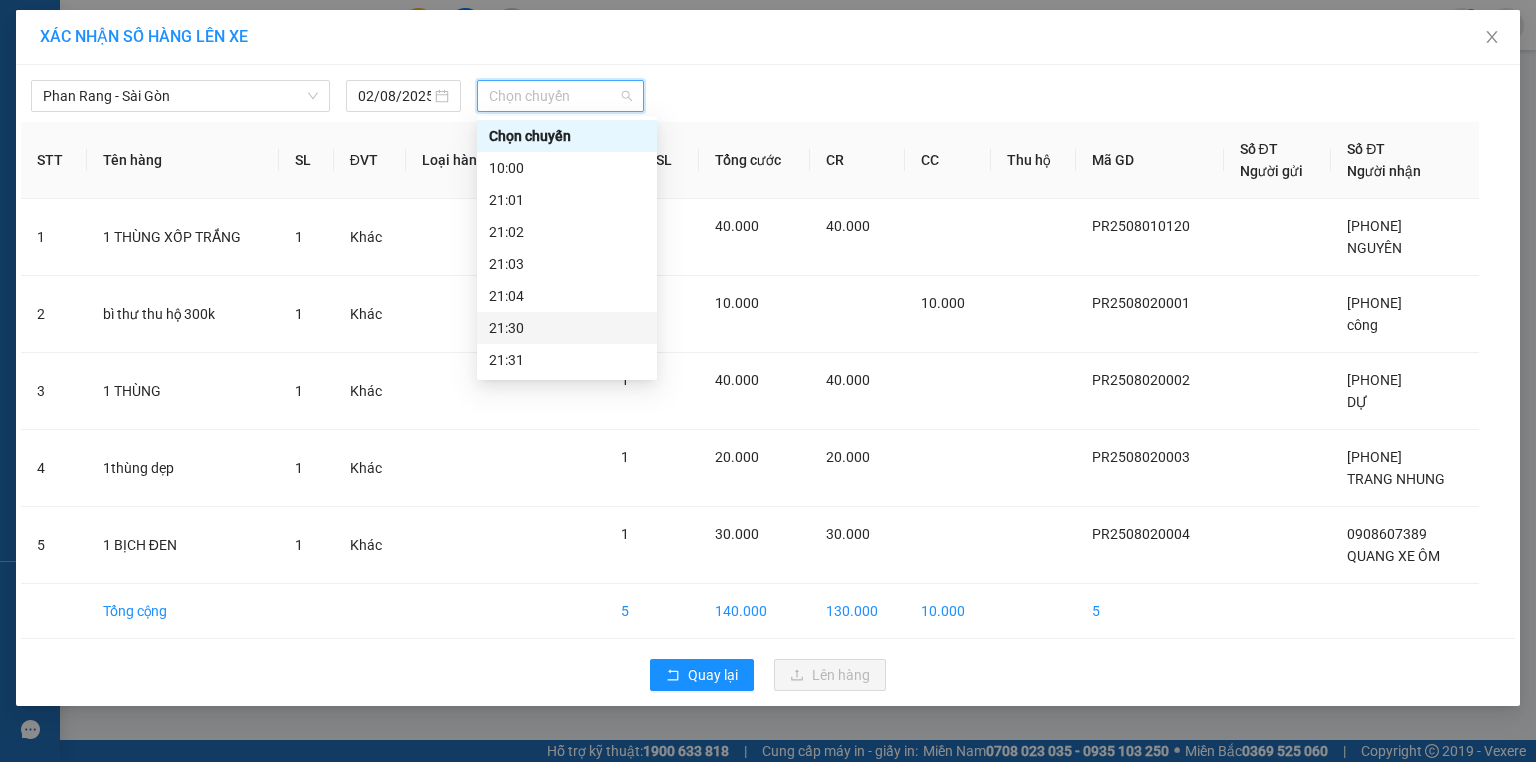 scroll, scrollTop: 96, scrollLeft: 0, axis: vertical 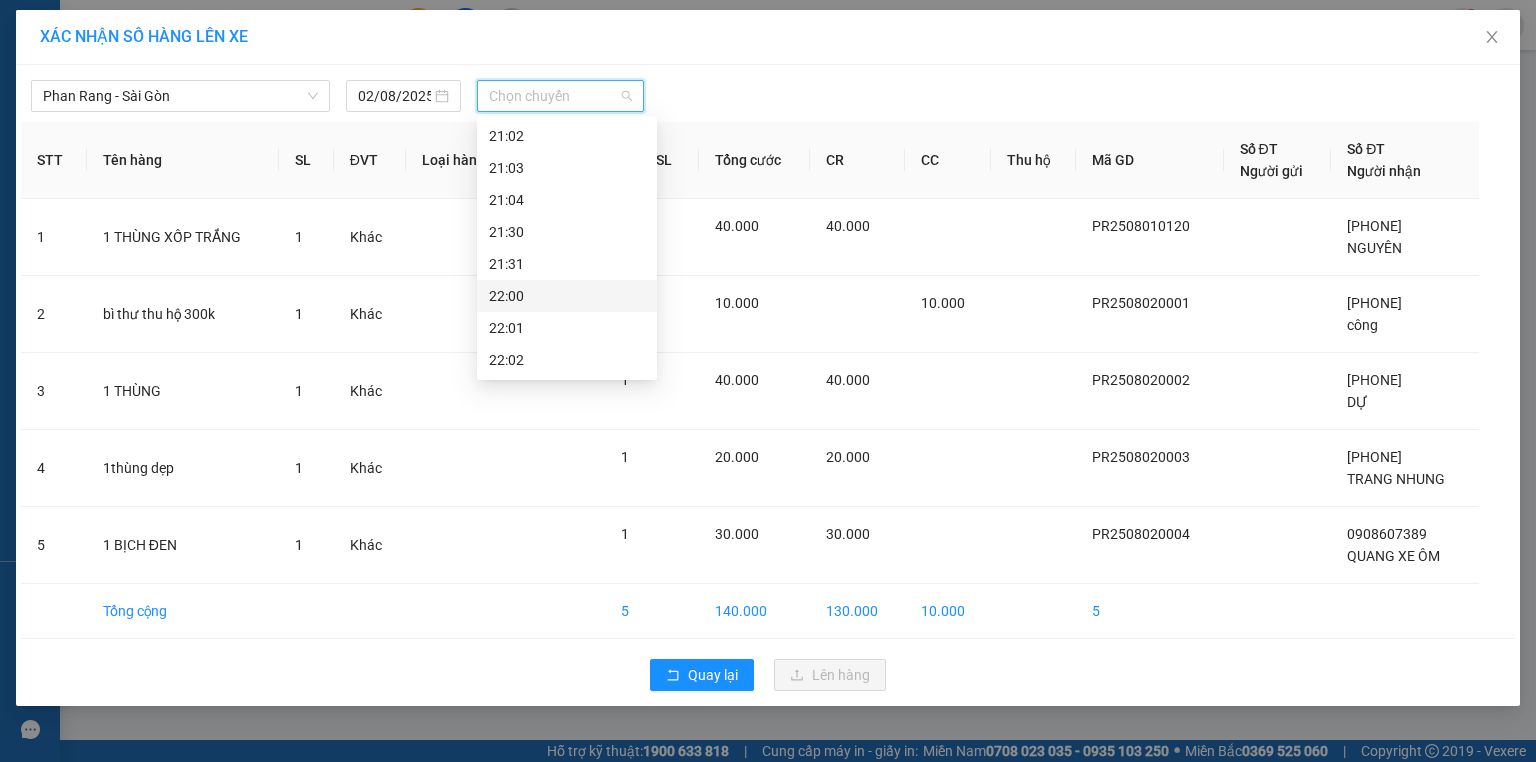 click on "22:00" at bounding box center [567, 296] 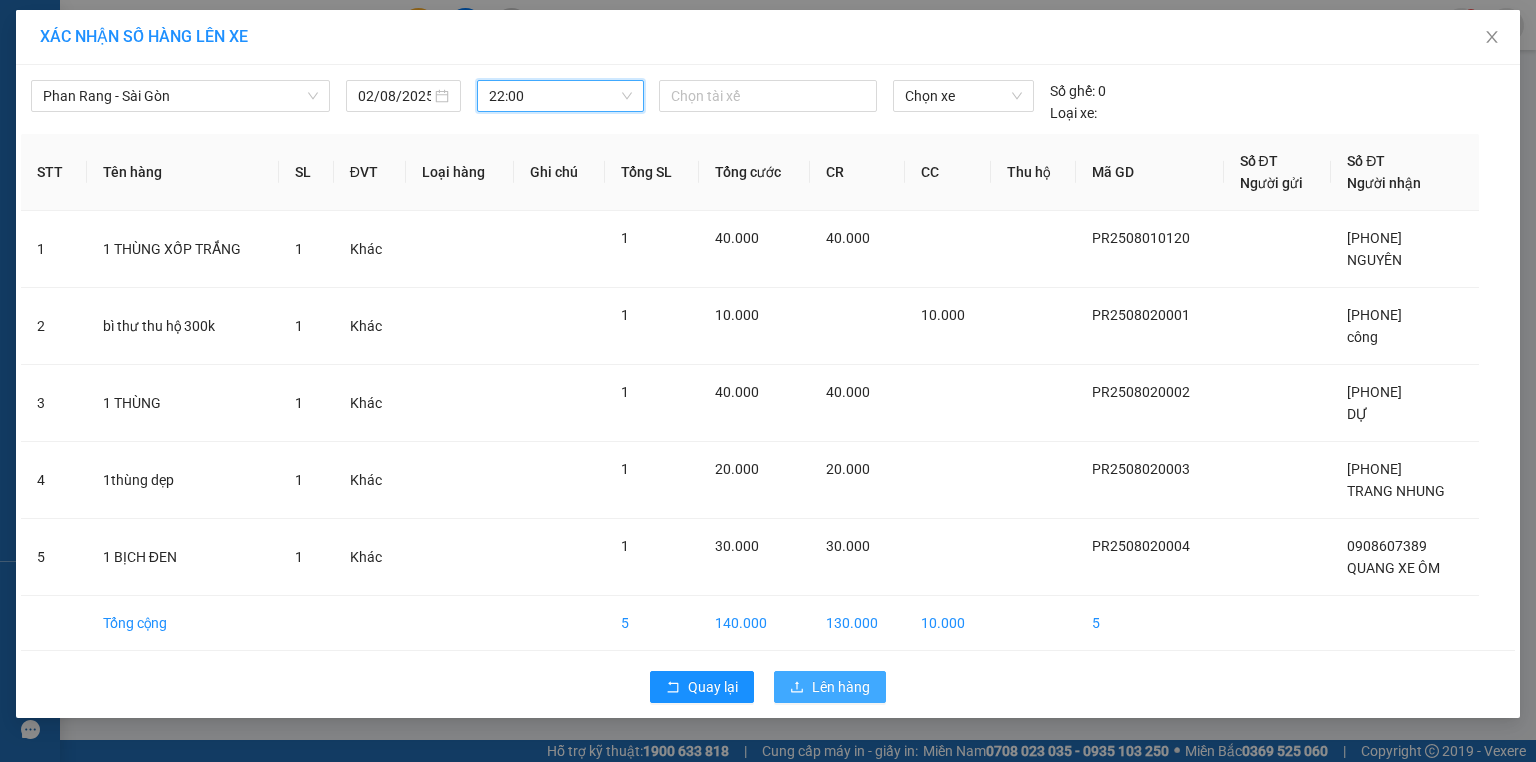 click on "Lên hàng" at bounding box center (841, 687) 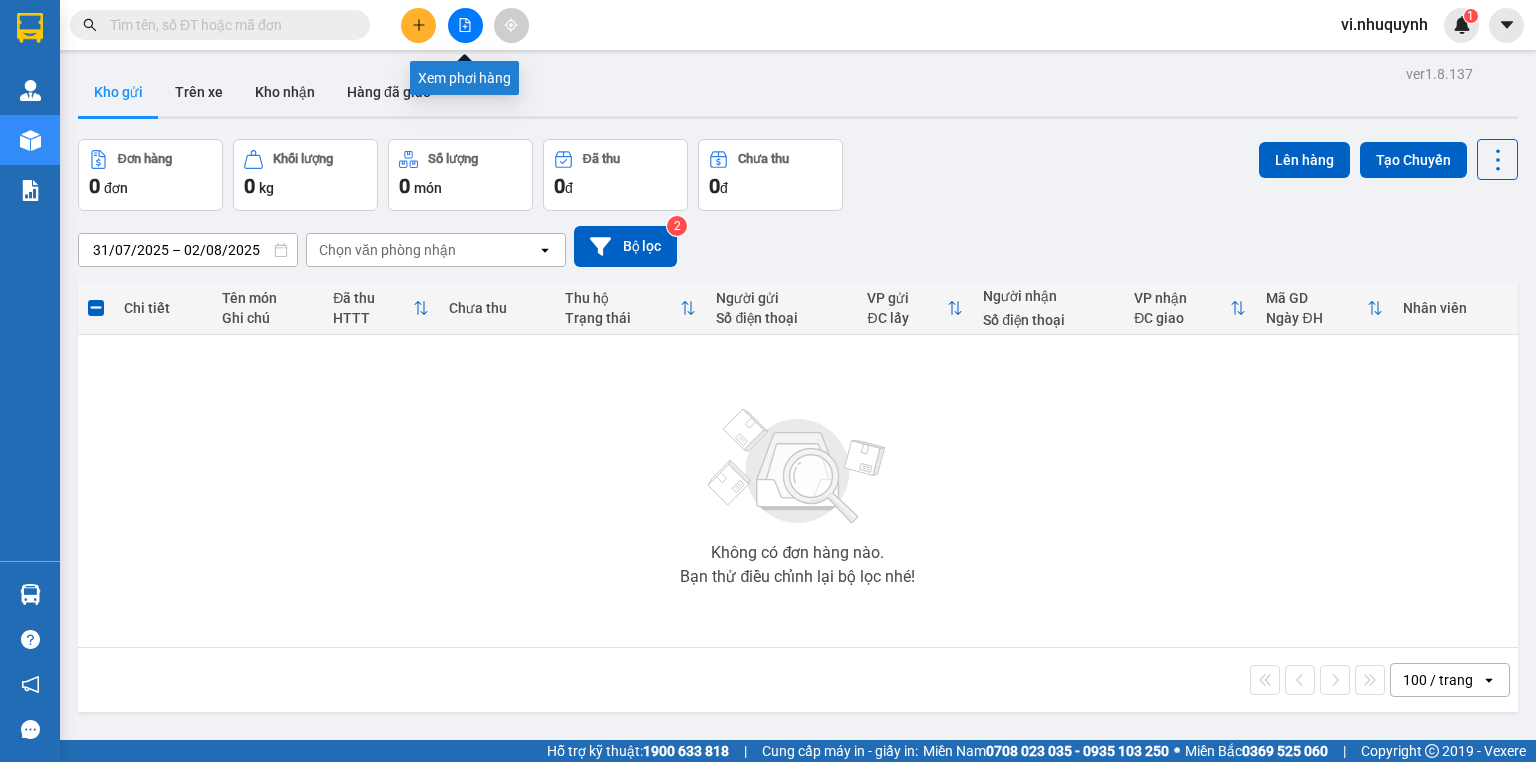 click 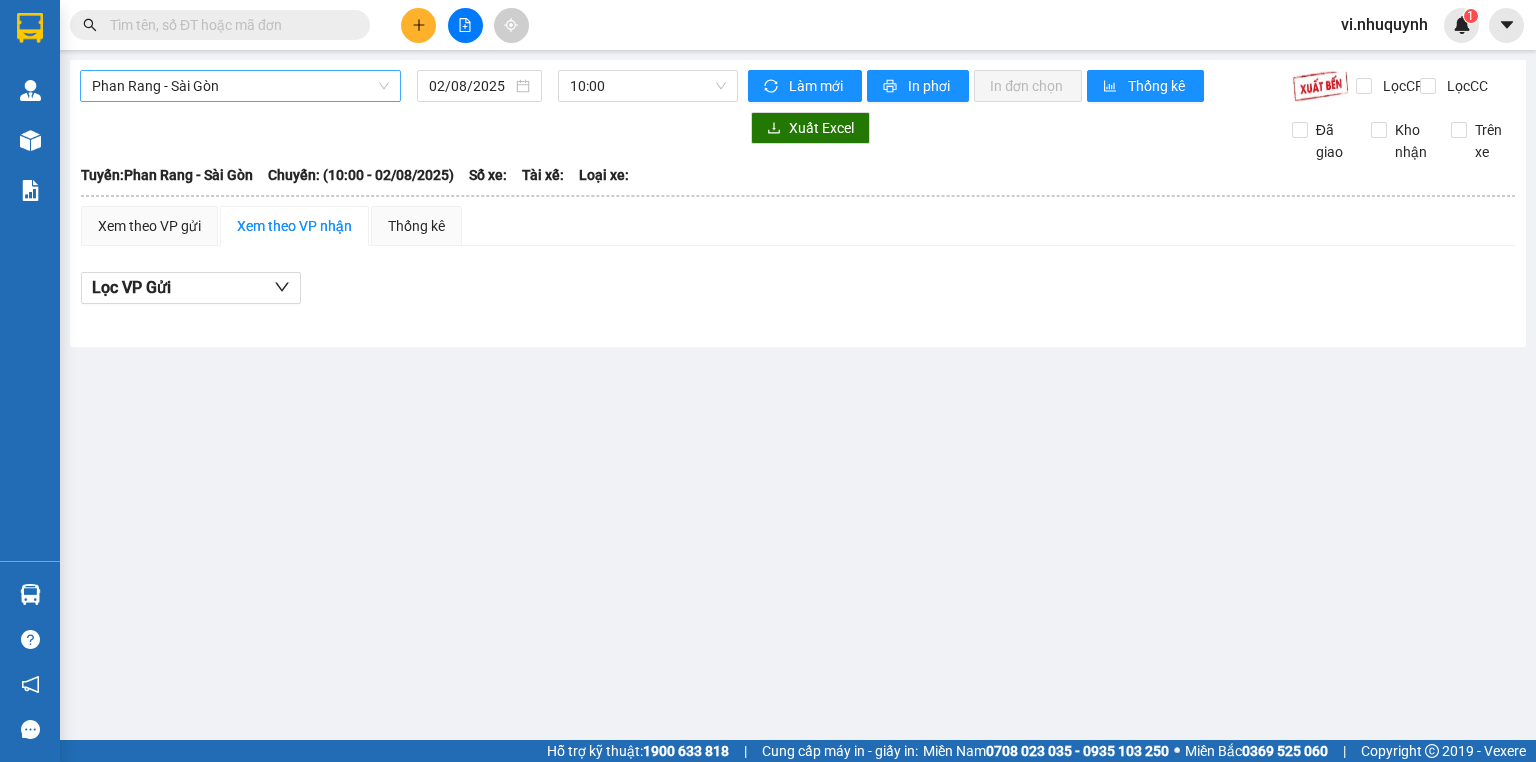 click on "Phan Rang - Sài Gòn" at bounding box center [240, 86] 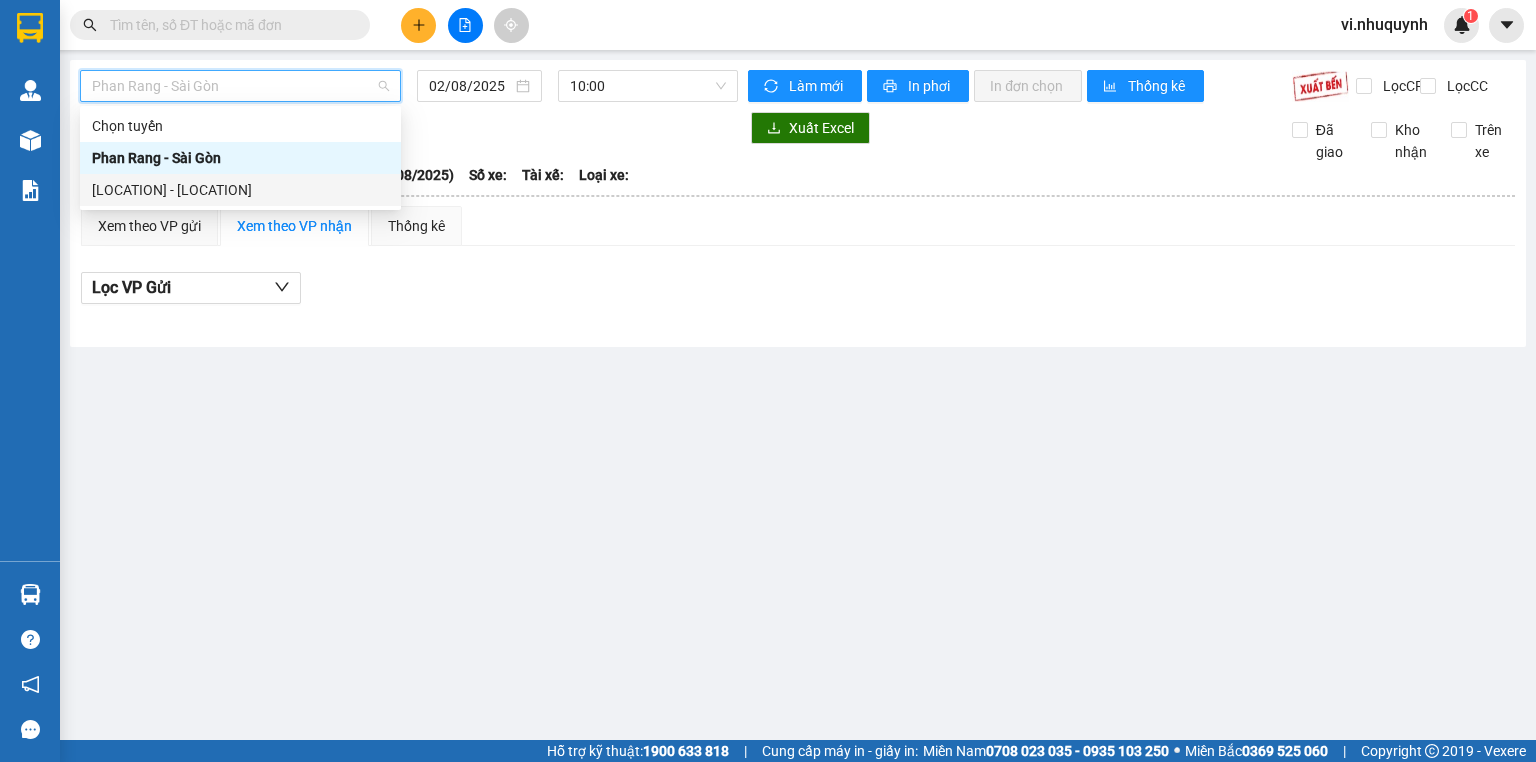 click on "[LOCATION] - [LOCATION]" at bounding box center [240, 190] 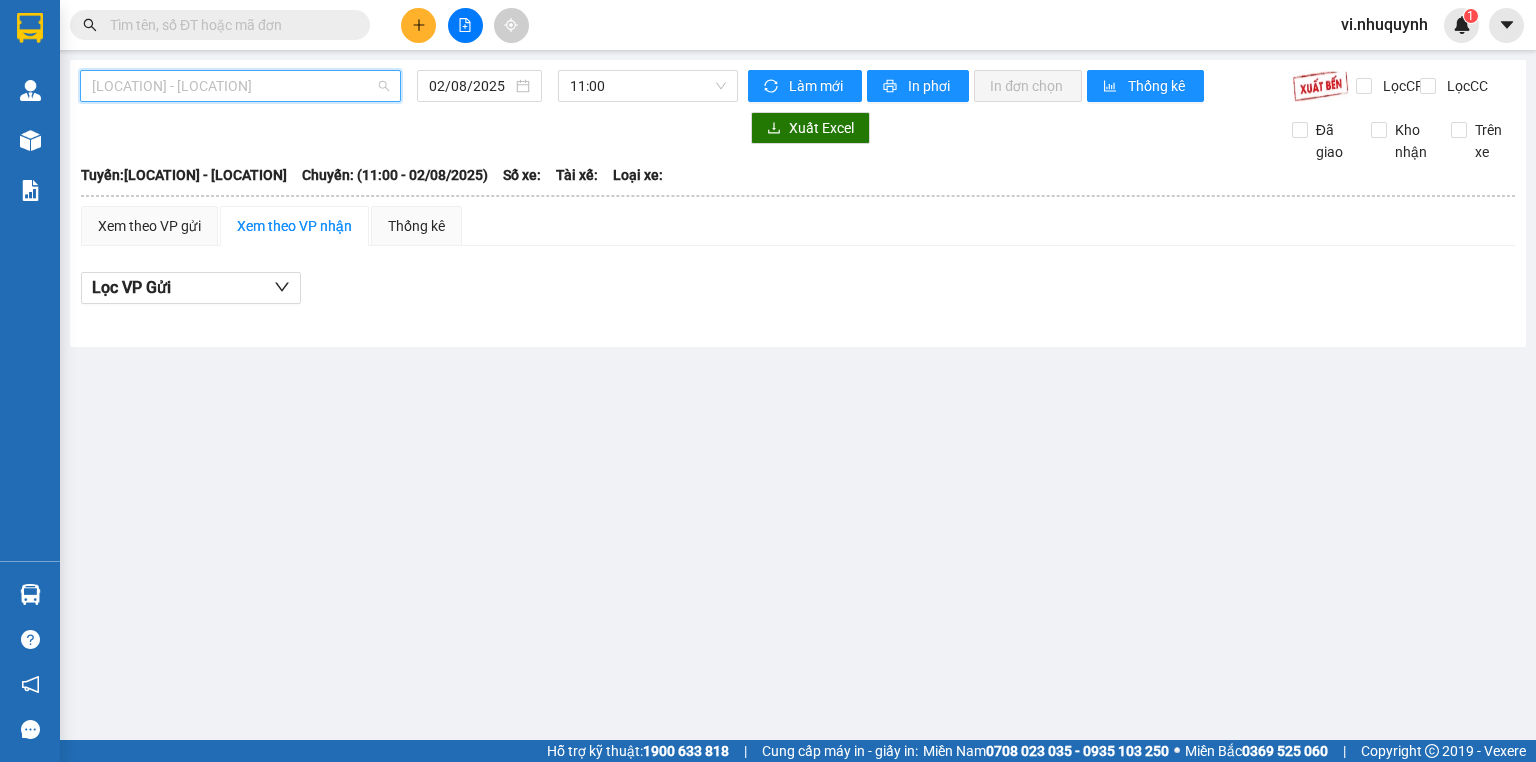 click on "[LOCATION] - [LOCATION]" at bounding box center (240, 86) 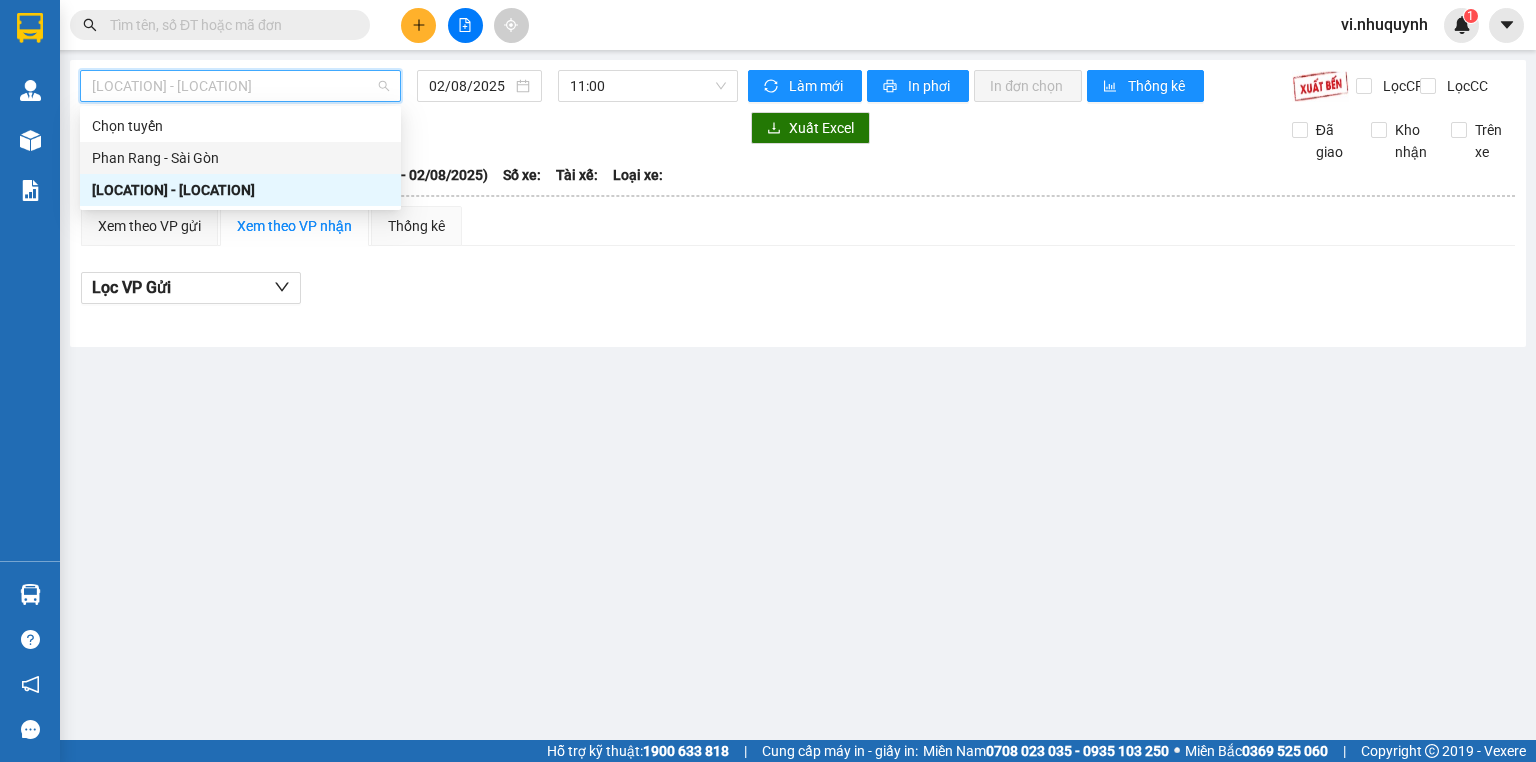 click on "Phan Rang - Sài Gòn" at bounding box center (240, 158) 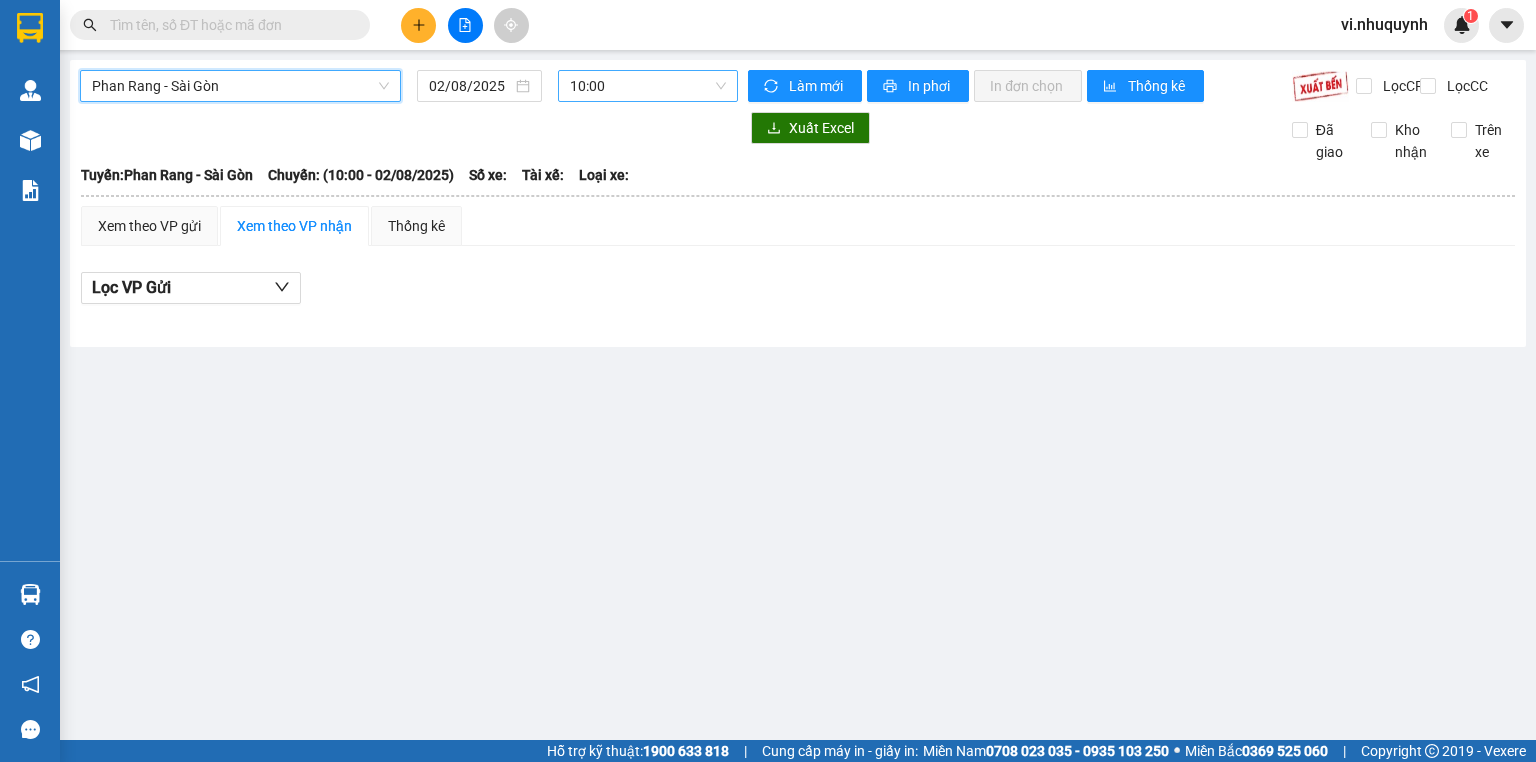 click on "10:00" at bounding box center (648, 86) 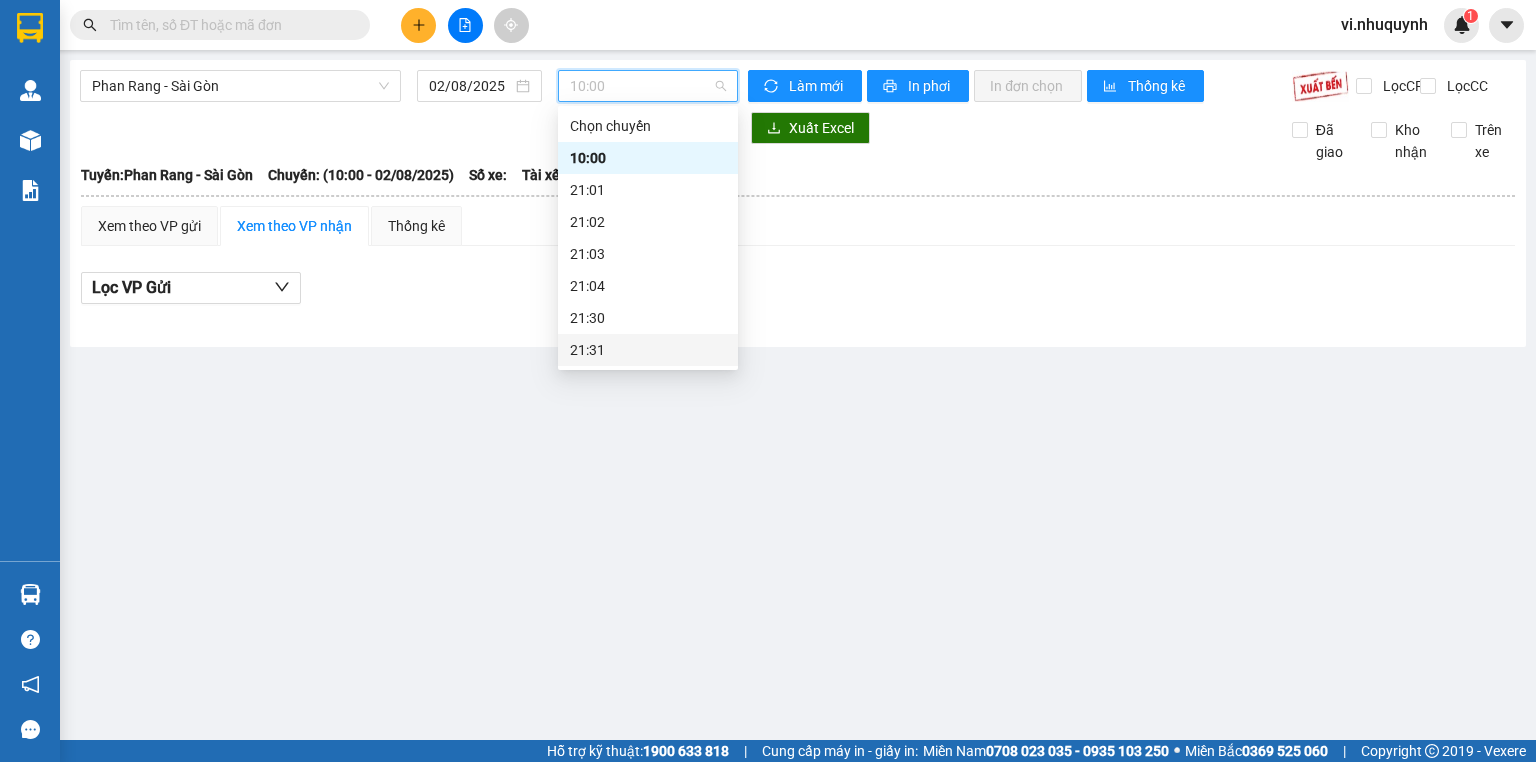 scroll, scrollTop: 80, scrollLeft: 0, axis: vertical 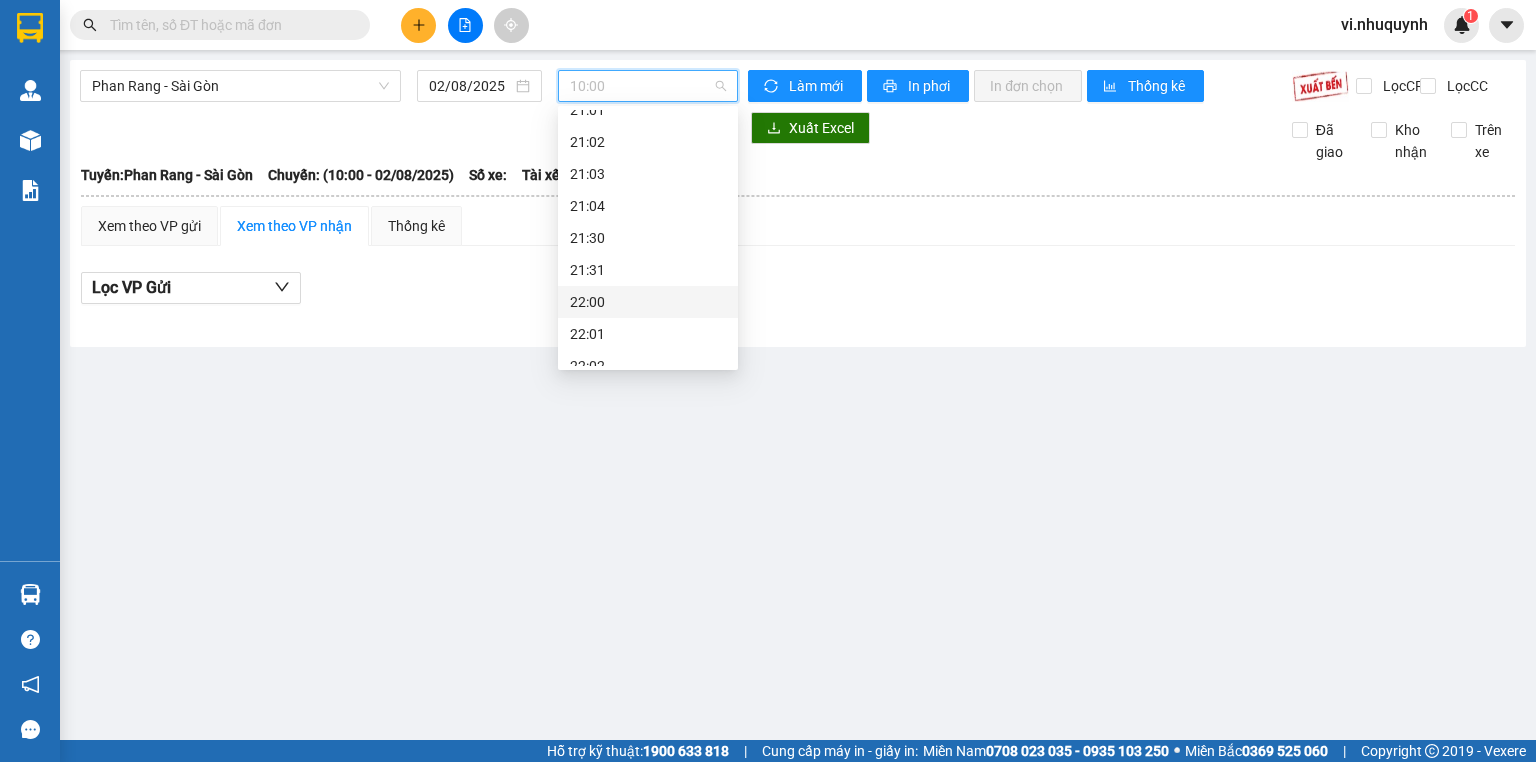 click on "22:00" at bounding box center [648, 302] 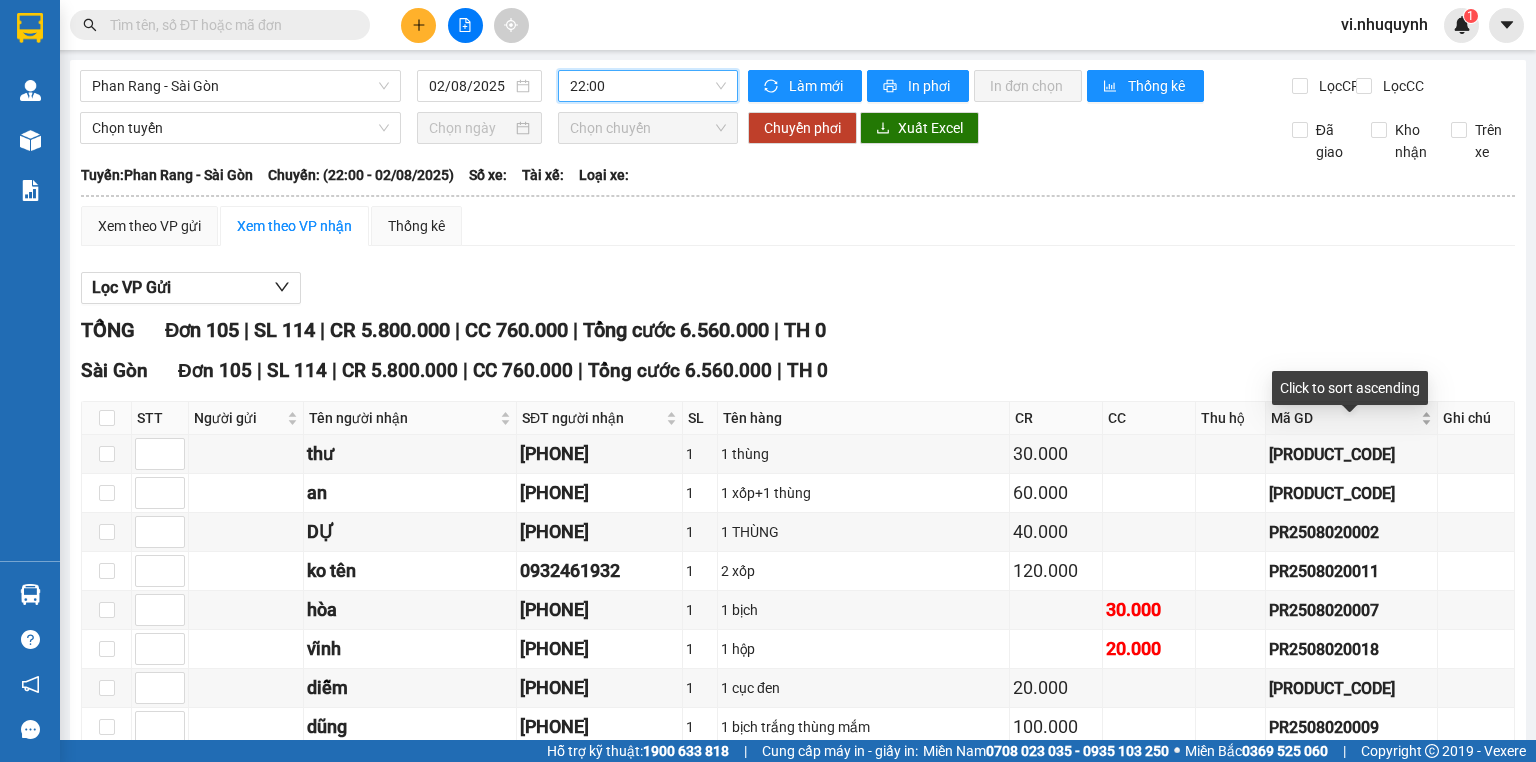 click on "Mã GD" at bounding box center [1351, 418] 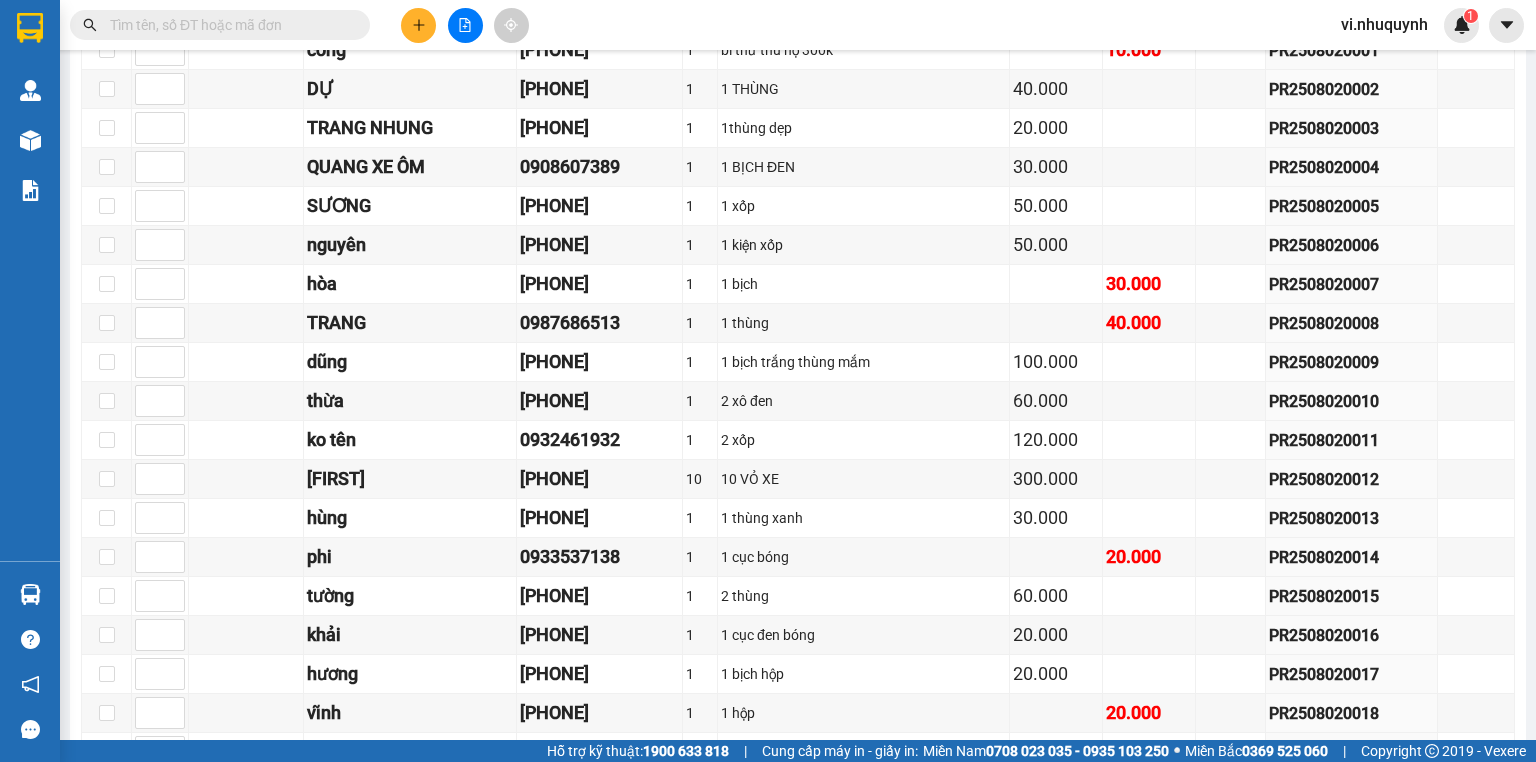 scroll, scrollTop: 268, scrollLeft: 0, axis: vertical 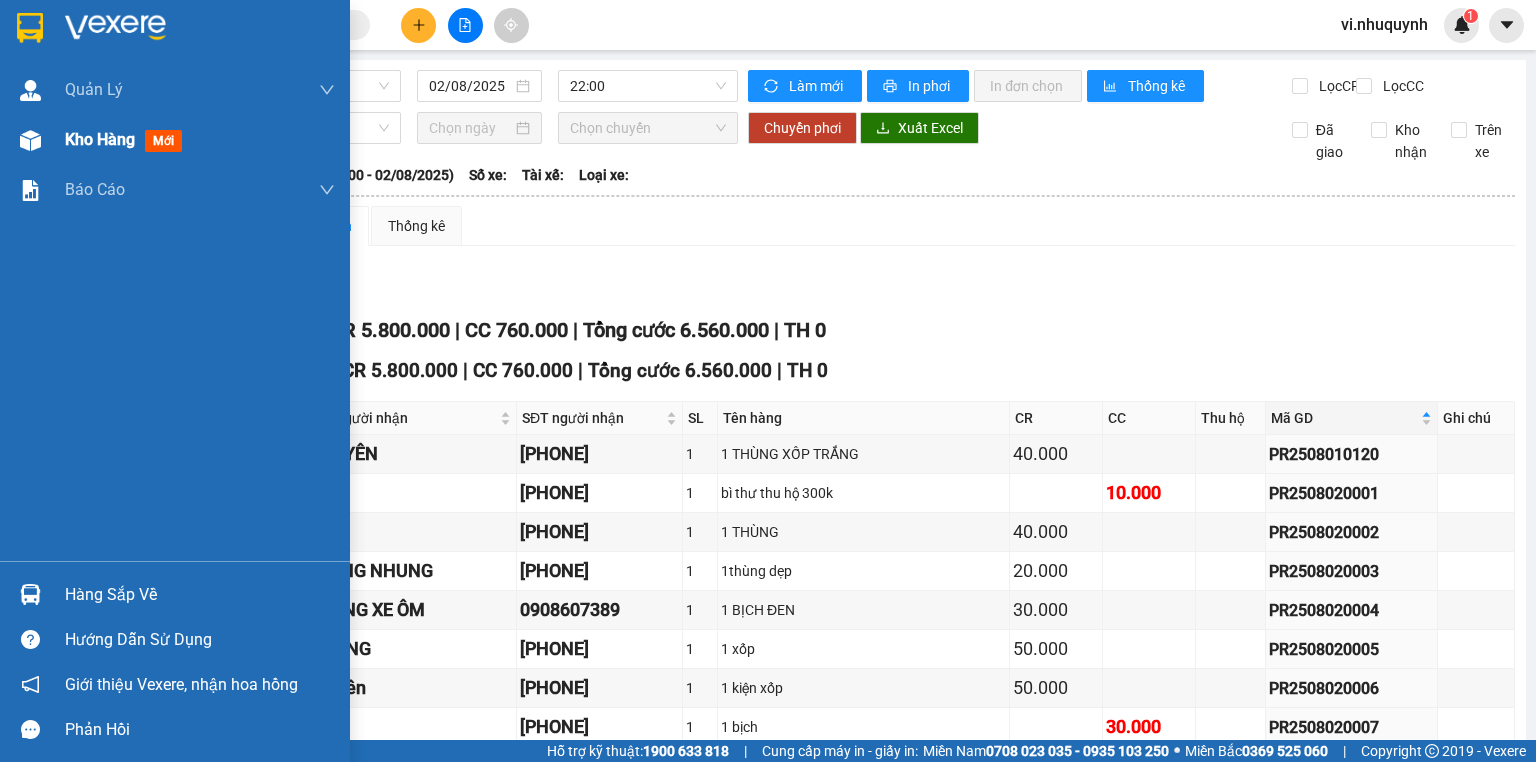 click on "Kho hàng" at bounding box center [100, 139] 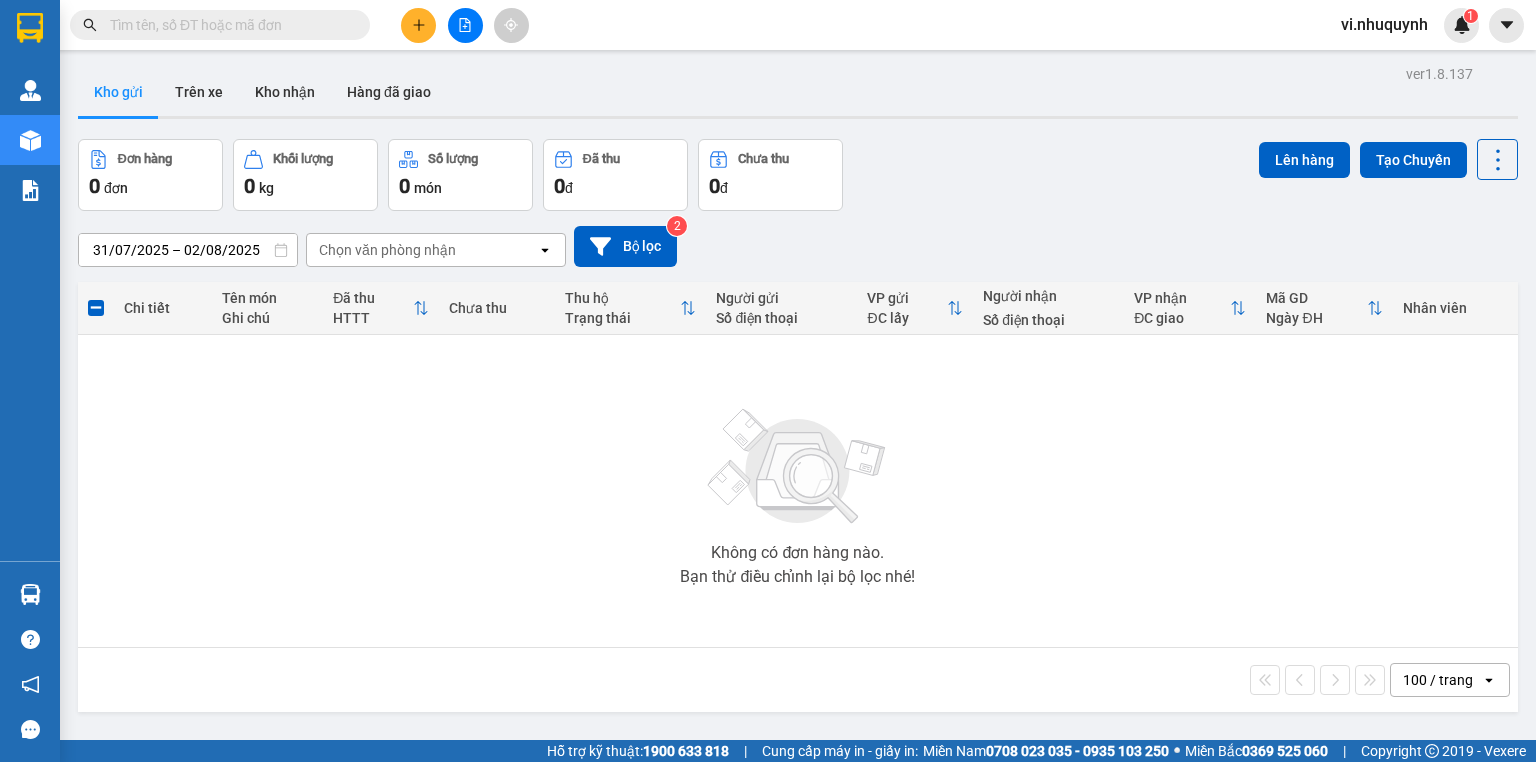 click on "vi.nhuquynh" at bounding box center [1384, 24] 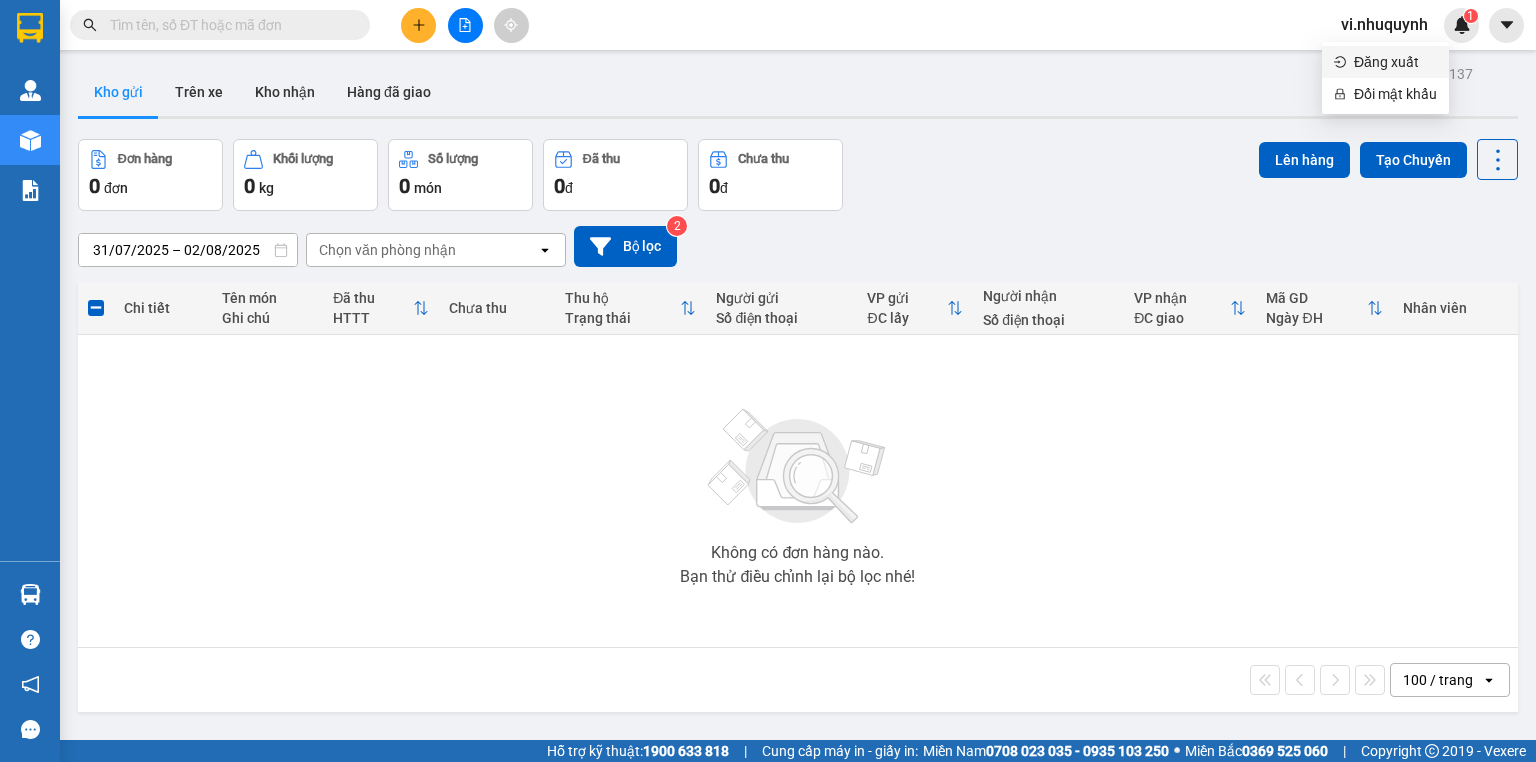 click on "Đăng xuất" at bounding box center [1395, 62] 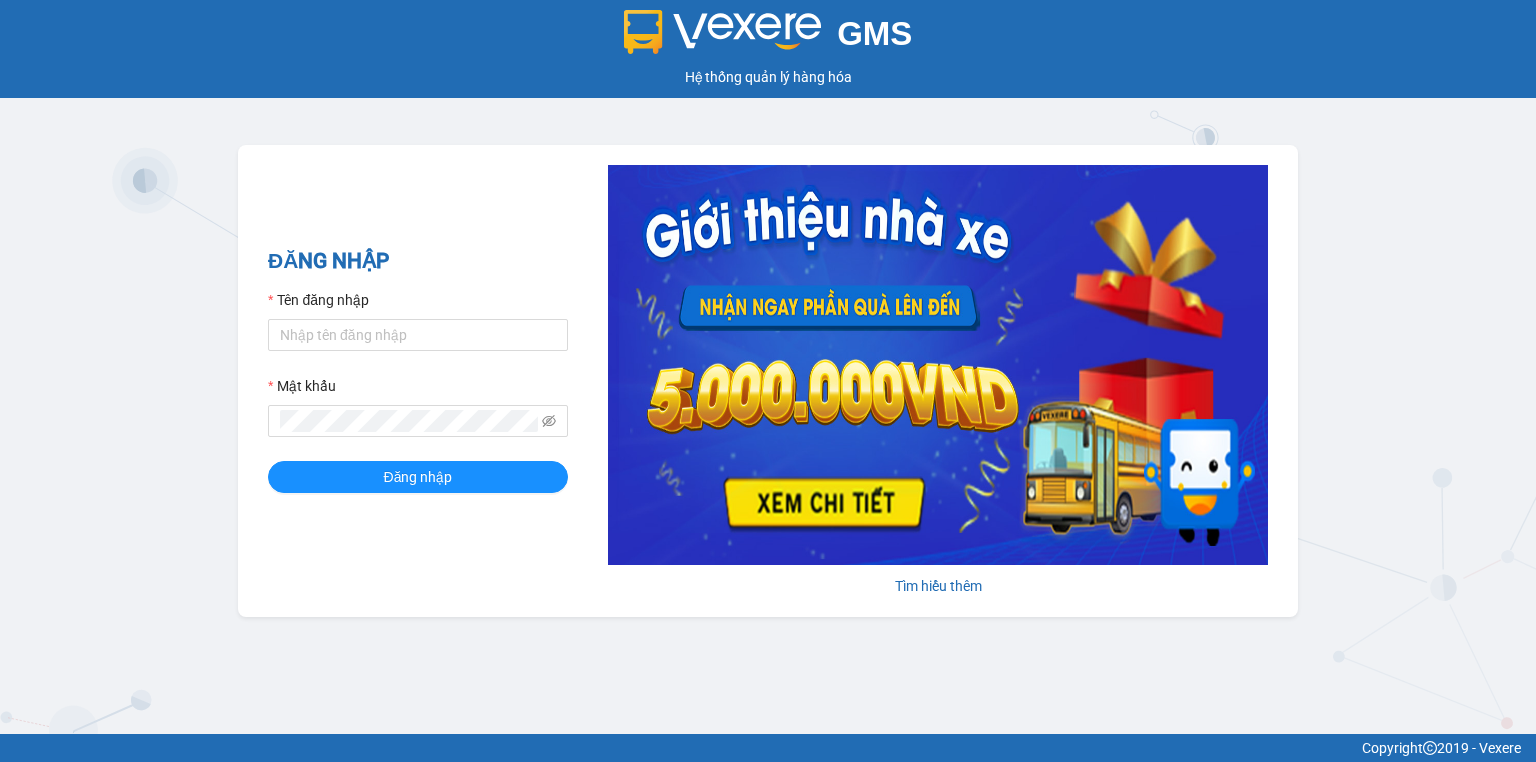 scroll, scrollTop: 0, scrollLeft: 0, axis: both 